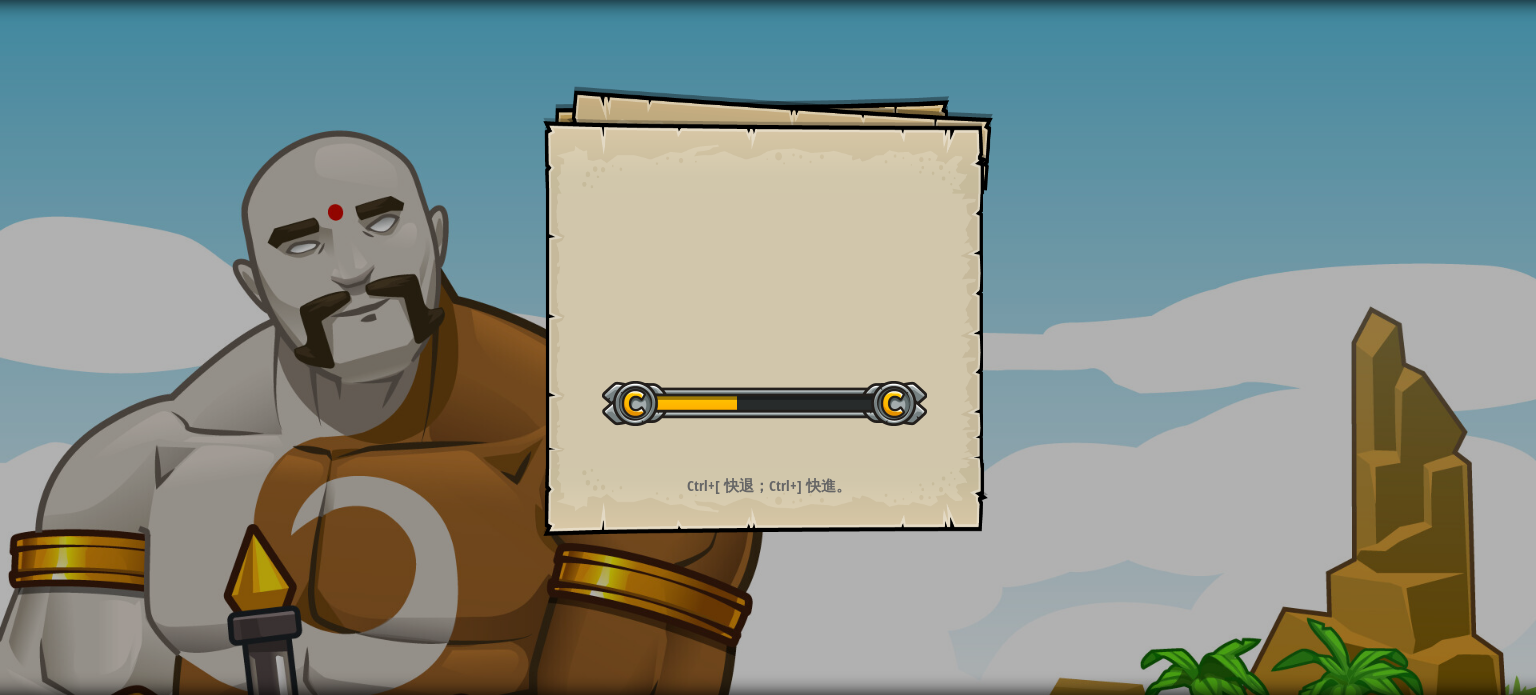 scroll, scrollTop: 0, scrollLeft: 0, axis: both 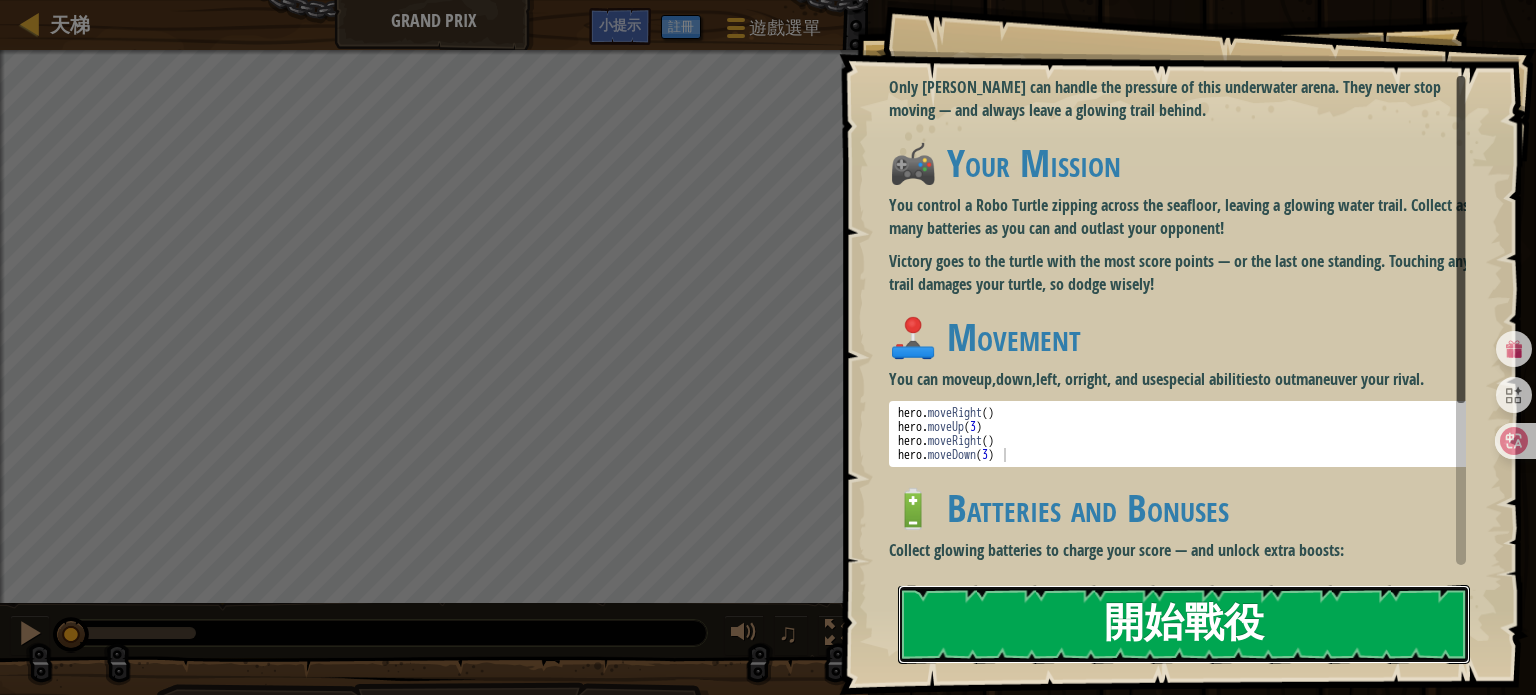 click on "開始戰役" at bounding box center [1184, 624] 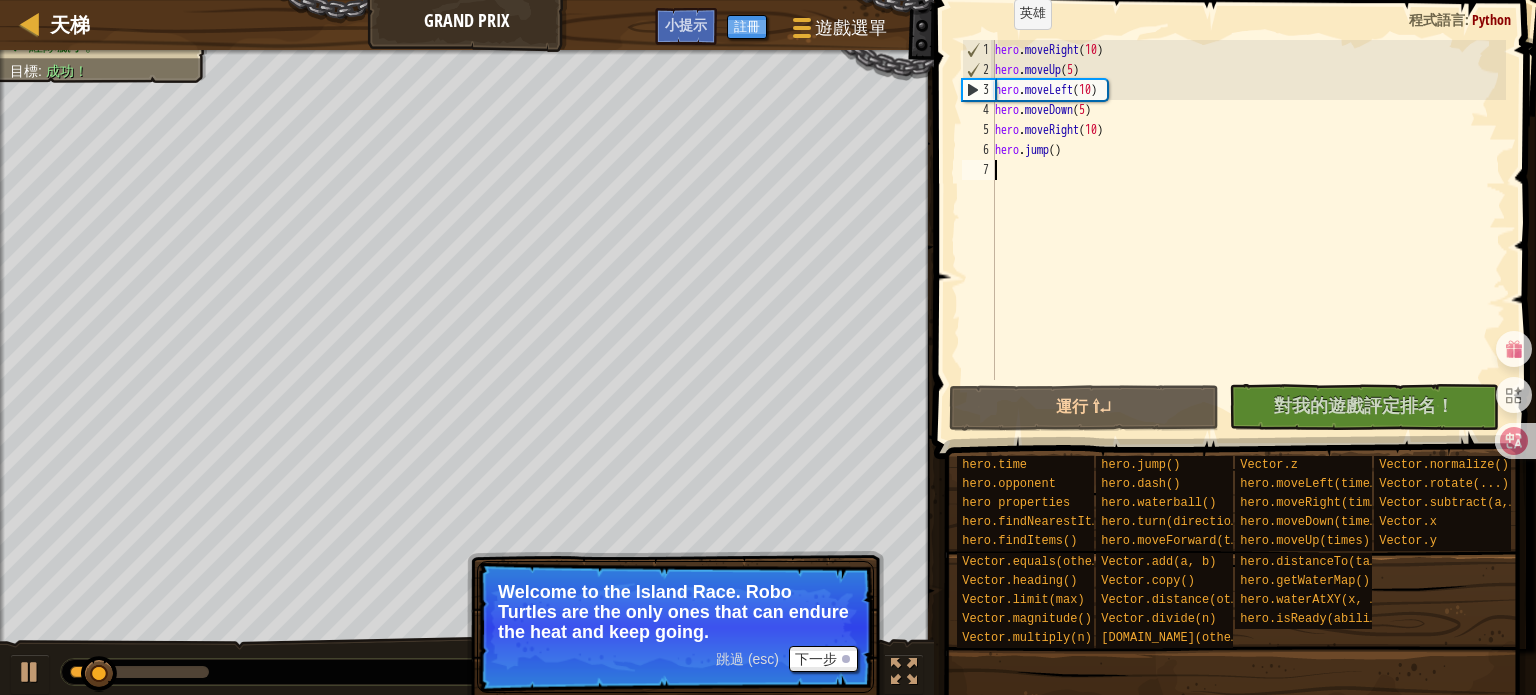 click on "1" at bounding box center (979, 50) 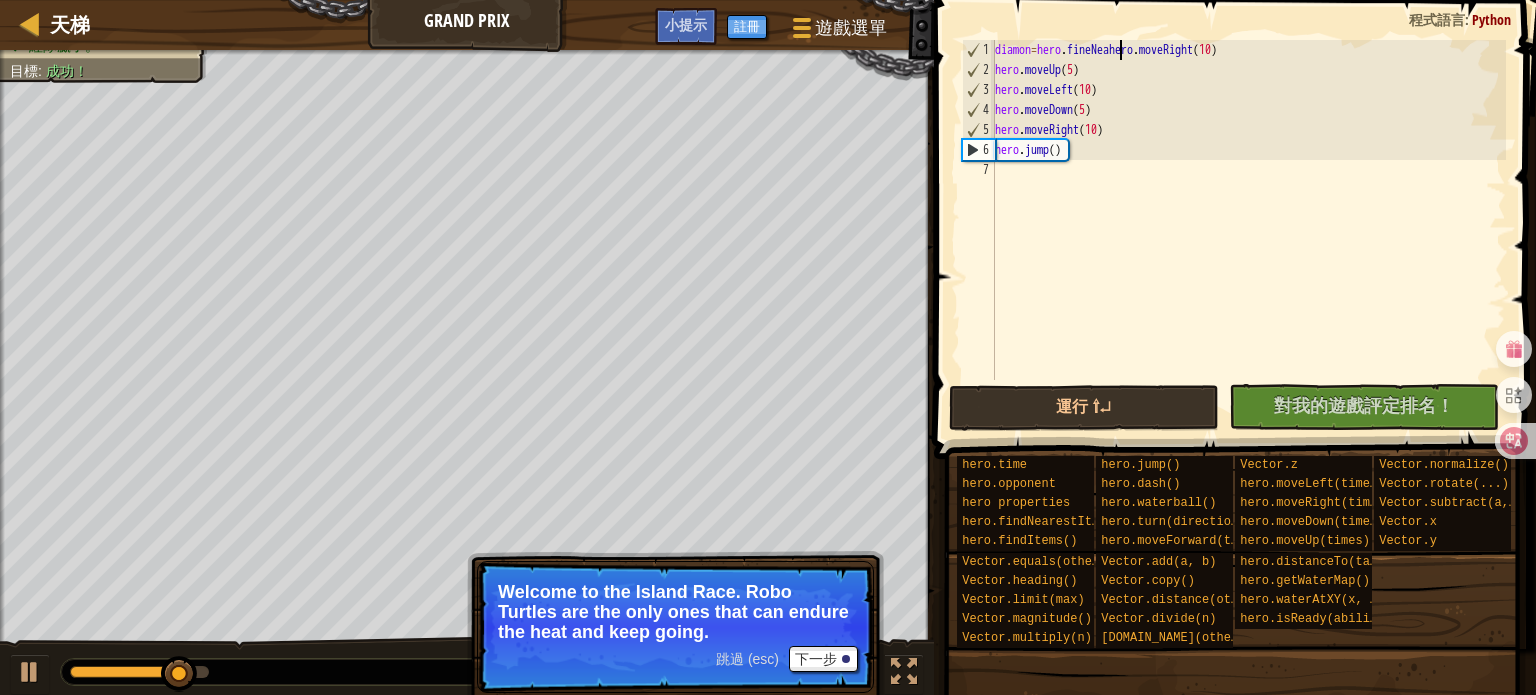 scroll, scrollTop: 9, scrollLeft: 11, axis: both 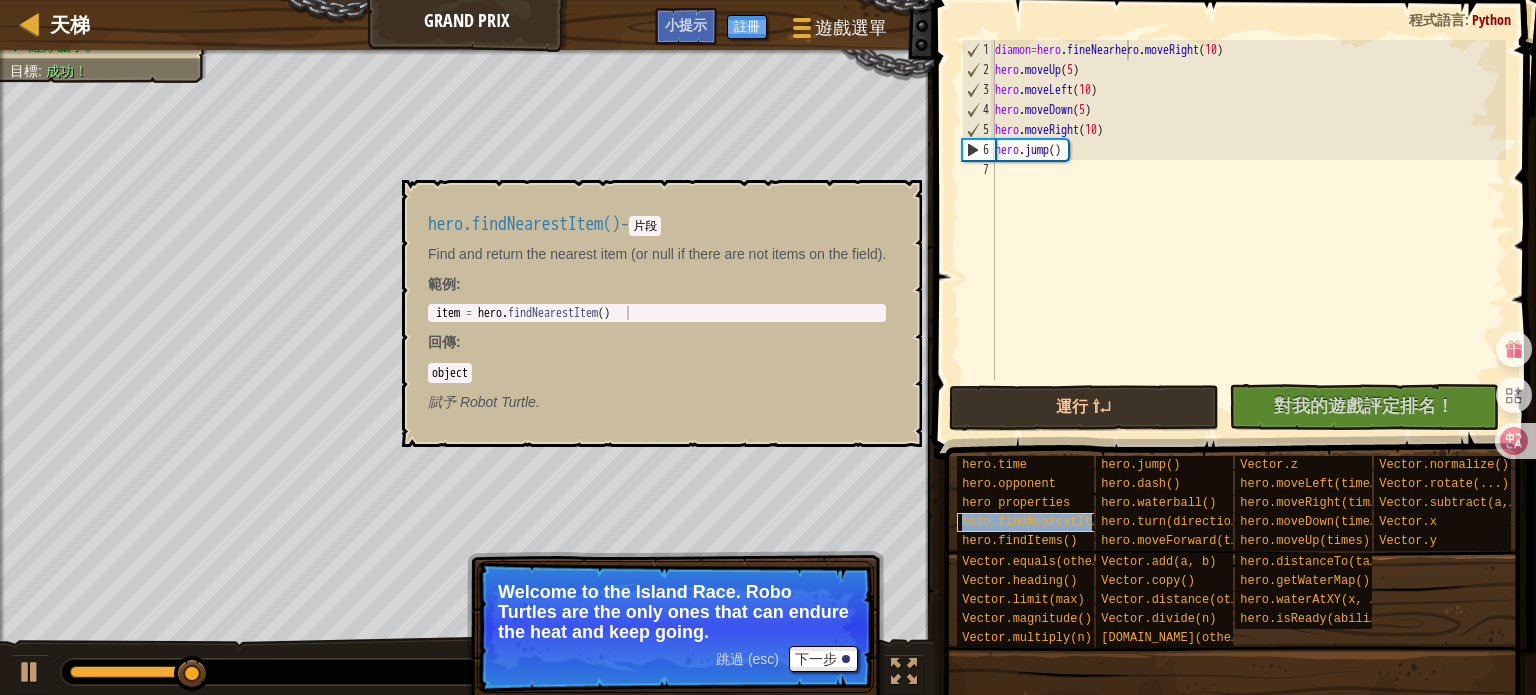 click on "hero.findNearestItem()" at bounding box center (1041, 522) 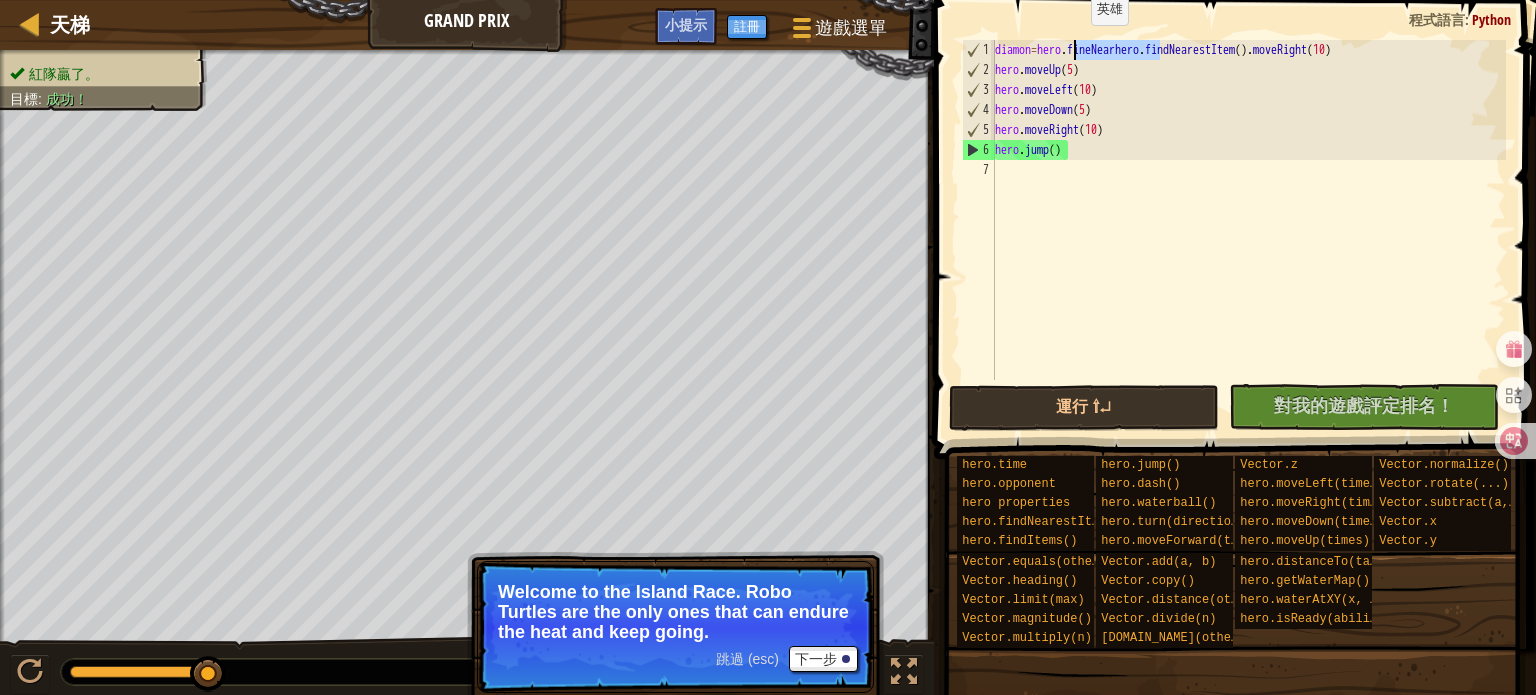 drag, startPoint x: 1159, startPoint y: 51, endPoint x: 1074, endPoint y: 45, distance: 85.2115 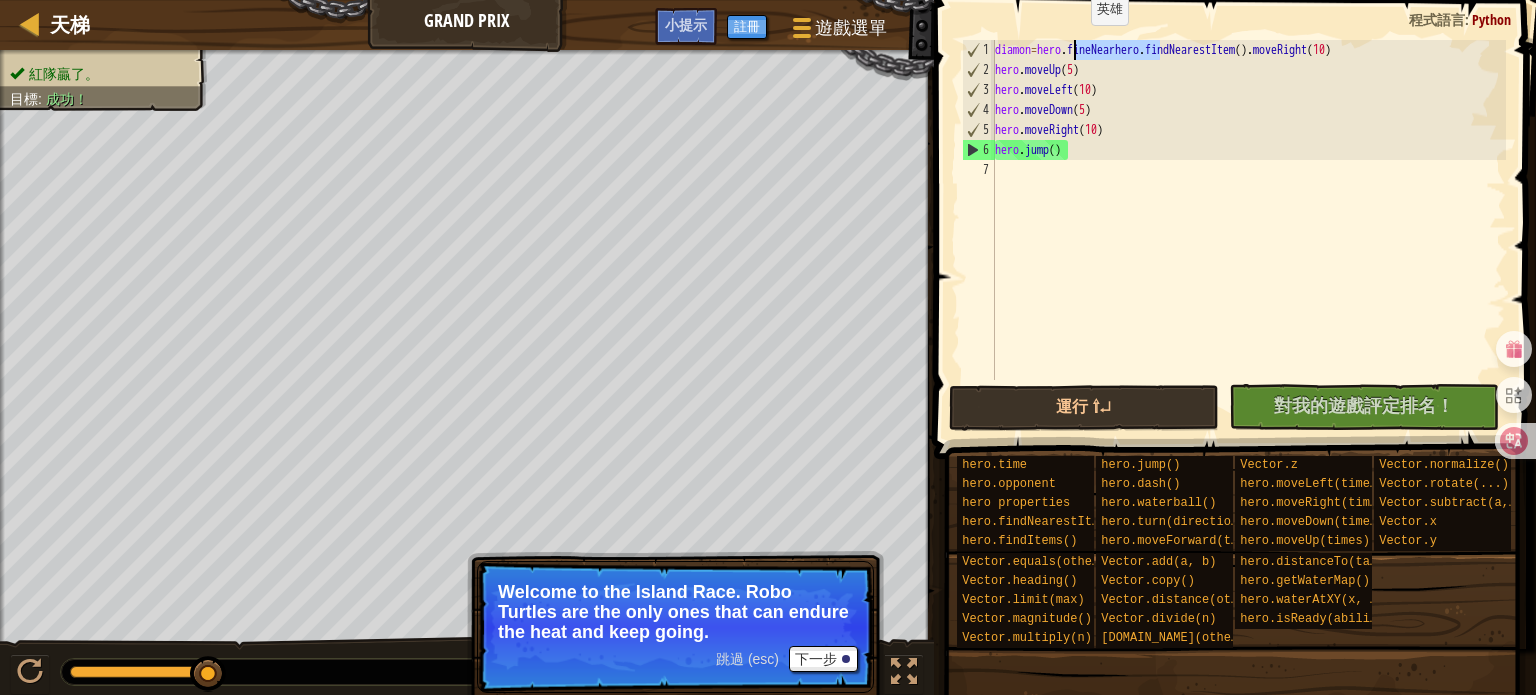 click on "diamon = hero . fineNearhero . findNearestItem ( ) . moveRight ( 10 ) hero . moveUp ( 5 ) hero . moveLeft ( 10 ) hero . moveDown ( 5 ) hero . moveRight ( 10 ) hero . jump ( )" at bounding box center [1248, 230] 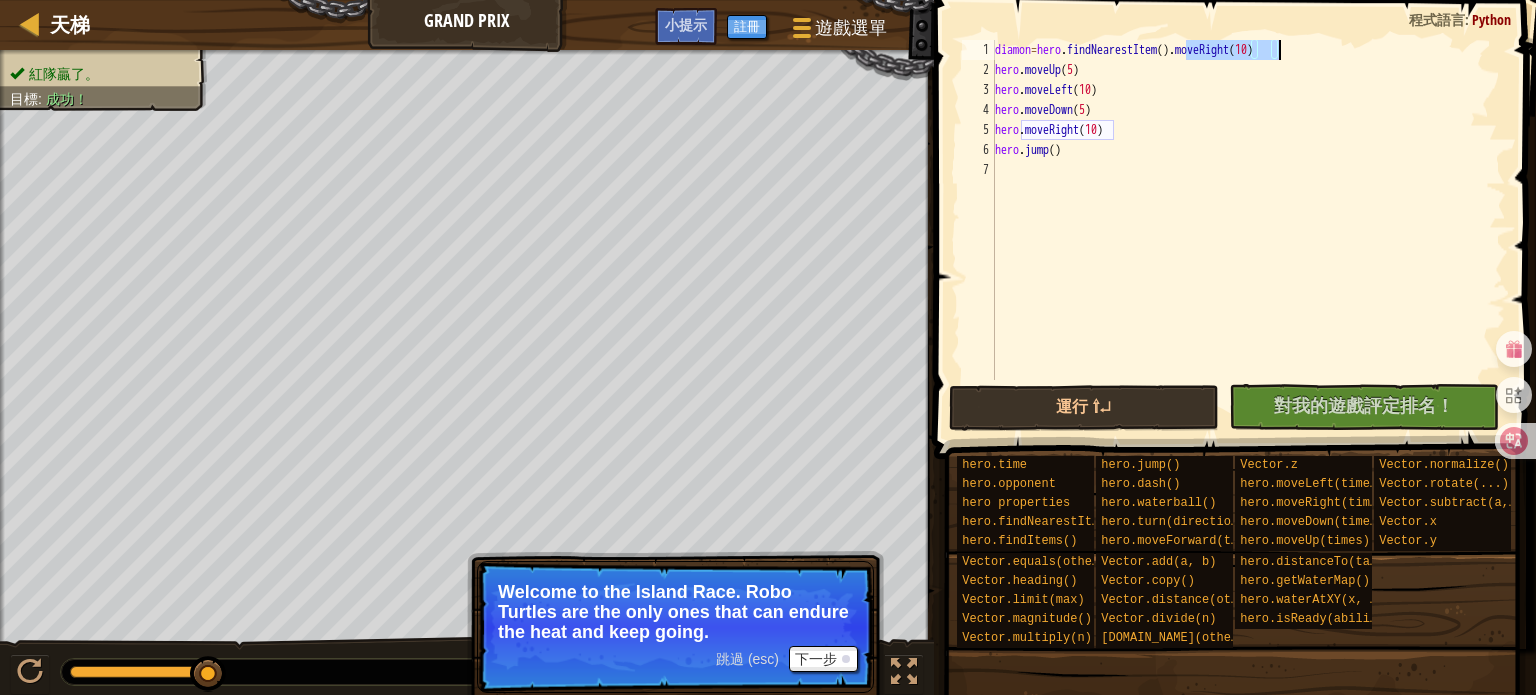 drag, startPoint x: 1185, startPoint y: 48, endPoint x: 1297, endPoint y: 48, distance: 112 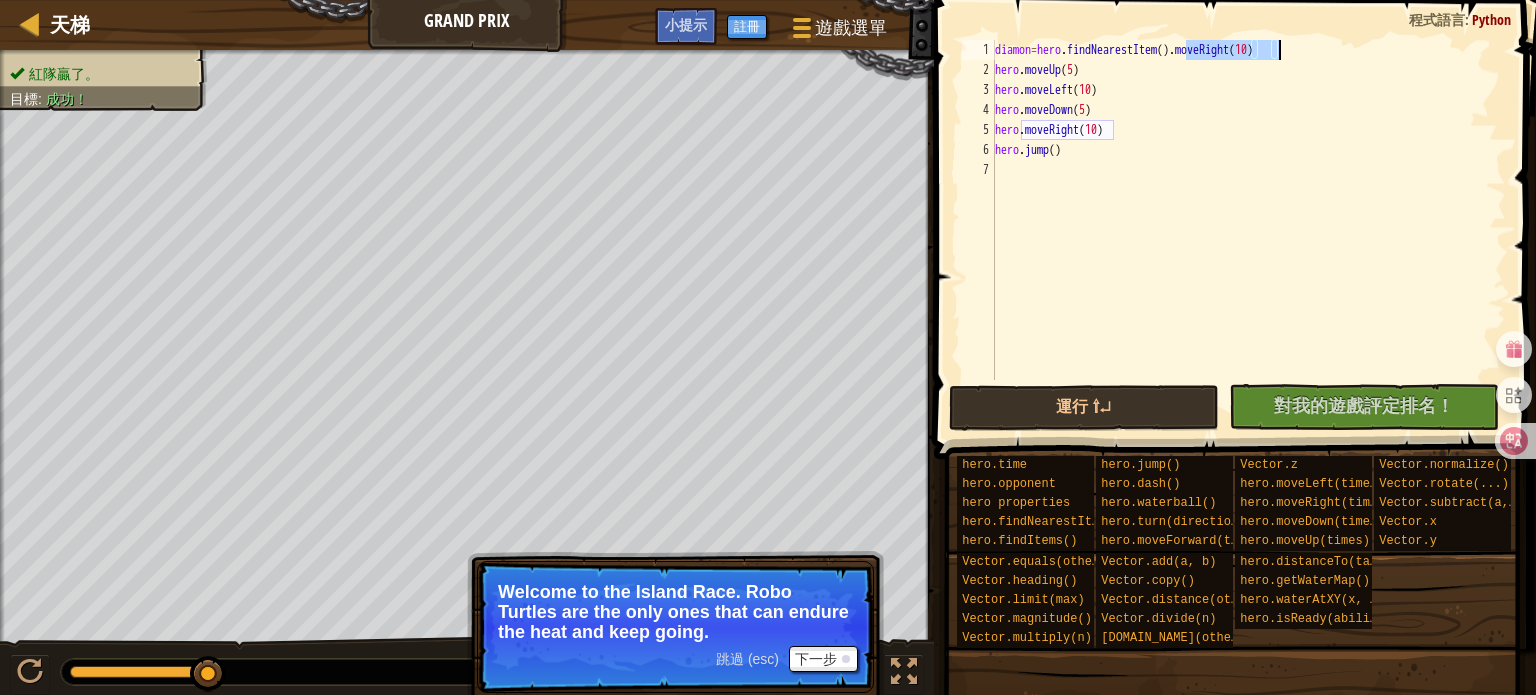 click on "diamon = hero . findNearestItem ( ) . moveRight ( 10 ) hero . moveUp ( 5 ) hero . moveLeft ( 10 ) hero . moveDown ( 5 ) hero . moveRight ( 10 ) hero . jump ( )" at bounding box center [1248, 230] 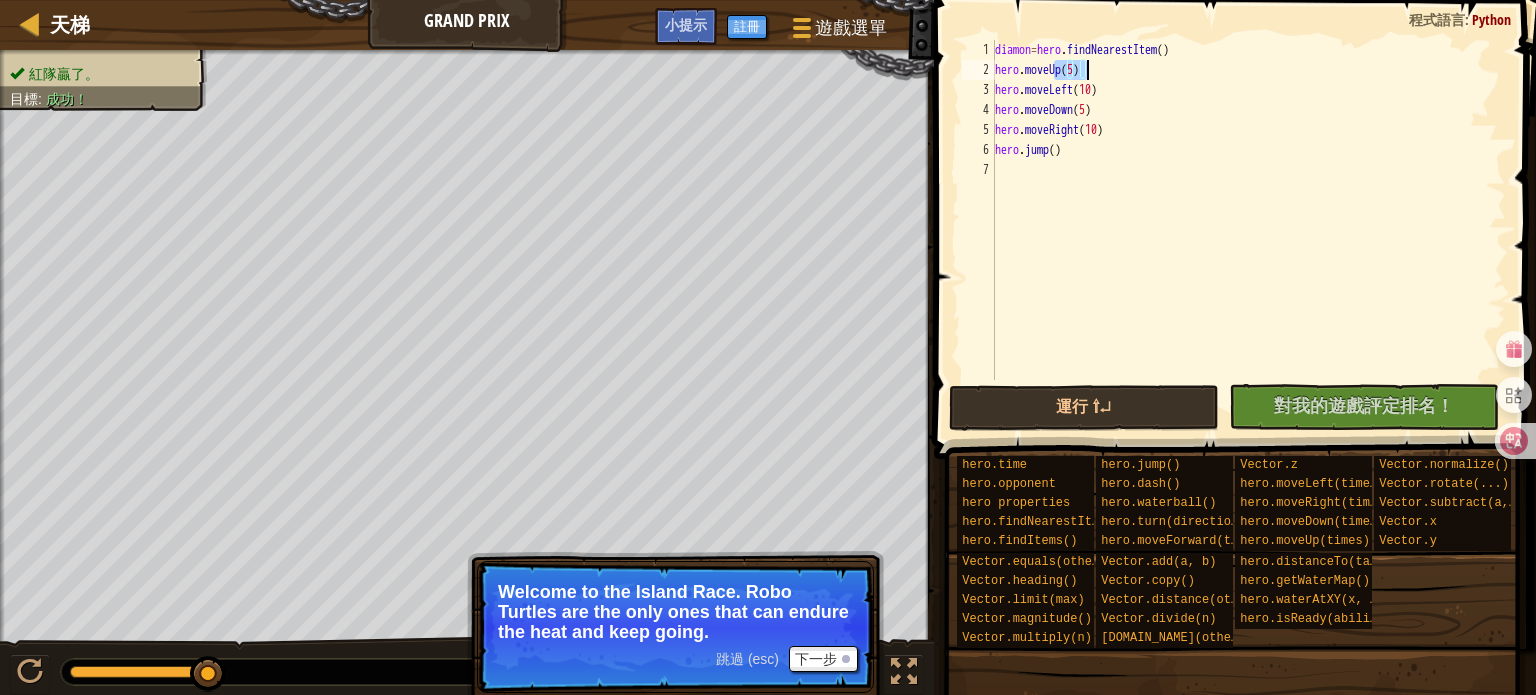 drag, startPoint x: 1053, startPoint y: 67, endPoint x: 1124, endPoint y: 76, distance: 71.568146 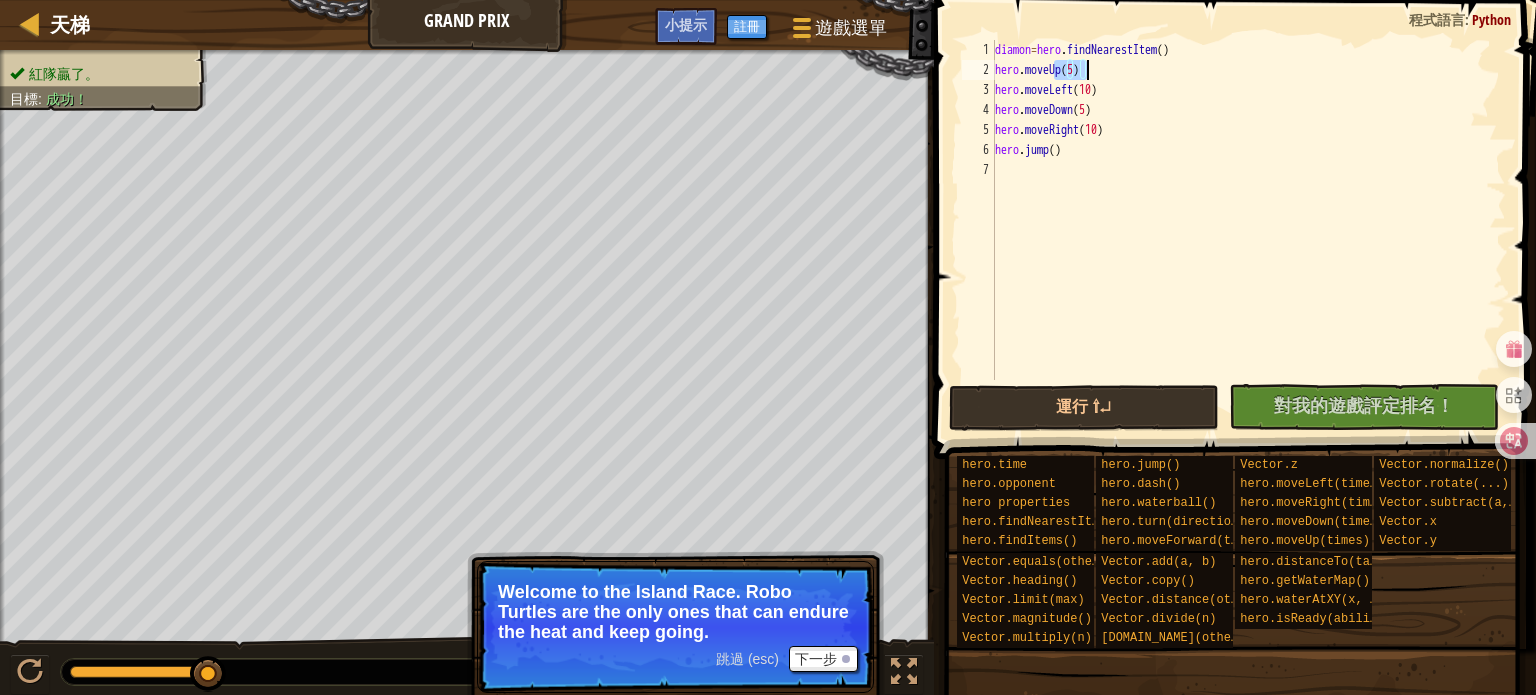 scroll, scrollTop: 9, scrollLeft: 6, axis: both 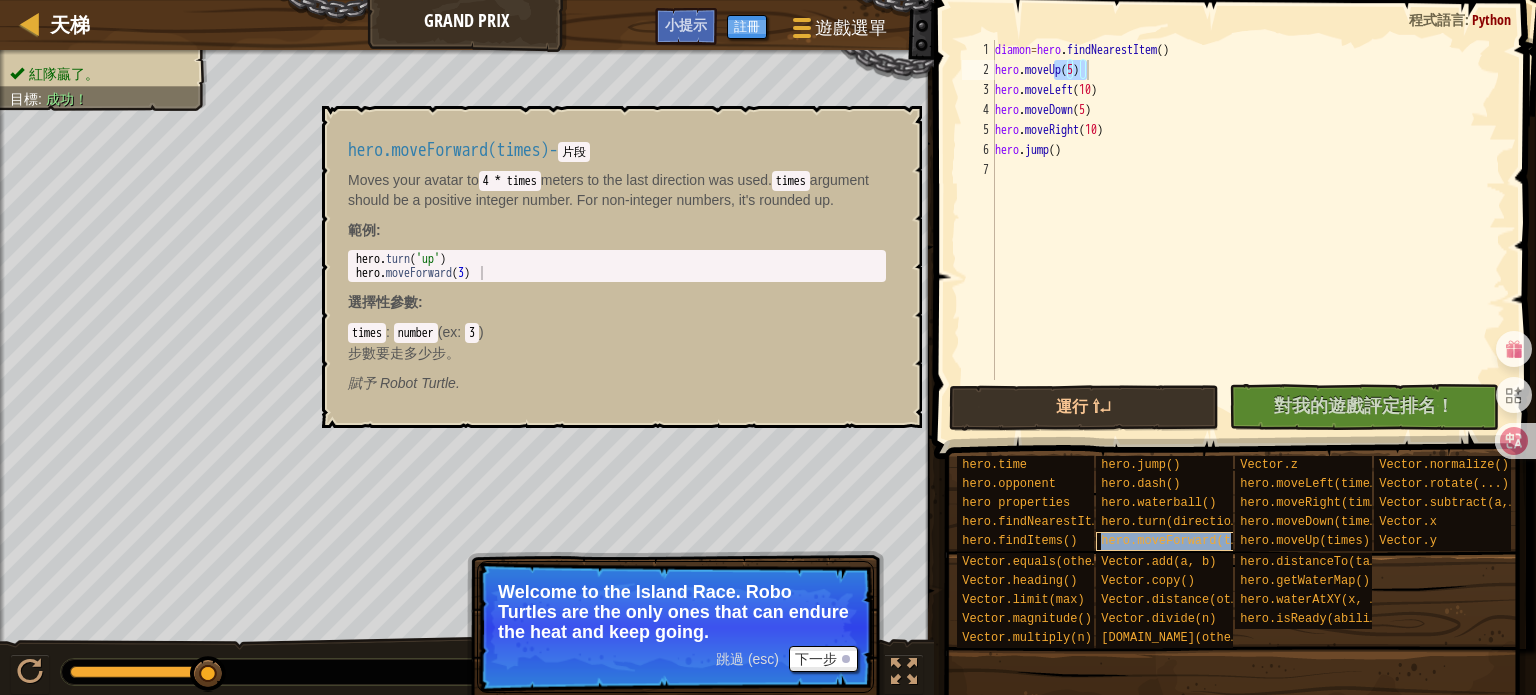 click on "hero.moveForward(times)" at bounding box center [1184, 541] 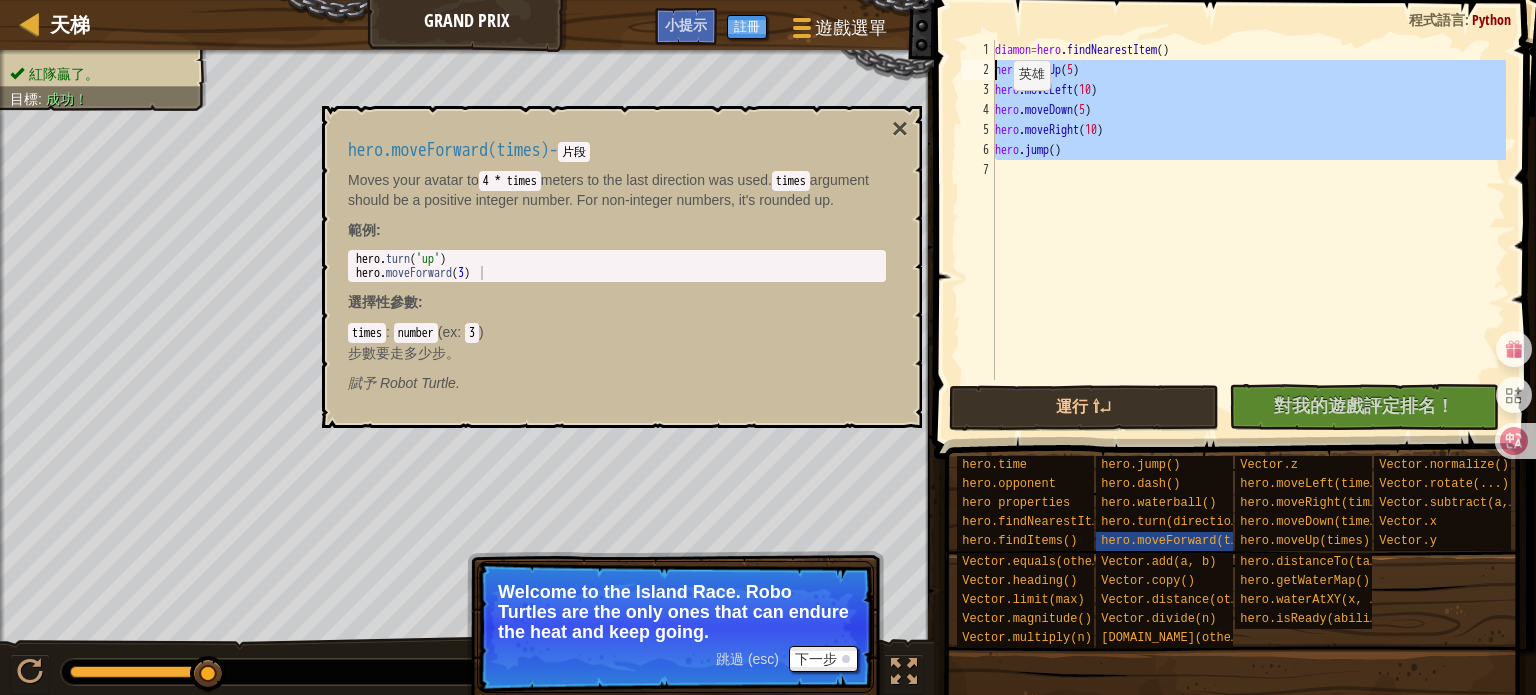 drag, startPoint x: 1092, startPoint y: 169, endPoint x: 972, endPoint y: 66, distance: 158.14233 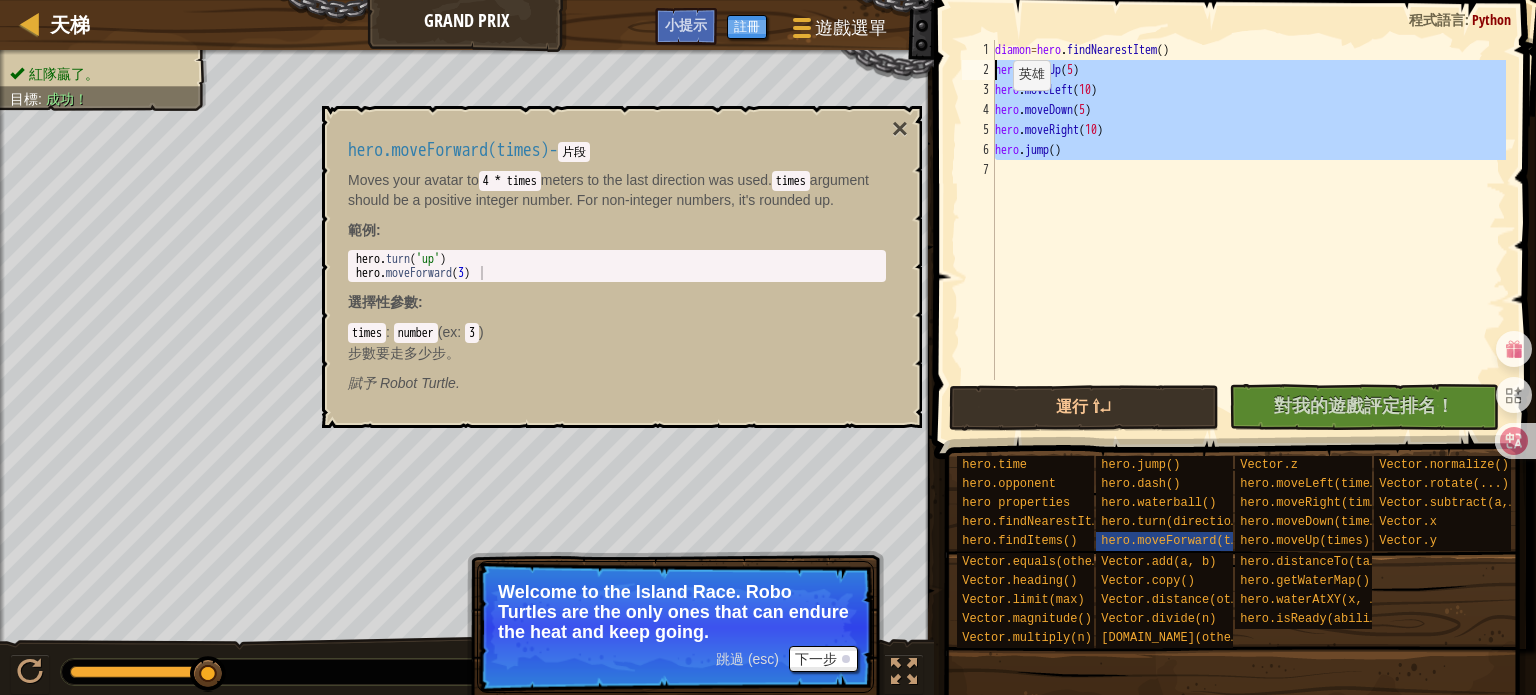 click on "hero.moveUp(5) 1 2 3 4 5 6 7 diamon = hero . findNearestItem ( ) hero . moveUp ( 5 ) hero . moveLeft ( 10 ) hero . moveDown ( 5 ) hero . moveRight ( 10 ) hero . jump ( )     הההההההההההההההההההההההההההההההההההההההההההההההההההההההההההההההההההההההההההההההההההההההההההההההההההההההההההההההההההההההההההההההההההההההההההההההההההההההההההההההההההההההההההההההההההההההההההההההההההההההההההההההההההההההההההההההההההההההההההההההההההההההההההההההה XXXXXXXXXXXXXXXXXXXXXXXXXXXXXXXXXXXXXXXXXXXXXXXXXXXXXXXXXXXXXXXXXXXXXXXXXXXXXXXXXXXXXXXXXXXXXXXXXXXXXXXXXXXXXXXXXXXXXXXXXXXXXXXXXXXXXXXXXXXXXXXXXXXXXXXXXXXXXXXXXXXXXXXXXXXXXXXXXXXXXXXXXXXXXXXXXXXXXXXXXXXXXXXXXXXXXXXXXXXXXXXXXXXXXXXXXXXXXXXXXXXXXXXXXXXXXXXX" at bounding box center (1232, 210) 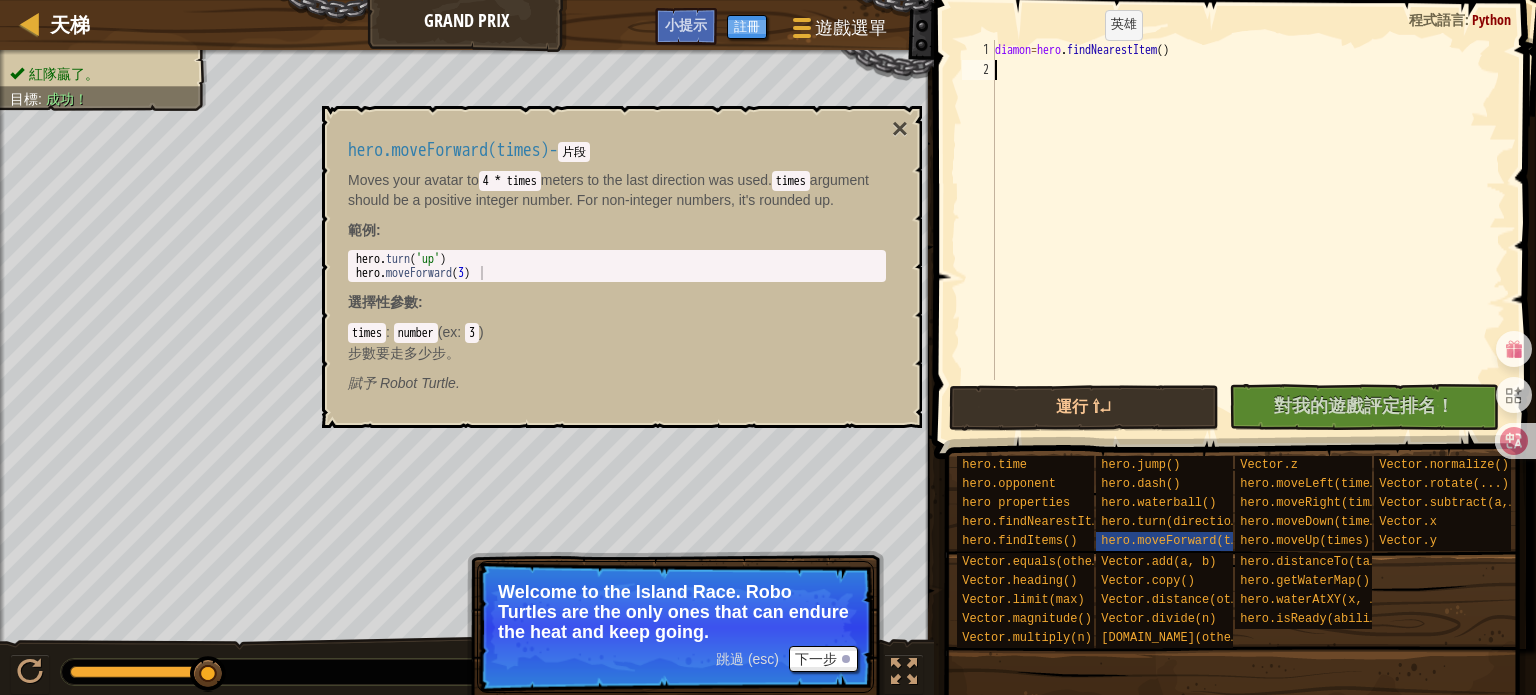scroll, scrollTop: 9, scrollLeft: 0, axis: vertical 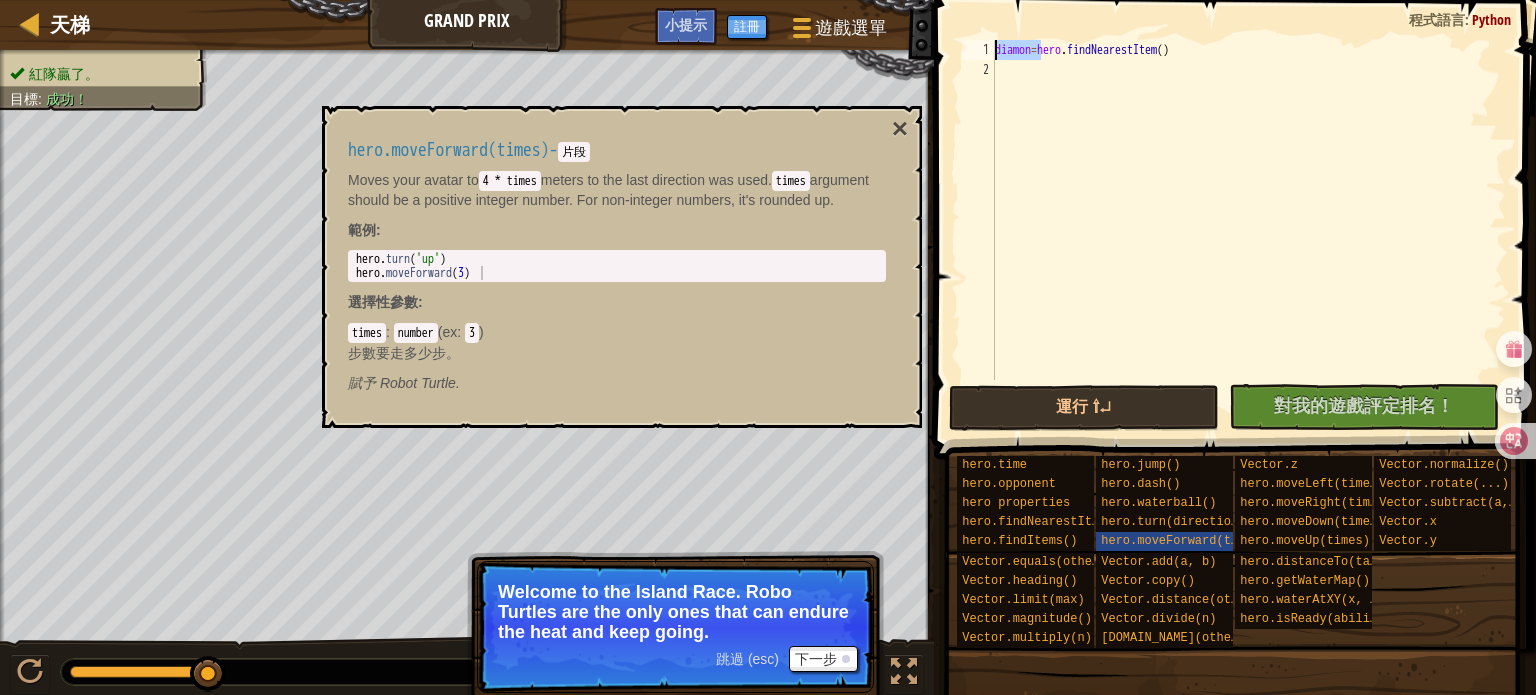drag, startPoint x: 1041, startPoint y: 47, endPoint x: 952, endPoint y: 41, distance: 89.20202 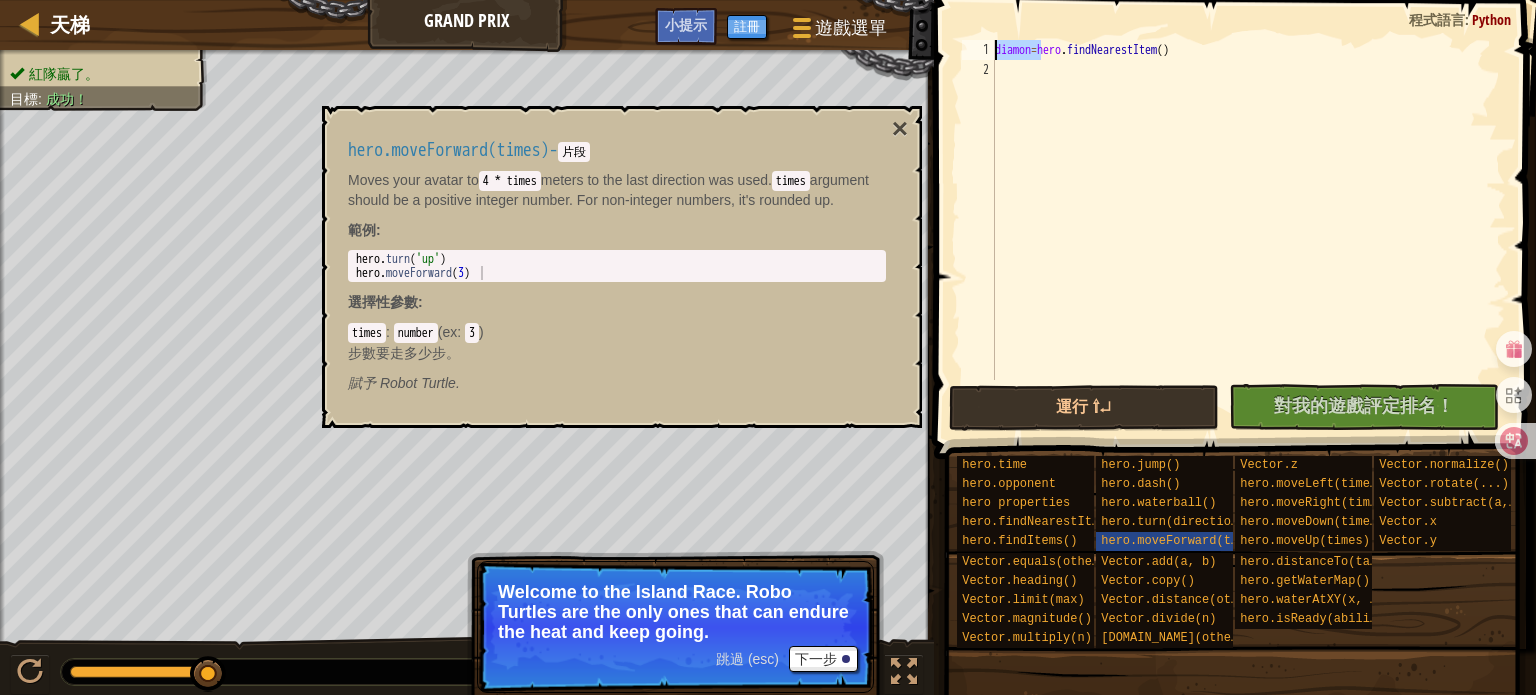 type on "hero.findNearestItem()" 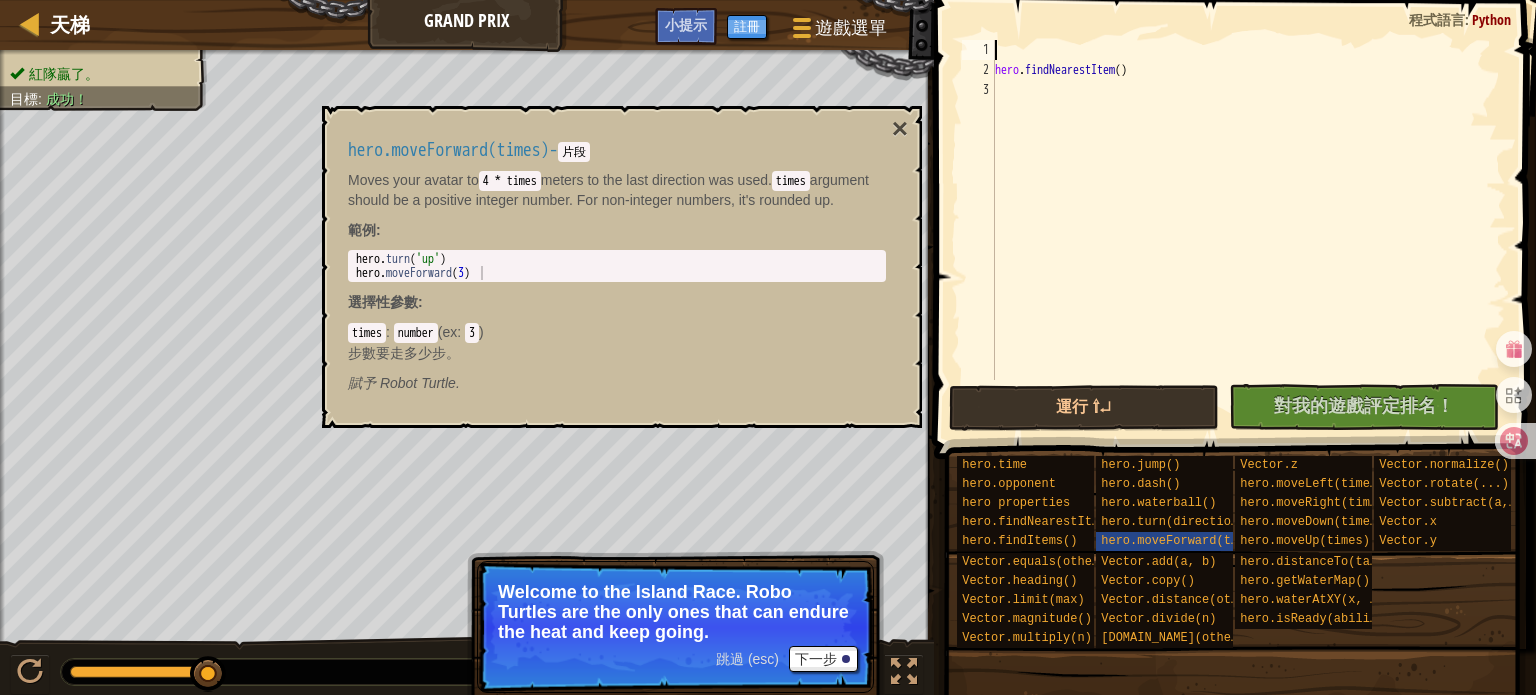 click on "hero . findNearestItem ( )" at bounding box center [1248, 230] 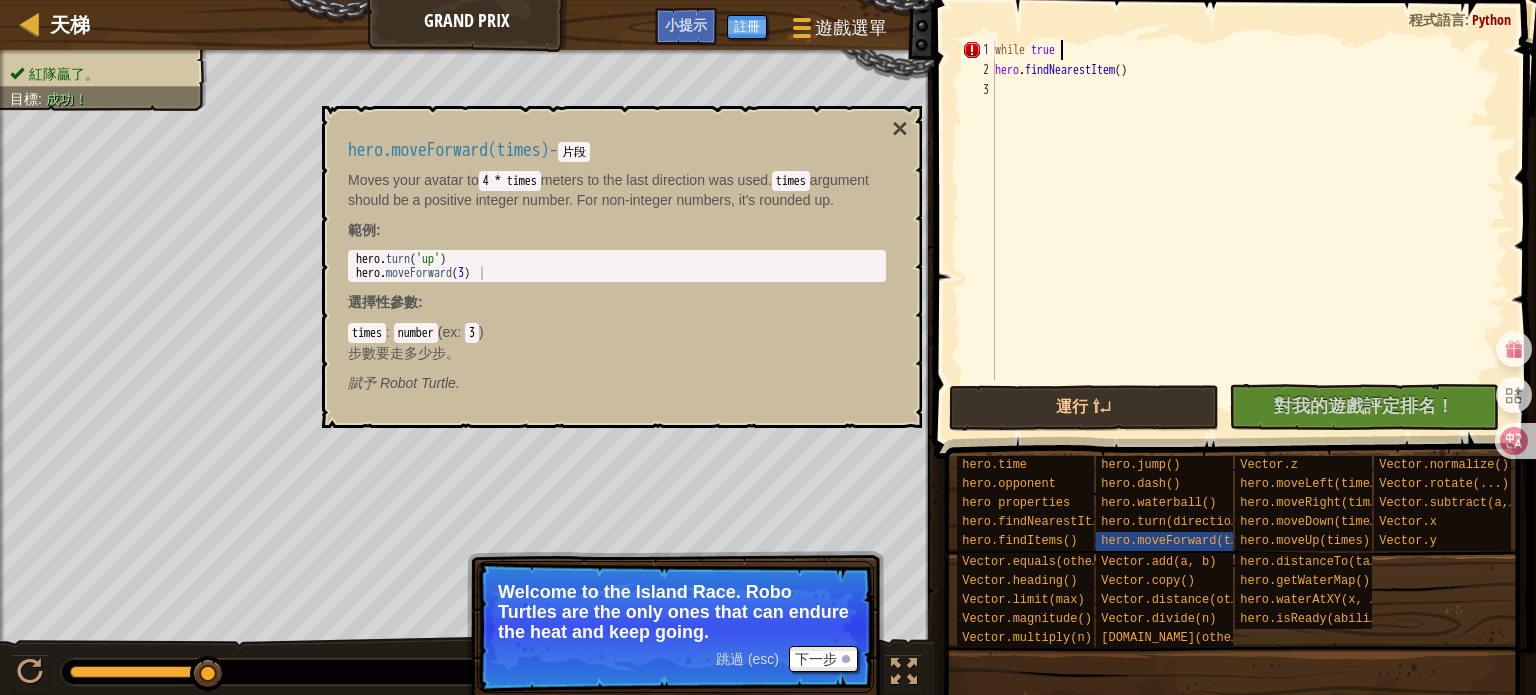 scroll, scrollTop: 9, scrollLeft: 4, axis: both 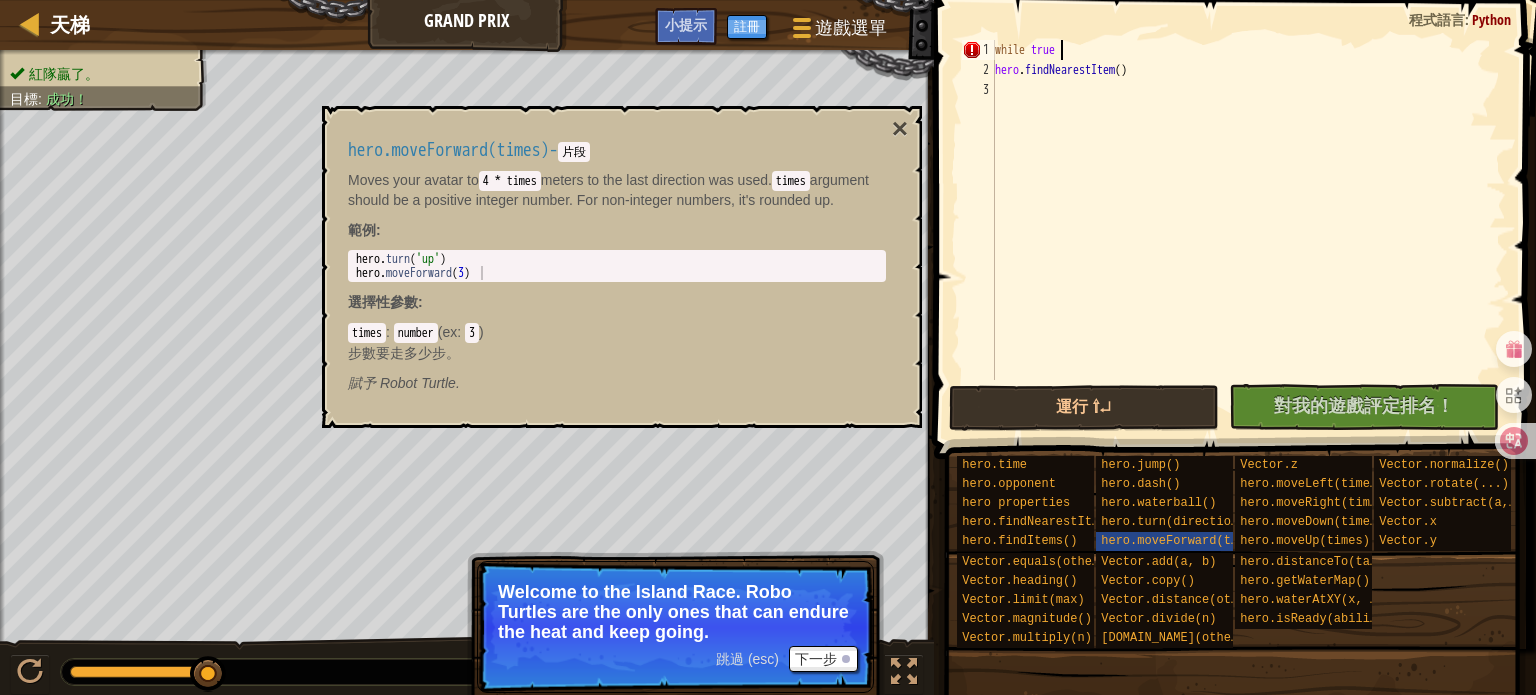 type on "while true:" 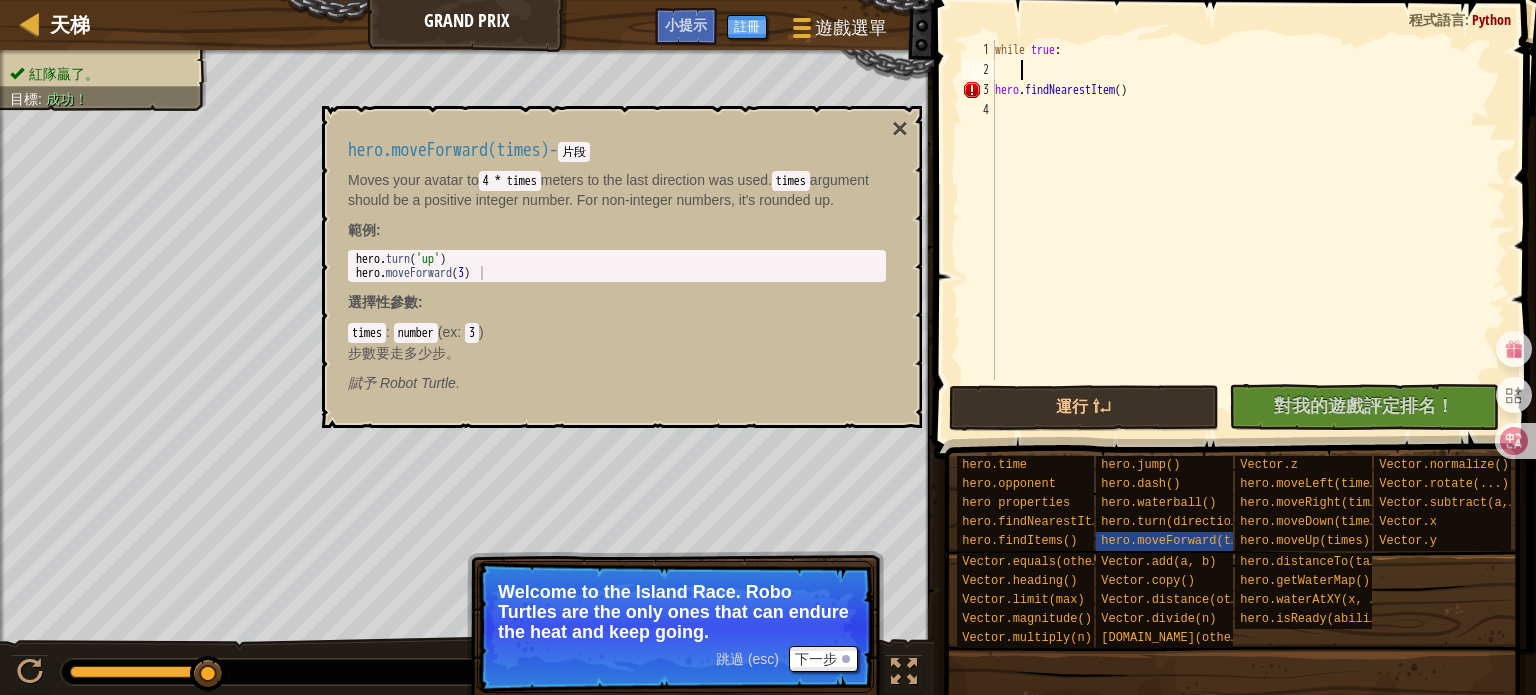 scroll, scrollTop: 9, scrollLeft: 0, axis: vertical 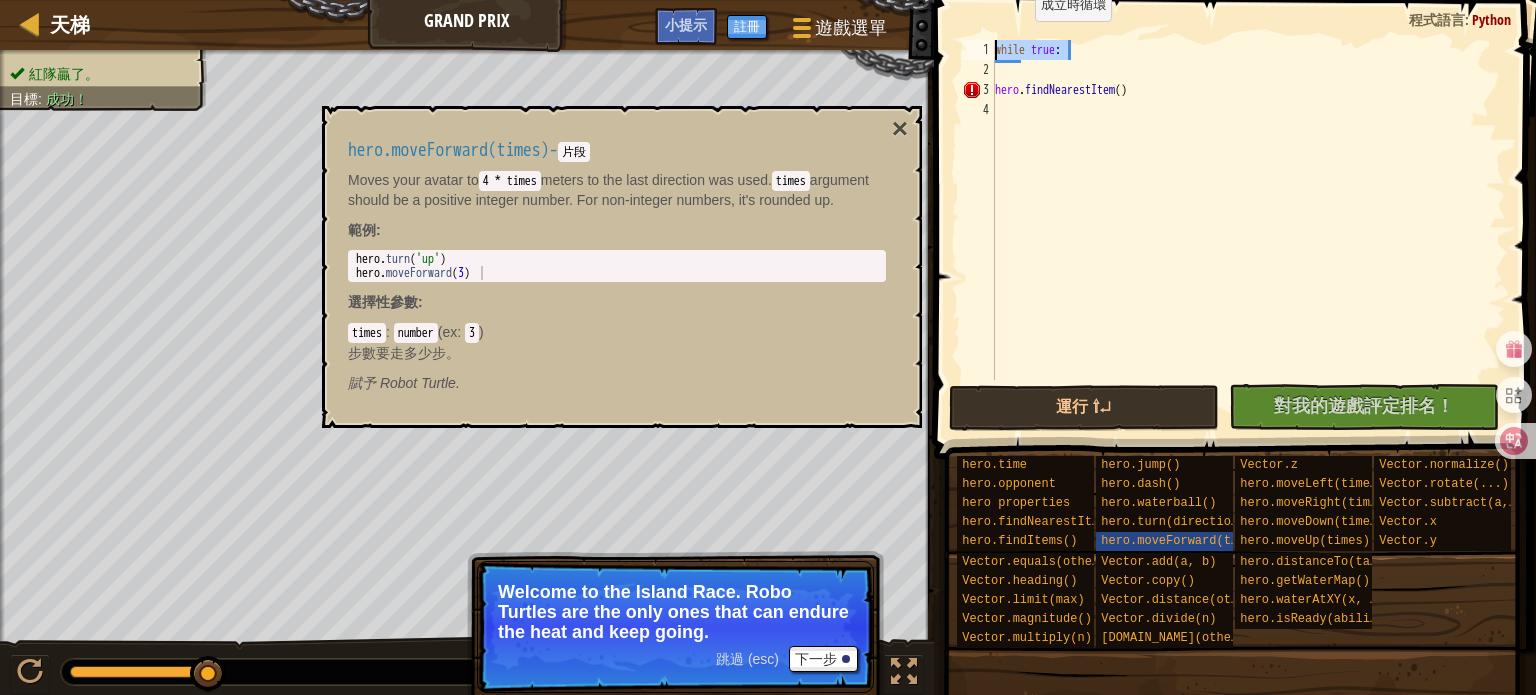 drag, startPoint x: 1088, startPoint y: 51, endPoint x: 976, endPoint y: 35, distance: 113.137085 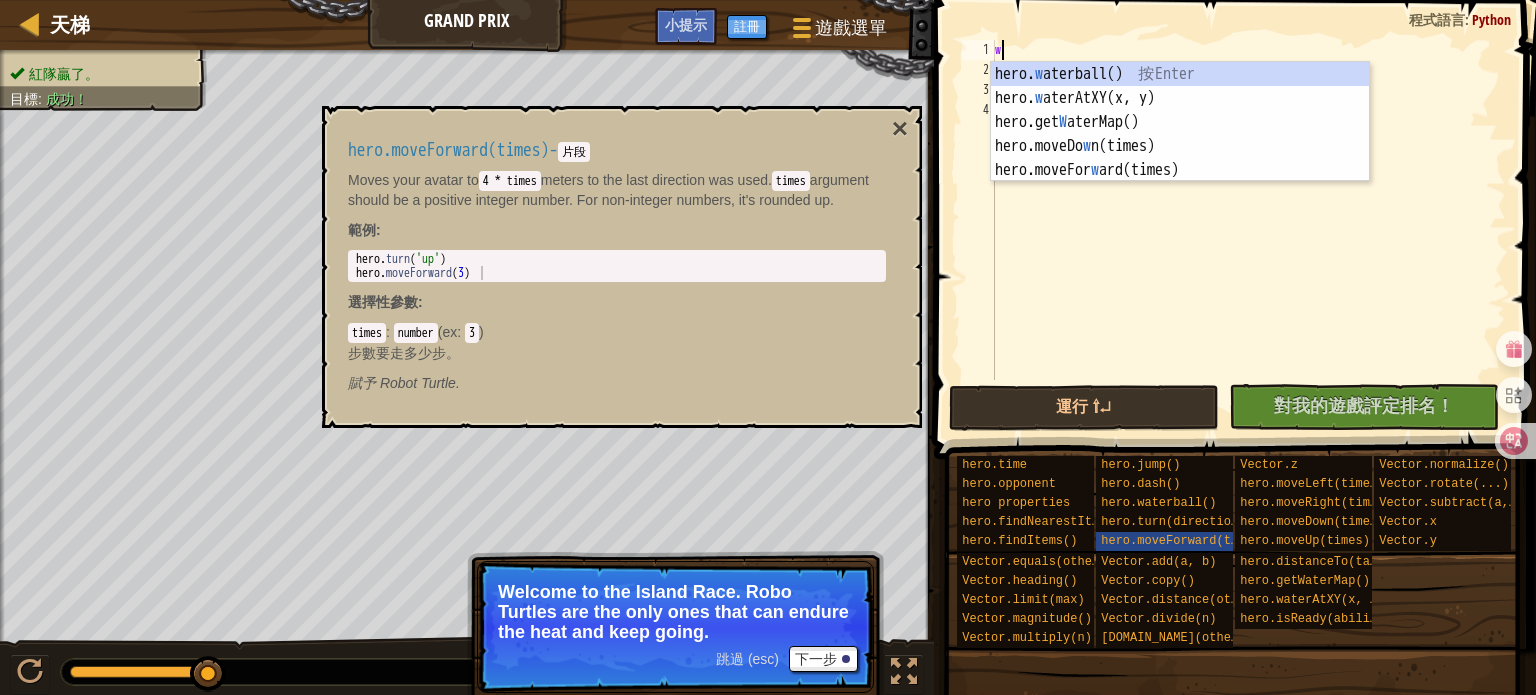 click on "w hero . findNearestItem ( )" at bounding box center [1248, 230] 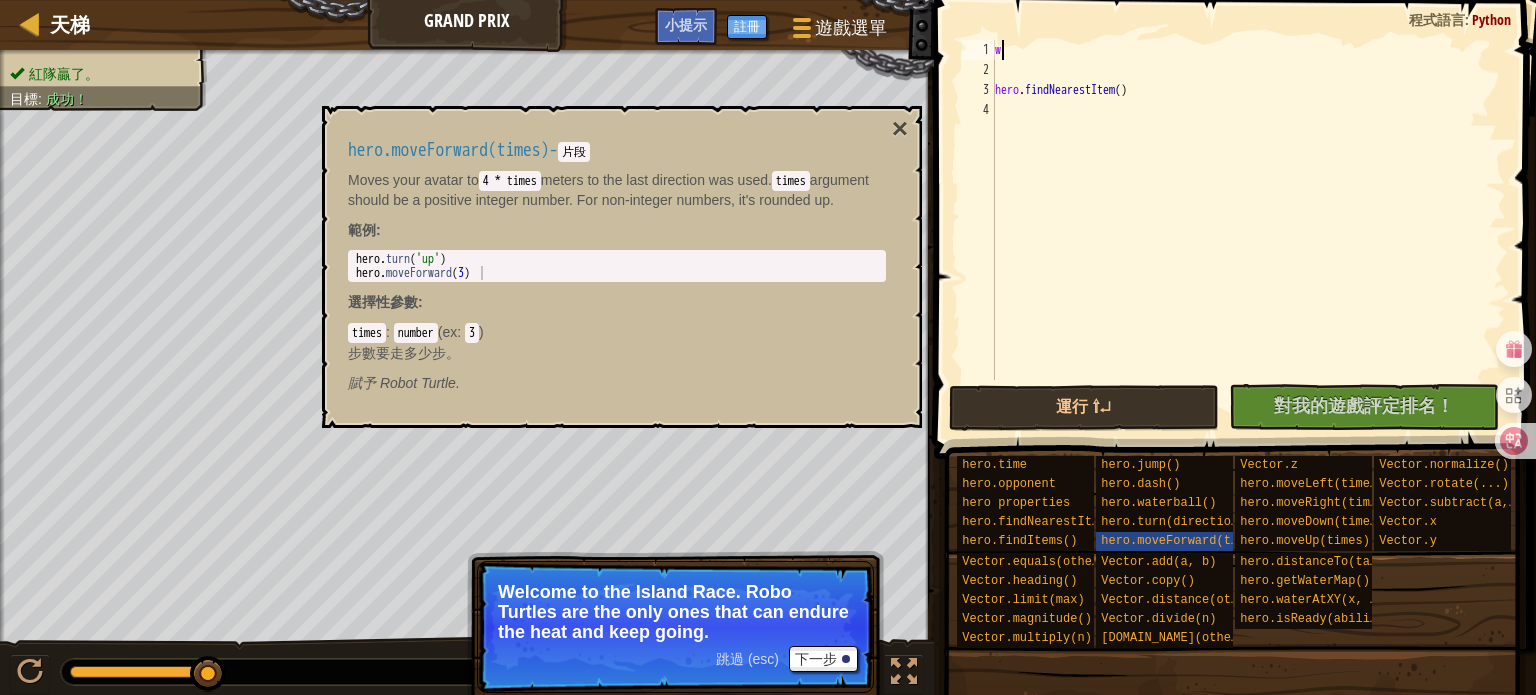 type on "w" 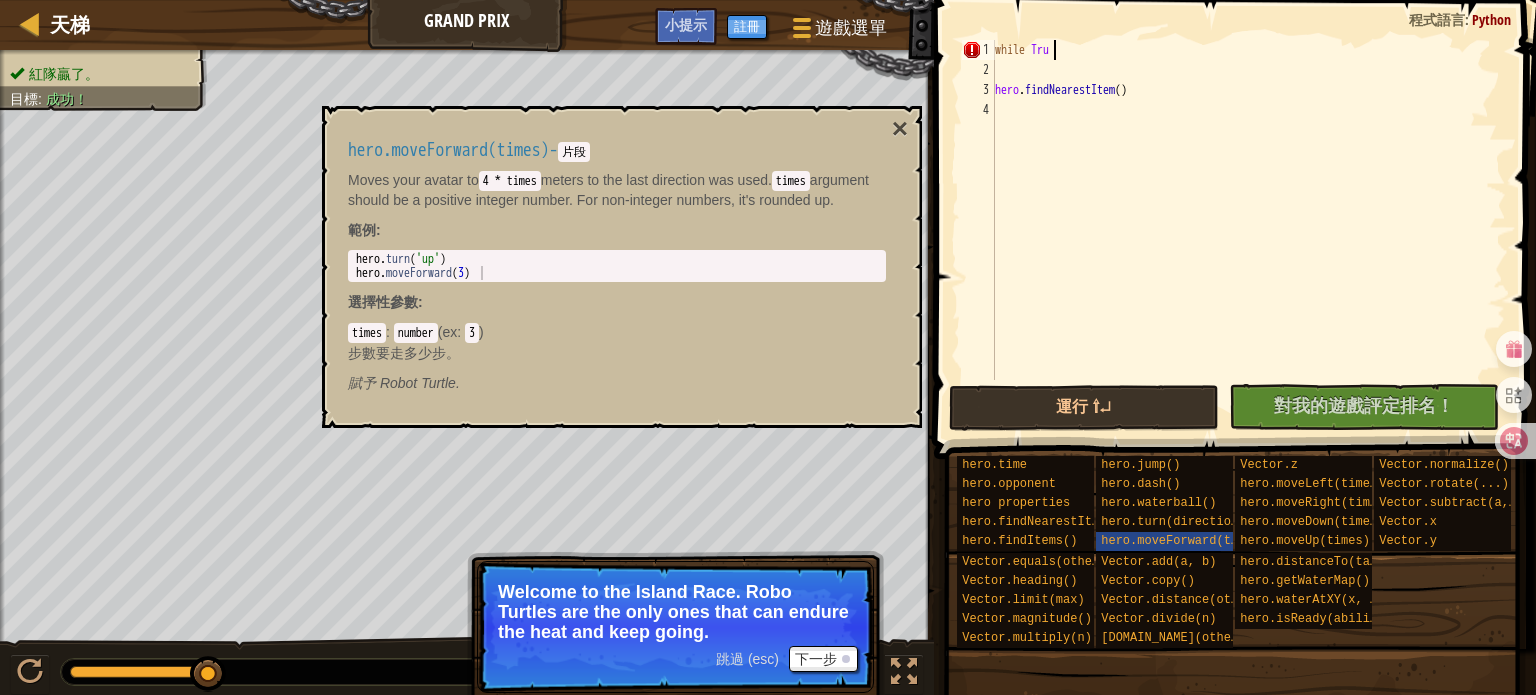 scroll, scrollTop: 9, scrollLeft: 4, axis: both 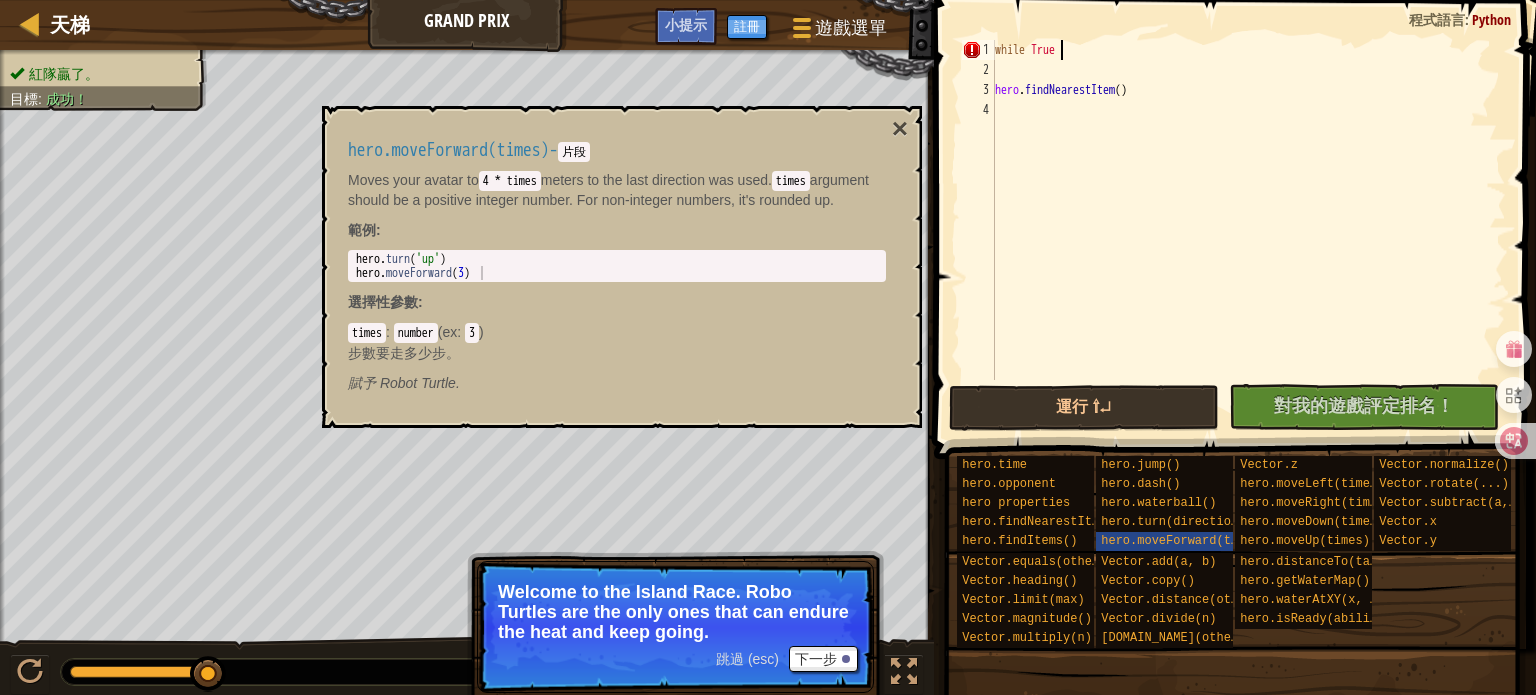 type on "while True:" 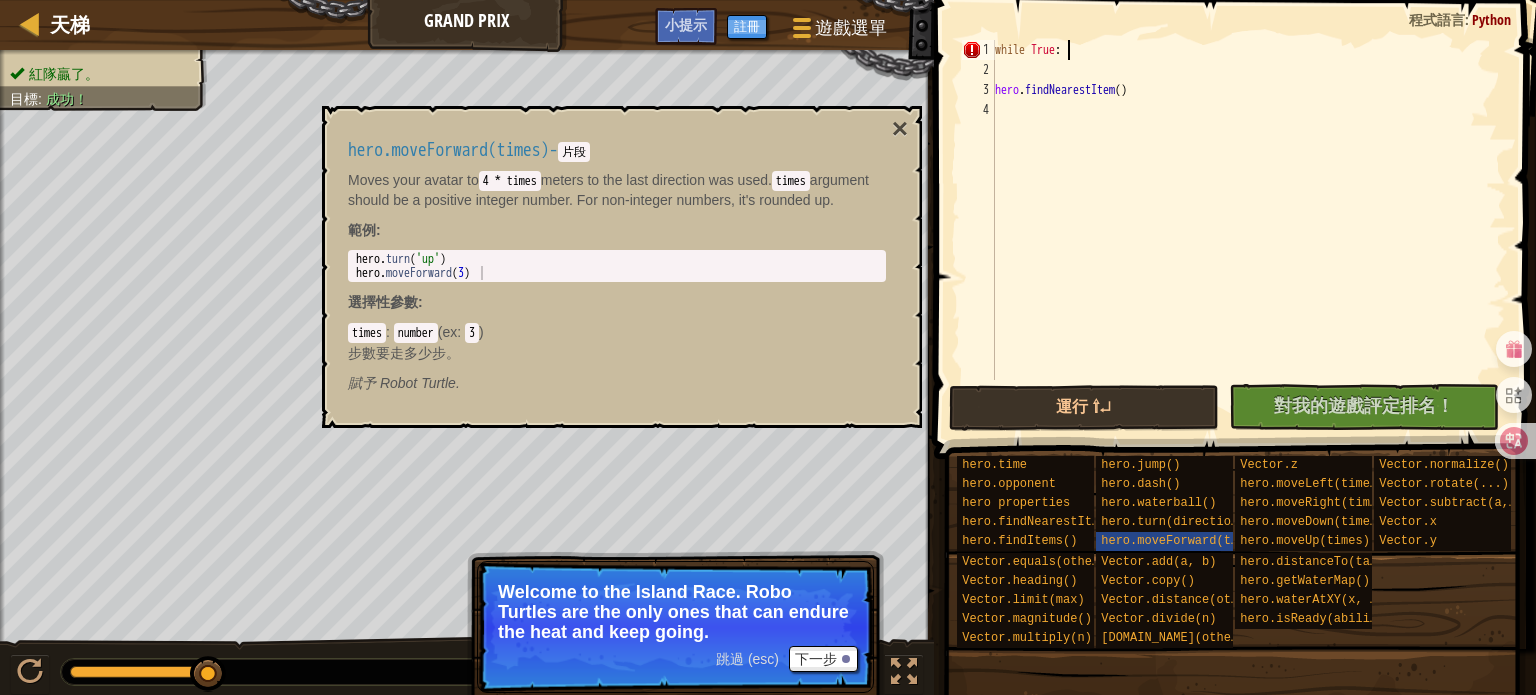 scroll, scrollTop: 9, scrollLeft: 0, axis: vertical 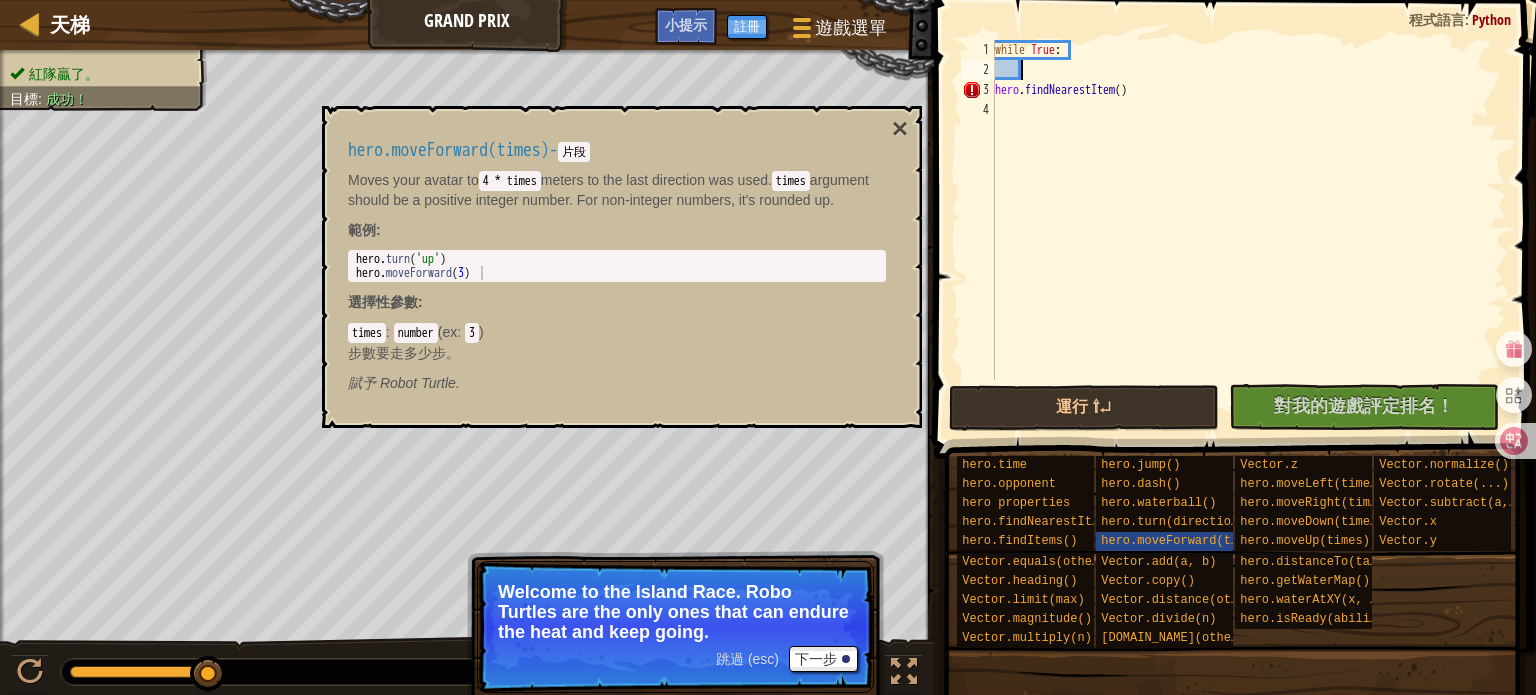 type on "hero.findNearestItem()" 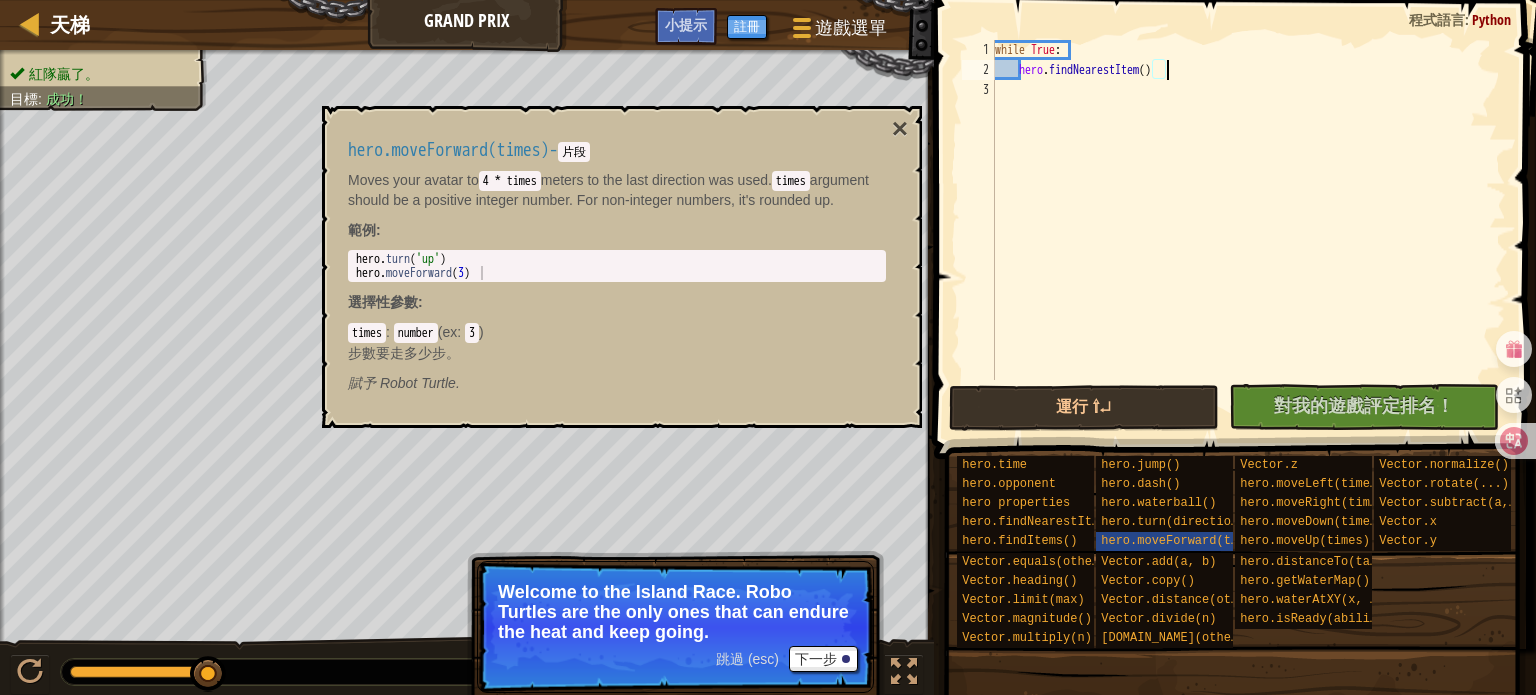 click on "while   True :      hero . findNearestItem ( )" at bounding box center [1248, 230] 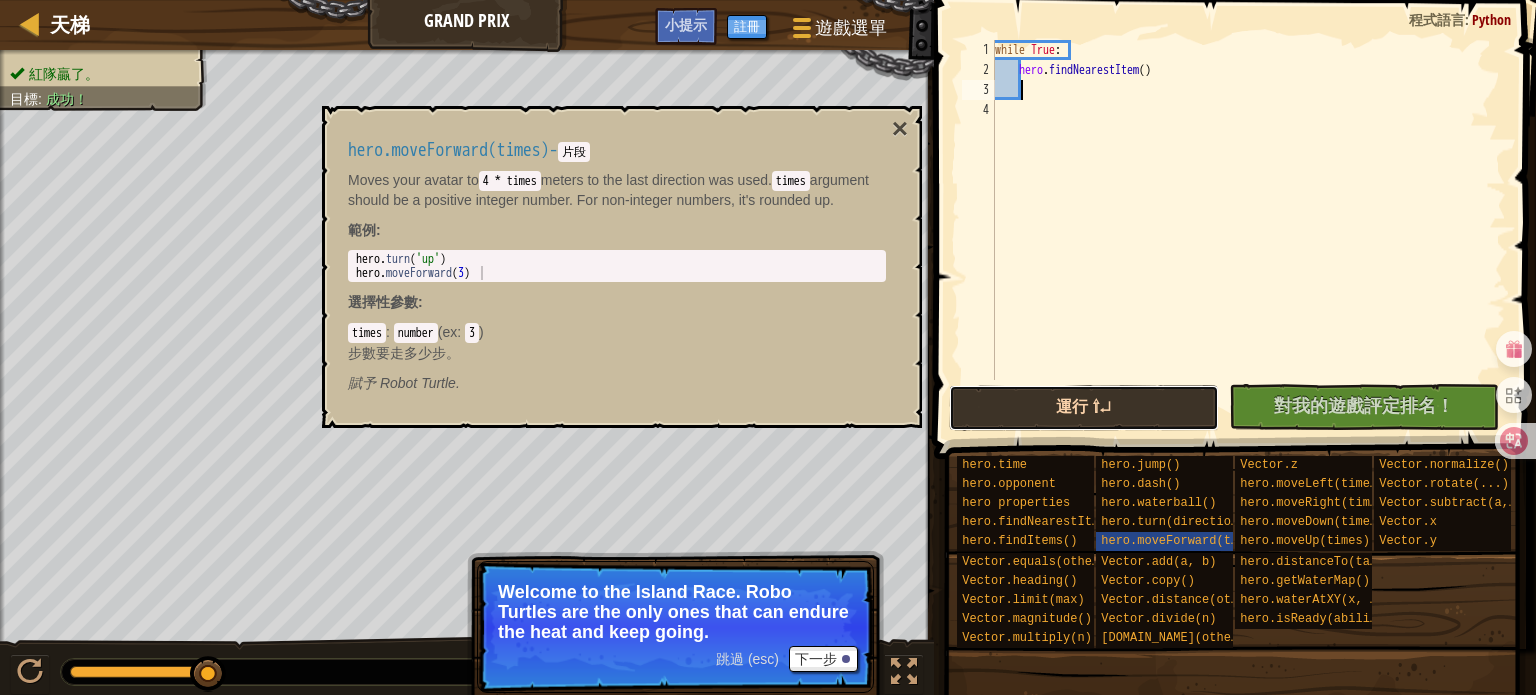 click on "運行 ⇧↵" at bounding box center [1084, 408] 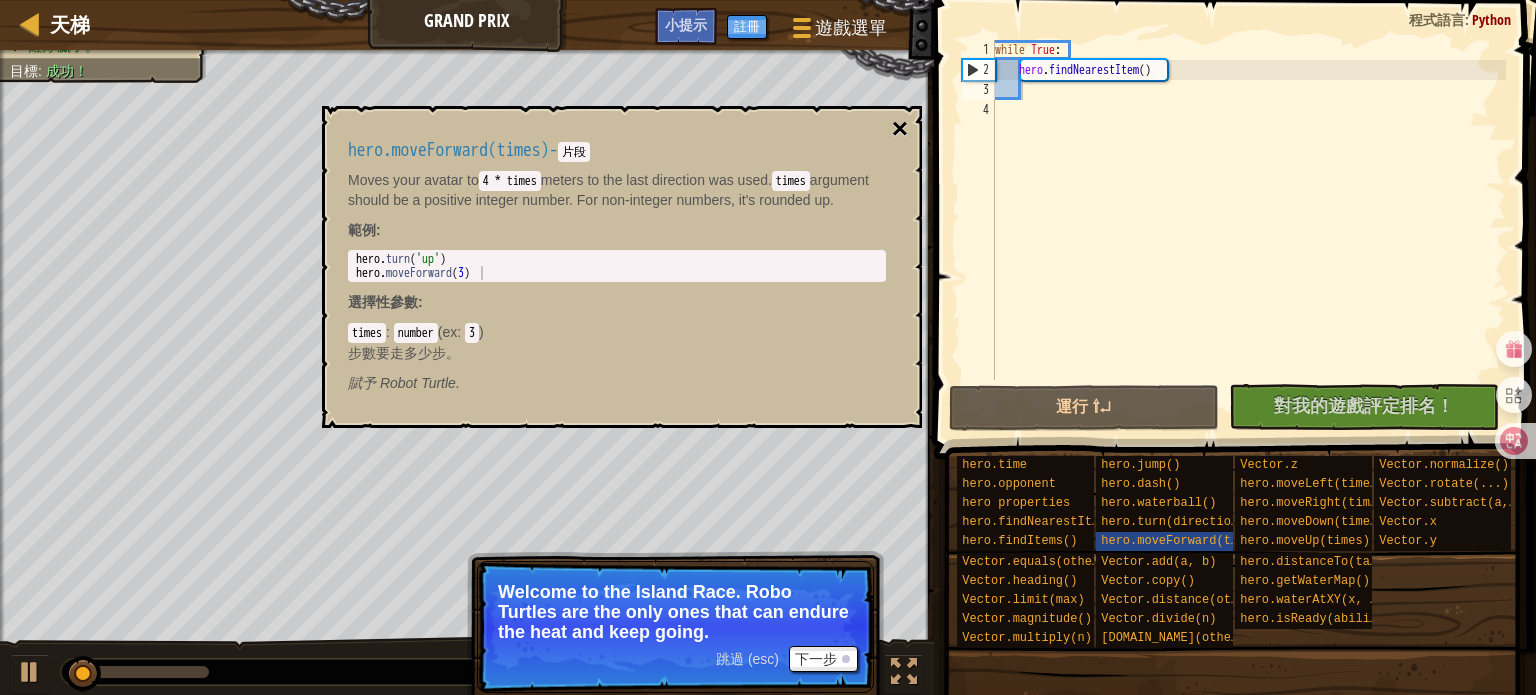 click on "×" at bounding box center [900, 129] 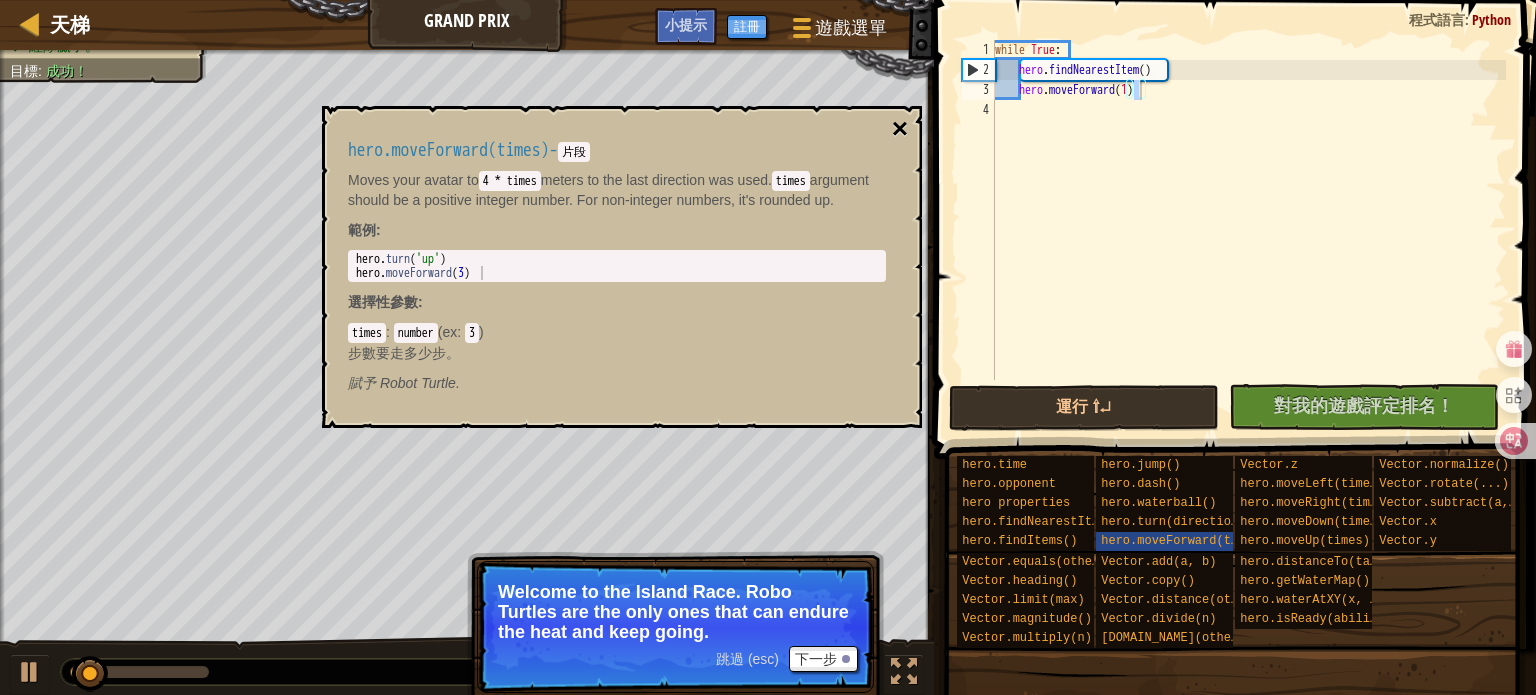click on "×" at bounding box center (900, 129) 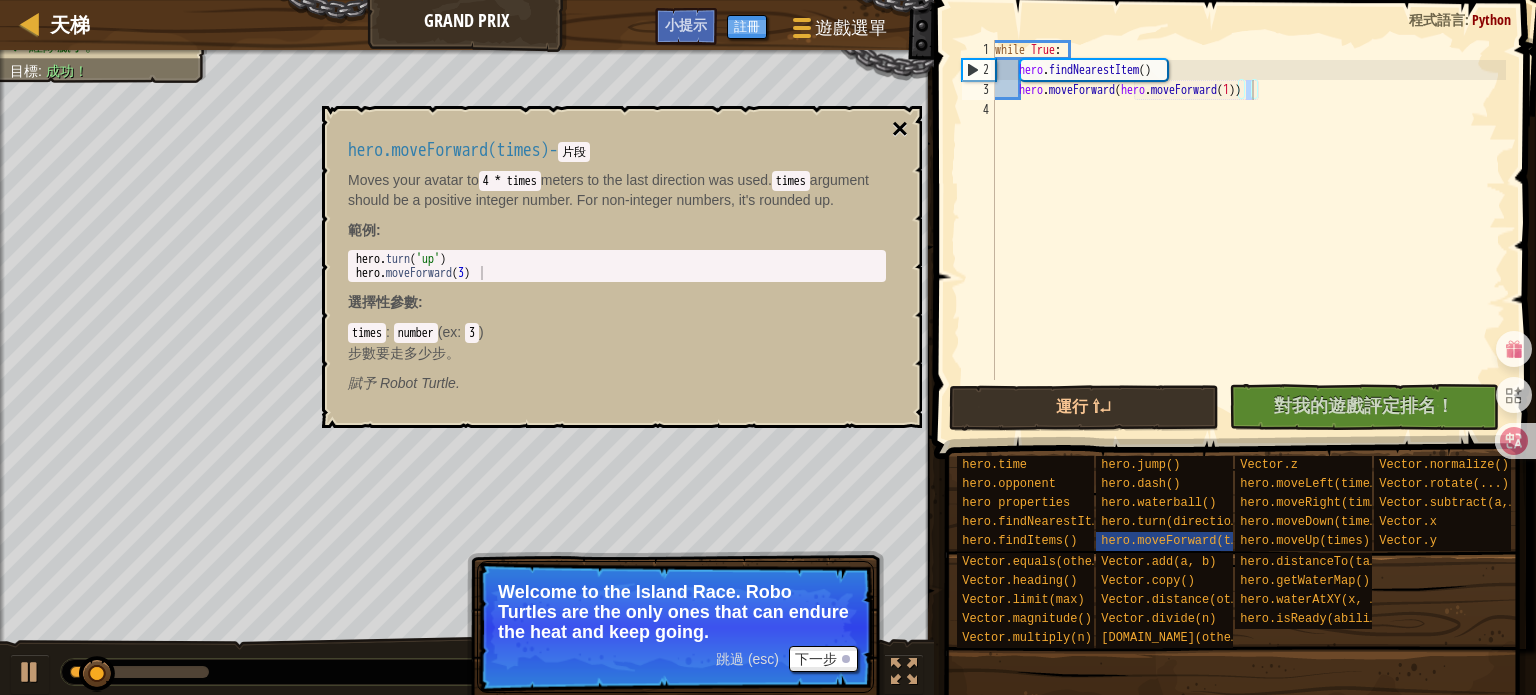 click on "×" at bounding box center (900, 129) 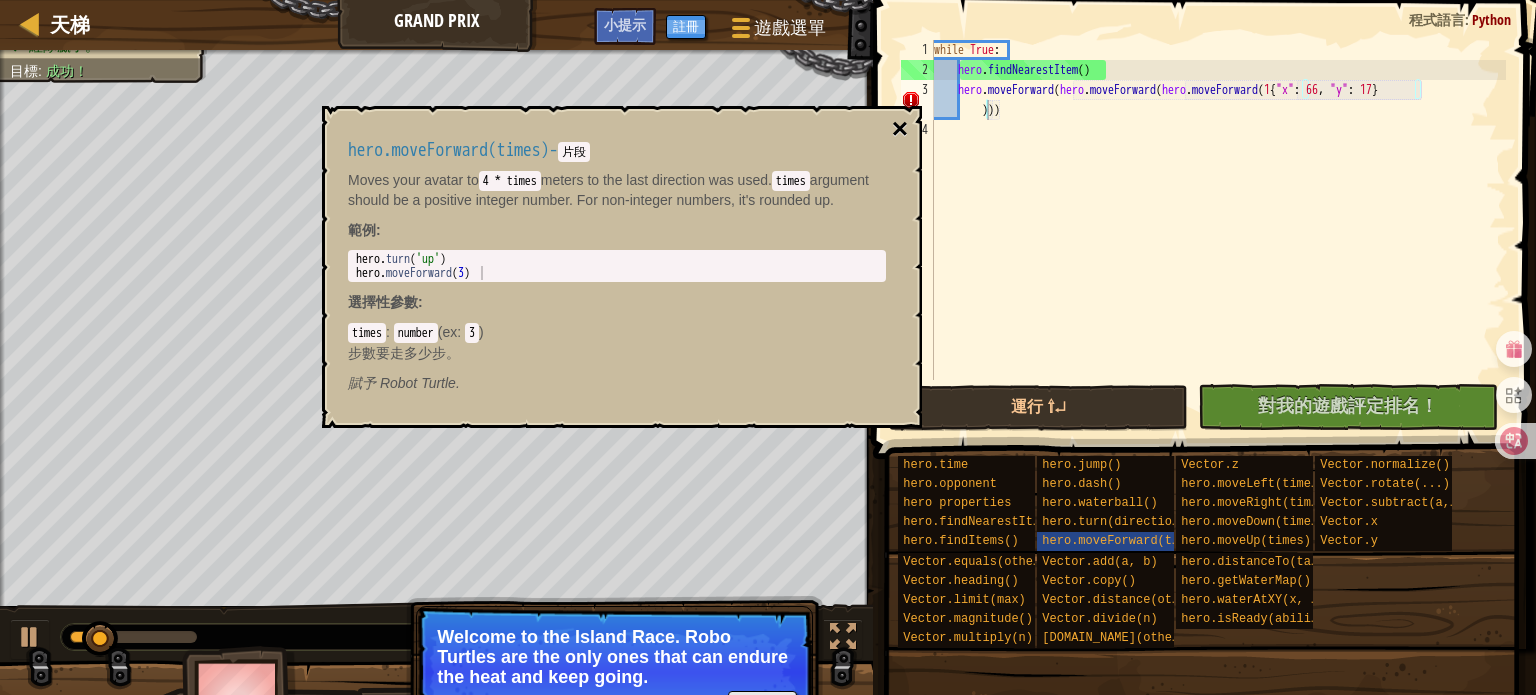 click on "×" at bounding box center [900, 129] 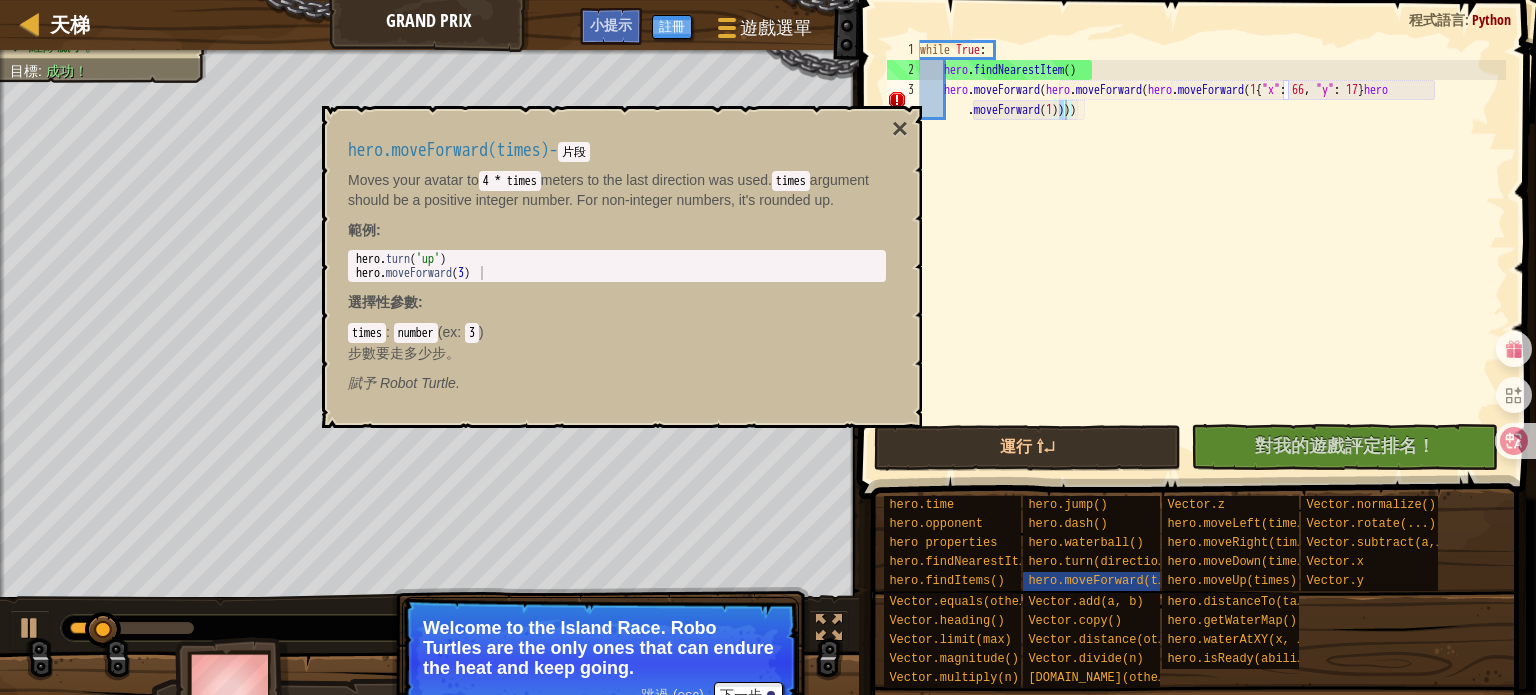 drag, startPoint x: 684, startPoint y: 115, endPoint x: 748, endPoint y: 125, distance: 64.77654 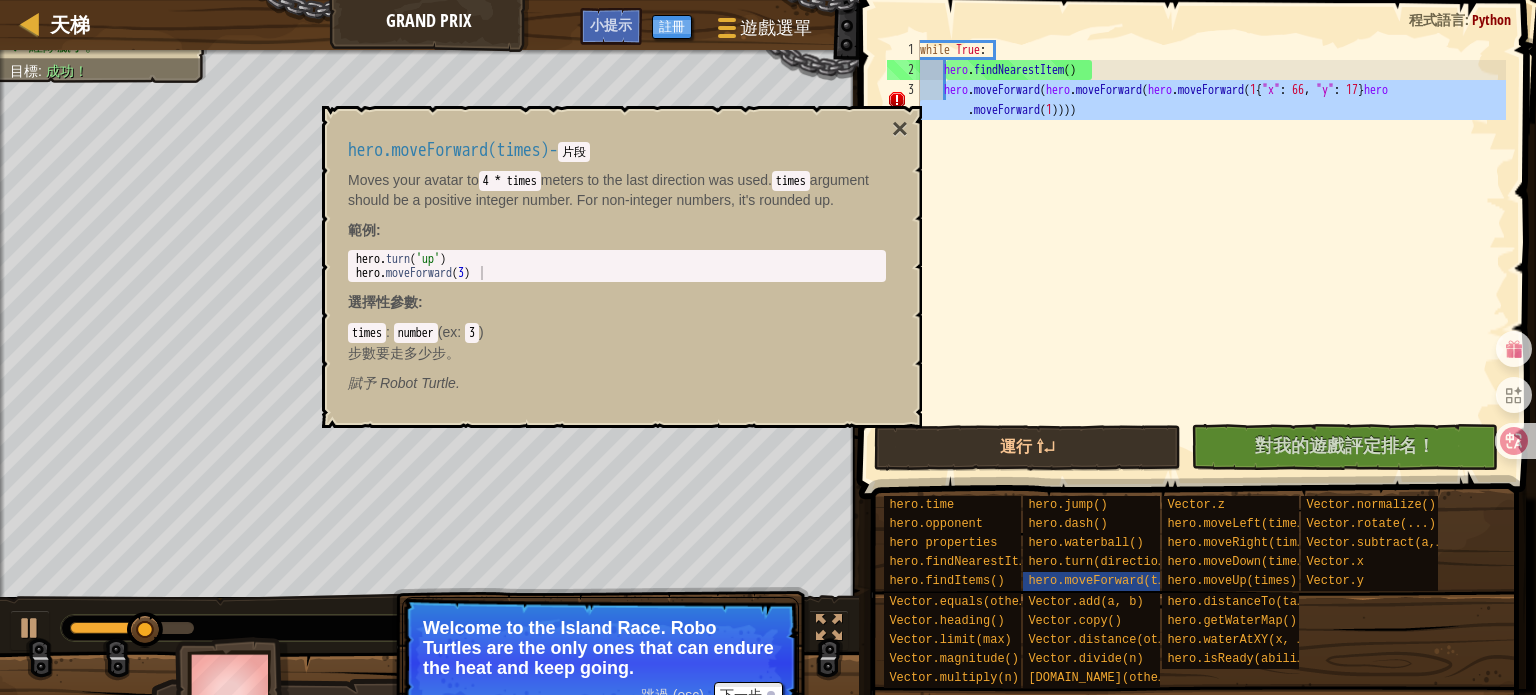 drag, startPoint x: 947, startPoint y: 87, endPoint x: 1187, endPoint y: 135, distance: 244.75293 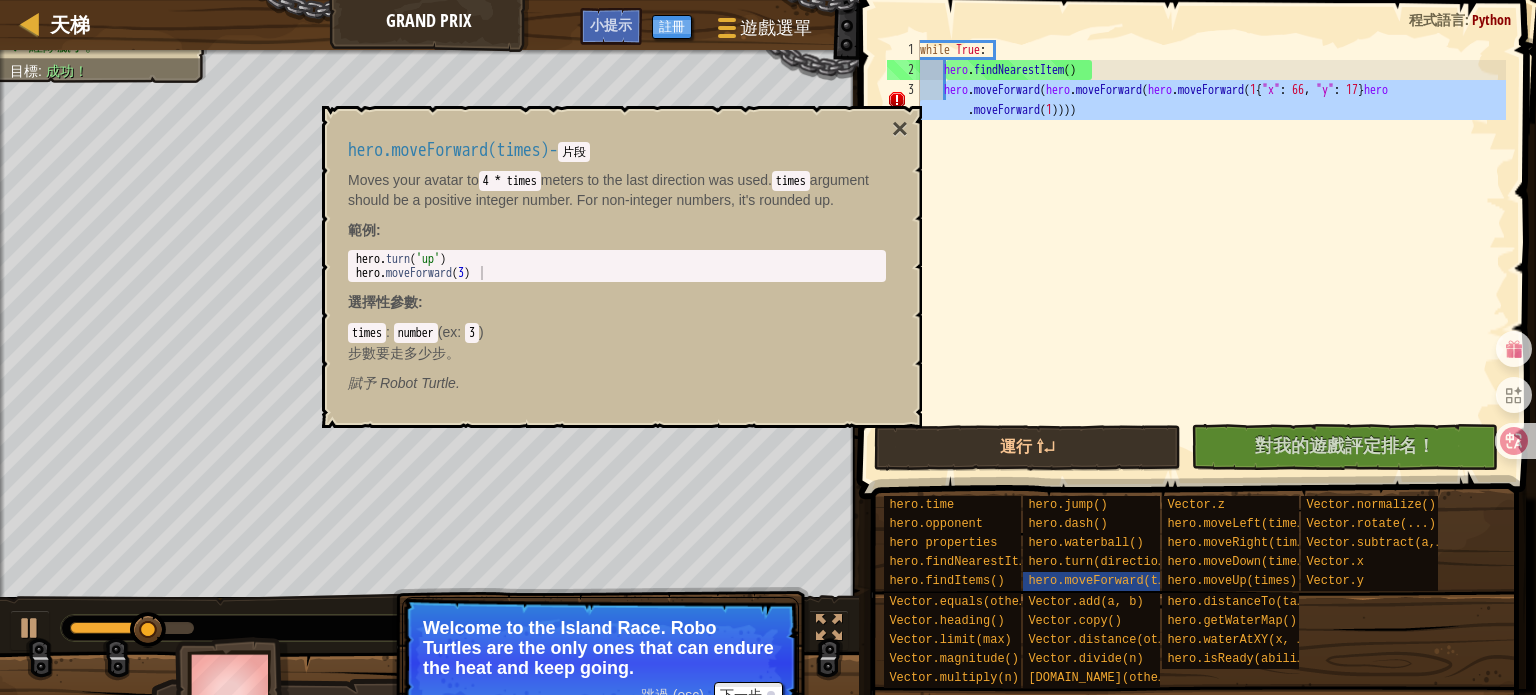 type 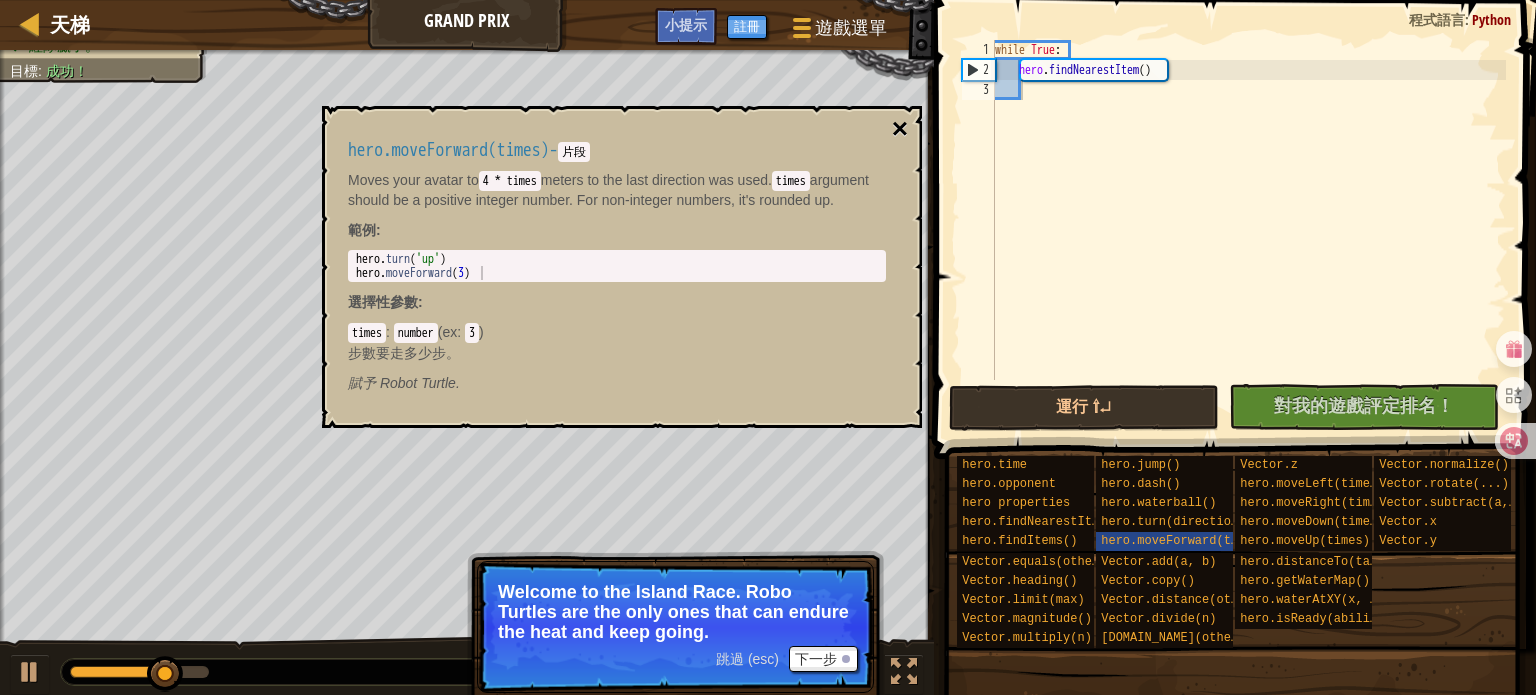 click on "×" at bounding box center [900, 129] 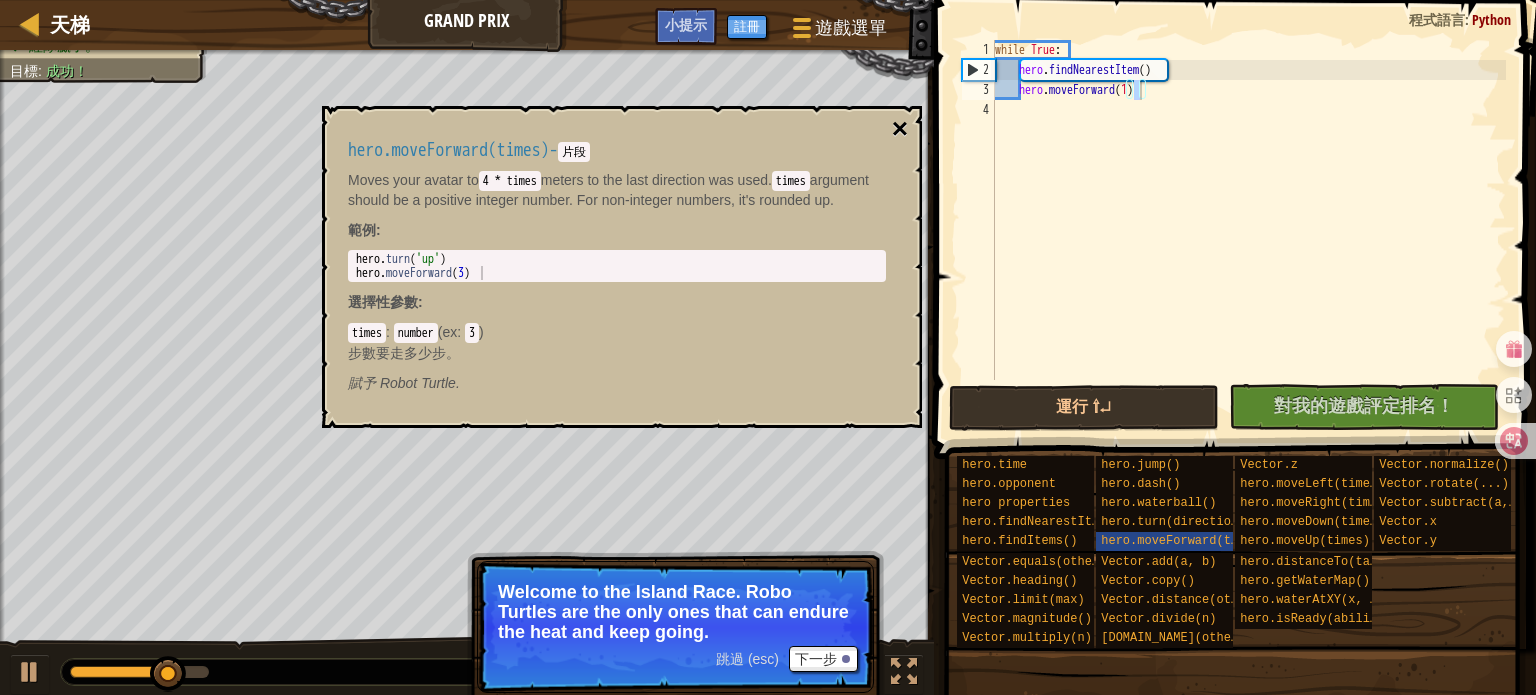 click on "×" at bounding box center (900, 129) 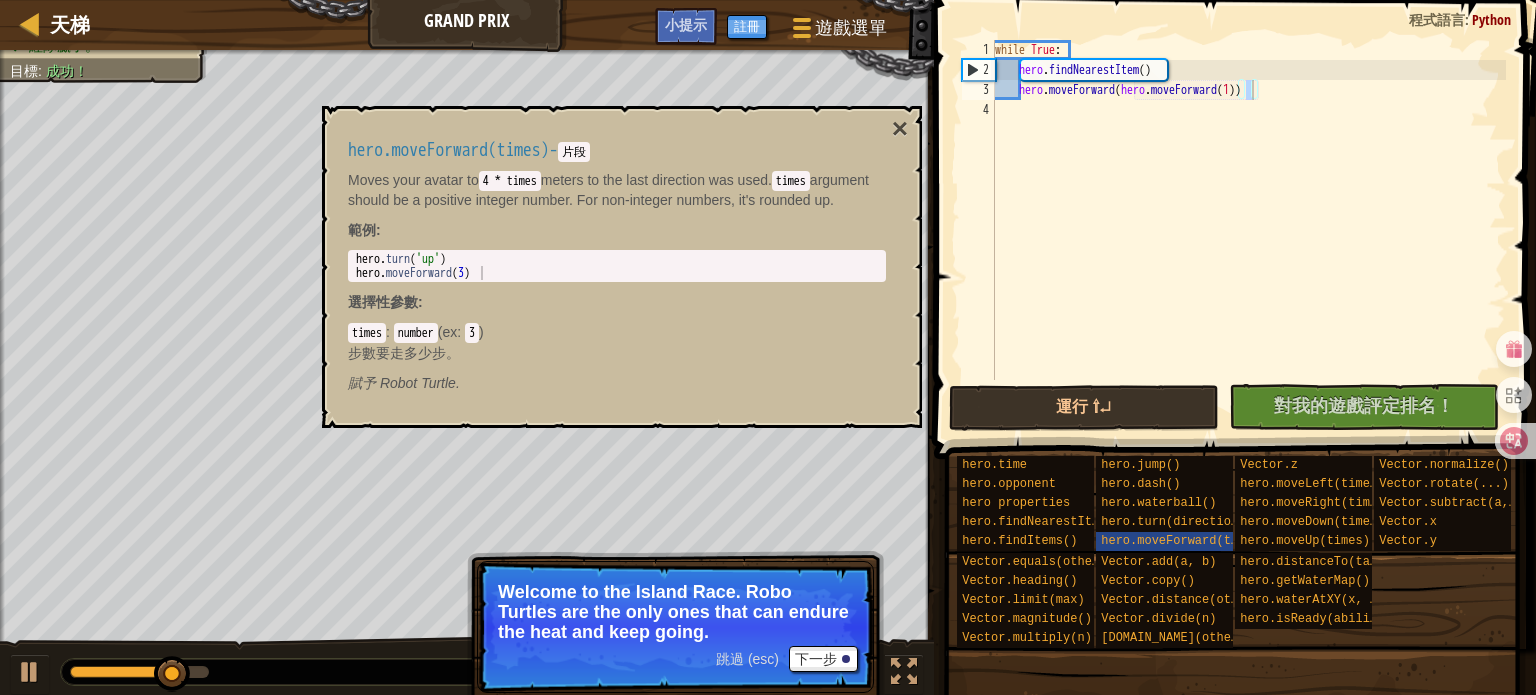 click on "hero.moveForward(times)  -  片段 Moves your avatar to  4 * times  meters to the last direction was used.
times  argument should be a positive integer number. For non-integer numbers, it's rounded up.
範例 : 1 2 hero . turn ( 'up' ) hero . moveForward ( 3 )     הההההההההההההההההההההההההההההההההההההההההההההההההההההההההההההההההההההההההההההההההההההההההההההההההההההההההההההההההההההההההההההההההההההההההההההההההההההההההההההההההההההההההההההההההההההההההההההההההההההההההההההההההההההההההההההההההההההההההההההההההההההההההההההההה 選擇性參數 : times : number  ( ex : 3 ) 步數要走多少步。
賦予 Robot Turtle. ×" at bounding box center [622, 267] 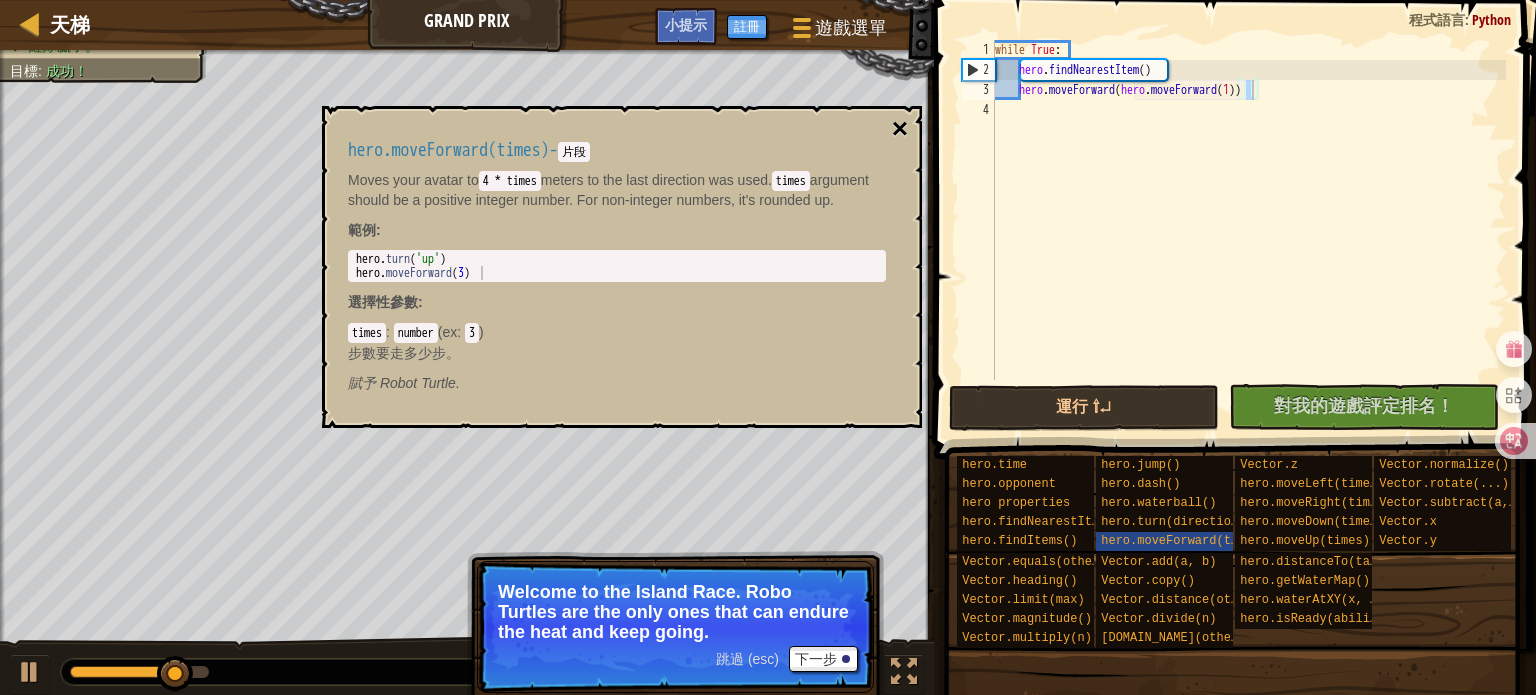 click on "×" at bounding box center (900, 129) 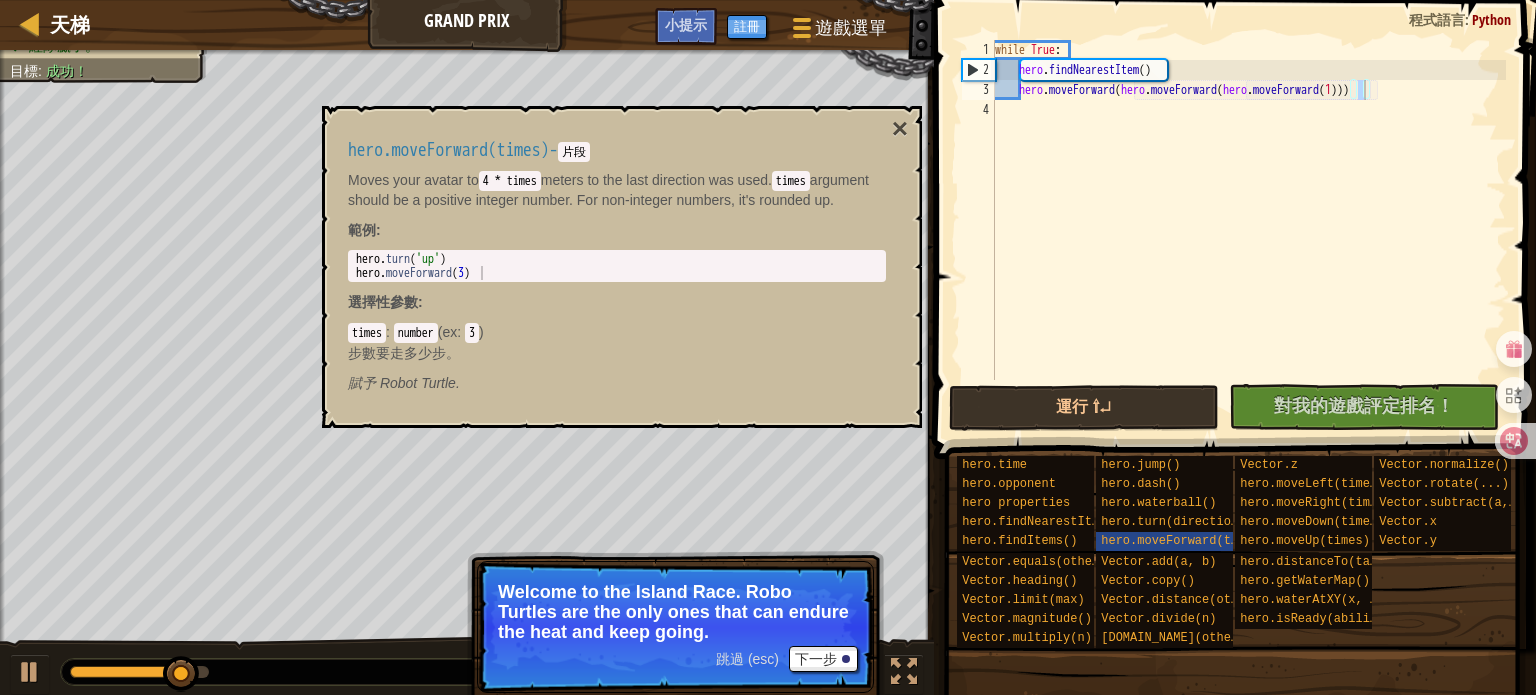 type 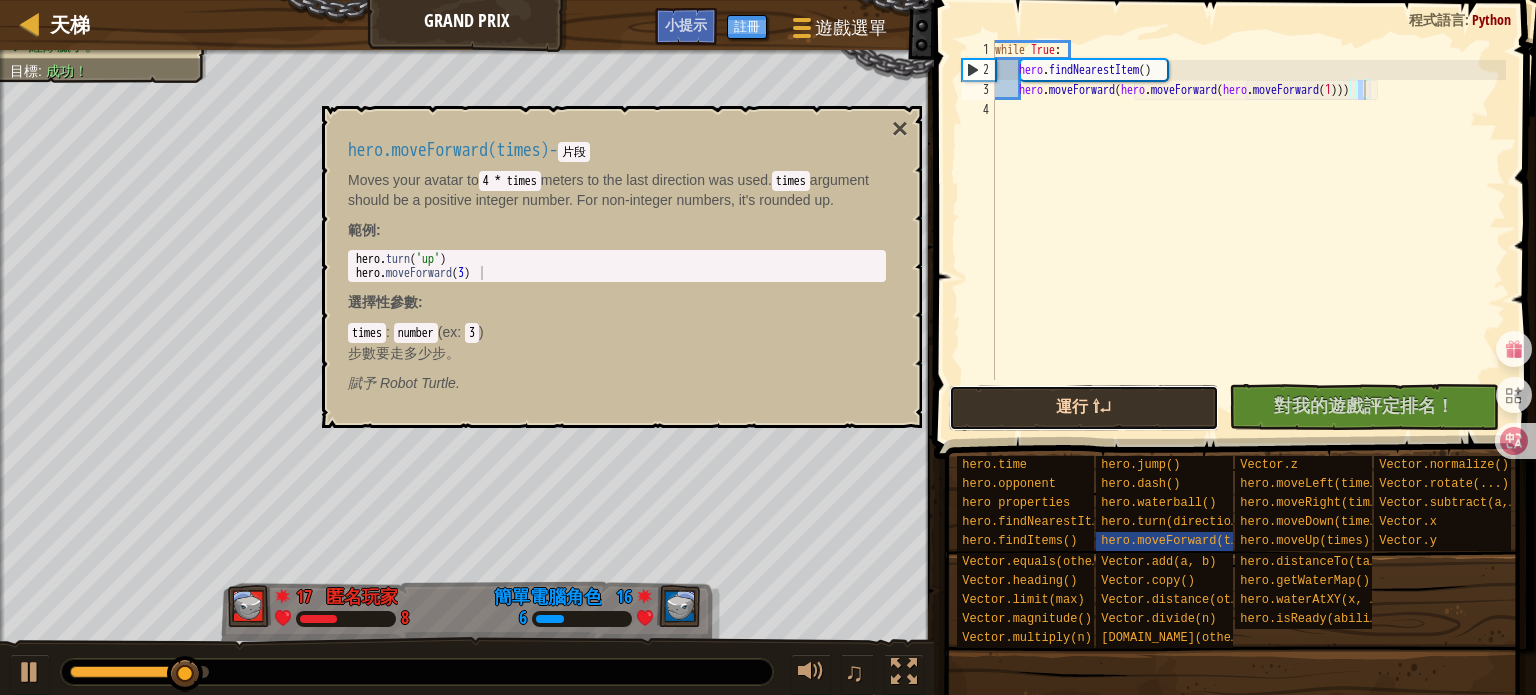 click on "運行 ⇧↵" at bounding box center (1084, 408) 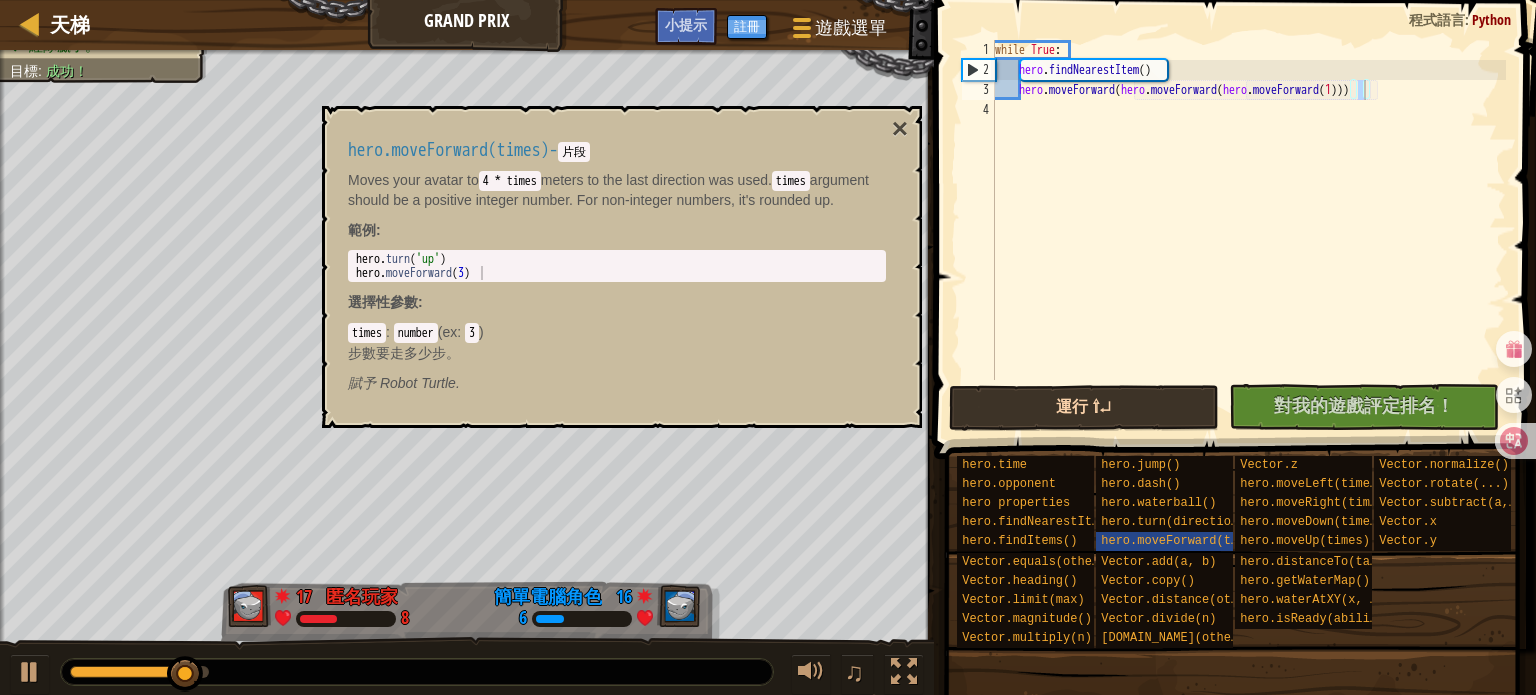 type on "hero.moveForward(hero.moveForward(hero.moveForward(1)))" 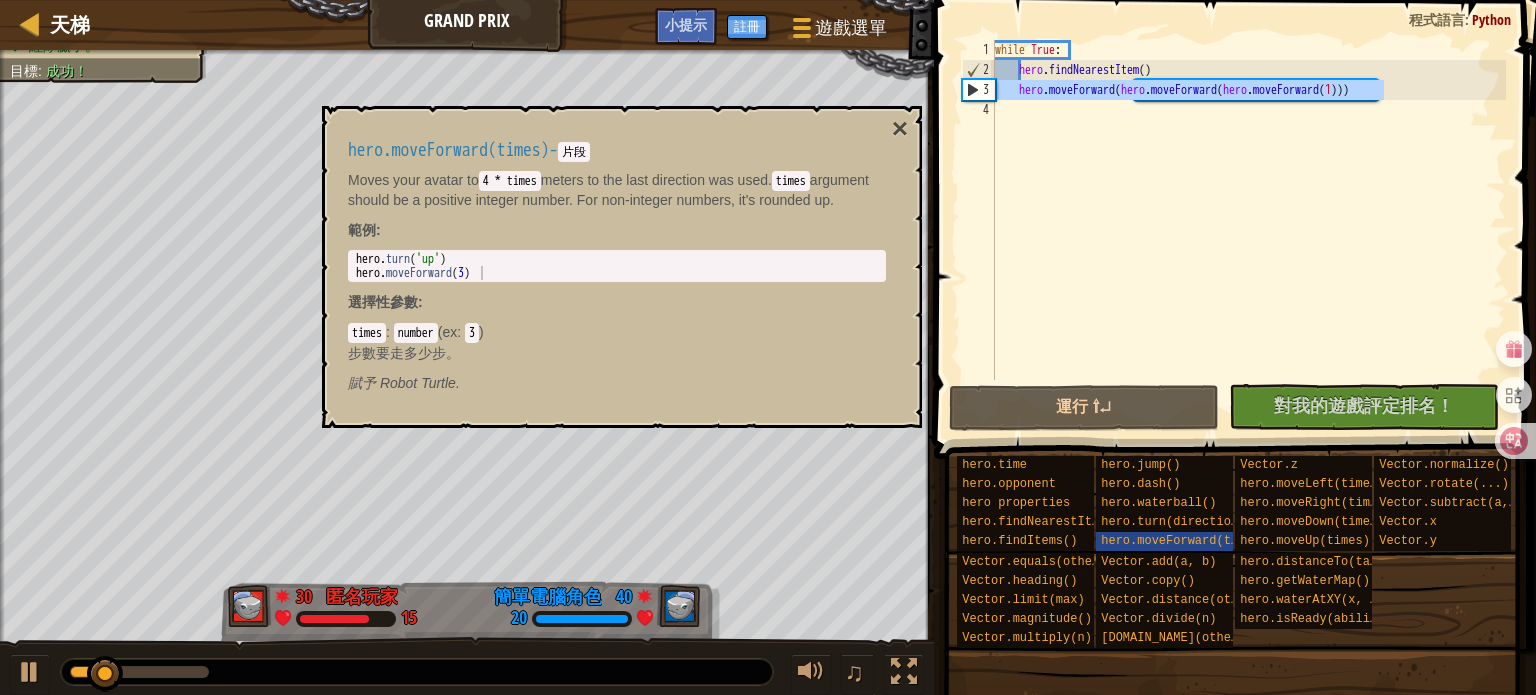 drag, startPoint x: 1424, startPoint y: 91, endPoint x: 992, endPoint y: 93, distance: 432.00464 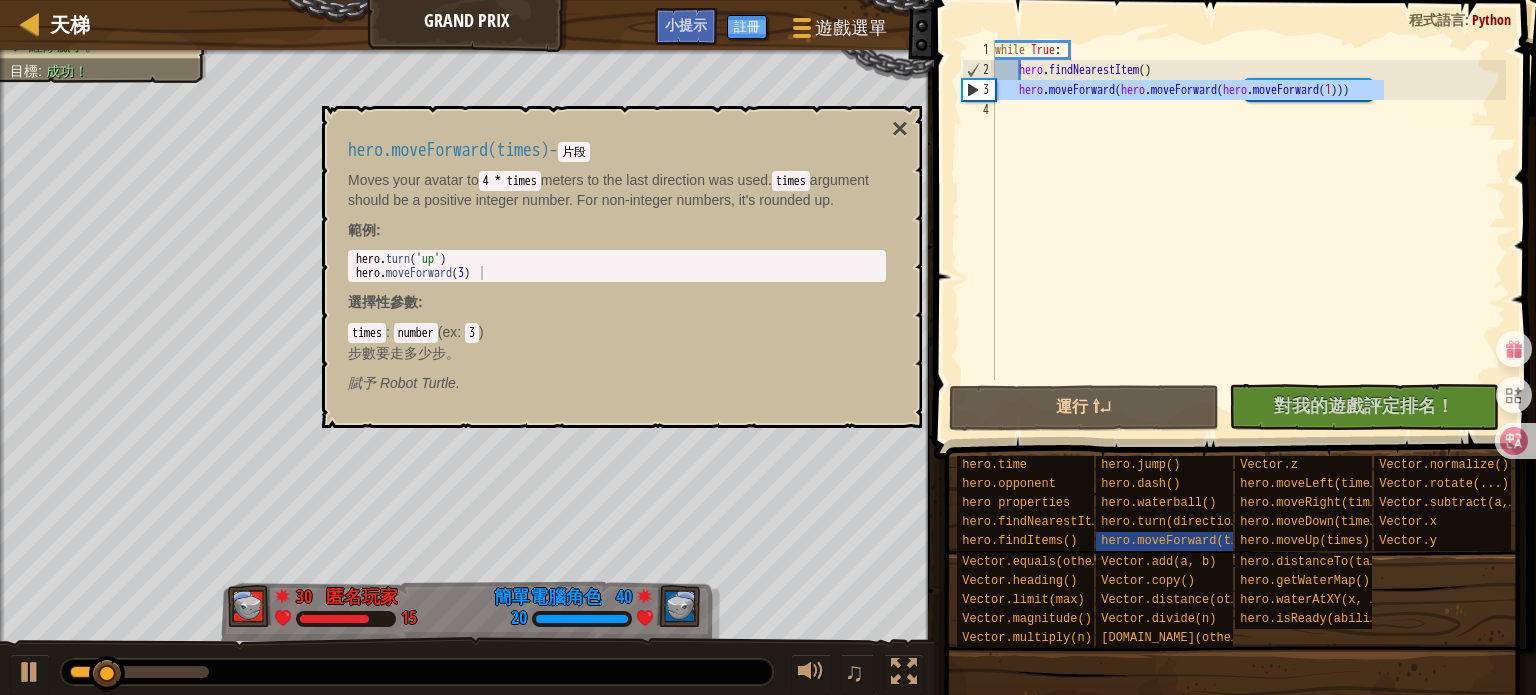 scroll, scrollTop: 9, scrollLeft: 0, axis: vertical 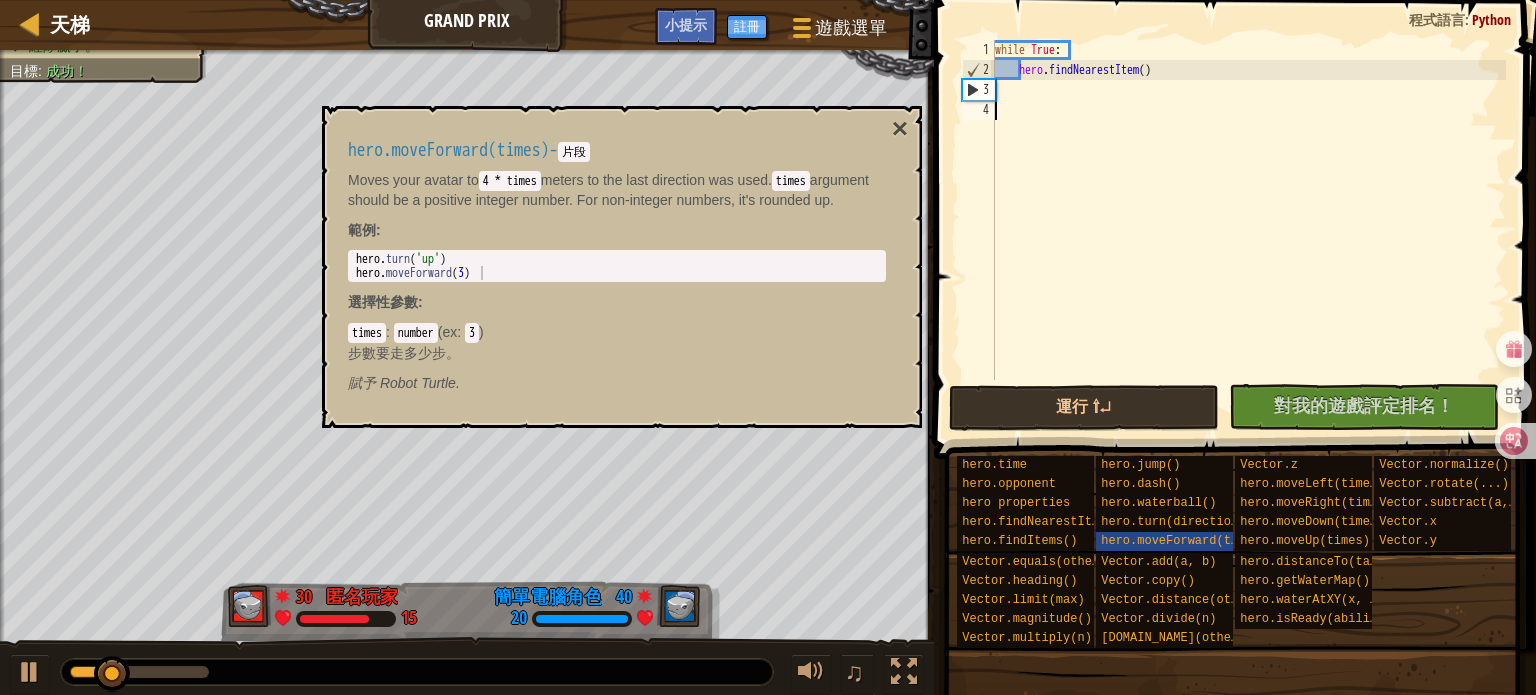 click on "while   True :      hero . findNearestItem ( )" at bounding box center (1248, 230) 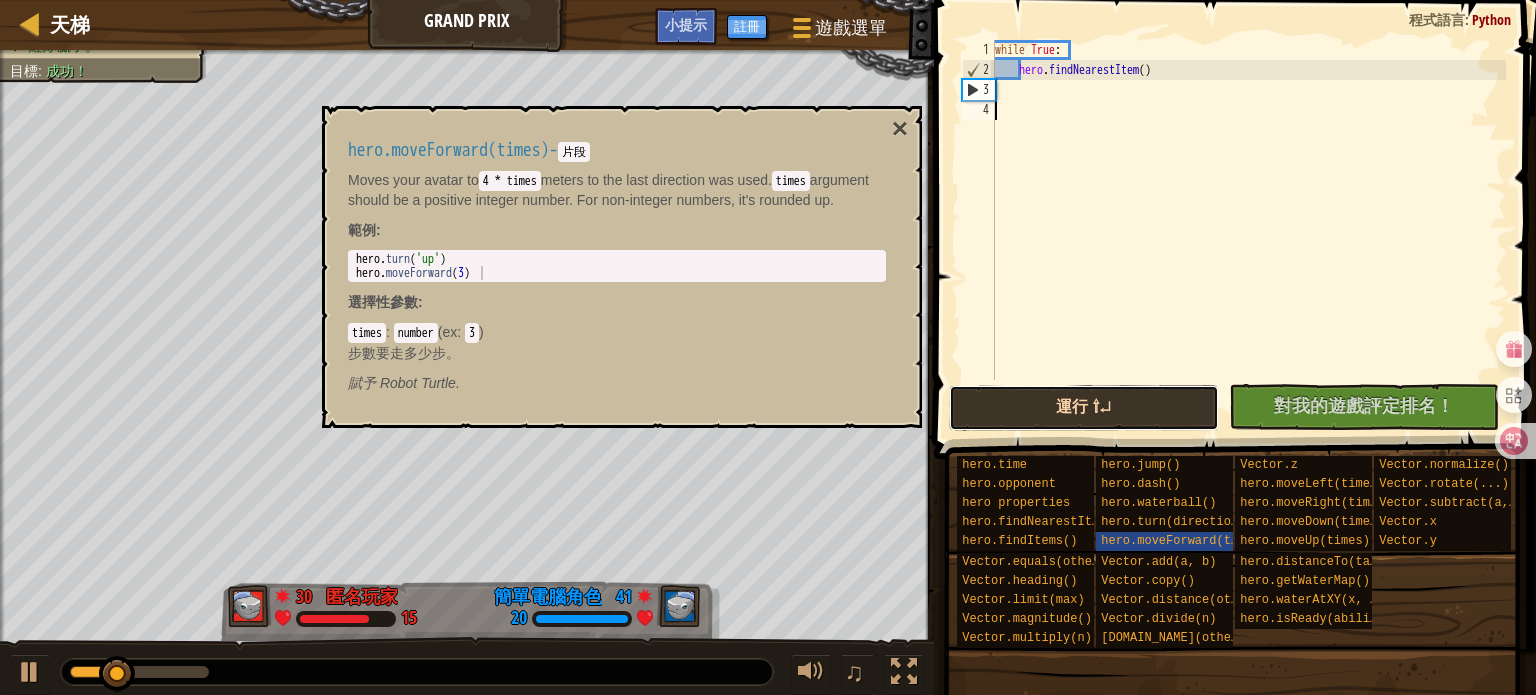 click on "運行 ⇧↵" at bounding box center [1084, 408] 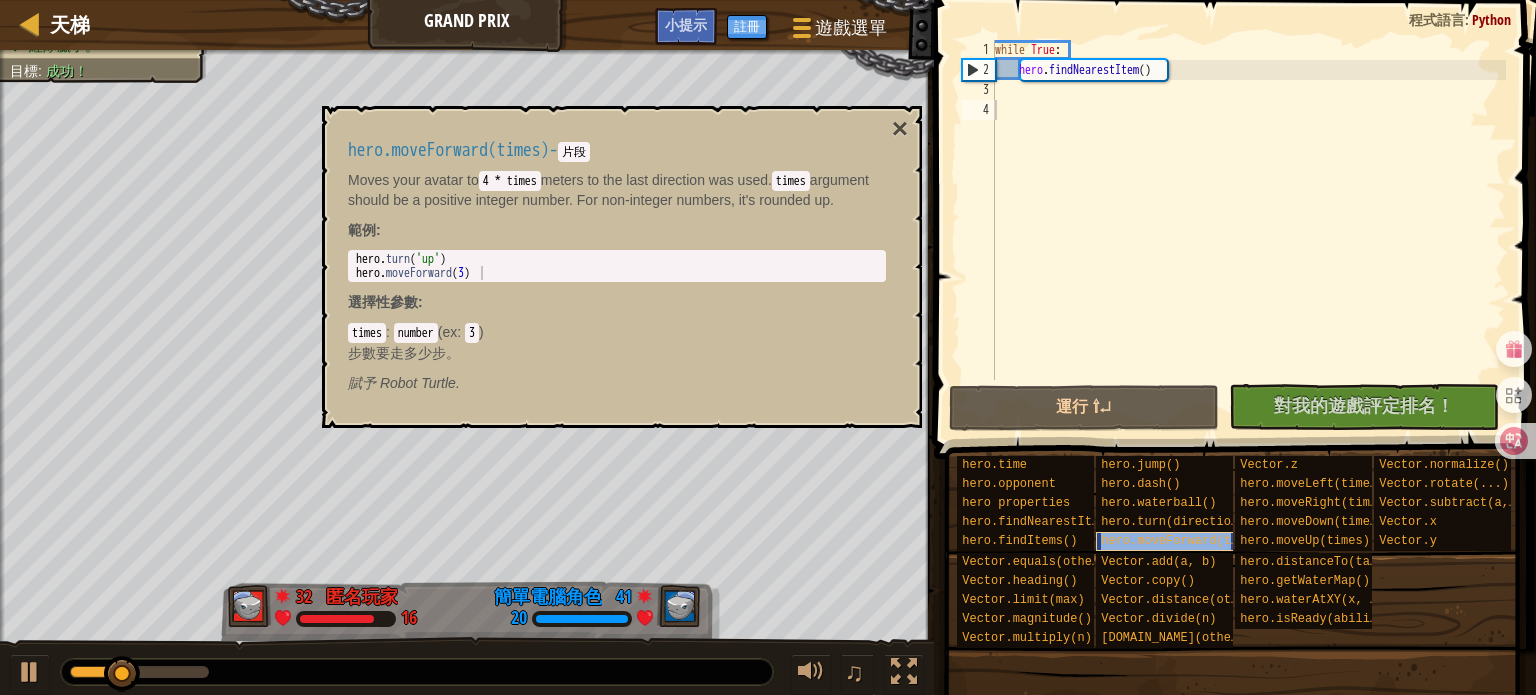 click on "hero.moveForward(times)" at bounding box center (1184, 541) 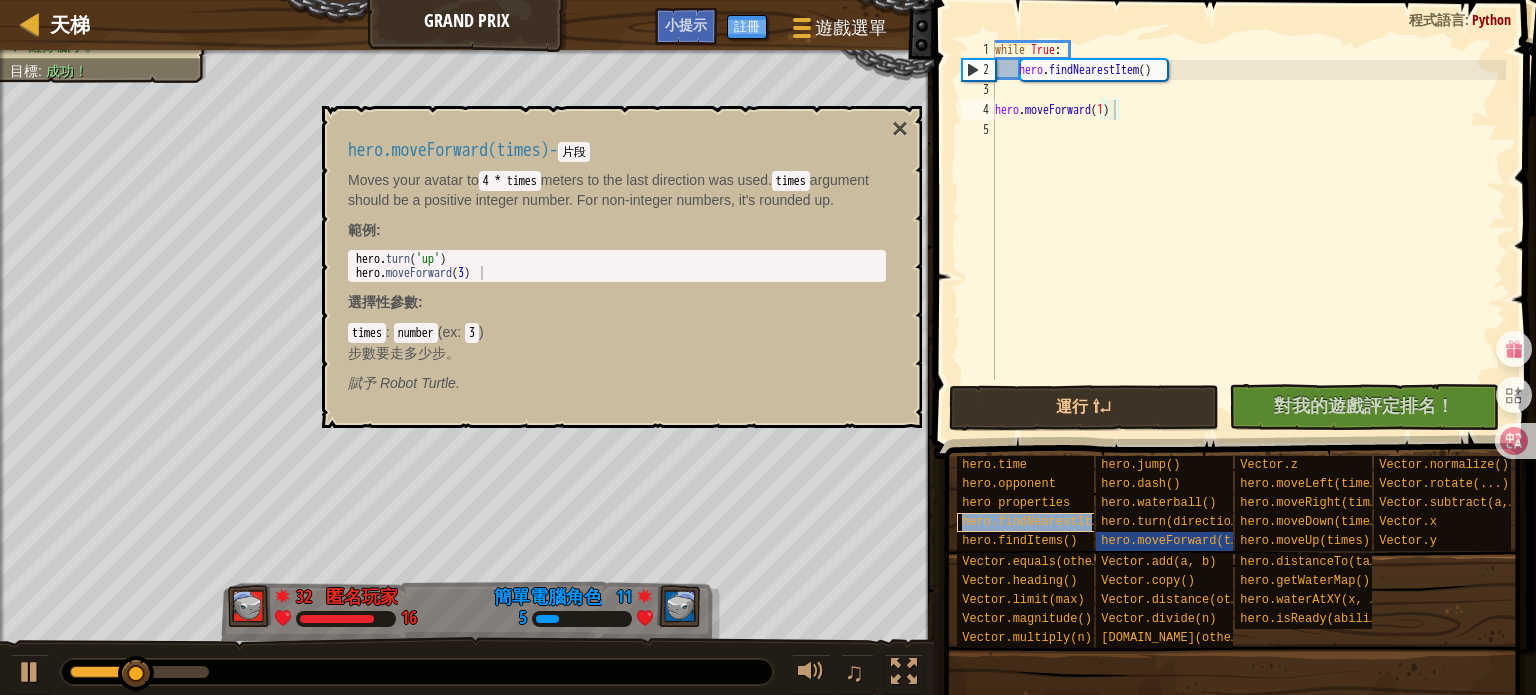 click on "hero.findNearestItem()" at bounding box center [1041, 522] 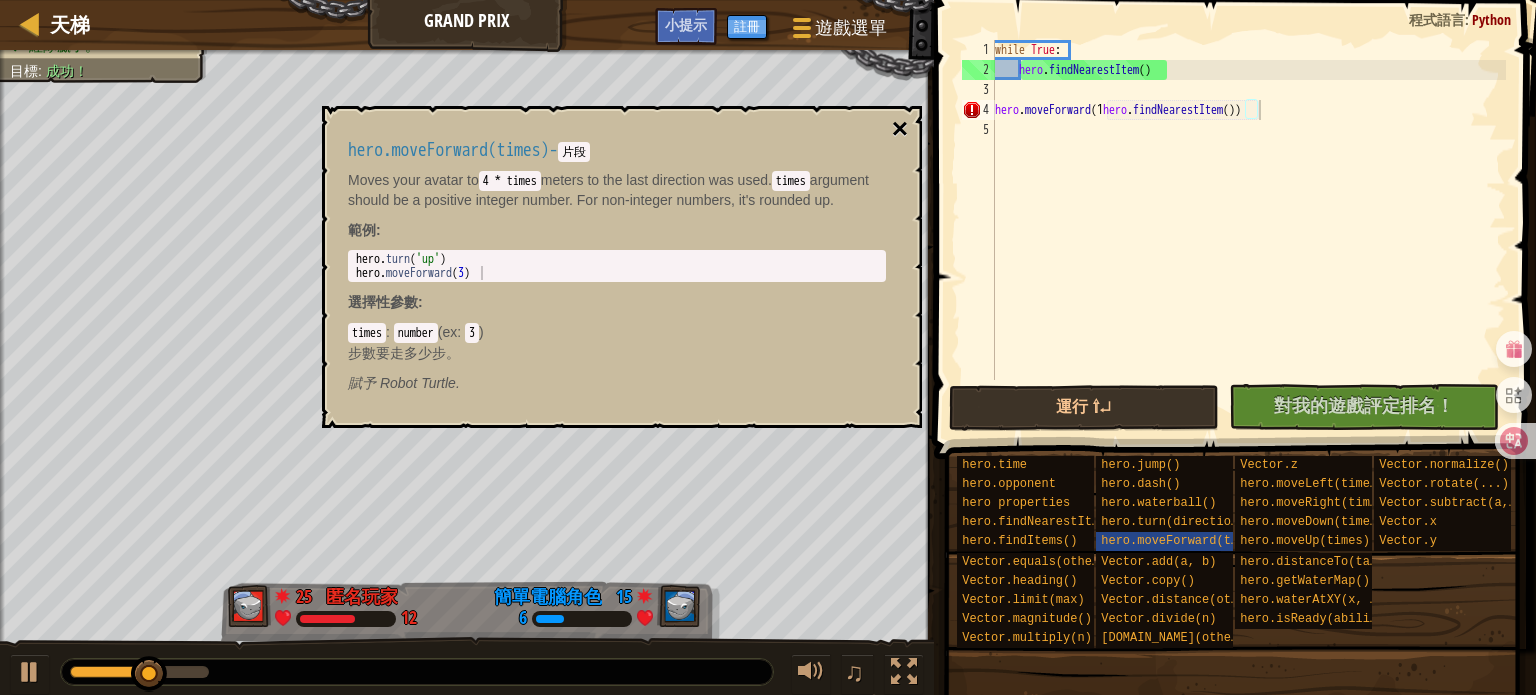 click on "×" at bounding box center (900, 129) 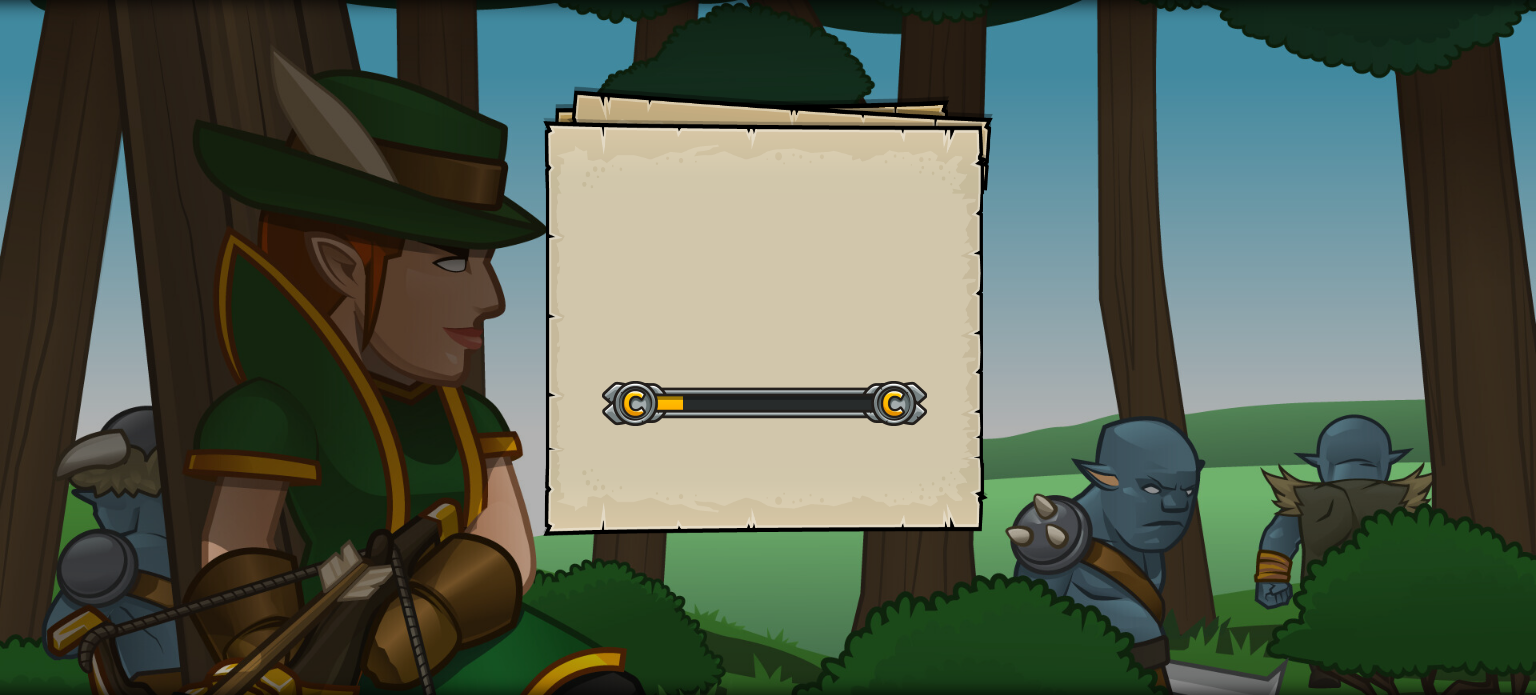 scroll, scrollTop: 0, scrollLeft: 0, axis: both 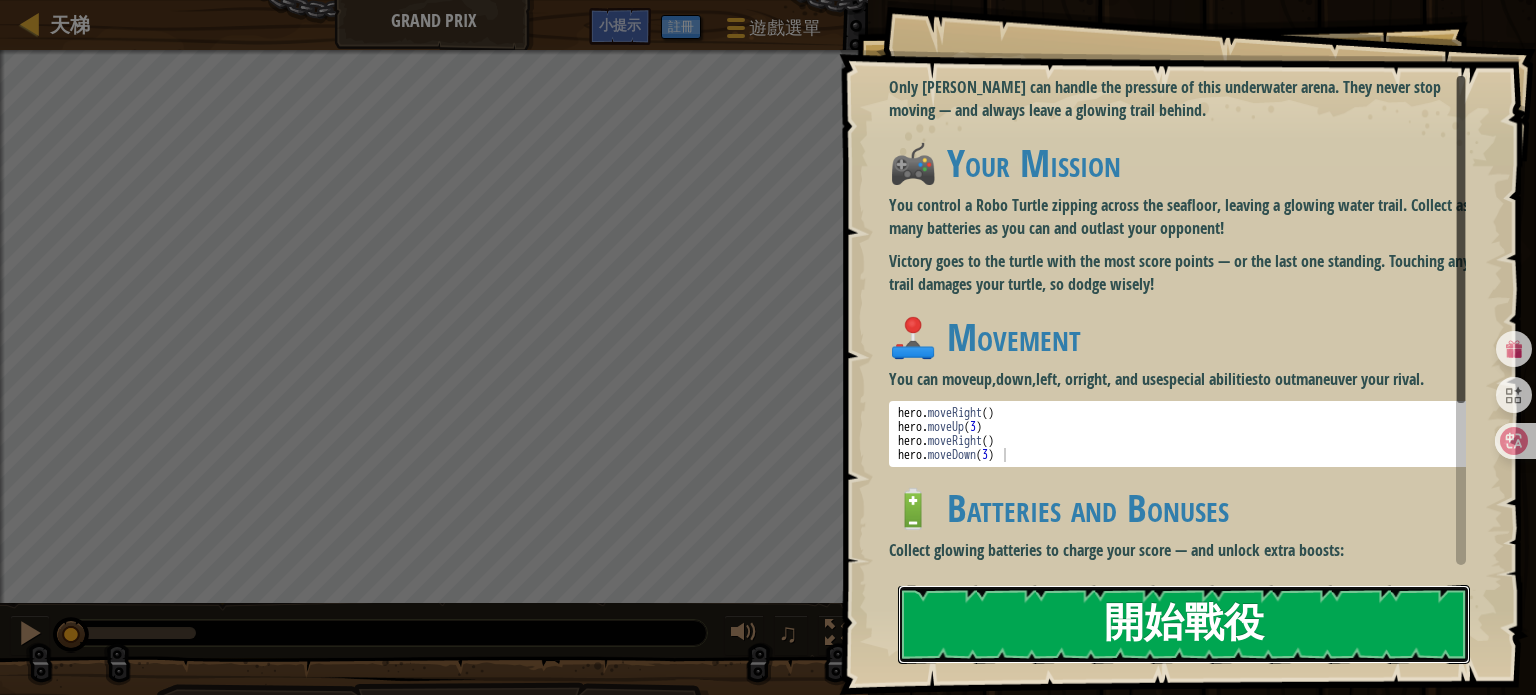 click on "開始戰役" at bounding box center (1184, 624) 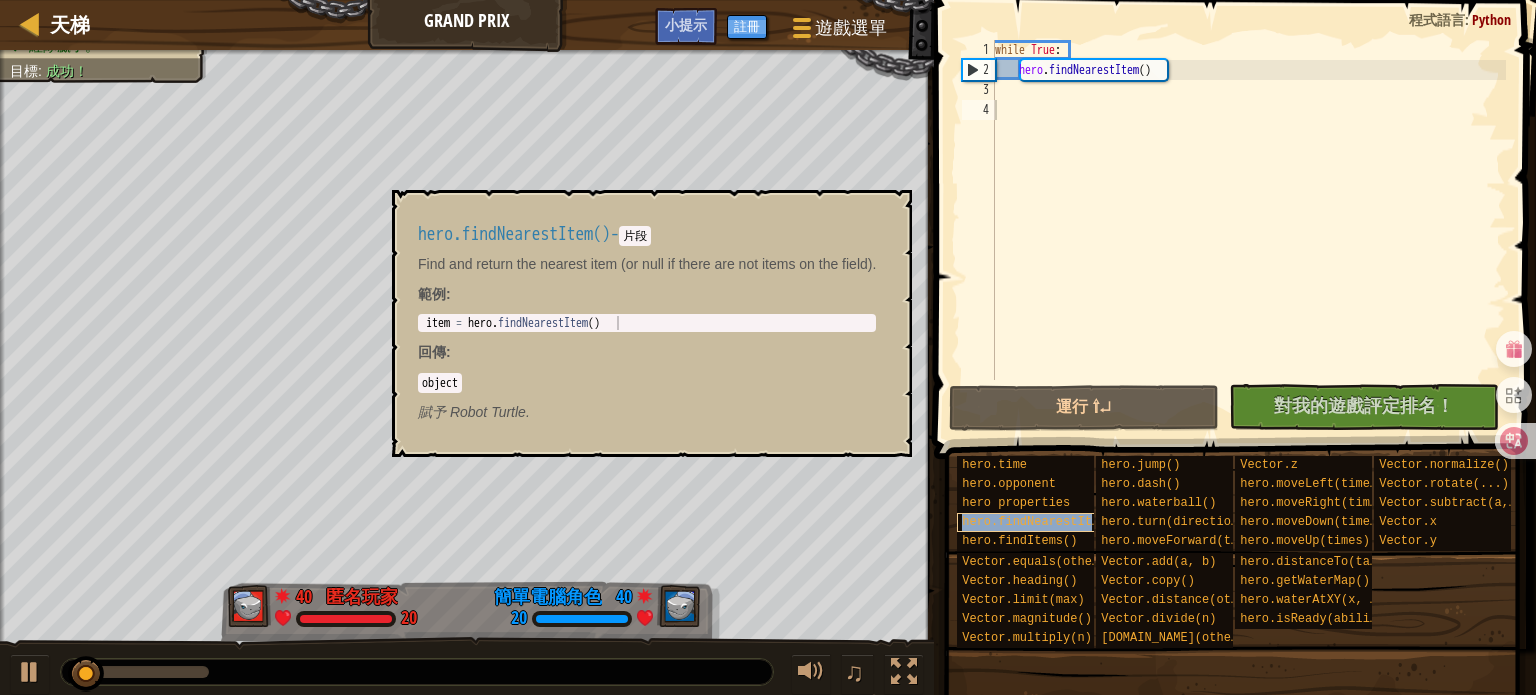 click on "hero.findNearestItem()" at bounding box center (1041, 522) 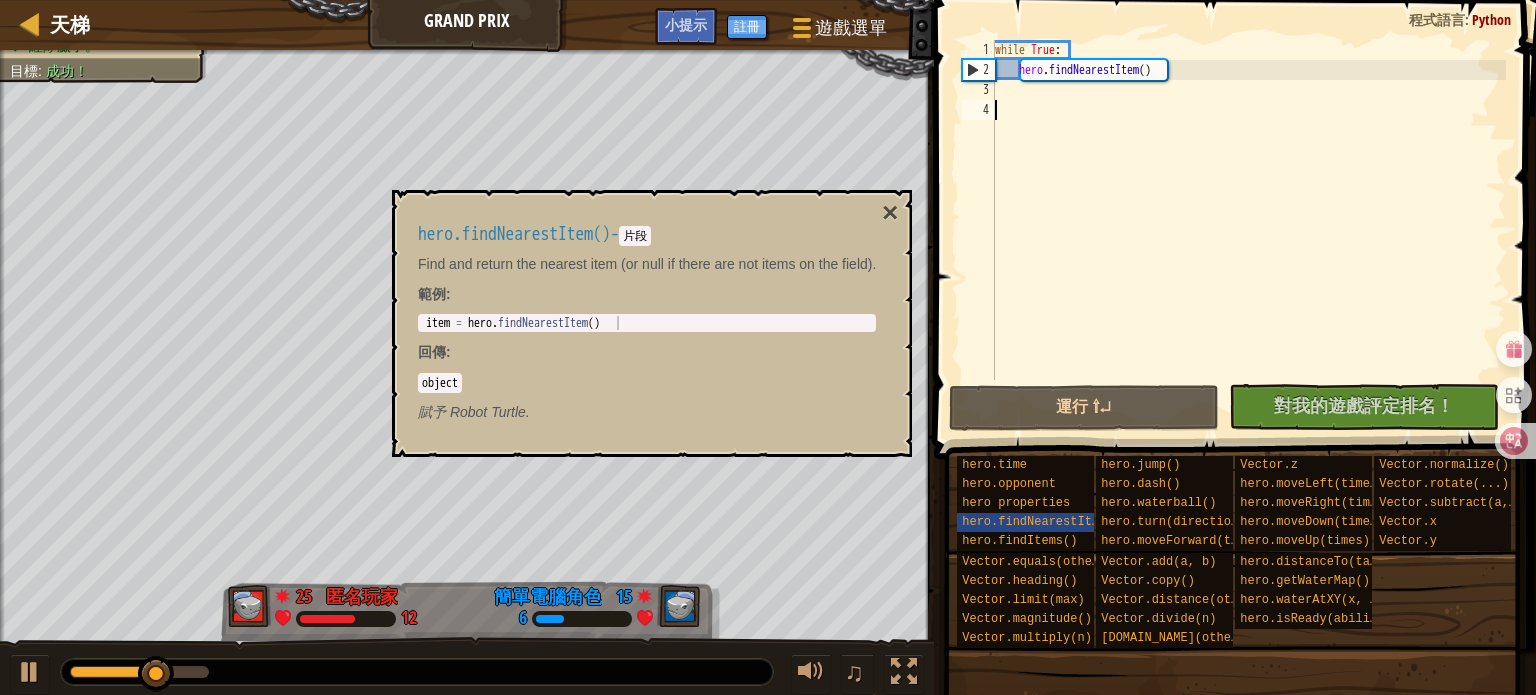 click on "while   True :      hero . findNearestItem ( )" at bounding box center (1248, 230) 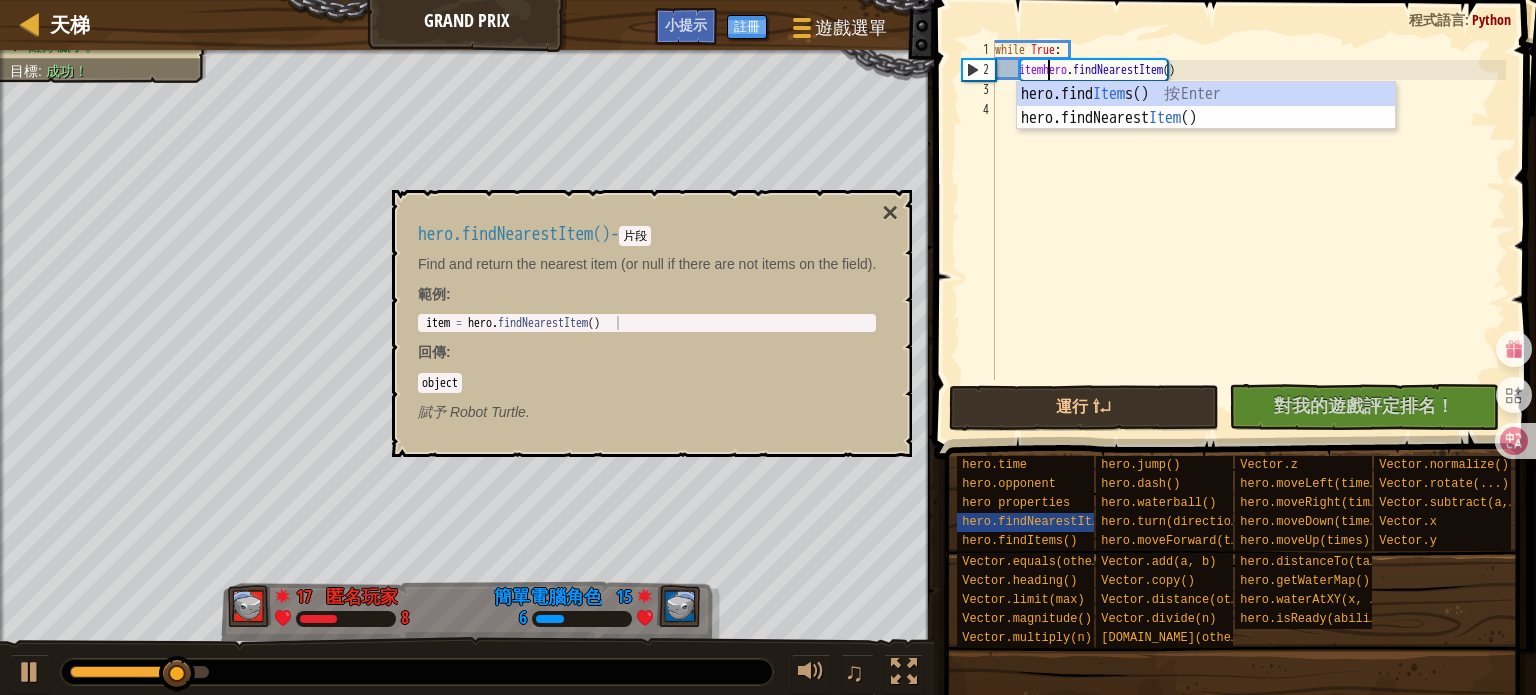 scroll, scrollTop: 9, scrollLeft: 4, axis: both 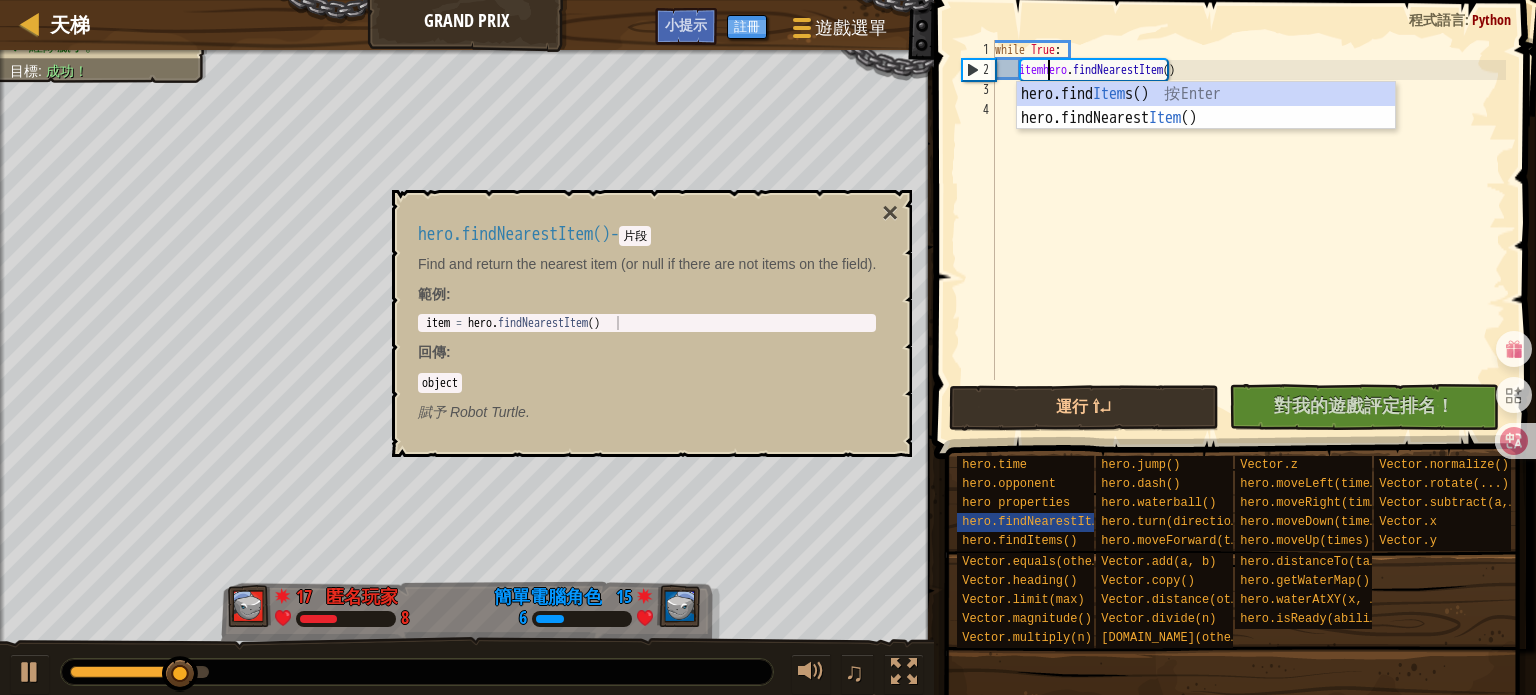 type on "item=hero.findNearestItem()" 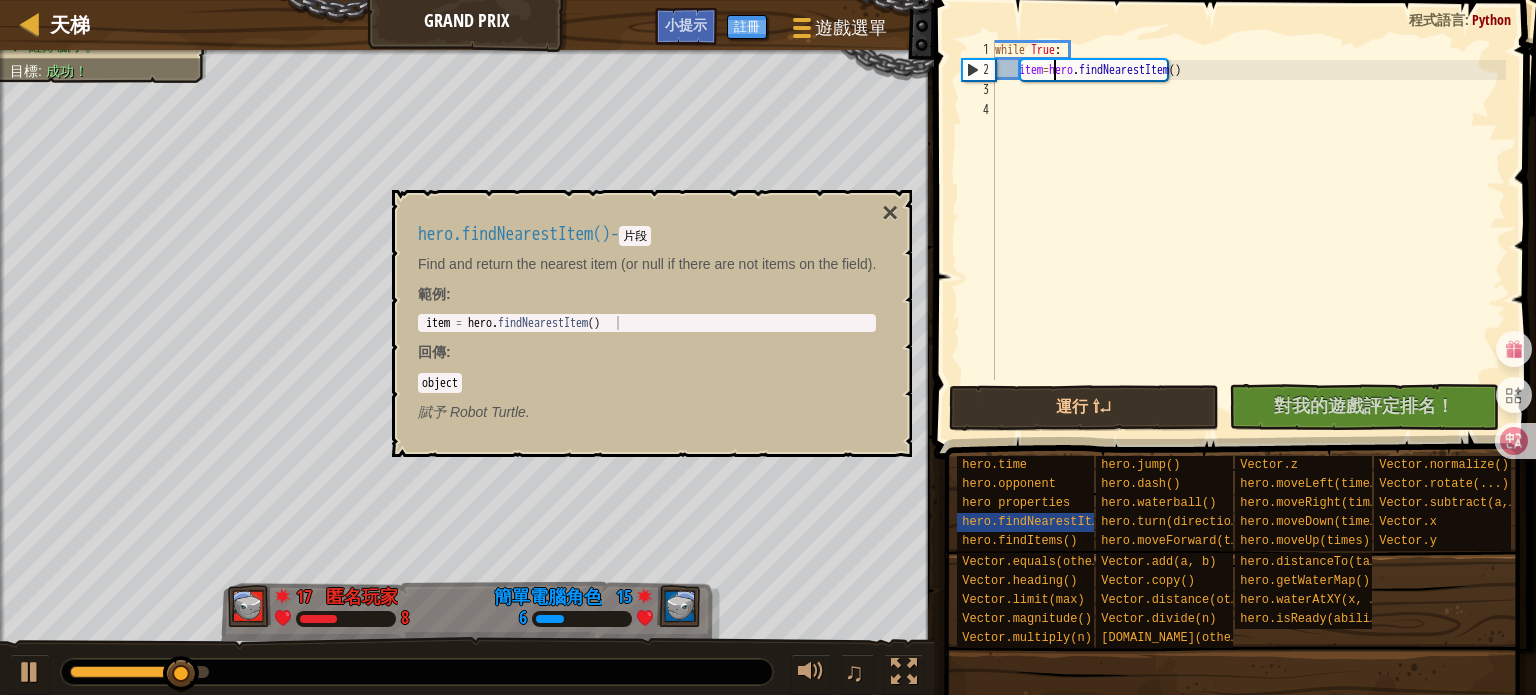 scroll, scrollTop: 9, scrollLeft: 5, axis: both 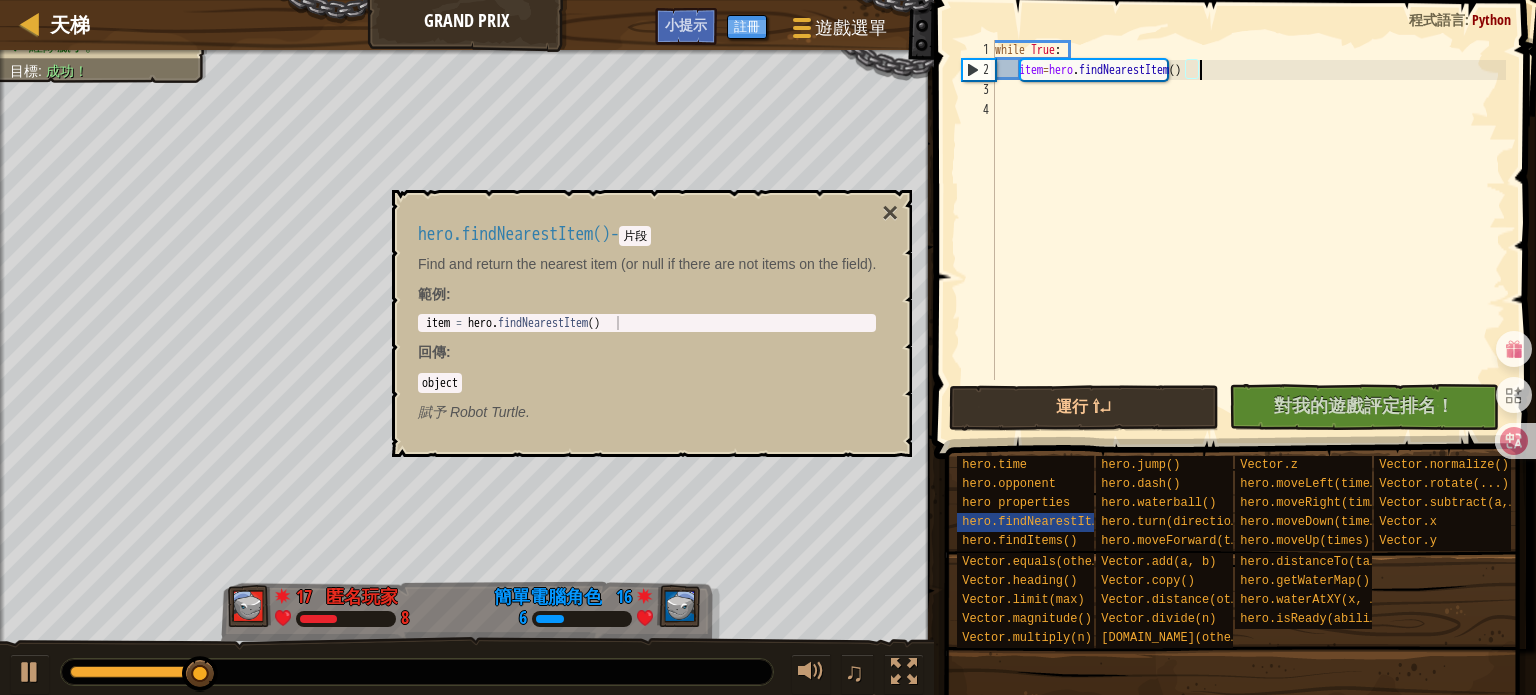 click on "while   True :      item = hero . findNearestItem ( )" at bounding box center [1248, 230] 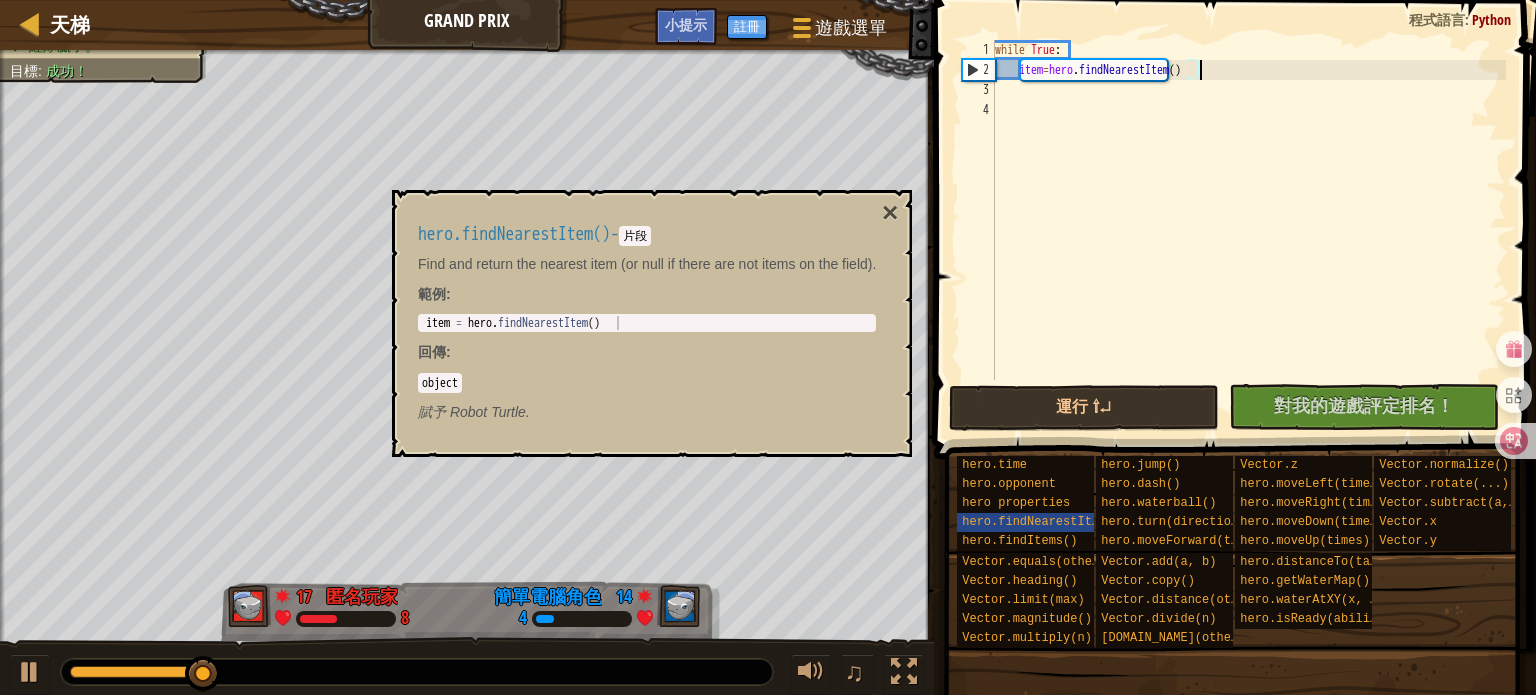 scroll, scrollTop: 9, scrollLeft: 0, axis: vertical 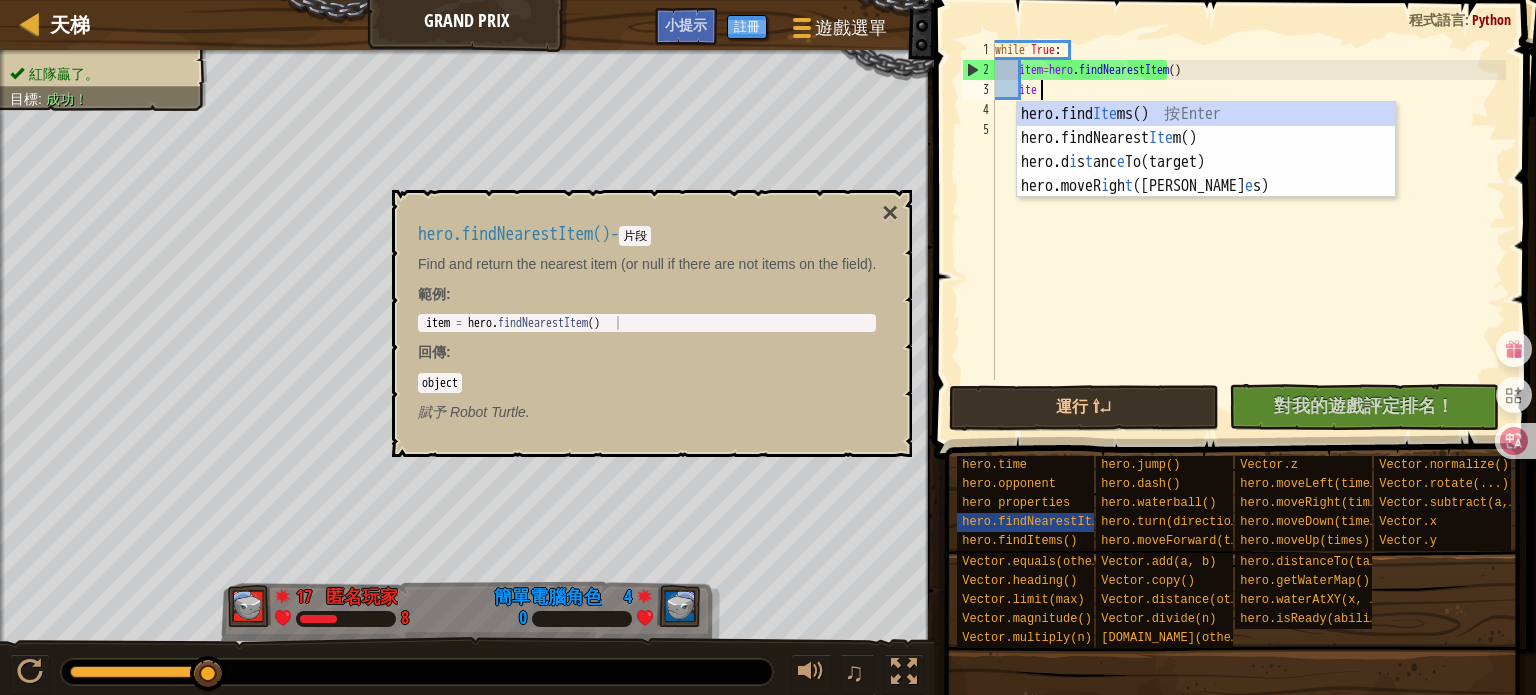 type on "item" 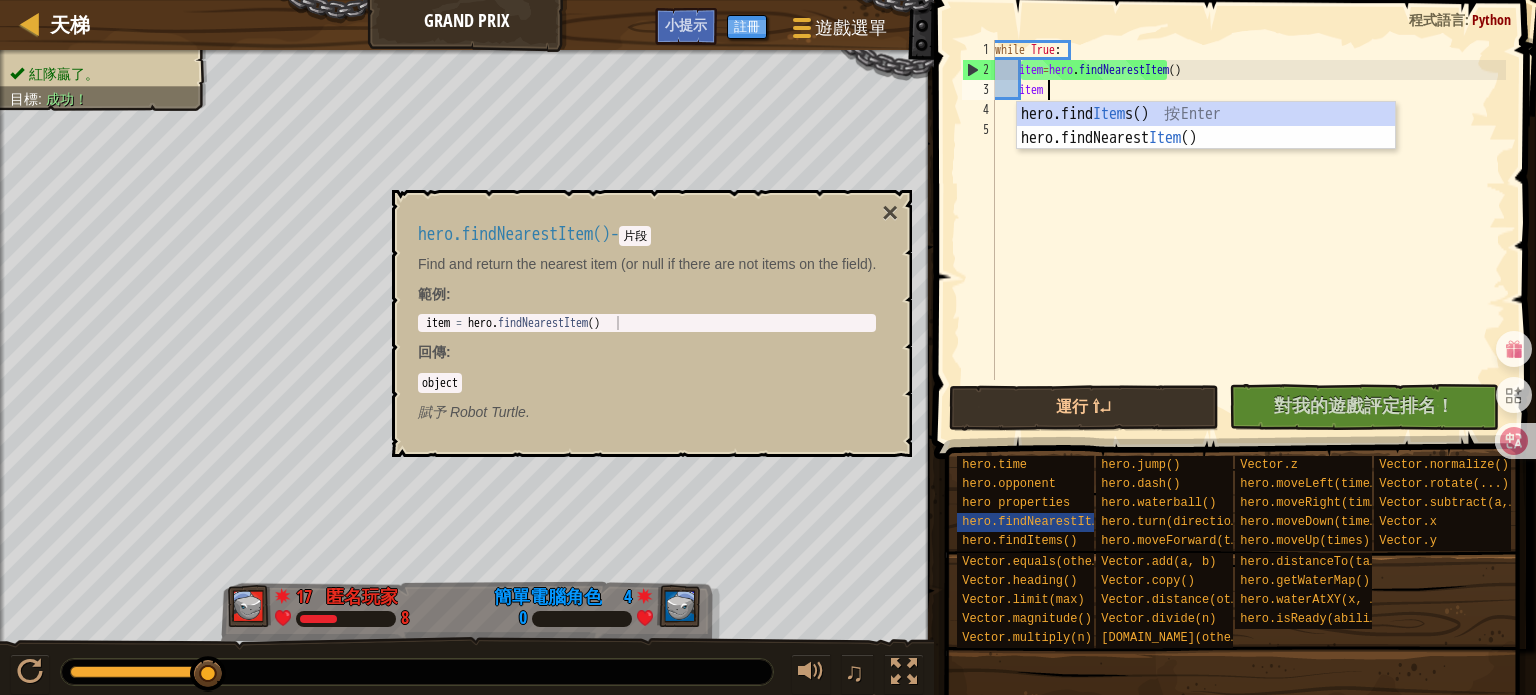 scroll, scrollTop: 9, scrollLeft: 0, axis: vertical 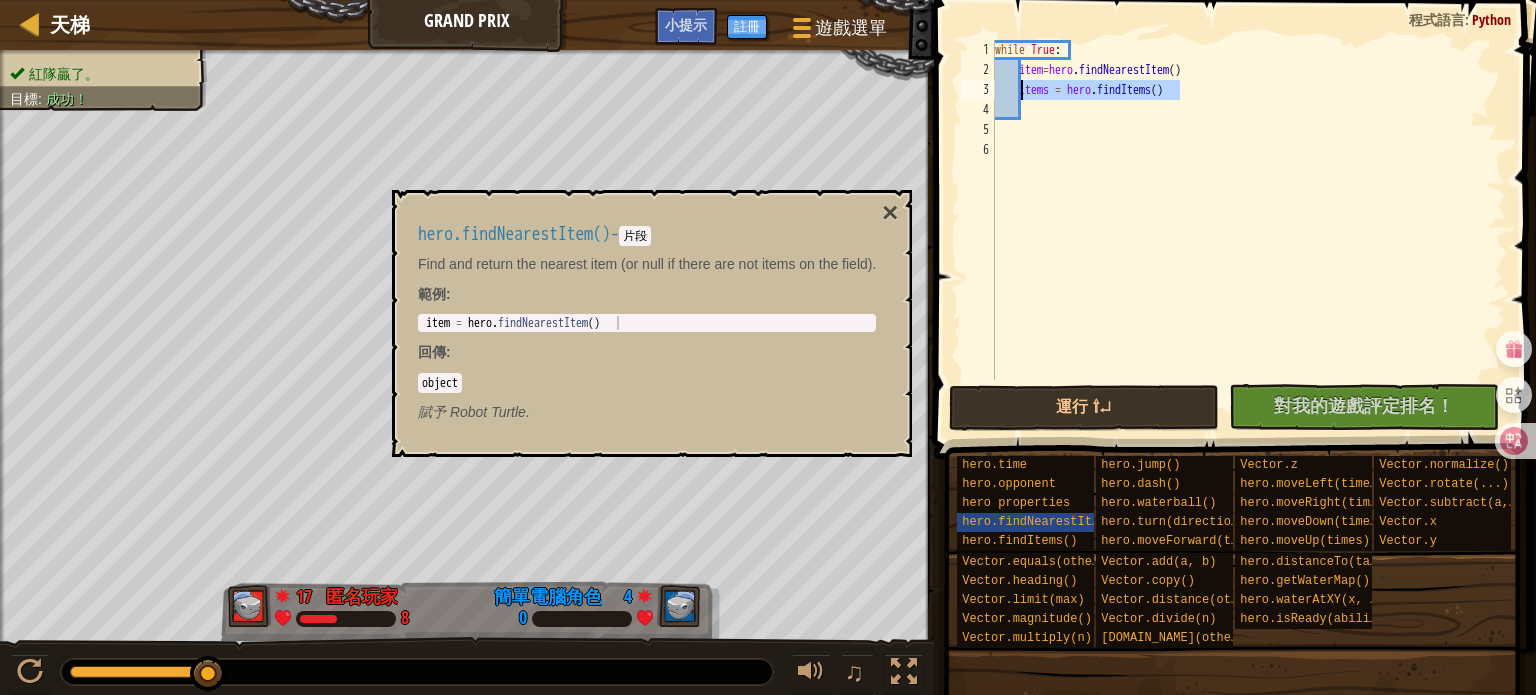 drag, startPoint x: 1190, startPoint y: 92, endPoint x: 1020, endPoint y: 83, distance: 170.23807 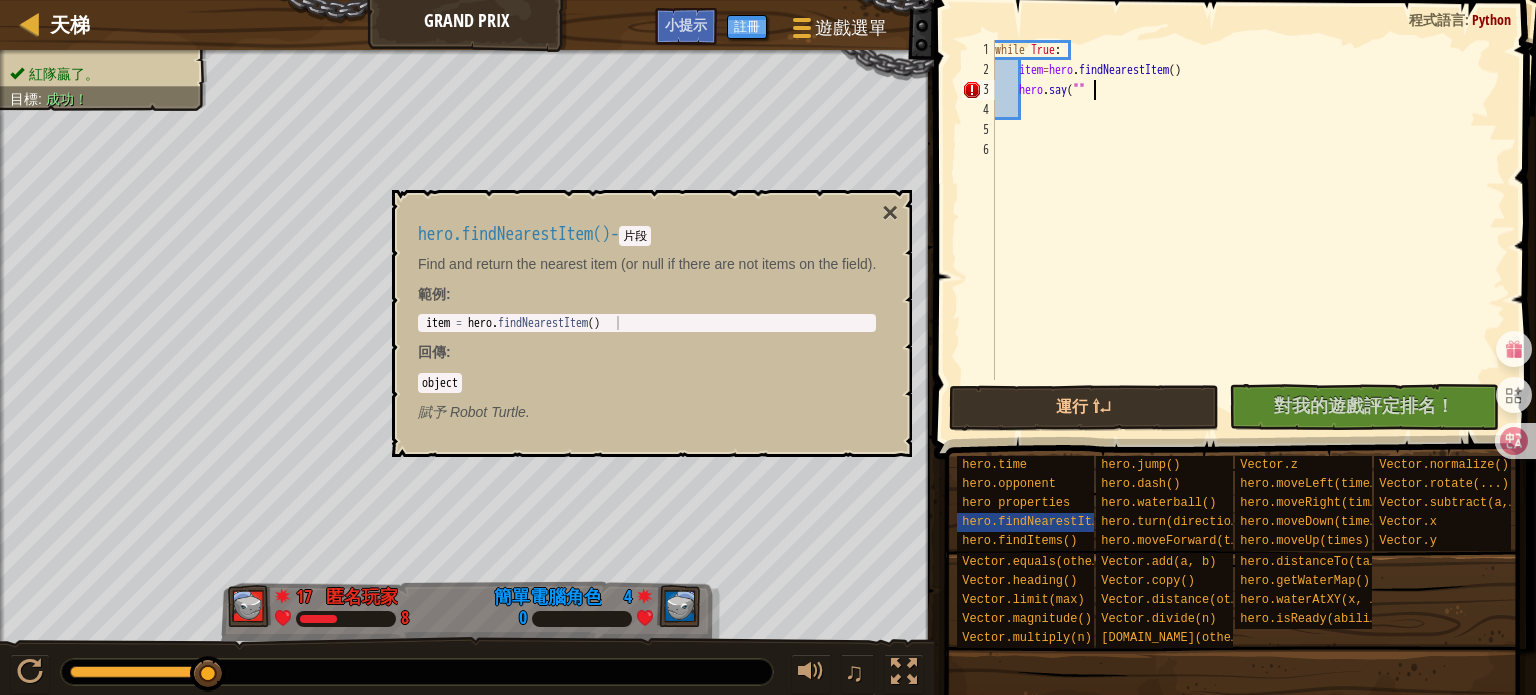 scroll, scrollTop: 9, scrollLeft: 7, axis: both 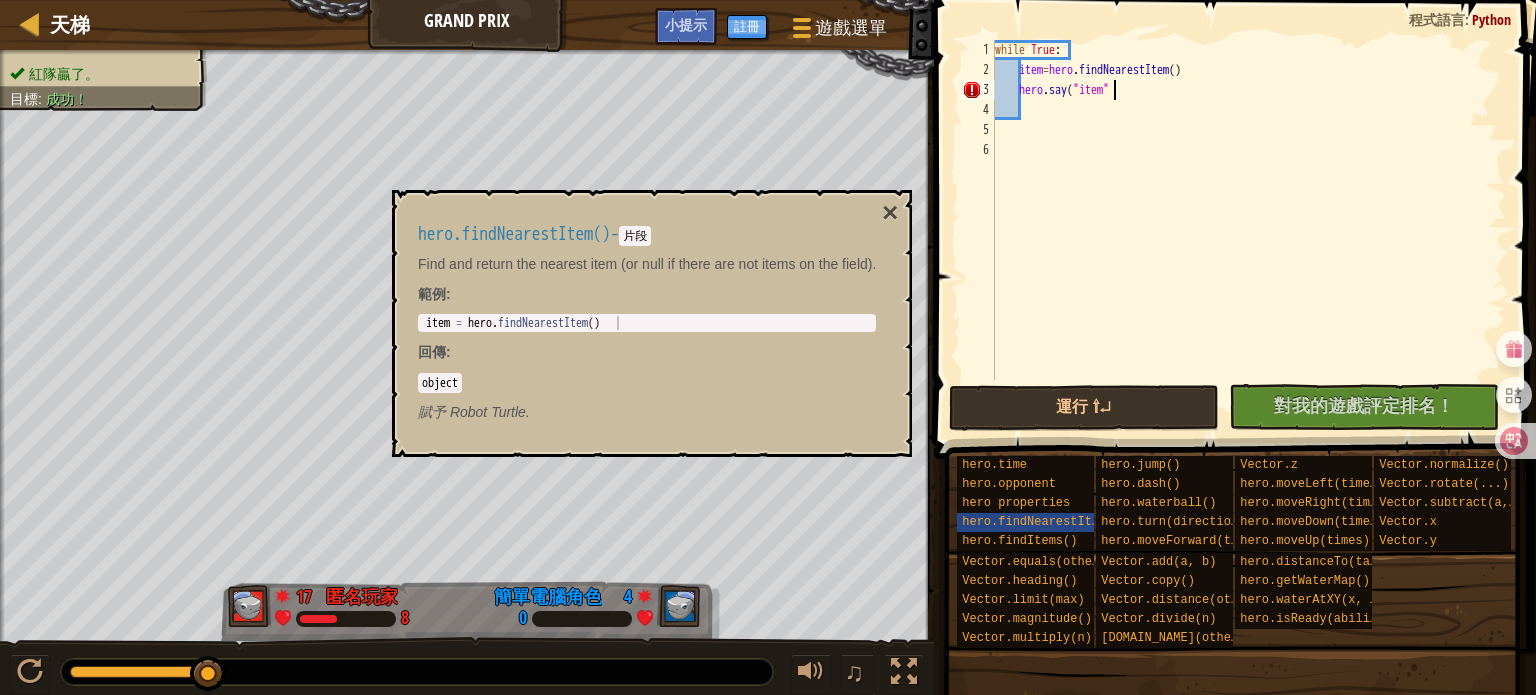 click on "while   True :      item = hero . findNearestItem ( )      hero . say ( "item"" at bounding box center (1248, 230) 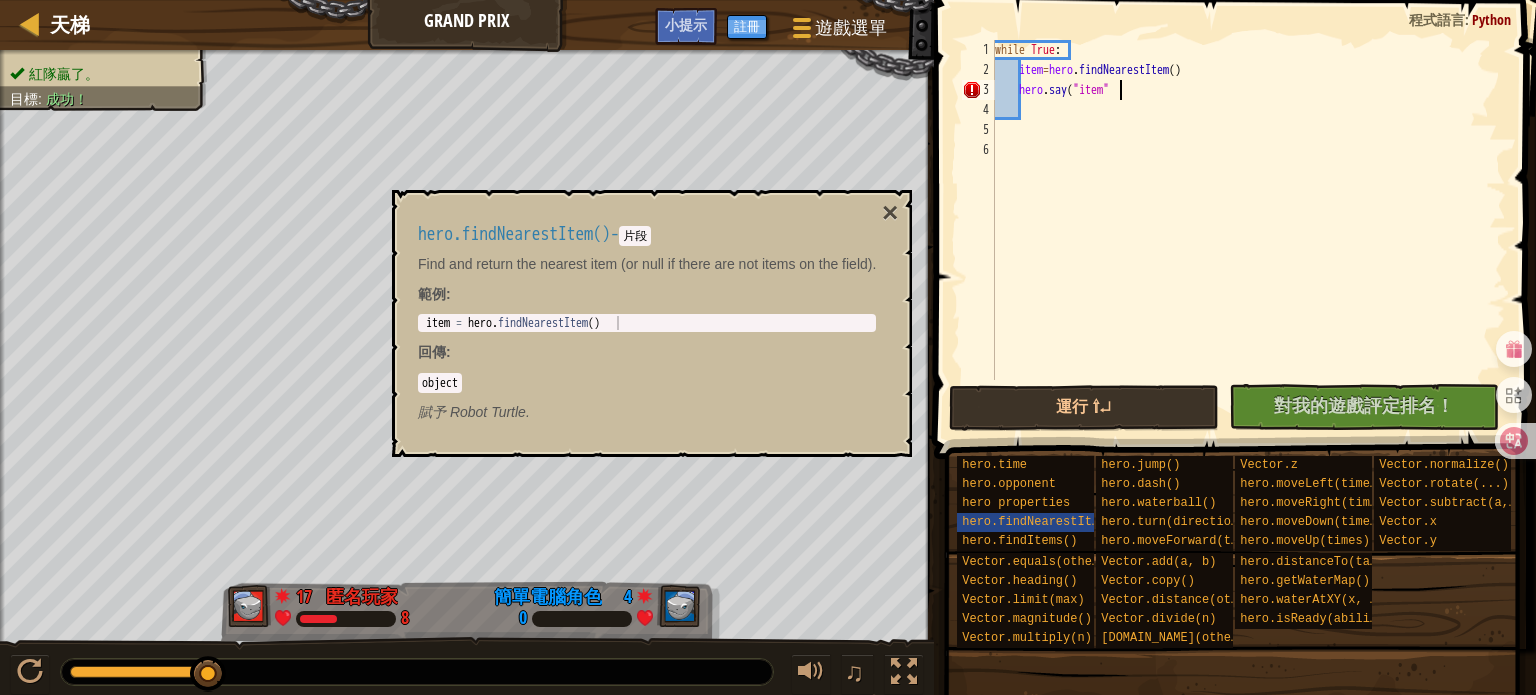 scroll, scrollTop: 9, scrollLeft: 9, axis: both 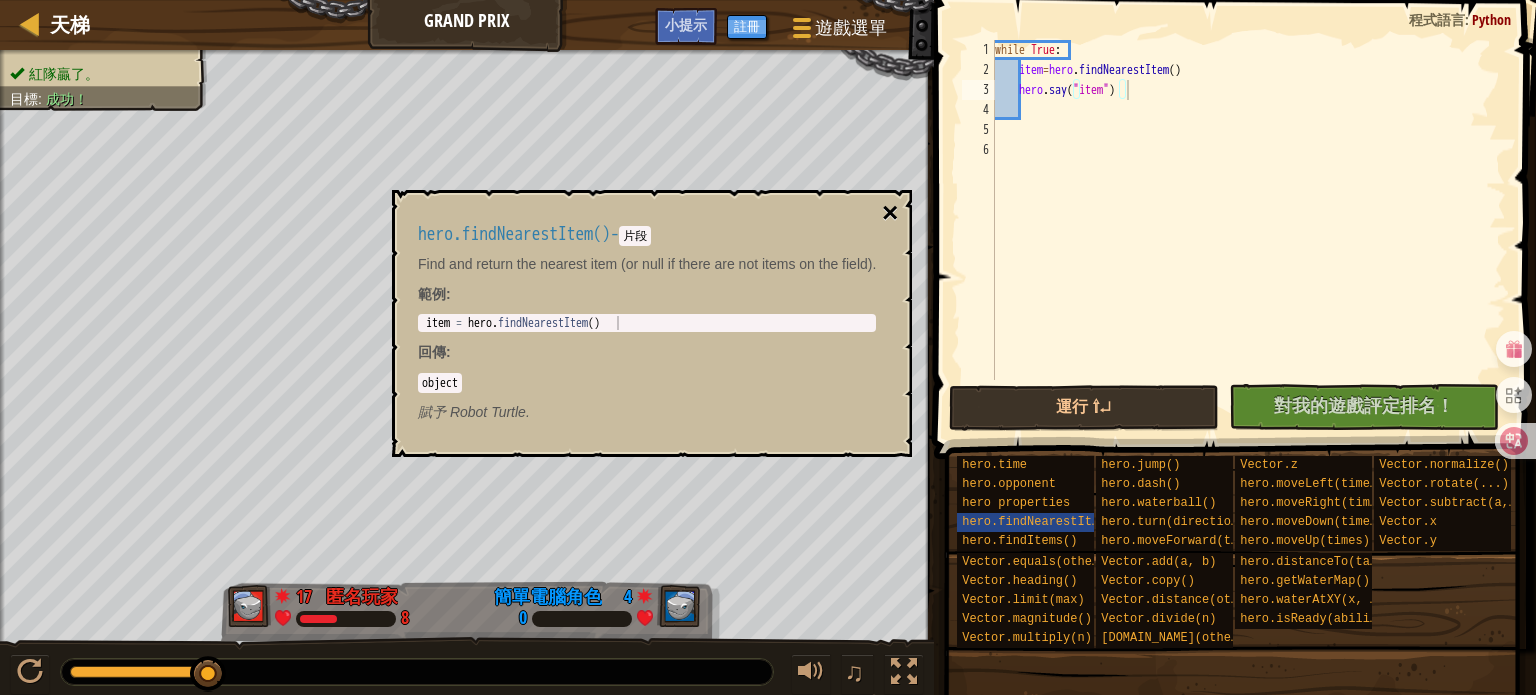 click on "×" at bounding box center [890, 213] 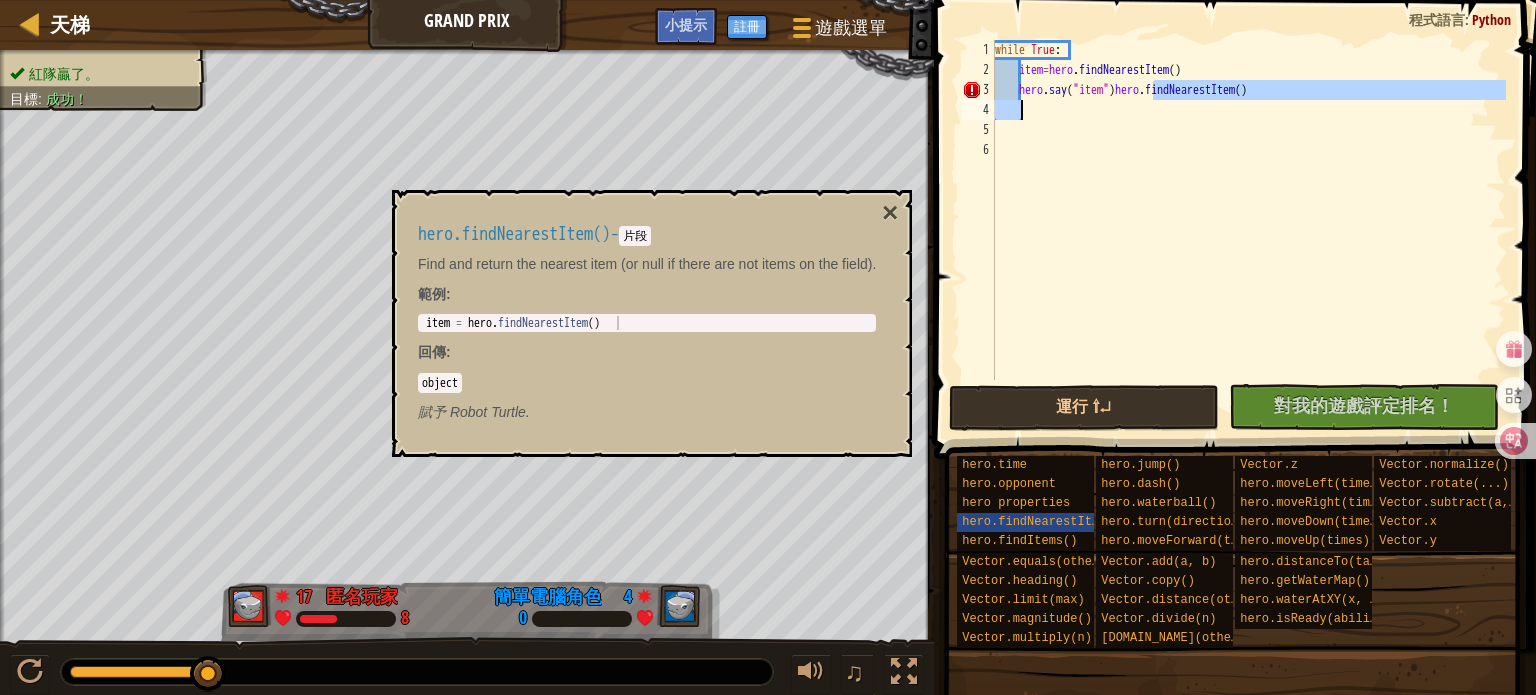 drag, startPoint x: 1156, startPoint y: 91, endPoint x: 1406, endPoint y: 108, distance: 250.57733 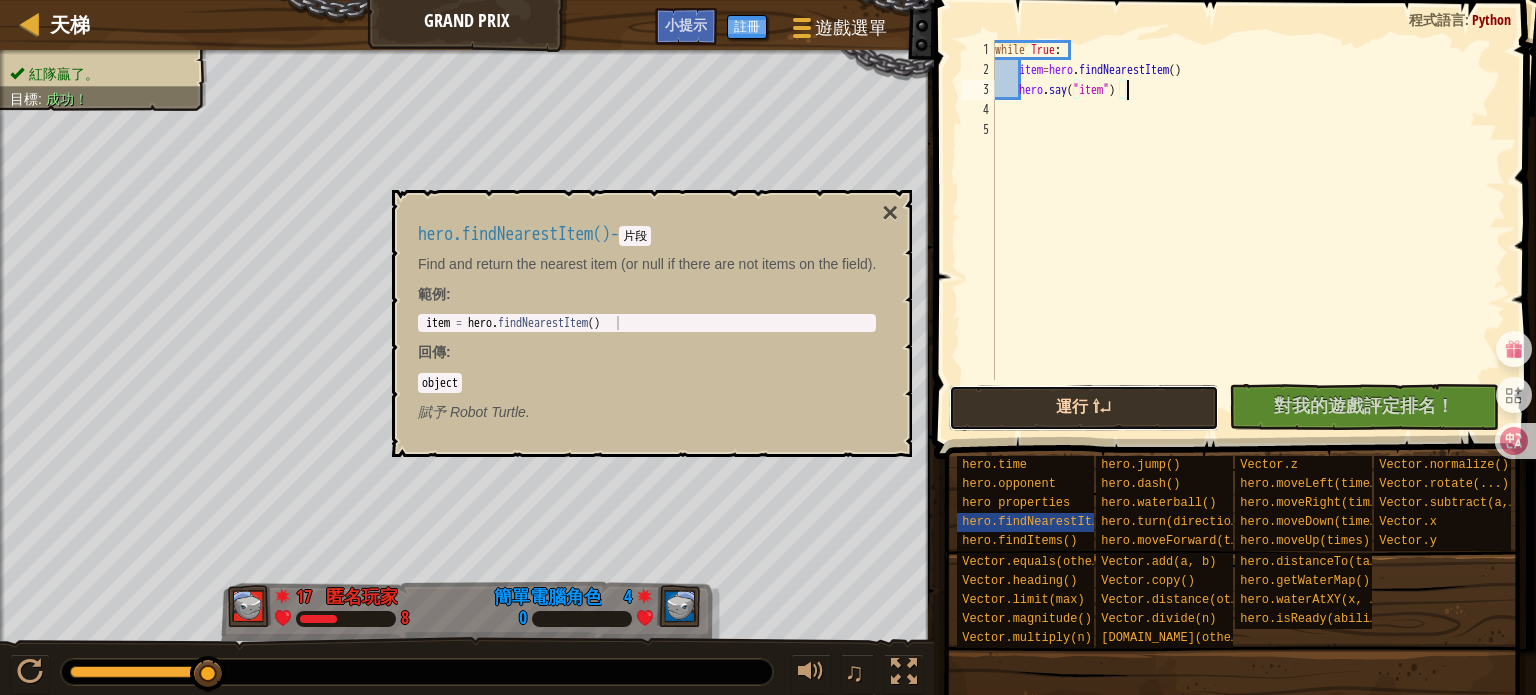 click on "運行 ⇧↵" at bounding box center [1084, 408] 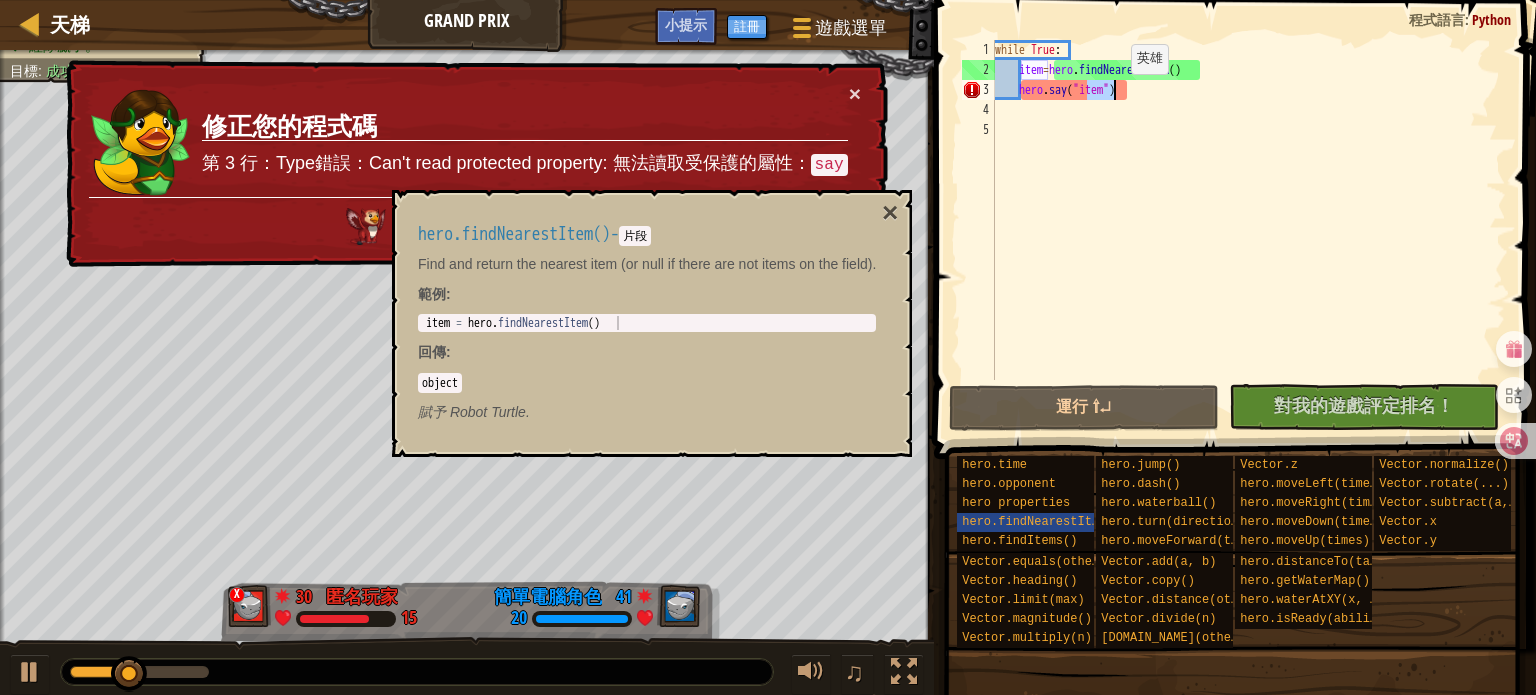 drag, startPoint x: 1088, startPoint y: 93, endPoint x: 1114, endPoint y: 94, distance: 26.019224 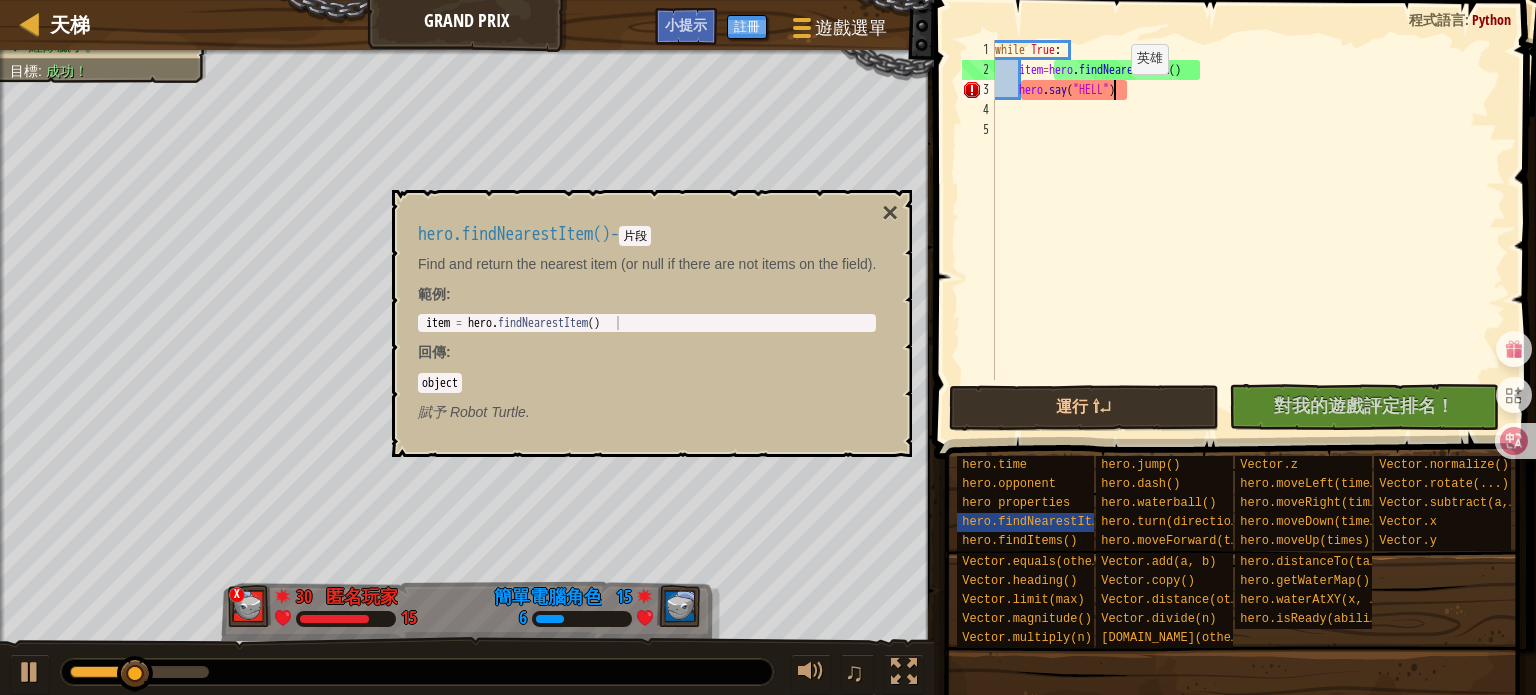 scroll, scrollTop: 9, scrollLeft: 9, axis: both 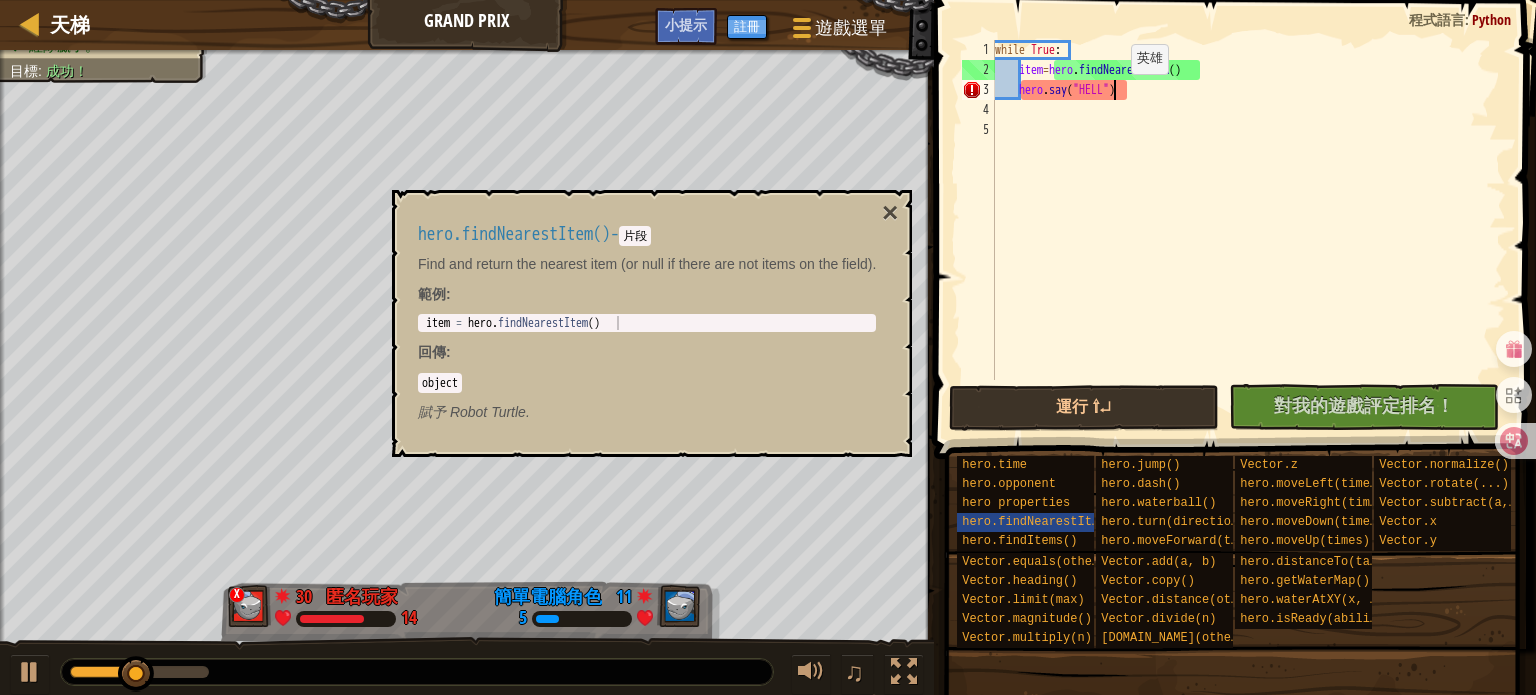 type on "hero.say("HELLO")" 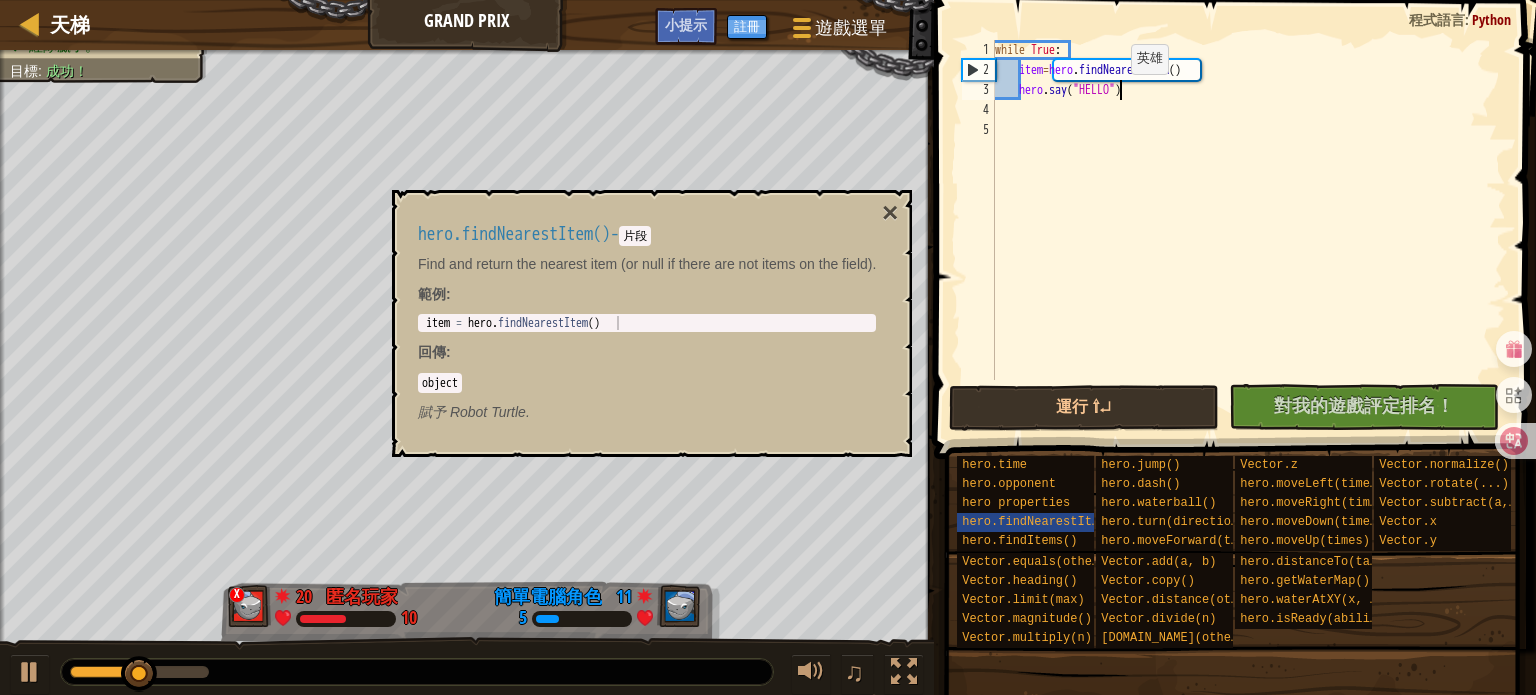 scroll, scrollTop: 9, scrollLeft: 0, axis: vertical 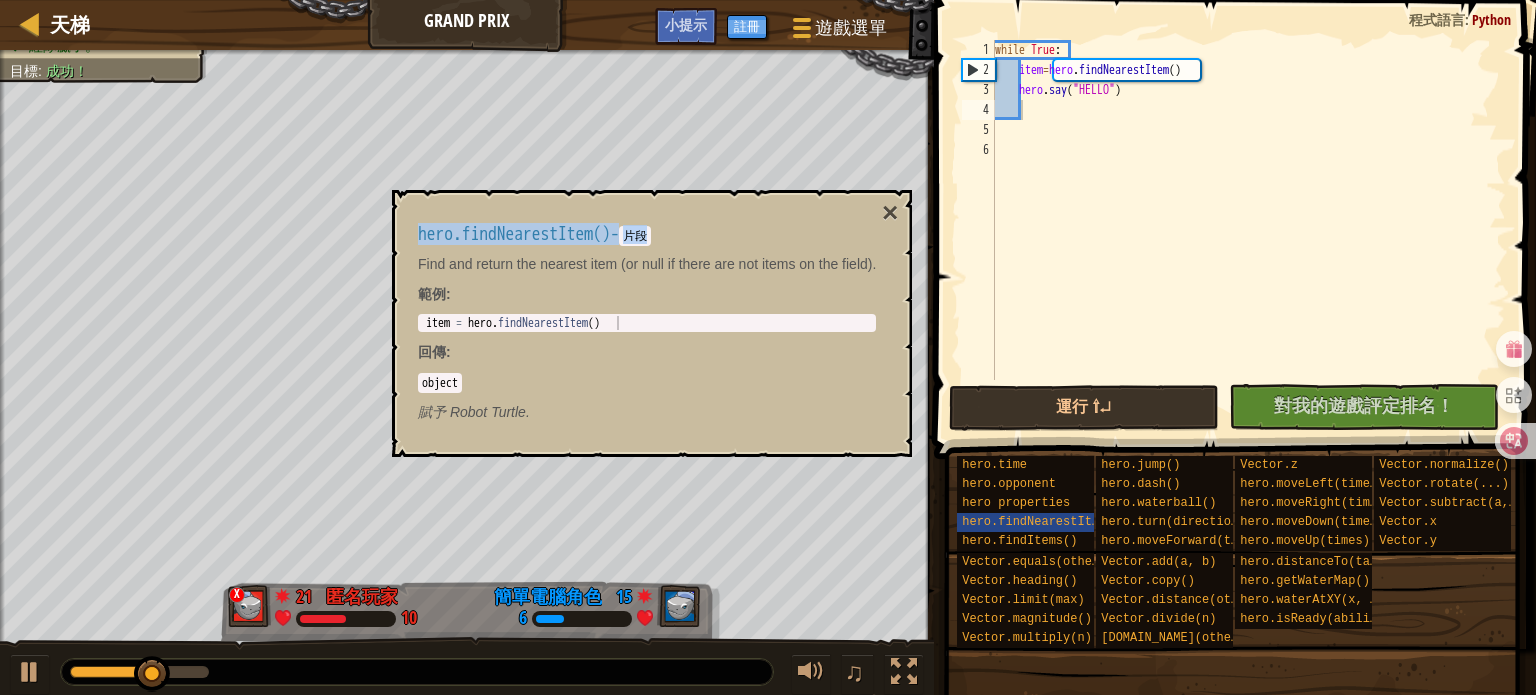 click on "天梯 Grand Prix 遊戲選單 完成 註冊 小提示 1     הההההההההההההההההההההההההההההההההההההההההההההההההההההההההההההההההההההההההההההההההההההההההההההההההההההההההההההההההההההההההההההההההההההההההההההההההההההההההההההההההההההההההההההההההההההההההההההההההההההההההההההההההההההההההההההההההההההההההההההההההההההההההההההההה XXXXXXXXXXXXXXXXXXXXXXXXXXXXXXXXXXXXXXXXXXXXXXXXXXXXXXXXXXXXXXXXXXXXXXXXXXXXXXXXXXXXXXXXXXXXXXXXXXXXXXXXXXXXXXXXXXXXXXXXXXXXXXXXXXXXXXXXXXXXXXXXXXXXXXXXXXXXXXXXXXXXXXXXXXXXXXXXXXXXXXXXXXXXXXXXXXXXXXXXXXXXXXXXXXXXXXXXXXXXXXXXXXXXXXXXXXXXXXXXXXXXXXXXXXXXXXXX 解決方法 × 小提示 1 2 3 4 5 6 while   True :      item = hero . findNearestItem ( )      hero . say ( "HELLO" )          程式碼已保存 程式語言 : Python 運行 ⇧↵  /" at bounding box center [768, 0] 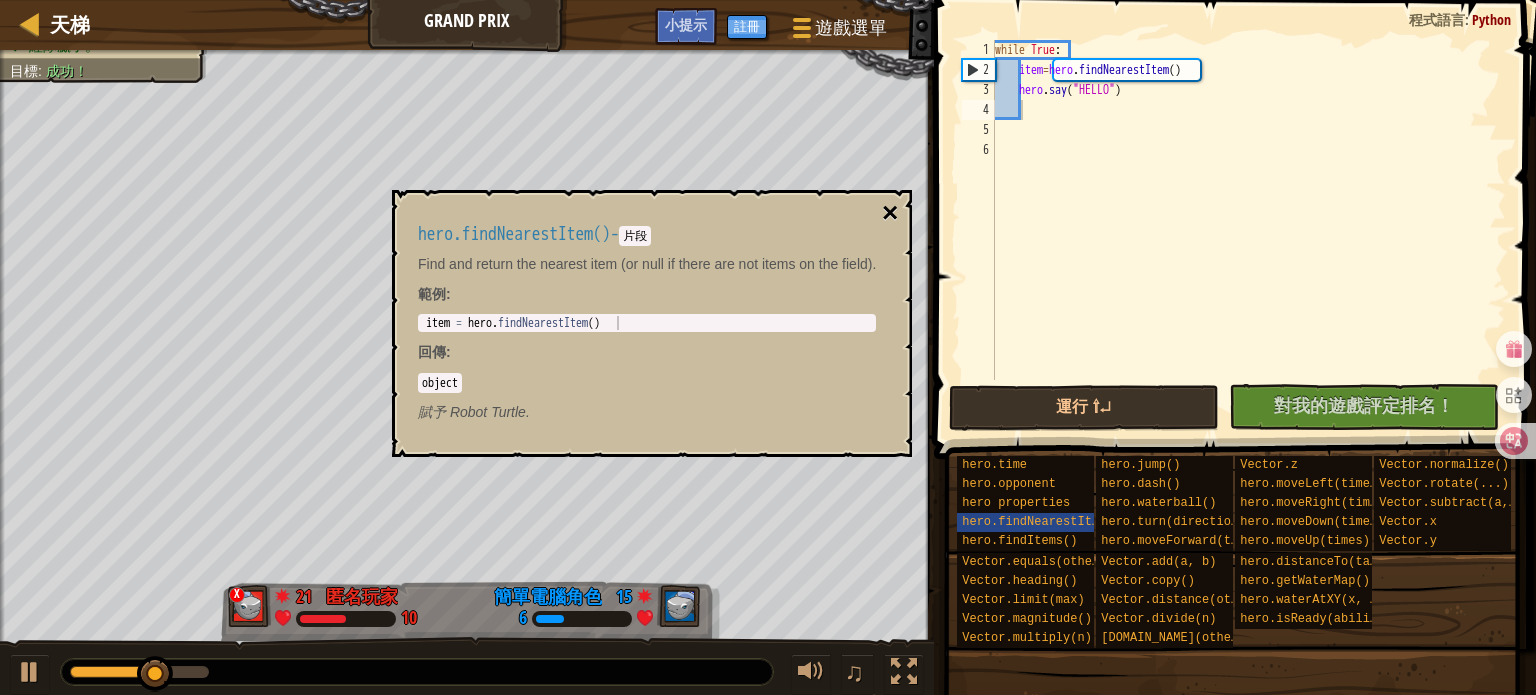 click on "×" at bounding box center [890, 213] 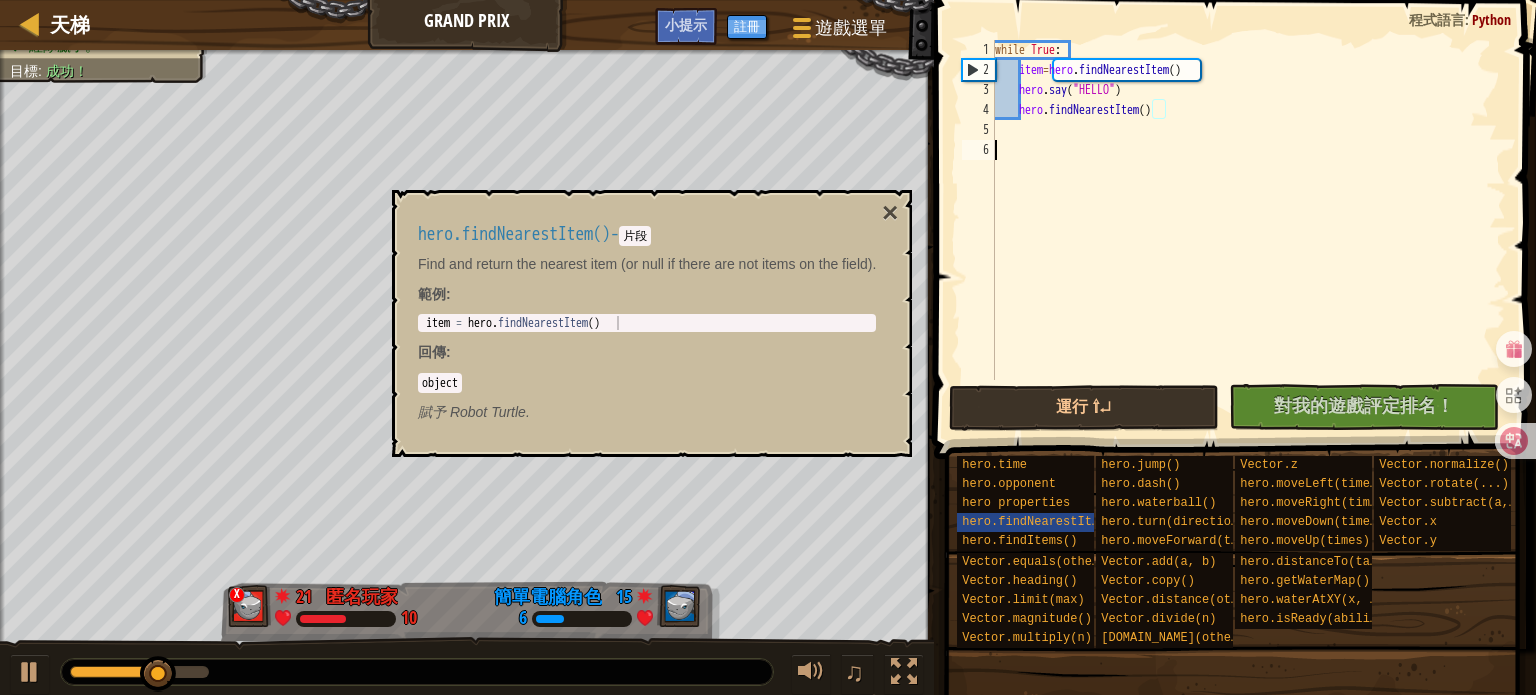 click on "while   True :      item = hero . findNearestItem ( )      hero . say ( "HELLO" )      hero . findNearestItem ( )" at bounding box center [1248, 230] 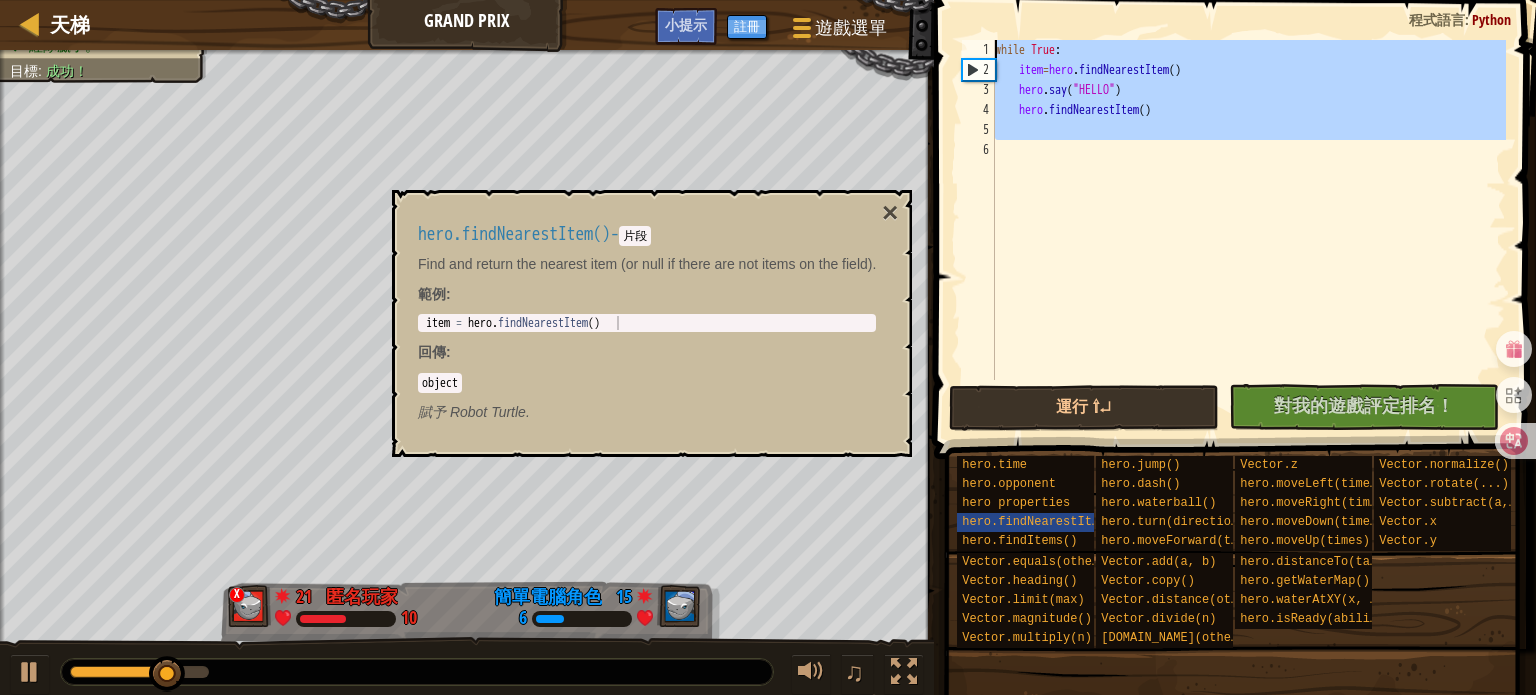 drag, startPoint x: 1173, startPoint y: 147, endPoint x: 928, endPoint y: 13, distance: 279.2508 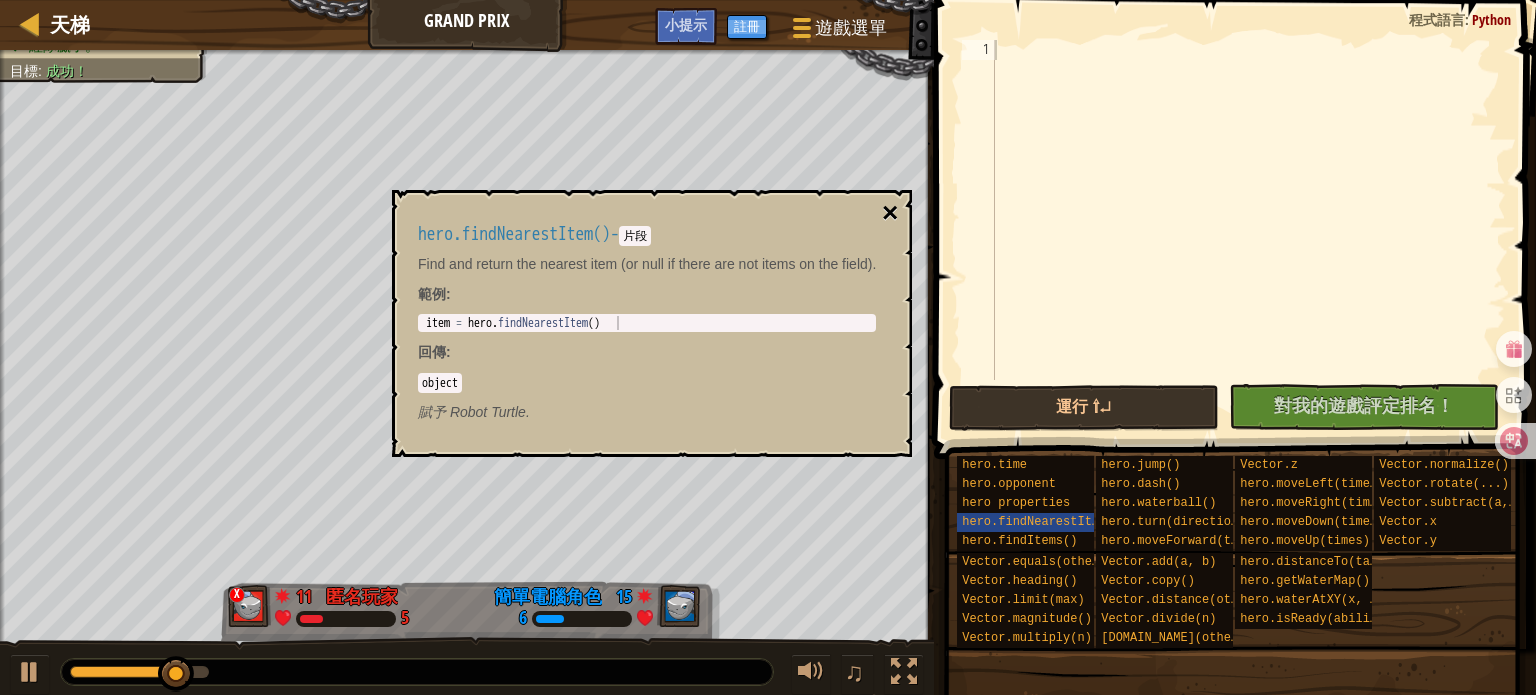 click on "×" at bounding box center (890, 213) 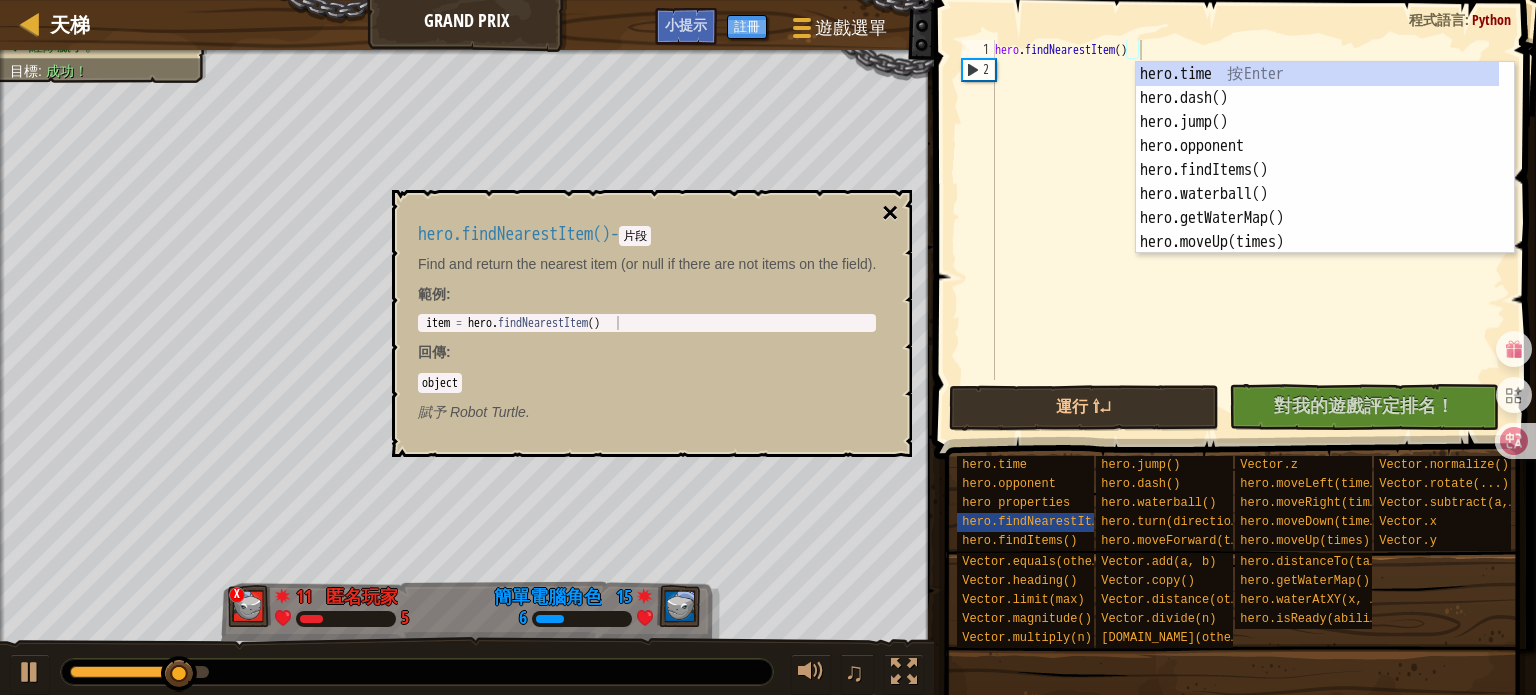 click on "×" at bounding box center (890, 213) 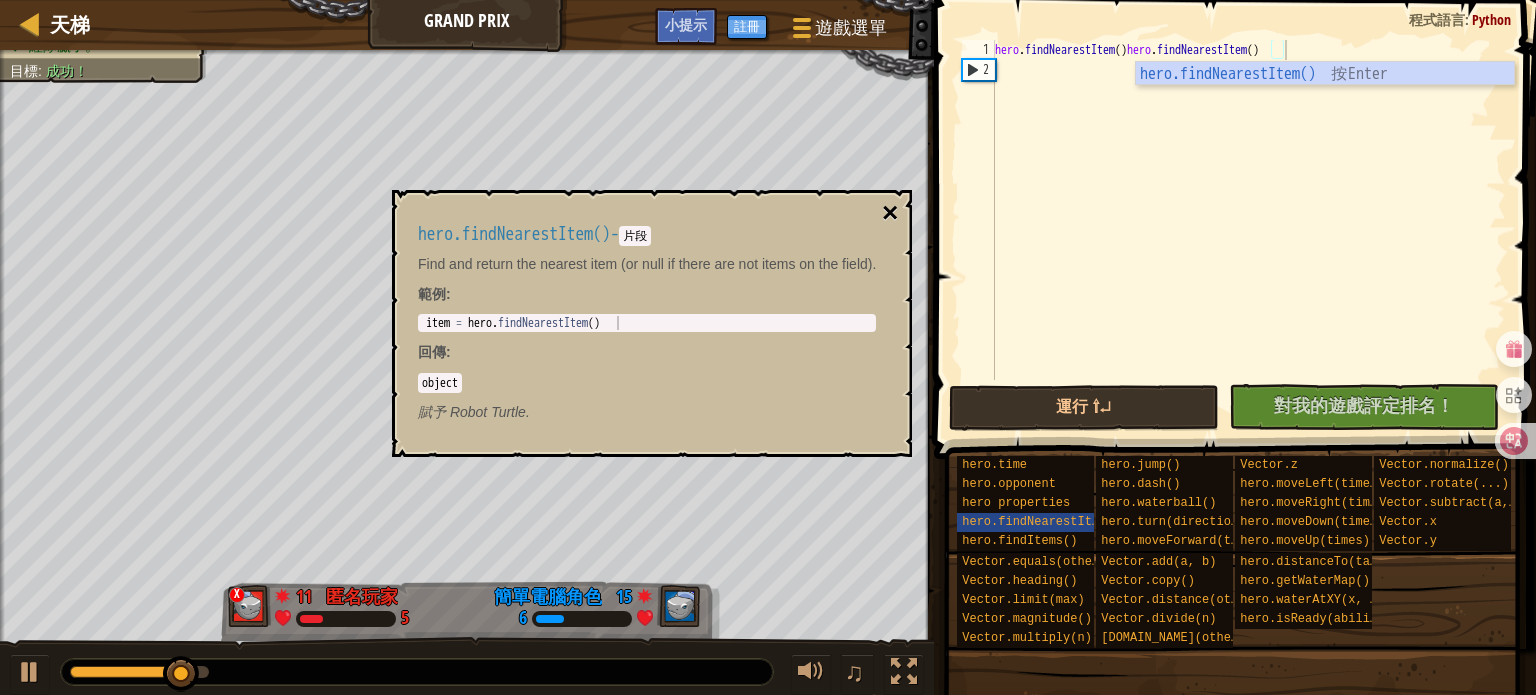 click on "×" at bounding box center [890, 213] 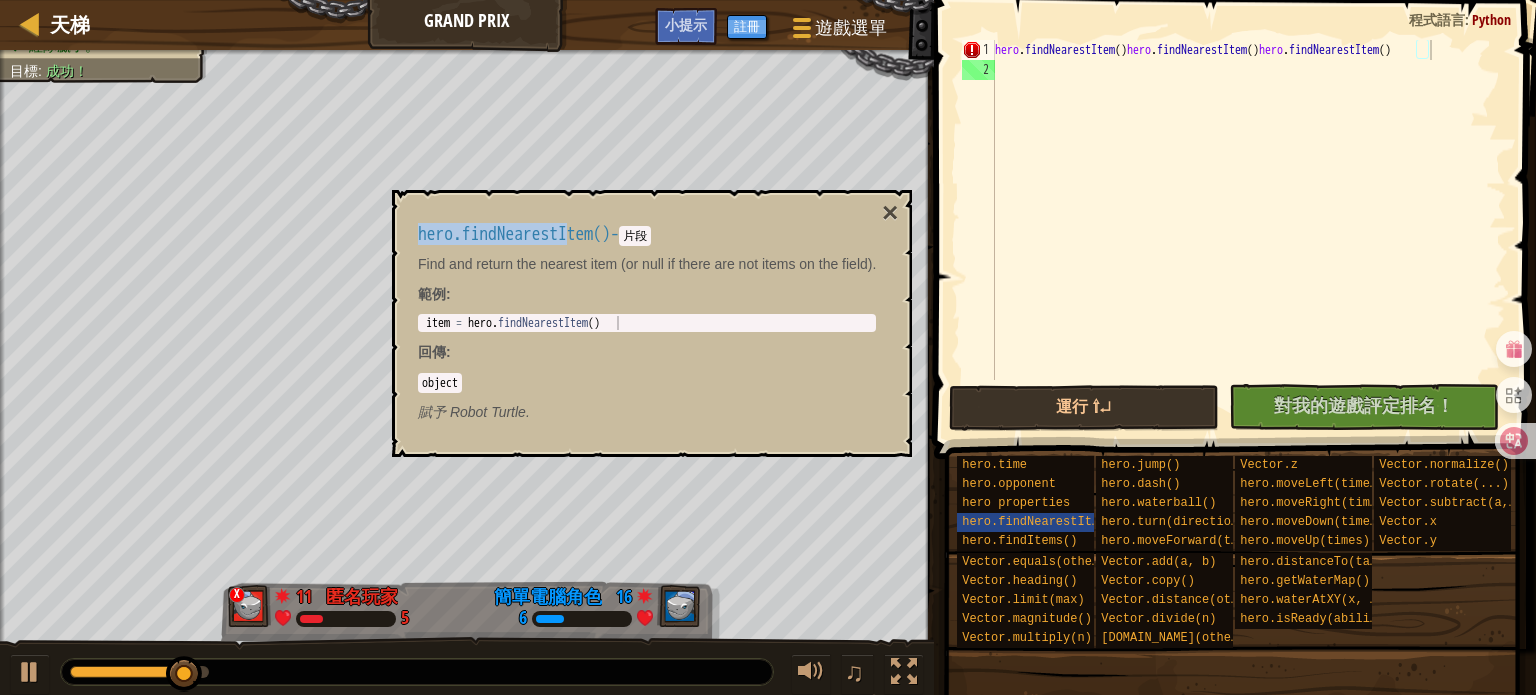click on "天梯 Grand Prix 遊戲選單 完成 註冊 小提示 1     הההההההההההההההההההההההההההההההההההההההההההההההההההההההההההההההההההההההההההההההההההההההההההההההההההההההההההההההההההההההההההההההההההההההההההההההההההההההההההההההההההההההההההההההההההההההההההההההההההההההההההההההההההההההההההההההההההההההההההההההההההההההההההההההה XXXXXXXXXXXXXXXXXXXXXXXXXXXXXXXXXXXXXXXXXXXXXXXXXXXXXXXXXXXXXXXXXXXXXXXXXXXXXXXXXXXXXXXXXXXXXXXXXXXXXXXXXXXXXXXXXXXXXXXXXXXXXXXXXXXXXXXXXXXXXXXXXXXXXXXXXXXXXXXXXXXXXXXXXXXXXXXXXXXXXXXXXXXXXXXXXXXXXXXXXXXXXXXXXXXXXXXXXXXXXXXXXXXXXXXXXXXXXXXXXXXXXXXXXXXXXXXX 解決方法 × 小提示 1 2 hero . findNearestItem ( ) hero . findNearestItem ( ) hero . findNearestItem ( )     程式碼已保存 程式語言 : Python 運行 ⇧↵ 上傳中…  /  ×" at bounding box center (768, 0) 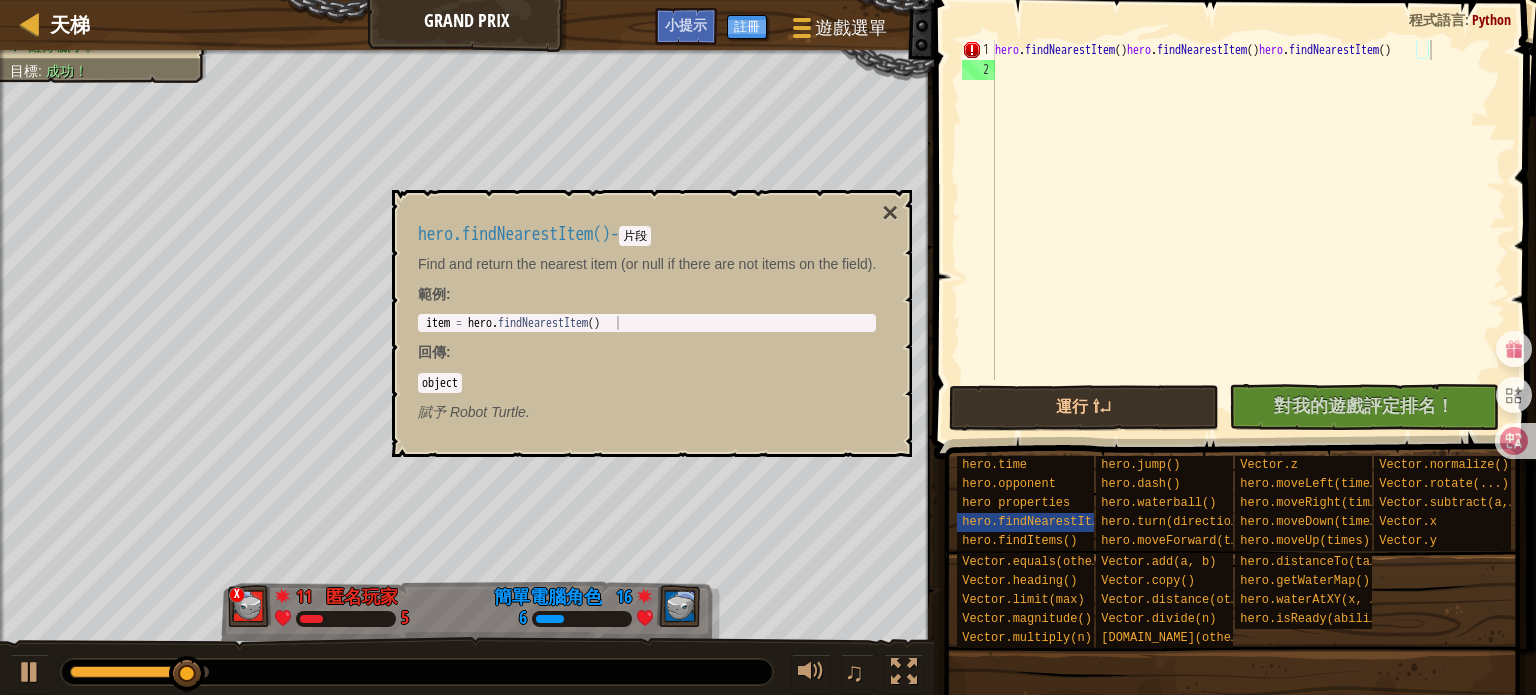 click on "1 item   =   hero . findNearestItem ( )     הההההההההההההההההההההההההההההההההההההההההההההההההההההההההההההההההההההההההההההההההההההההההההההההההההההההההההההההההההההההההההההההההההההההההההההההההההההההההההההההההההההההההההההההההההההההההההההההההההההההההההההההההההההההההההההההההההההההההההההההההההההההההההההההה XXXXXXXXXXXXXXXXXXXXXXXXXXXXXXXXXXXXXXXXXXXXXXXXXXXXXXXXXXXXXXXXXXXXXXXXXXXXXXXXXXXXXXXXXXXXXXXXXXXXXXXXXXXXXXXXXXXXXXXXXXXXXXXXXXXXXXXXXXXXXXXXXXXXXXXXXXXXXXXXXXXXXXXXXXXXXXXXXXXXXXXXXXXXXXXXXXXXXXXXXXXXXXXXXXXXXXXXXXXXXXXXXXXXXXXXXXXXXXXXXXXXXXXXXXXXXXXX" at bounding box center [647, 323] 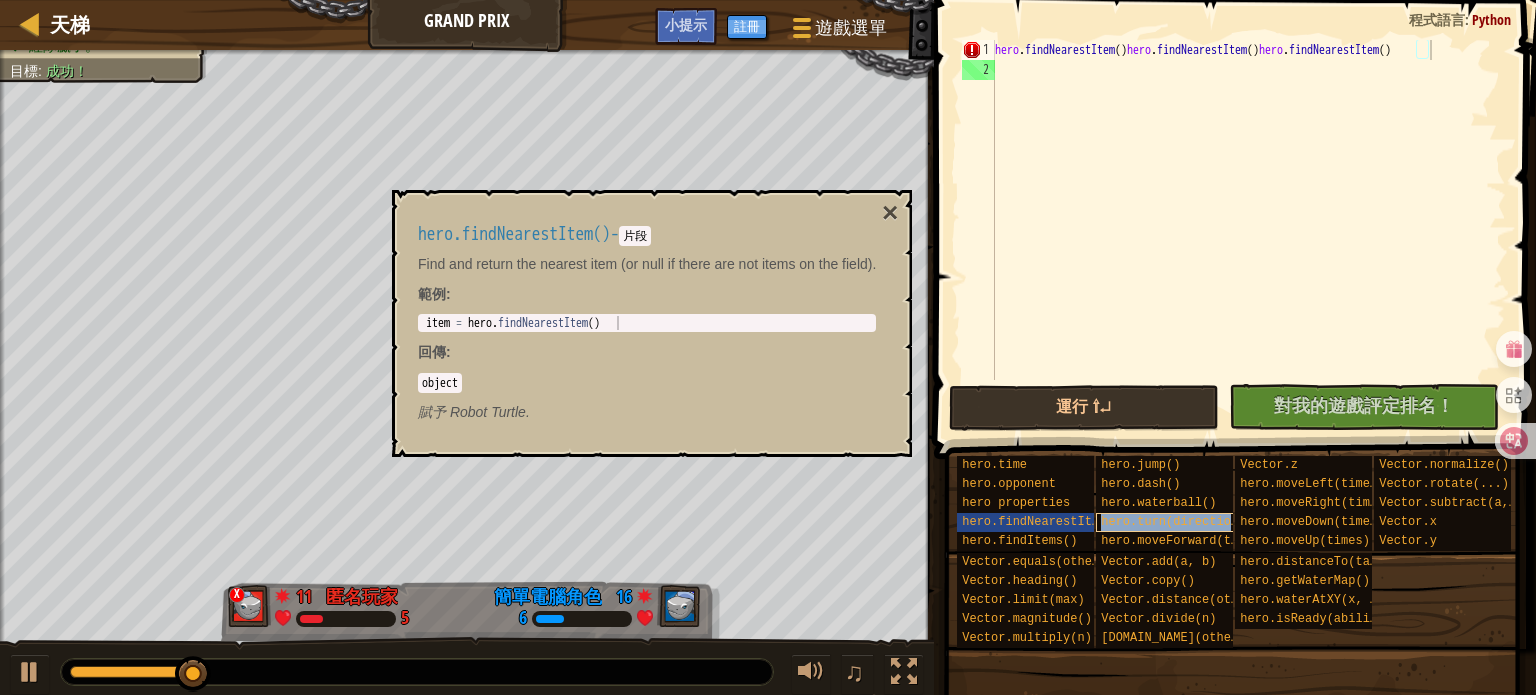 click on "hero.turn(direction)" at bounding box center [1173, 522] 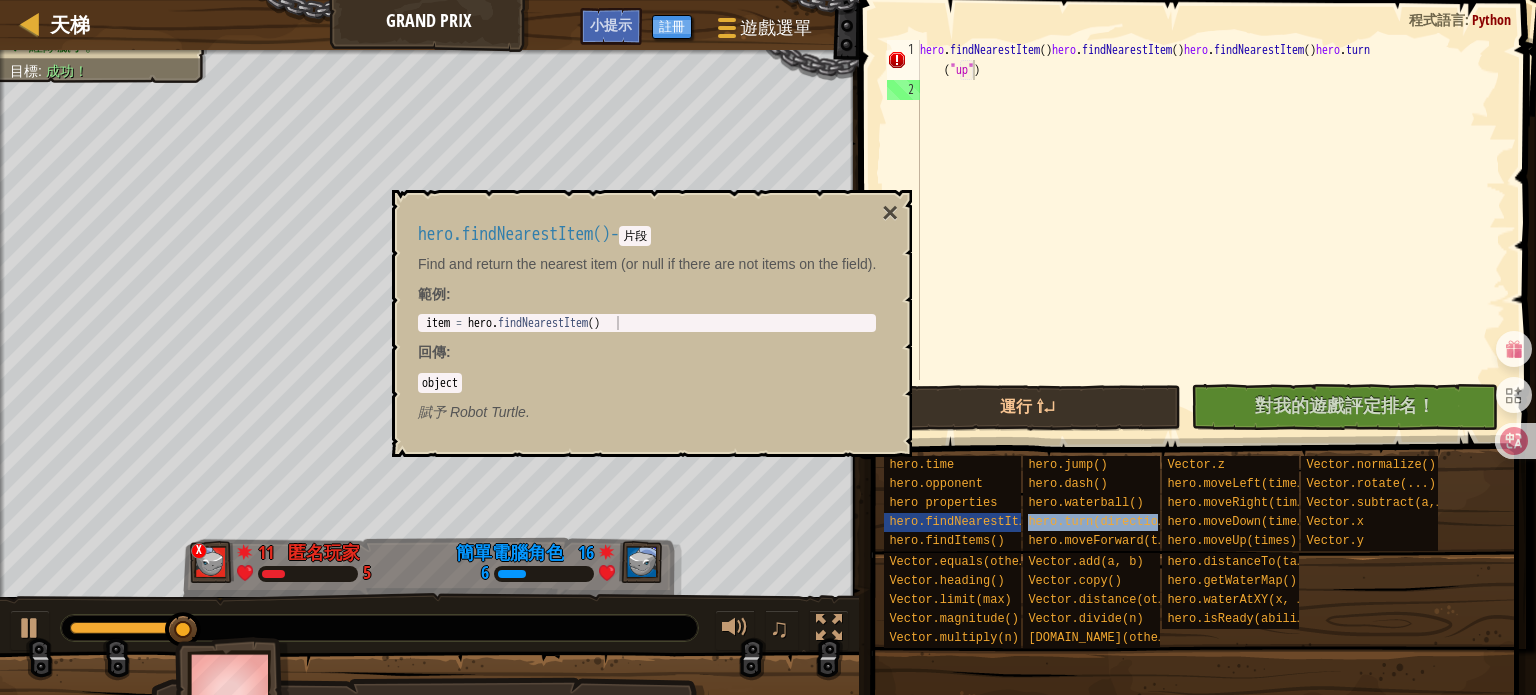 click on "hero.turn(direction)" at bounding box center [1100, 522] 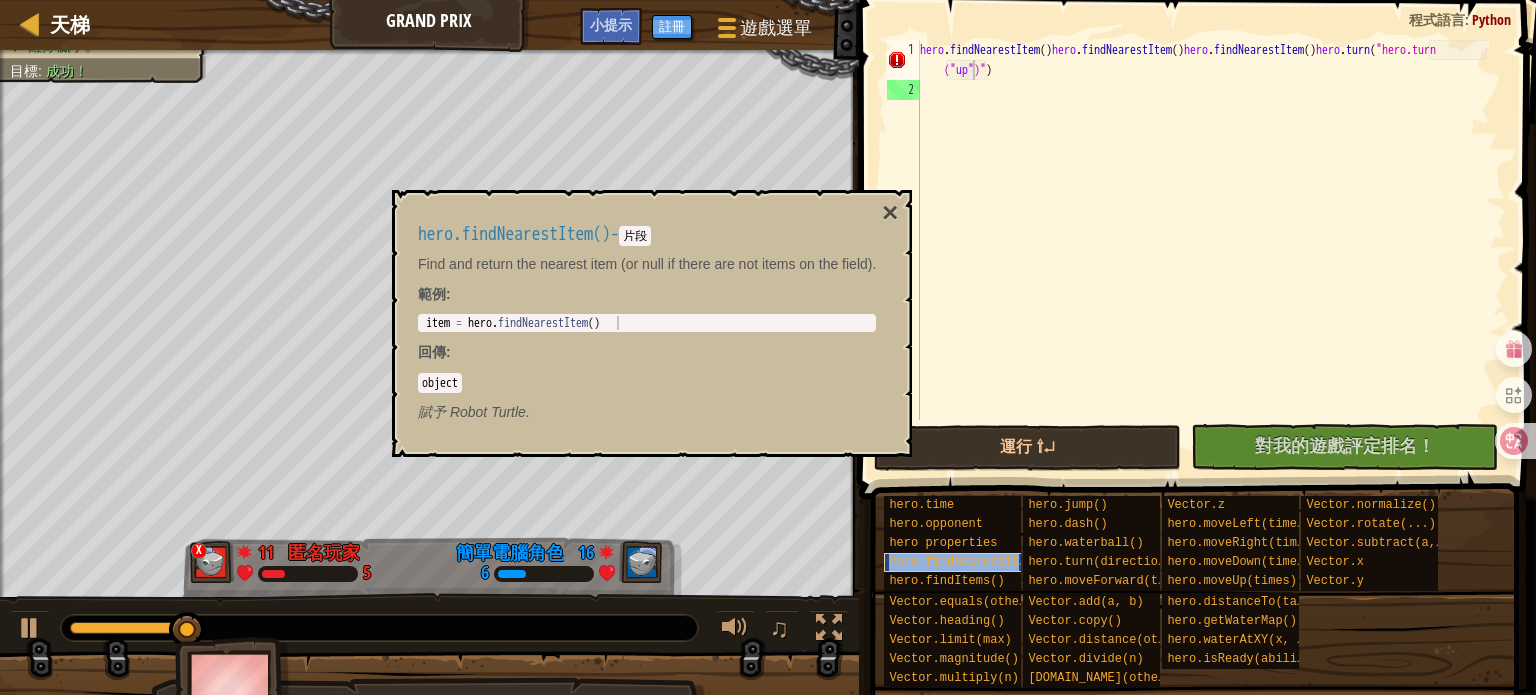 click on "hero.findNearestItem()" at bounding box center [968, 562] 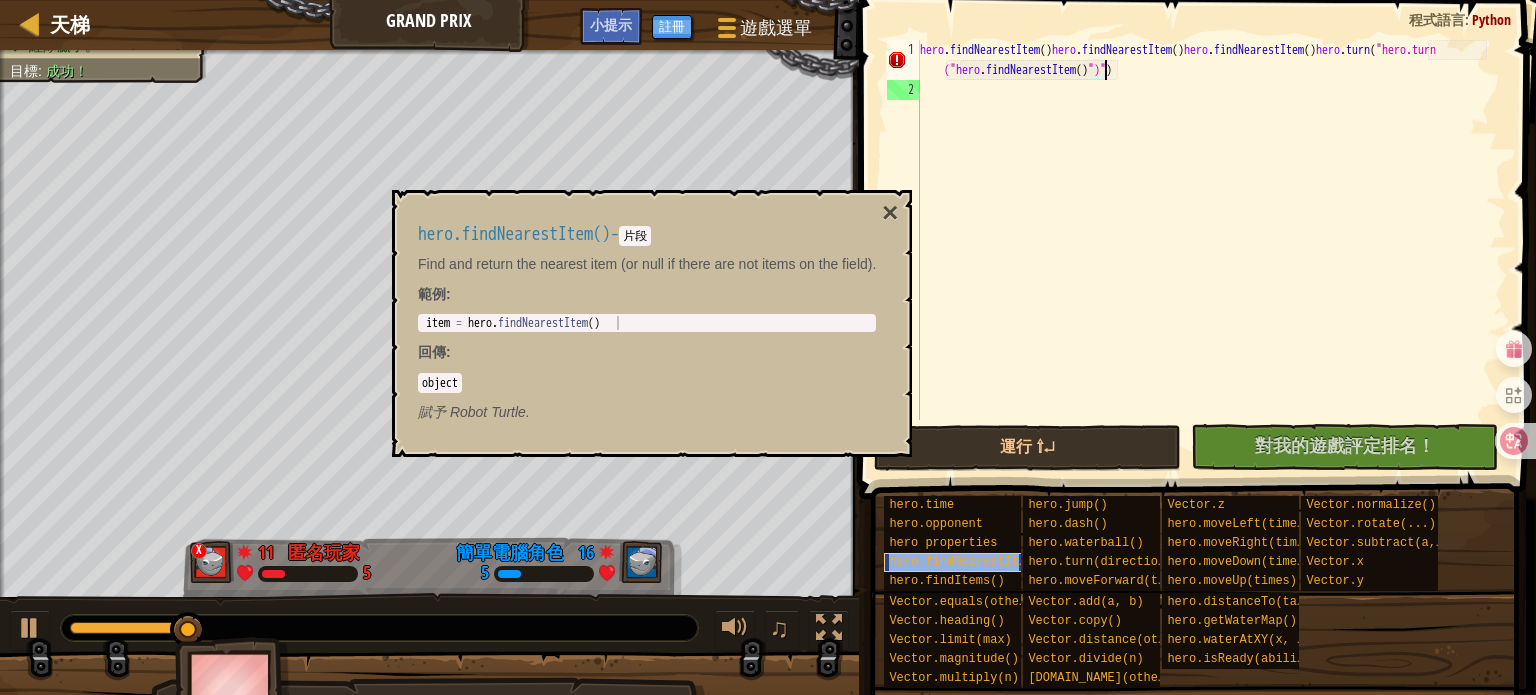 click on "hero.findNearestItem()" at bounding box center [968, 562] 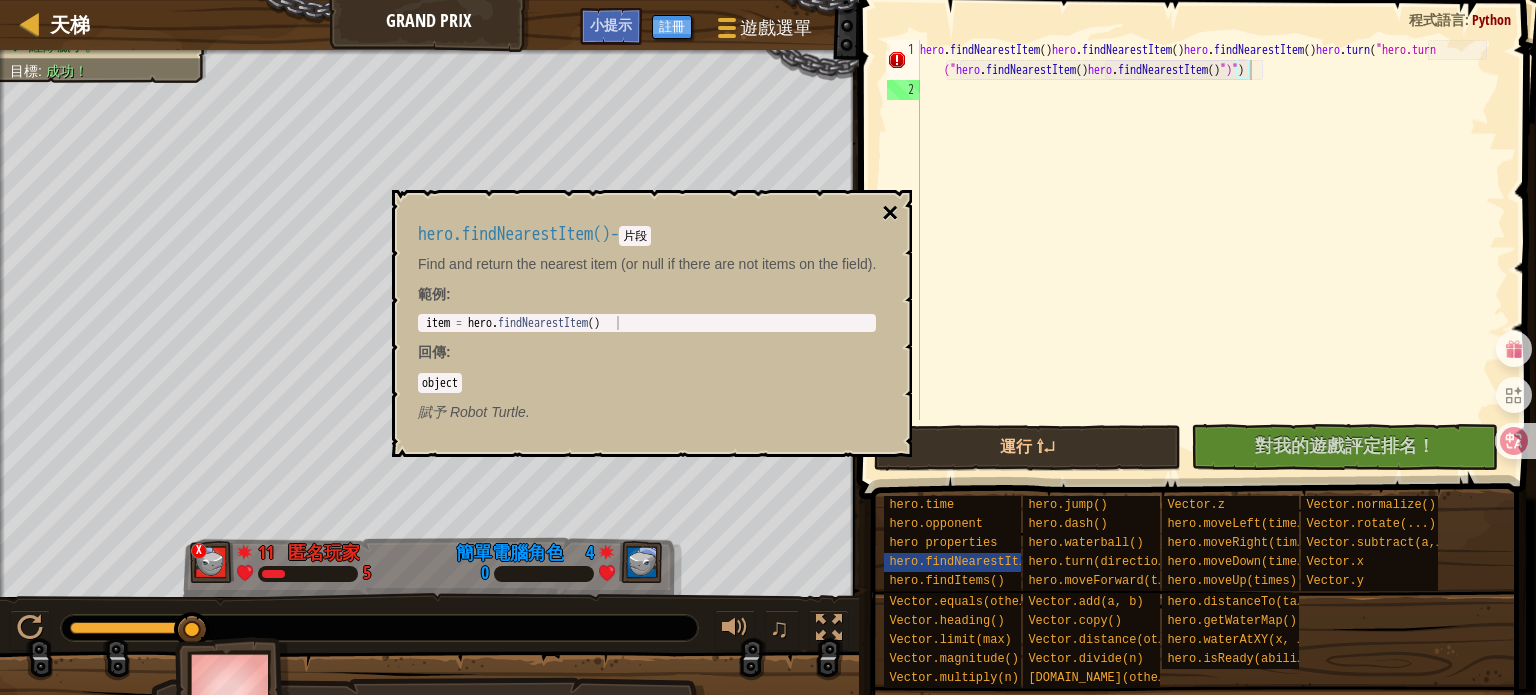 click on "×" at bounding box center (890, 213) 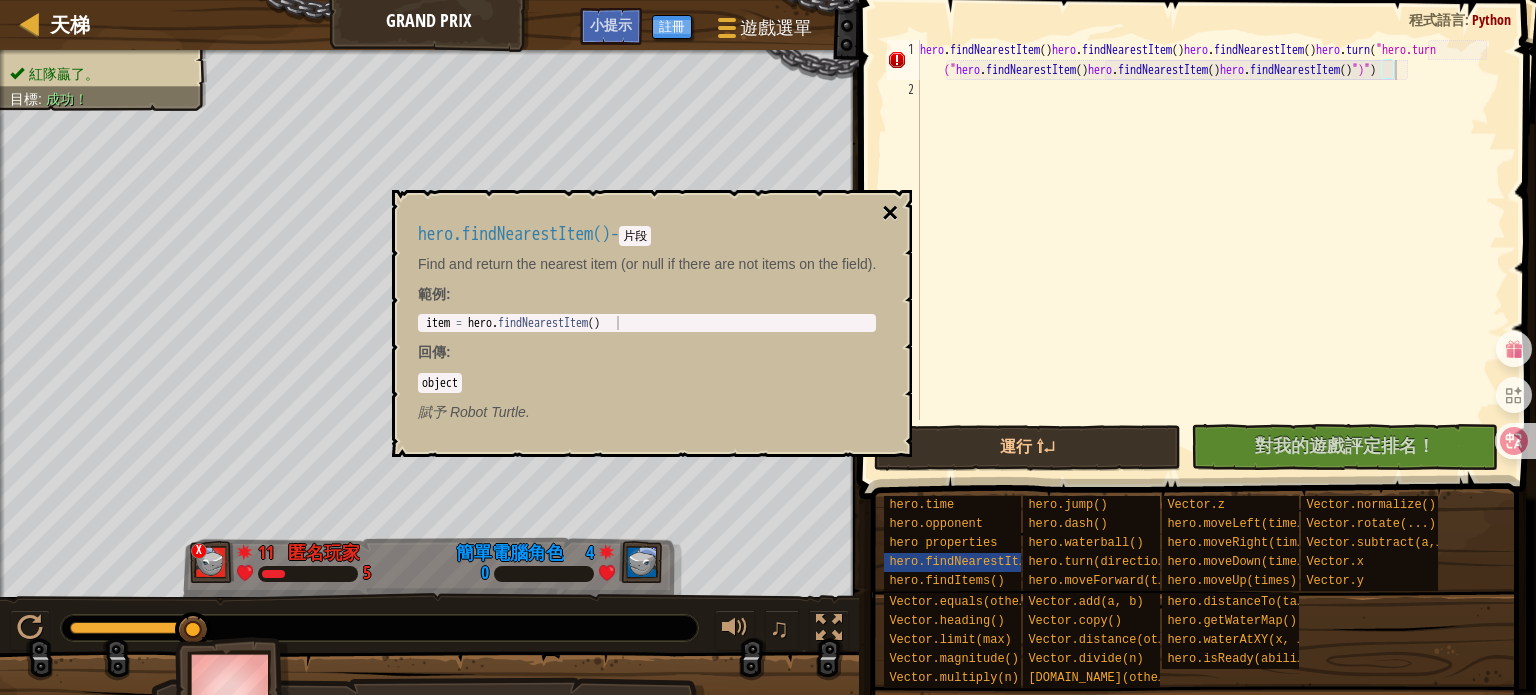 click on "×" at bounding box center (890, 213) 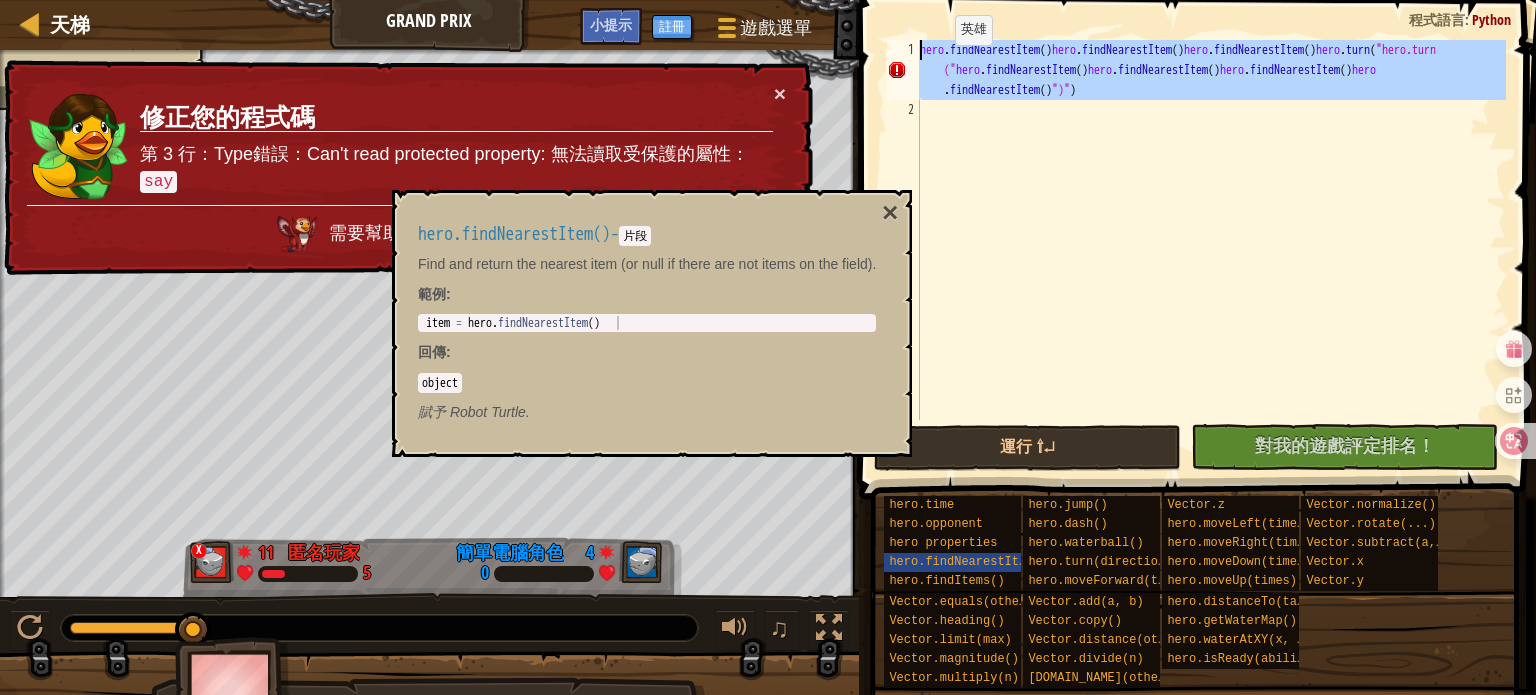 drag, startPoint x: 1126, startPoint y: 104, endPoint x: 804, endPoint y: -2, distance: 338.99854 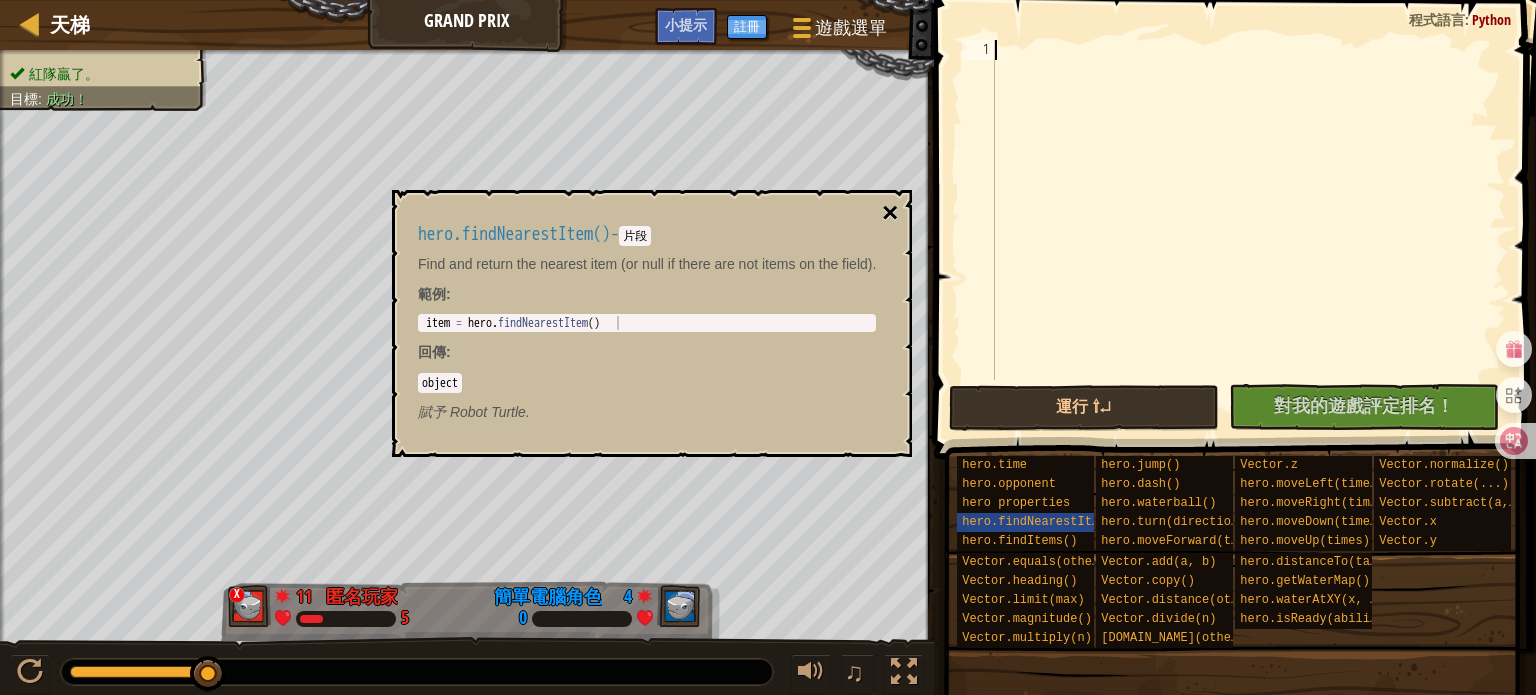 click on "×" at bounding box center (890, 213) 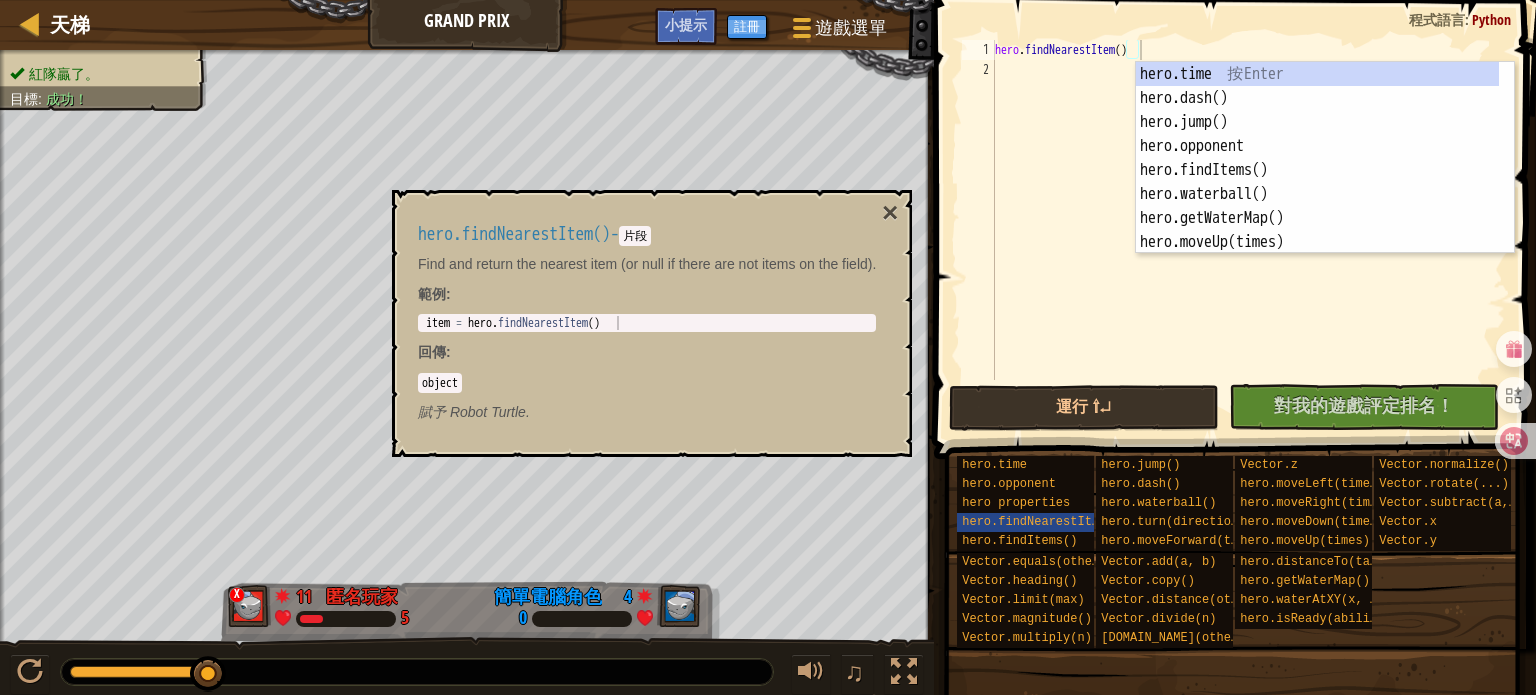 drag, startPoint x: 887, startPoint y: 214, endPoint x: 653, endPoint y: 212, distance: 234.00854 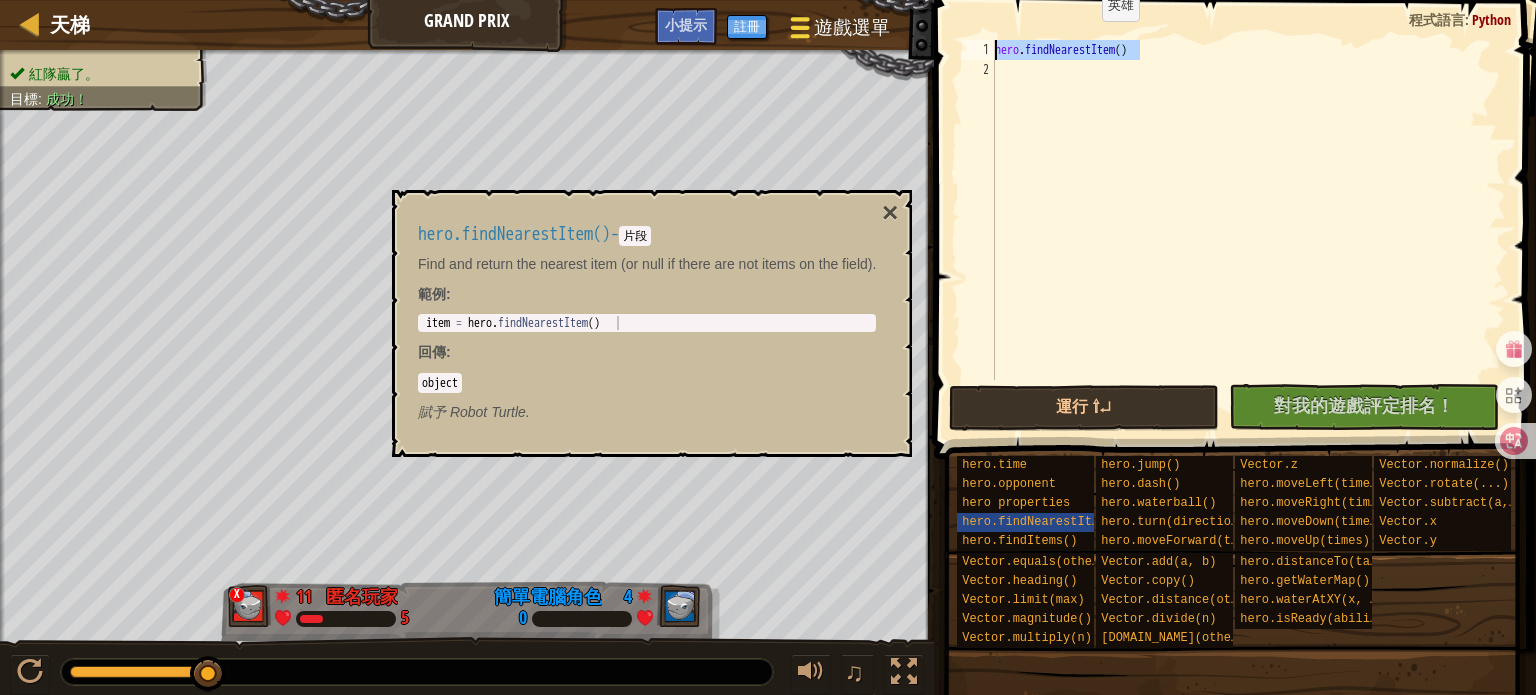 drag, startPoint x: 1172, startPoint y: 50, endPoint x: 866, endPoint y: 20, distance: 307.46707 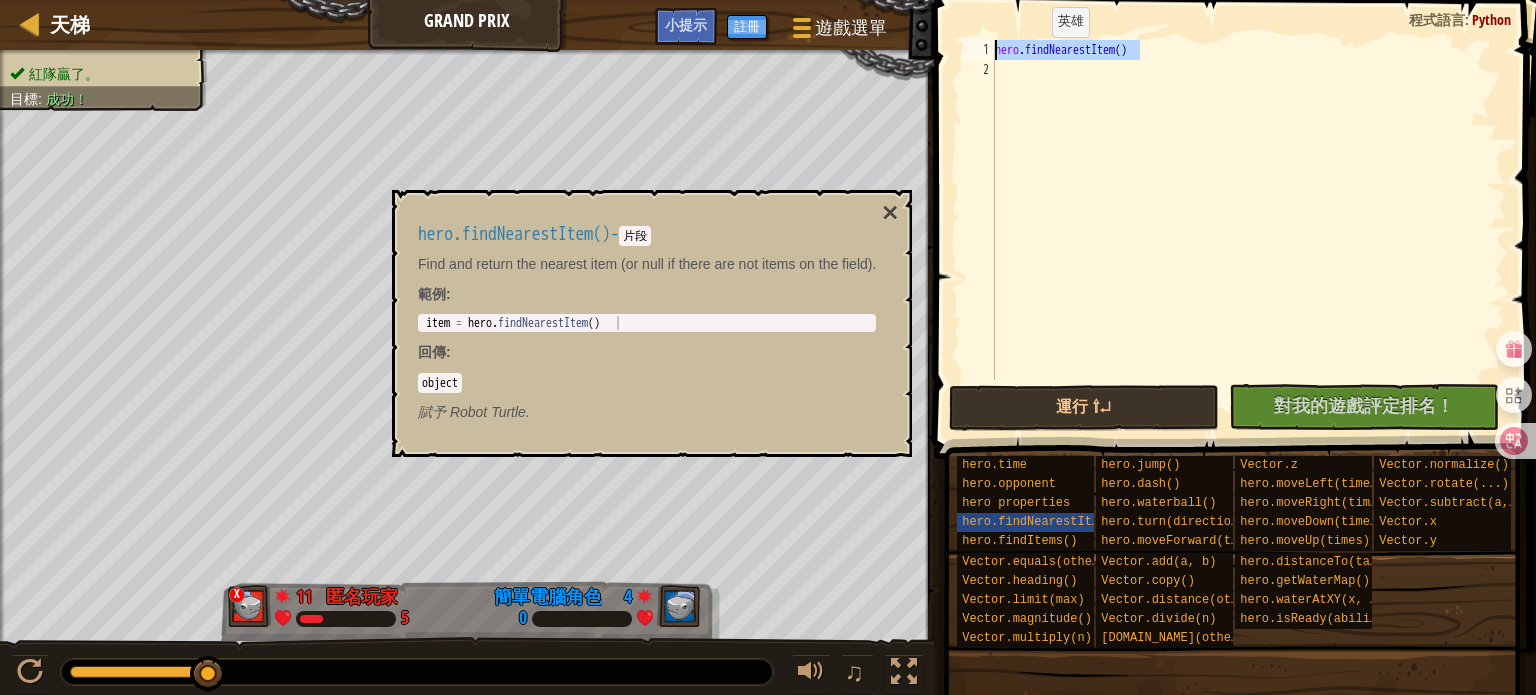 click on "hero . findNearestItem ( )" at bounding box center (1248, 210) 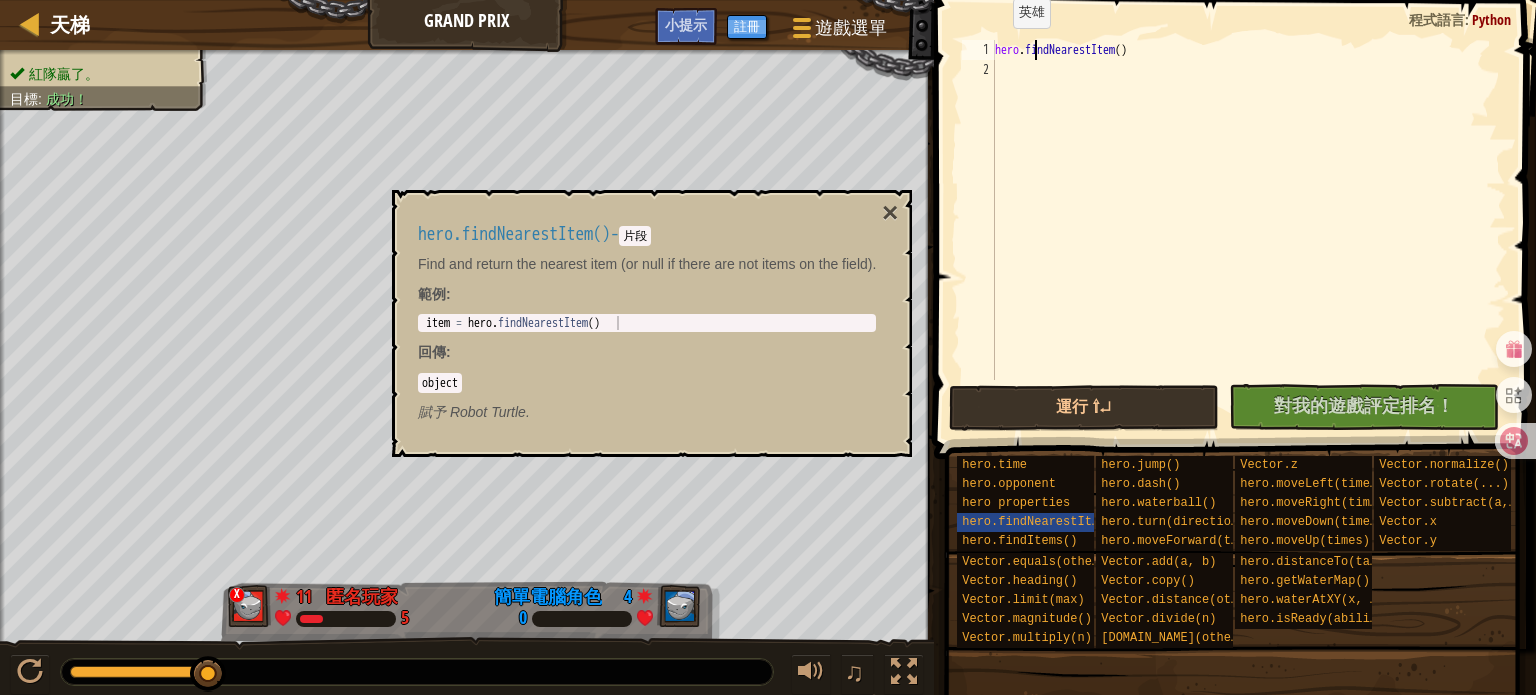 drag, startPoint x: 996, startPoint y: 47, endPoint x: 1037, endPoint y: 67, distance: 45.617977 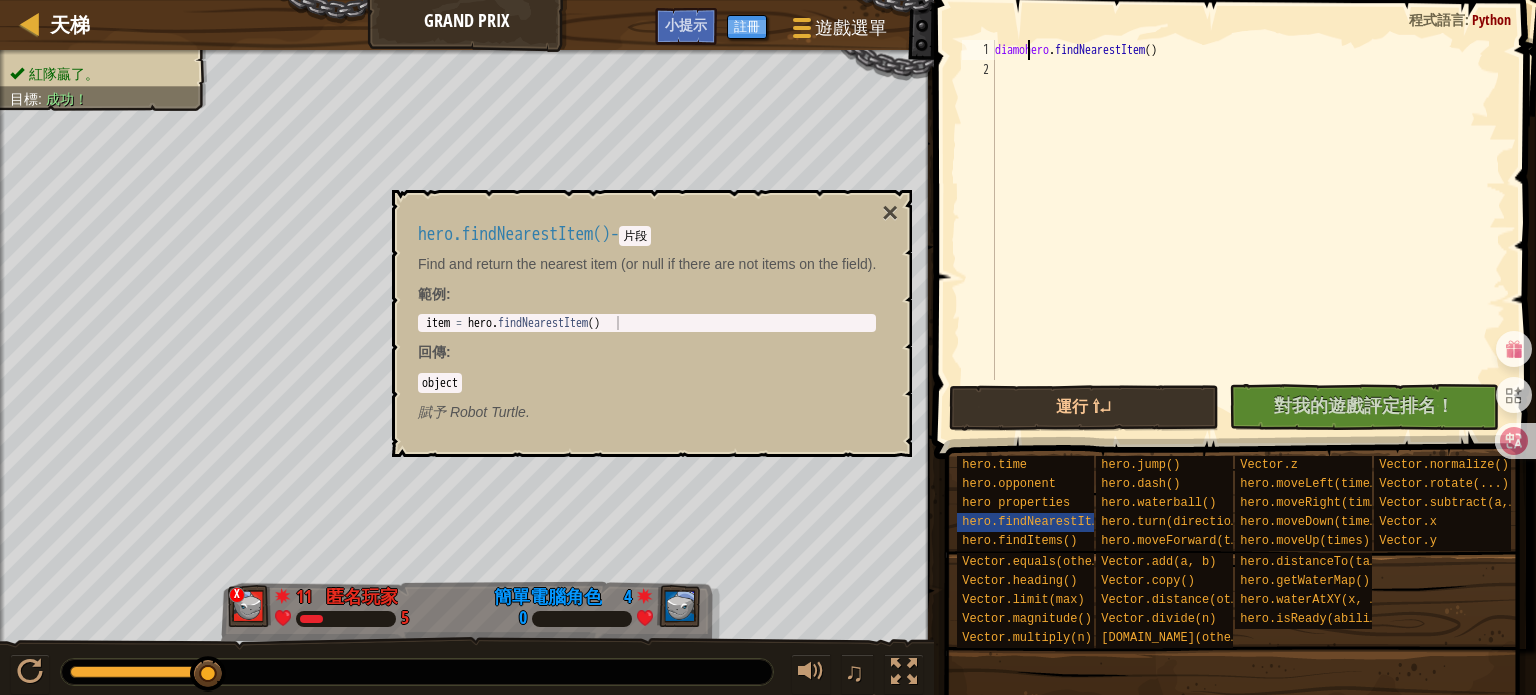 scroll, scrollTop: 9, scrollLeft: 4, axis: both 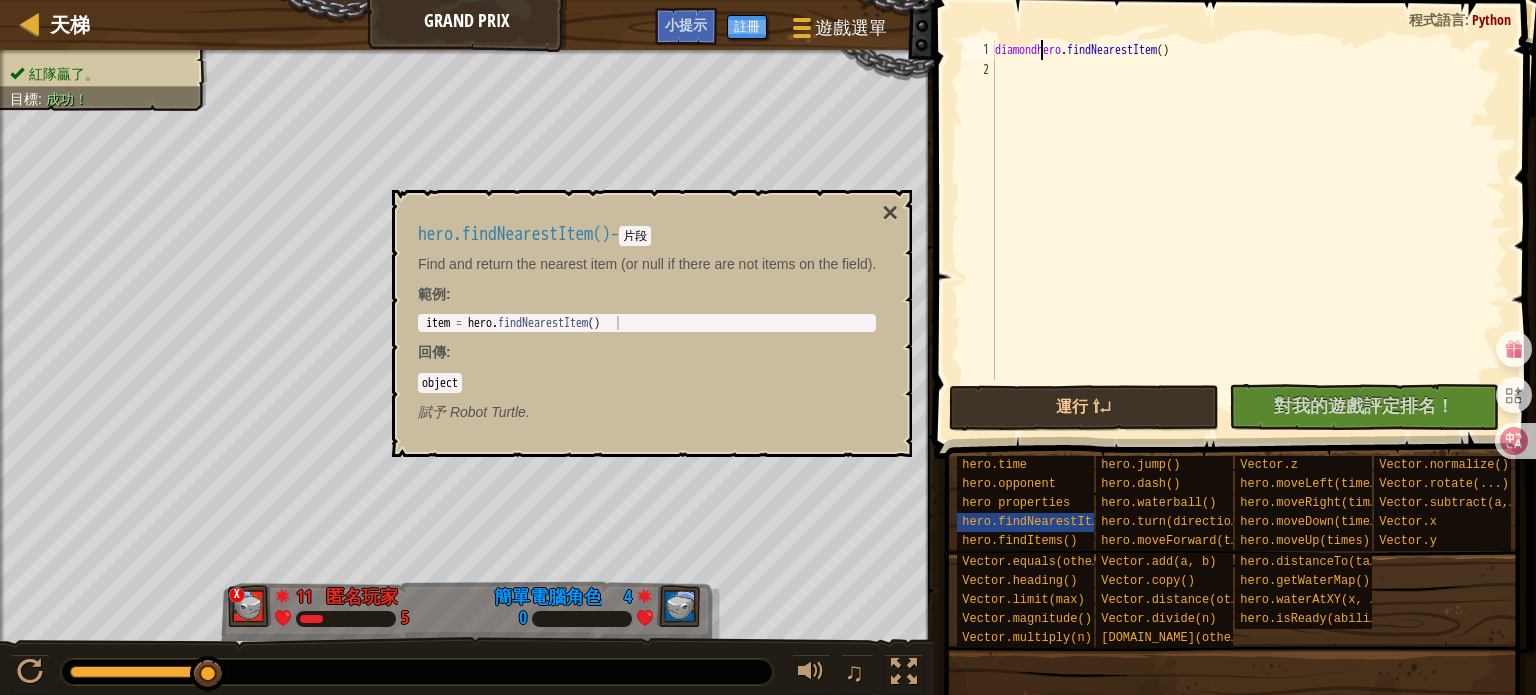 type on "diamond=hero.findNearestItem()" 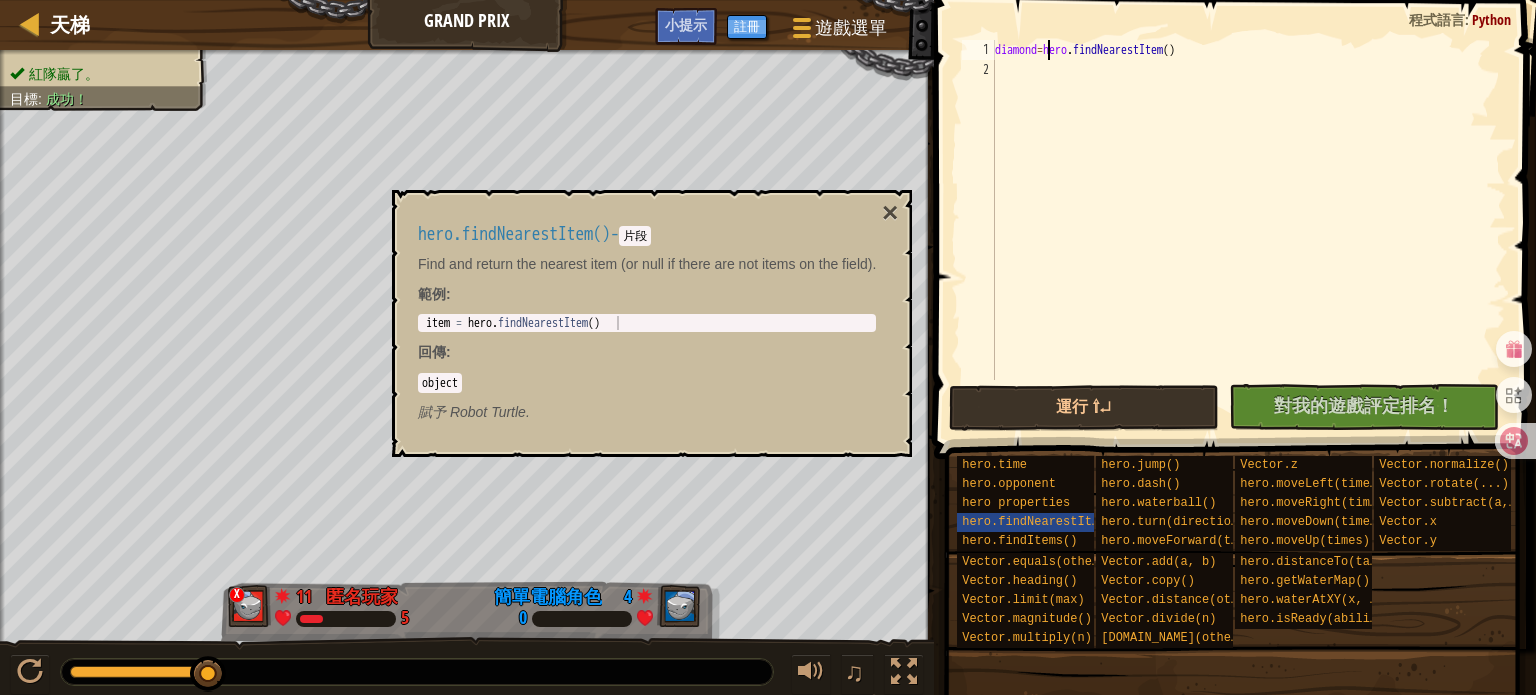 click on "diamond = hero . findNearestItem ( )" at bounding box center [1248, 230] 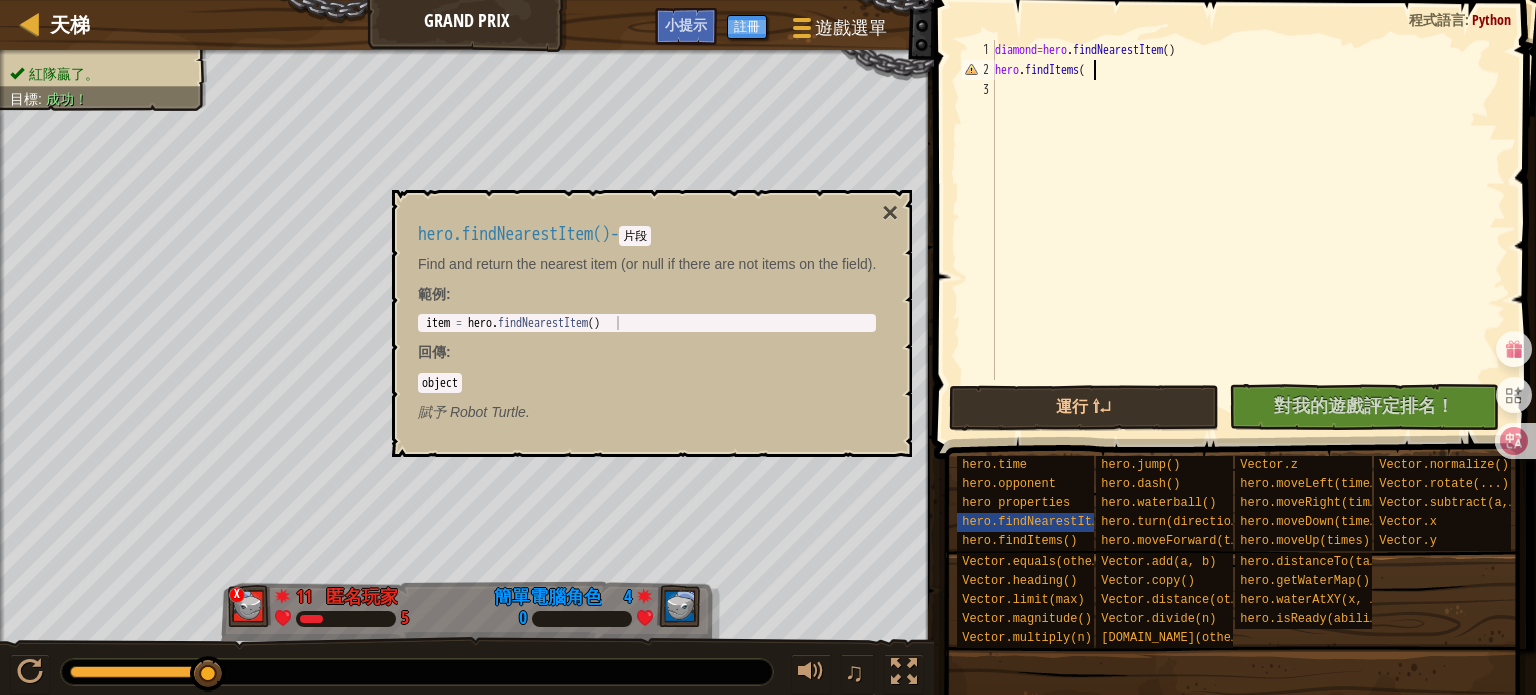 scroll, scrollTop: 9, scrollLeft: 7, axis: both 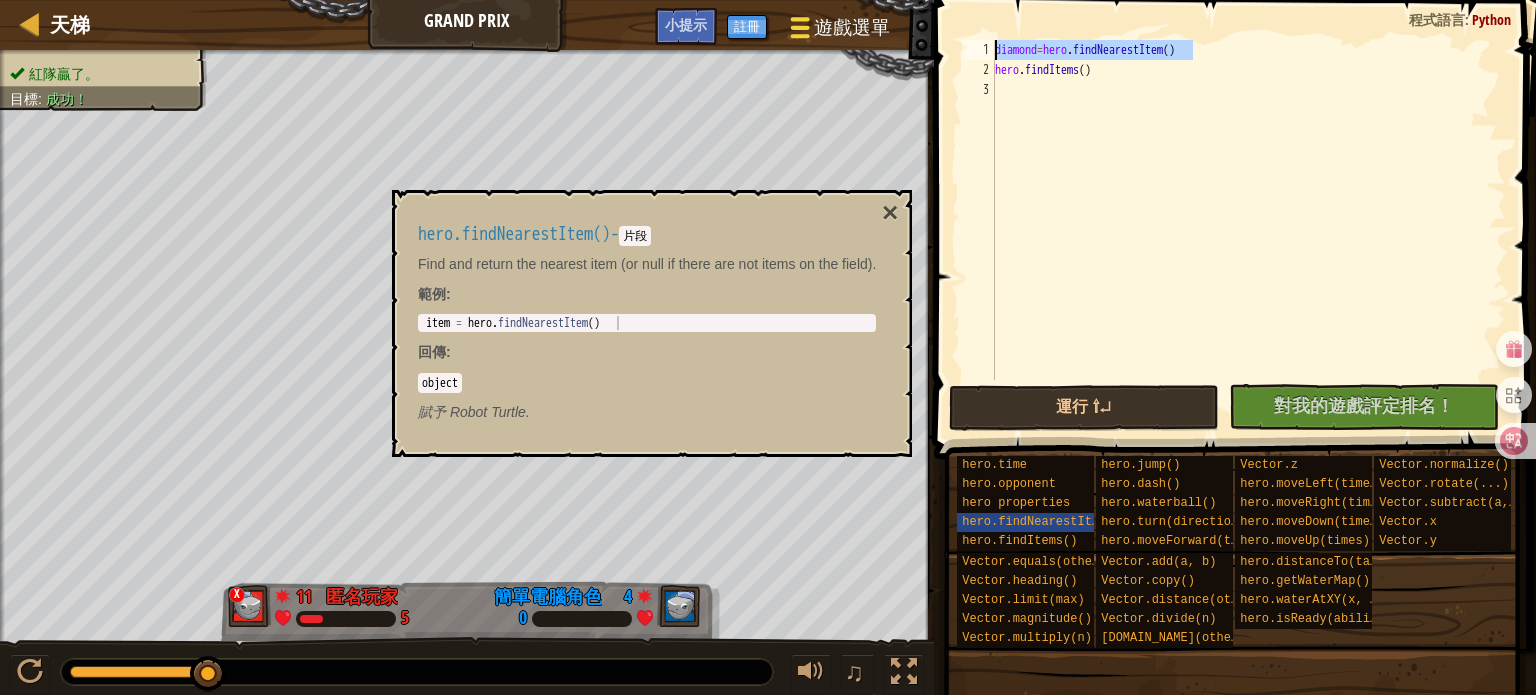 drag, startPoint x: 1096, startPoint y: 47, endPoint x: 876, endPoint y: 22, distance: 221.4159 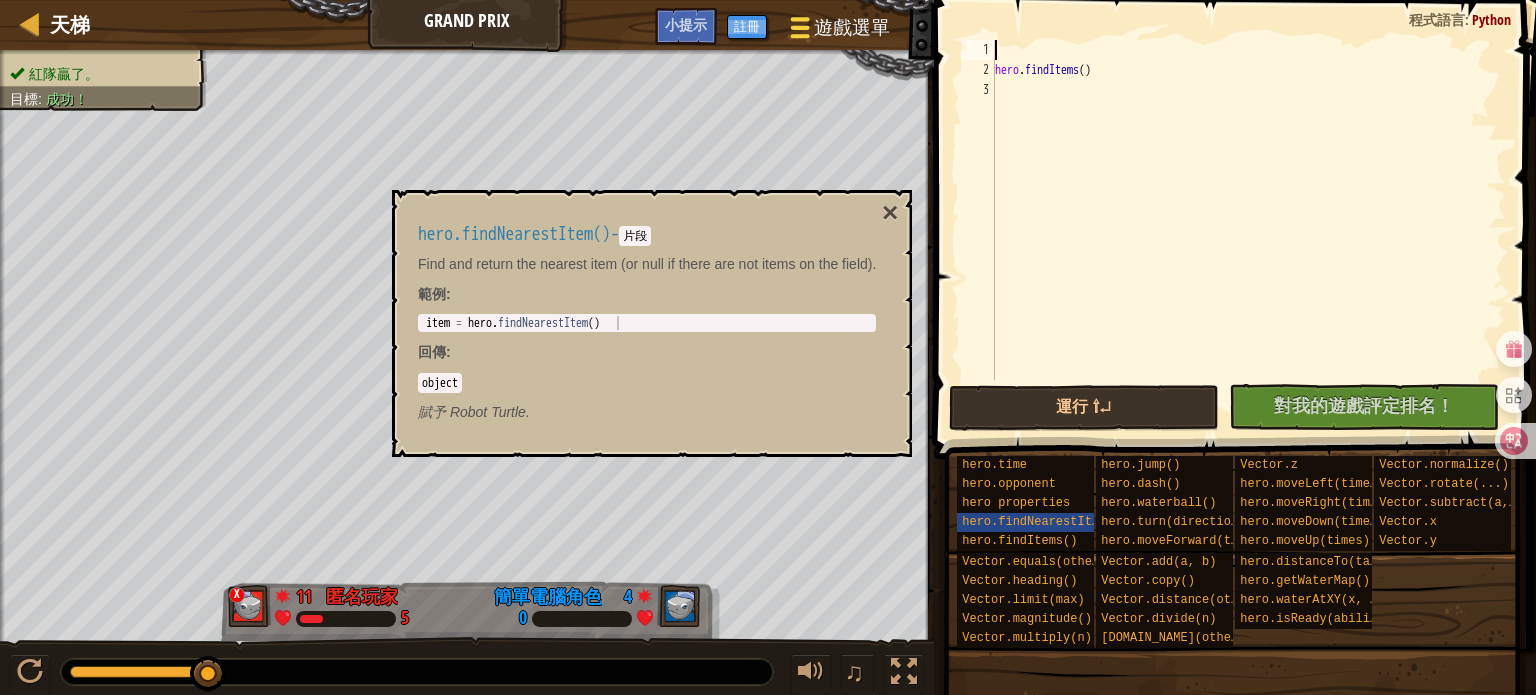 scroll, scrollTop: 9, scrollLeft: 0, axis: vertical 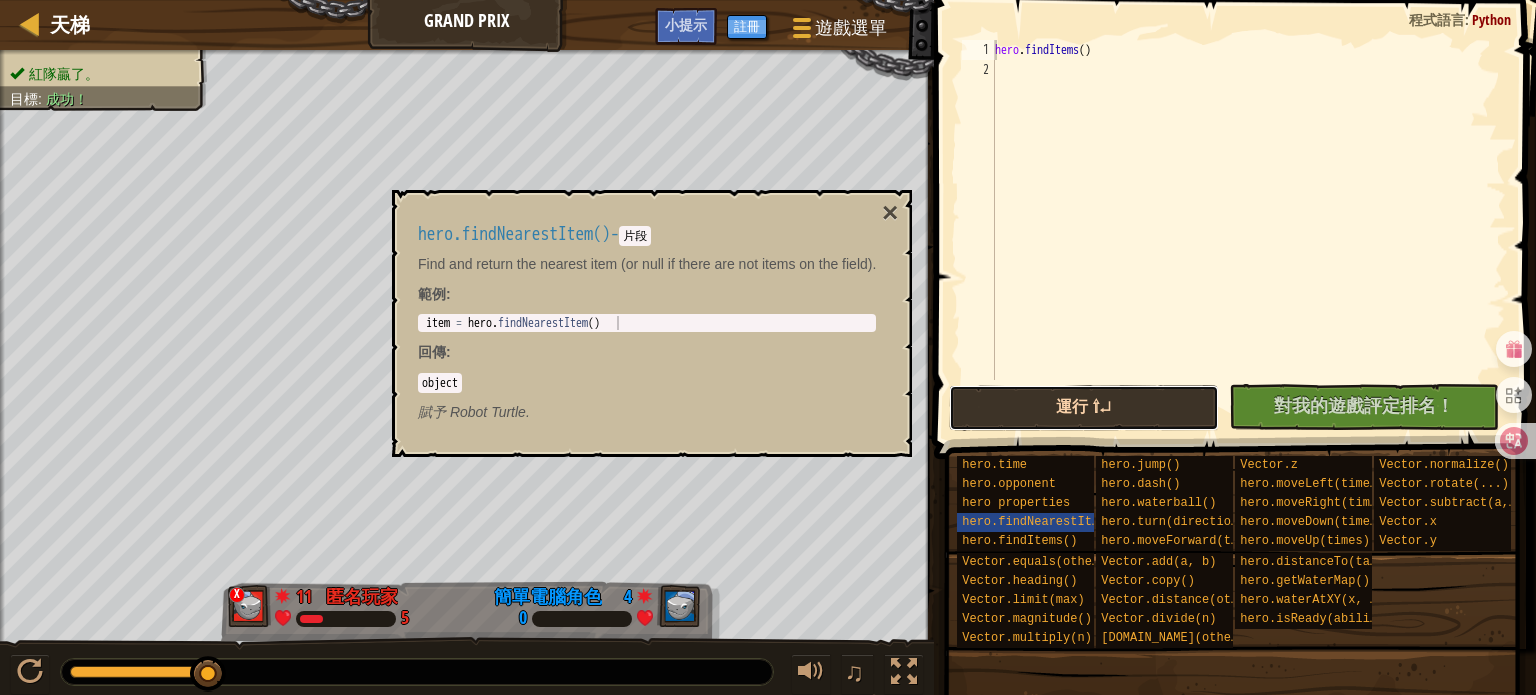 click on "運行 ⇧↵" at bounding box center (1084, 408) 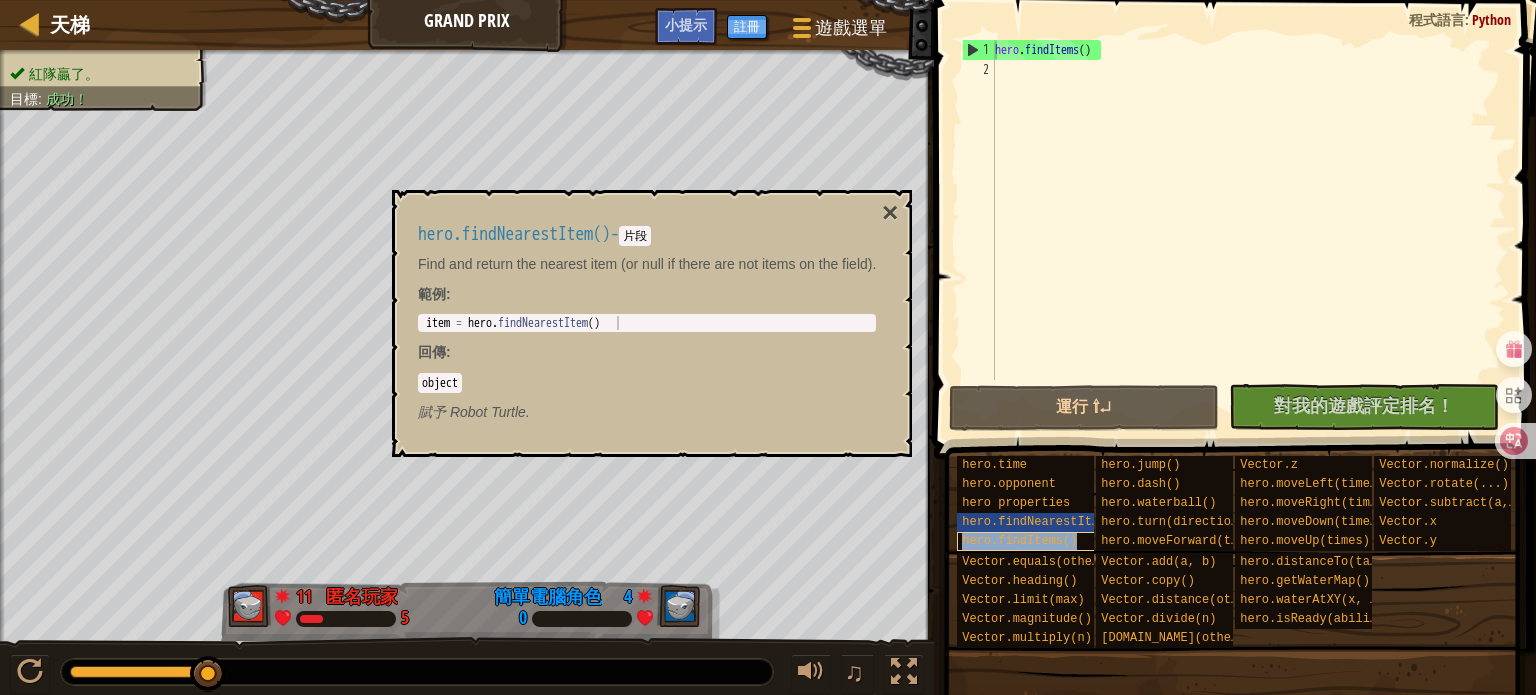 click on "hero.findItems()" at bounding box center (1019, 541) 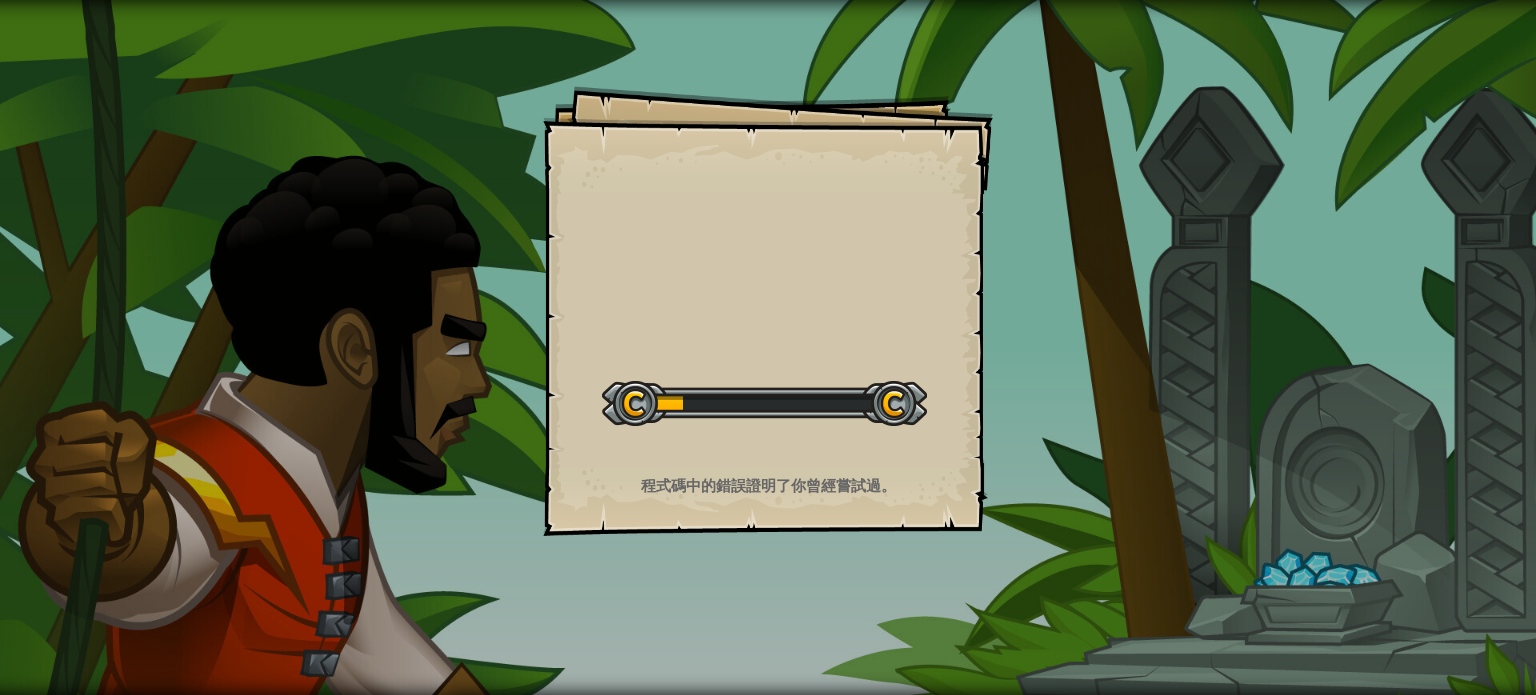 scroll, scrollTop: 0, scrollLeft: 0, axis: both 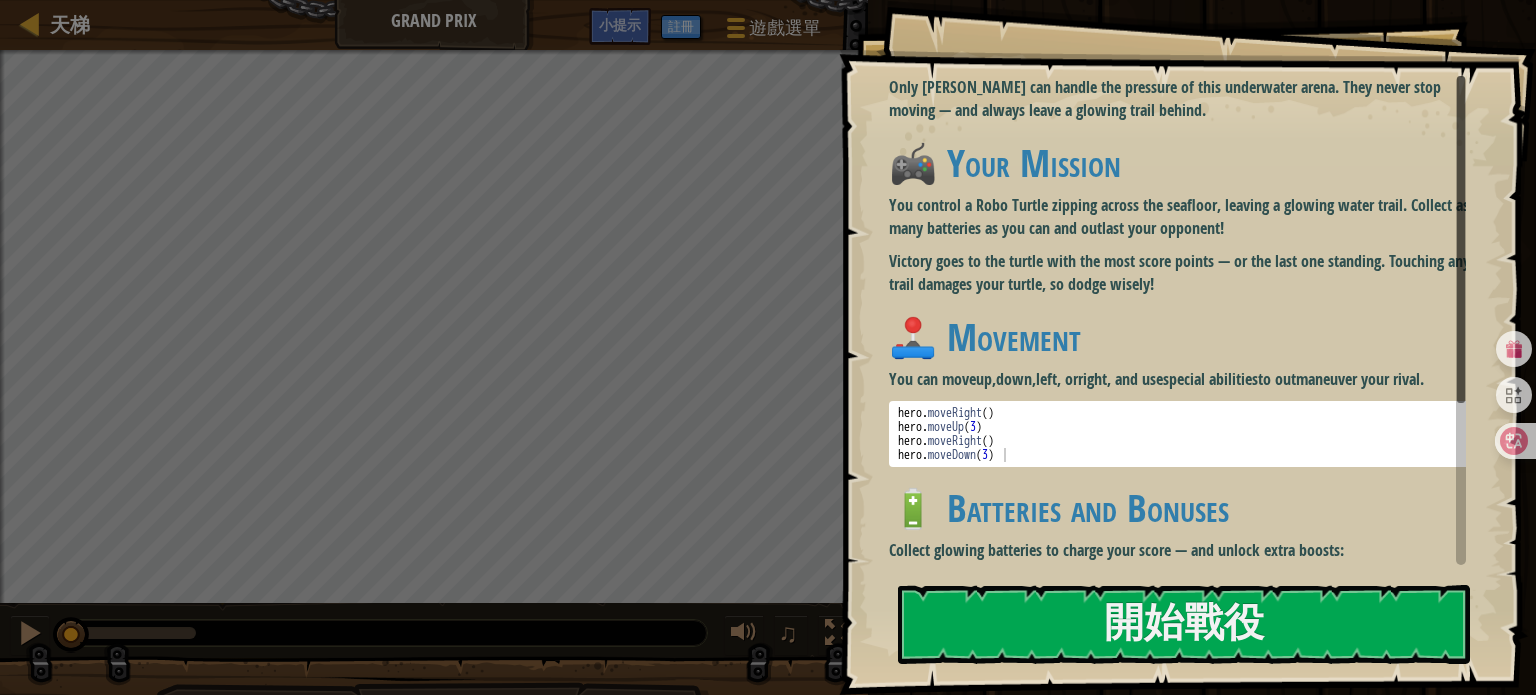 type on "hero.moveDown(3)" 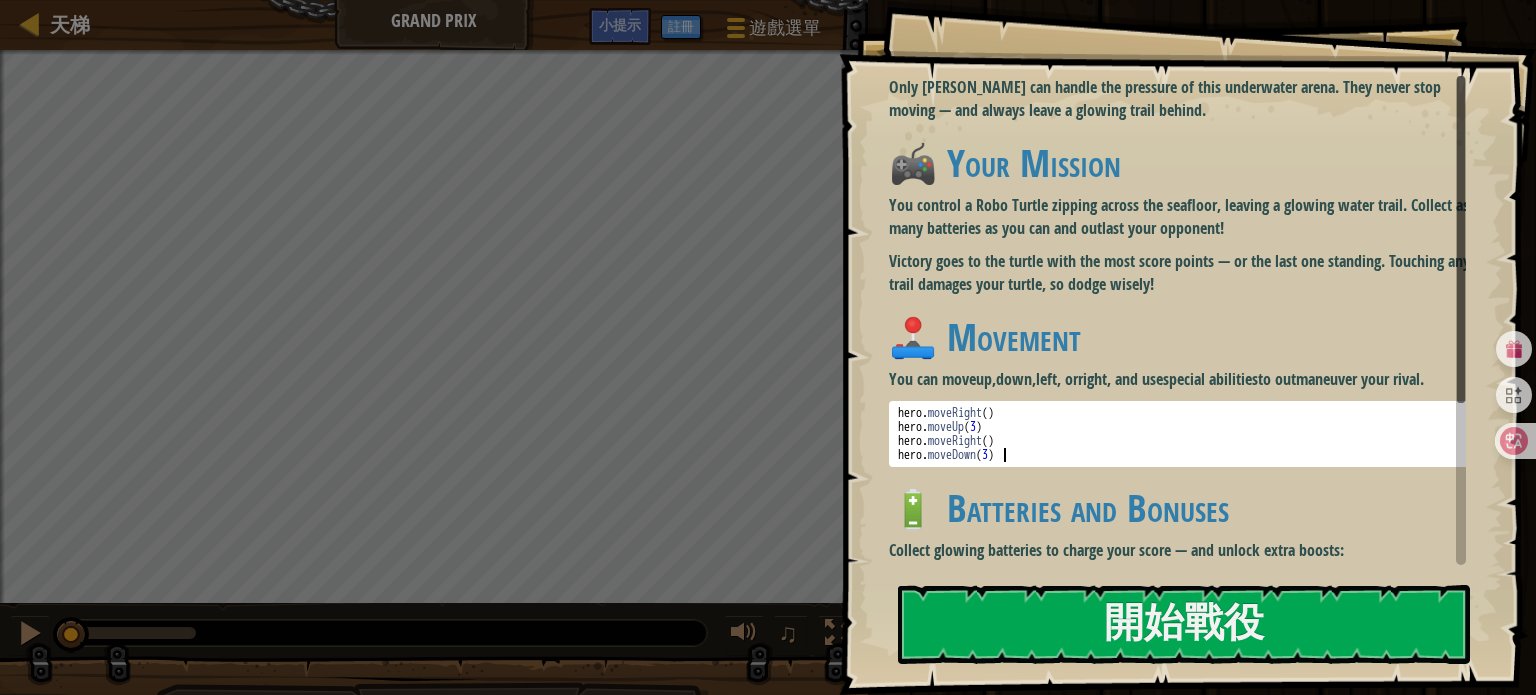 click on "hero . moveRight ( ) hero . moveUp ( 3 ) hero . moveRight ( ) hero . moveDown ( 3 )" at bounding box center [1185, 448] 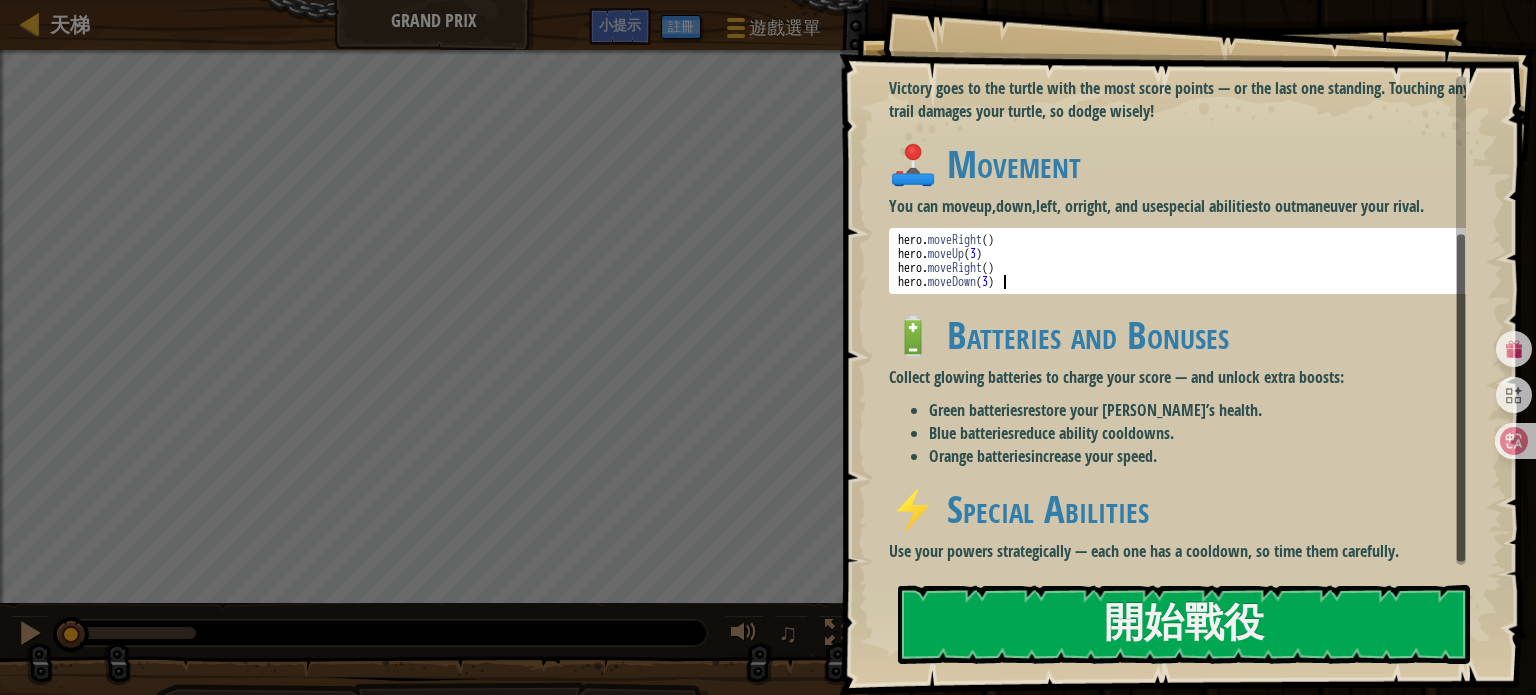 scroll, scrollTop: 228, scrollLeft: 0, axis: vertical 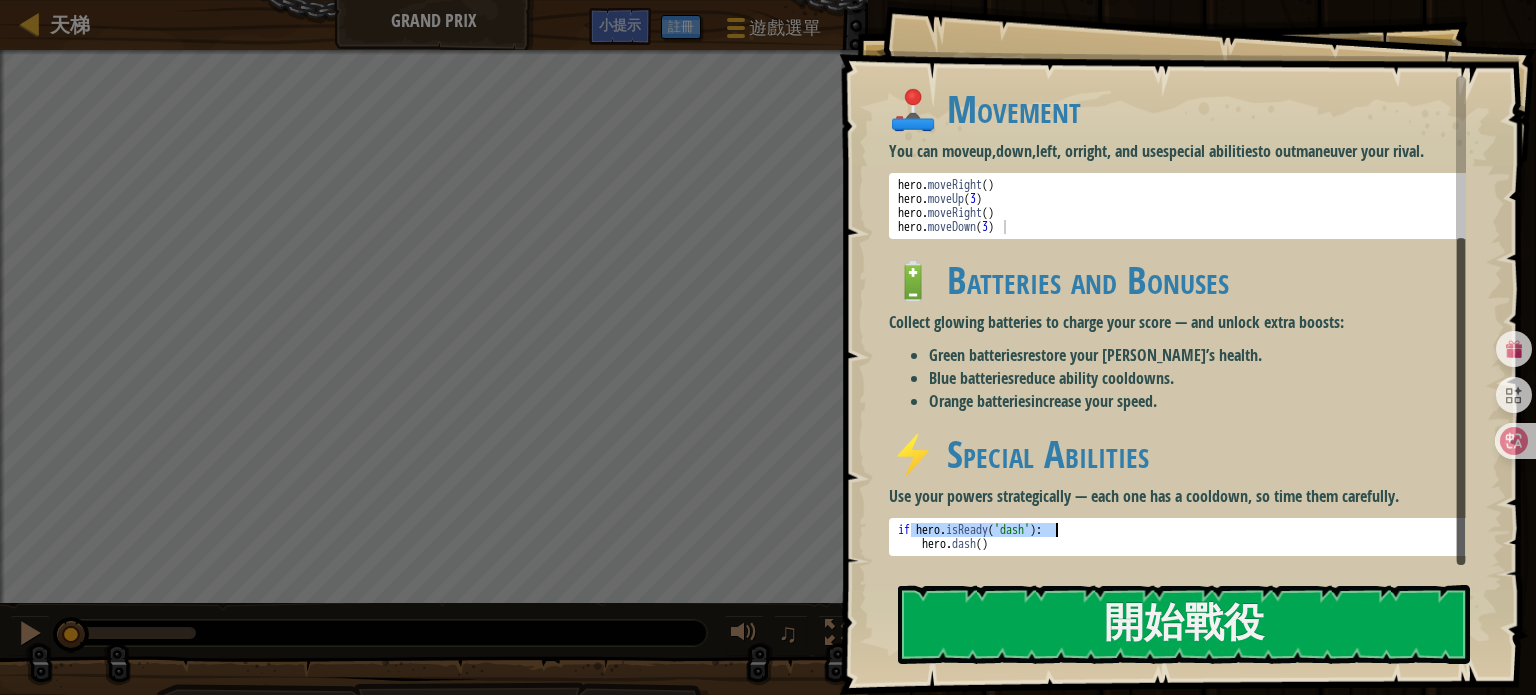 drag, startPoint x: 910, startPoint y: 530, endPoint x: 1087, endPoint y: 533, distance: 177.02542 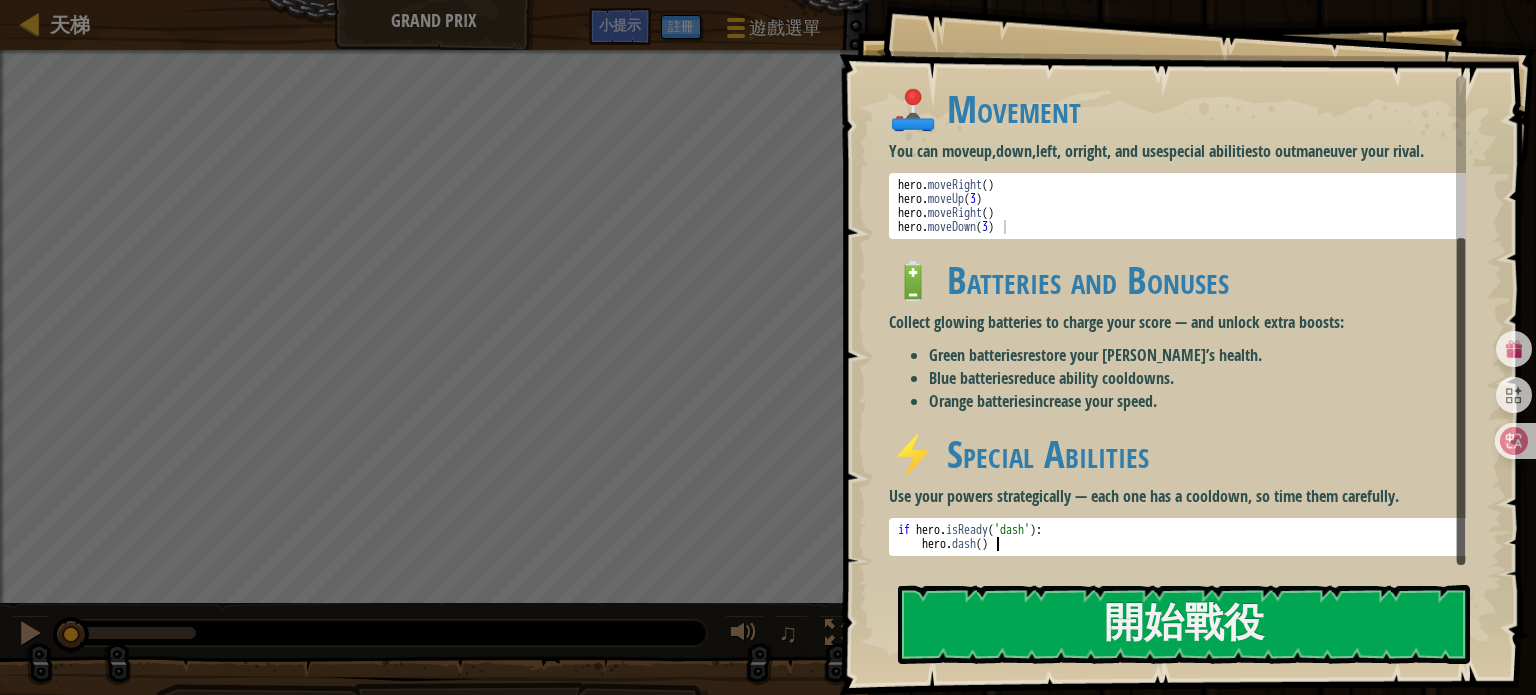 click on "if   hero . isReady ( 'dash' ) :      hero . dash ( )" at bounding box center (1185, 551) 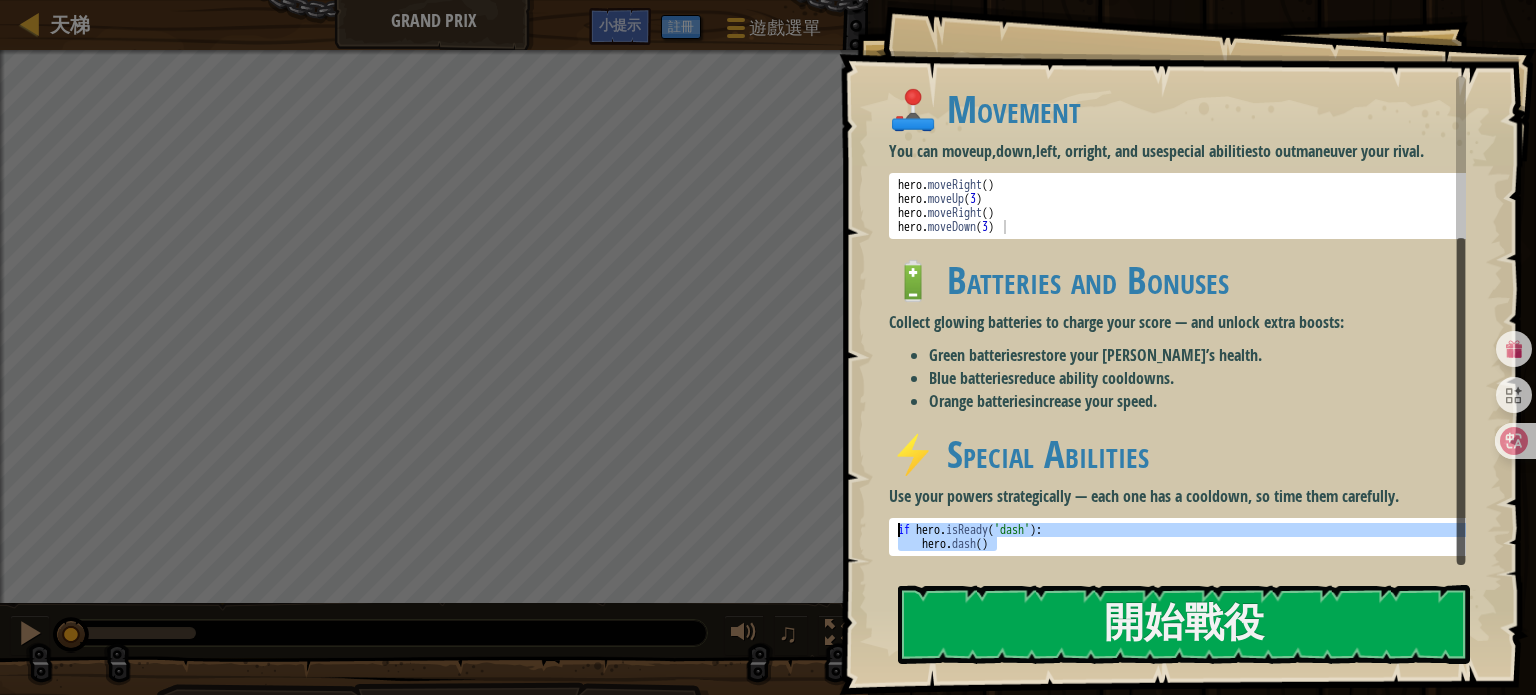 drag, startPoint x: 1029, startPoint y: 545, endPoint x: 849, endPoint y: 503, distance: 184.83507 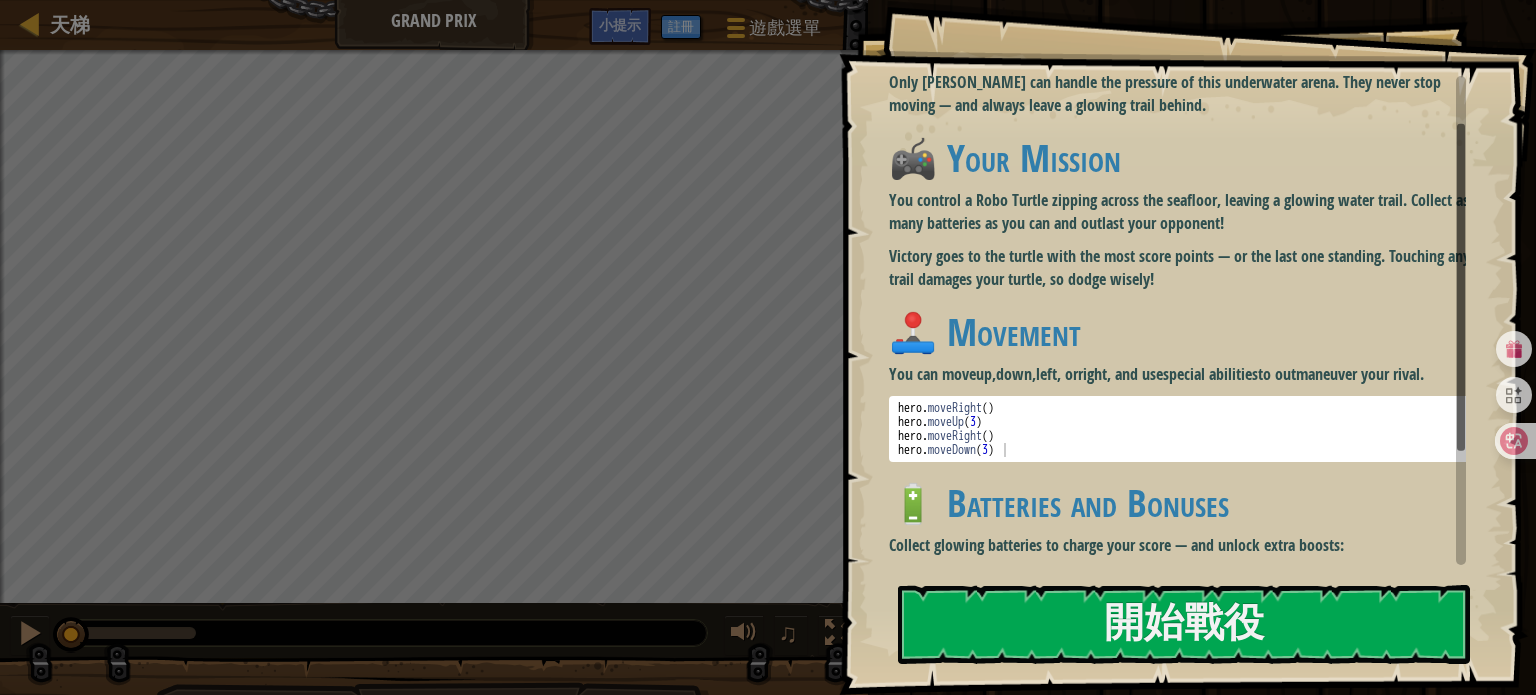 scroll, scrollTop: 0, scrollLeft: 0, axis: both 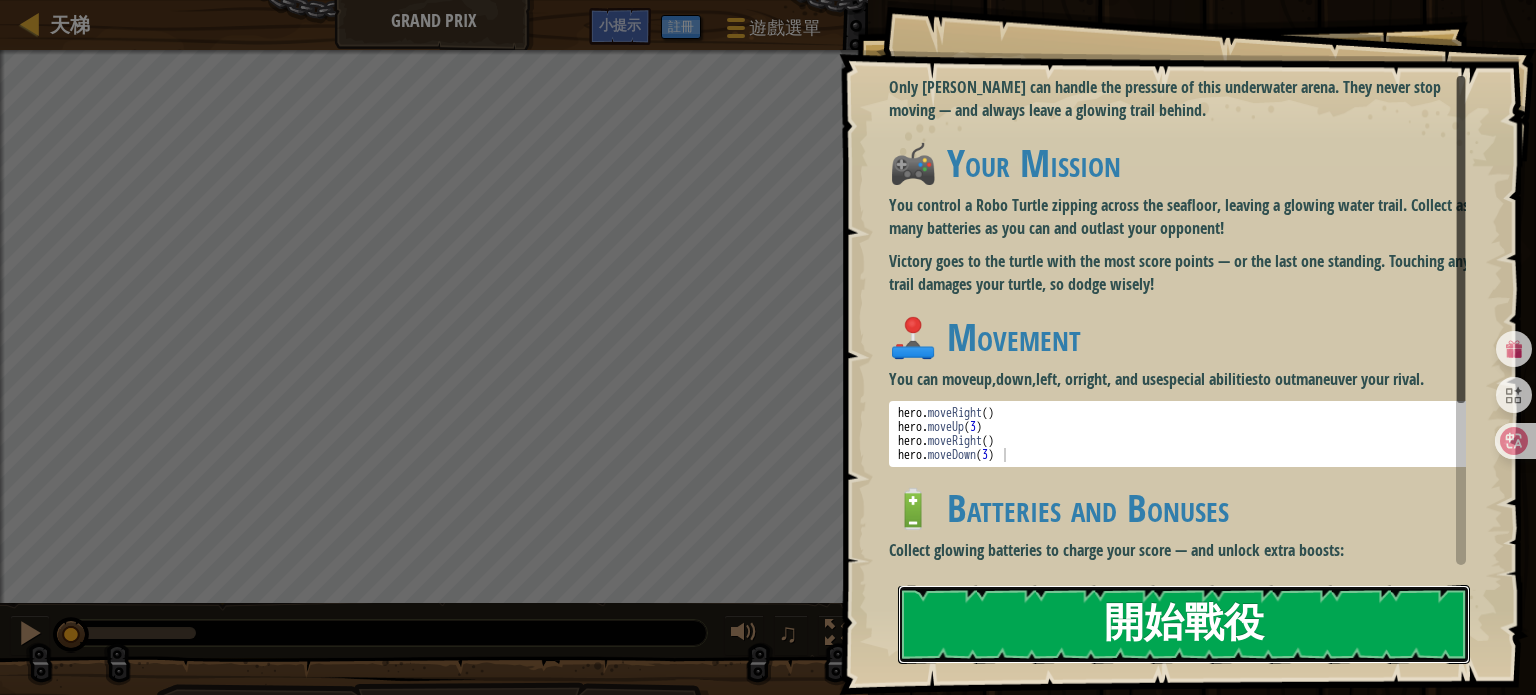 click on "開始戰役" at bounding box center [1184, 624] 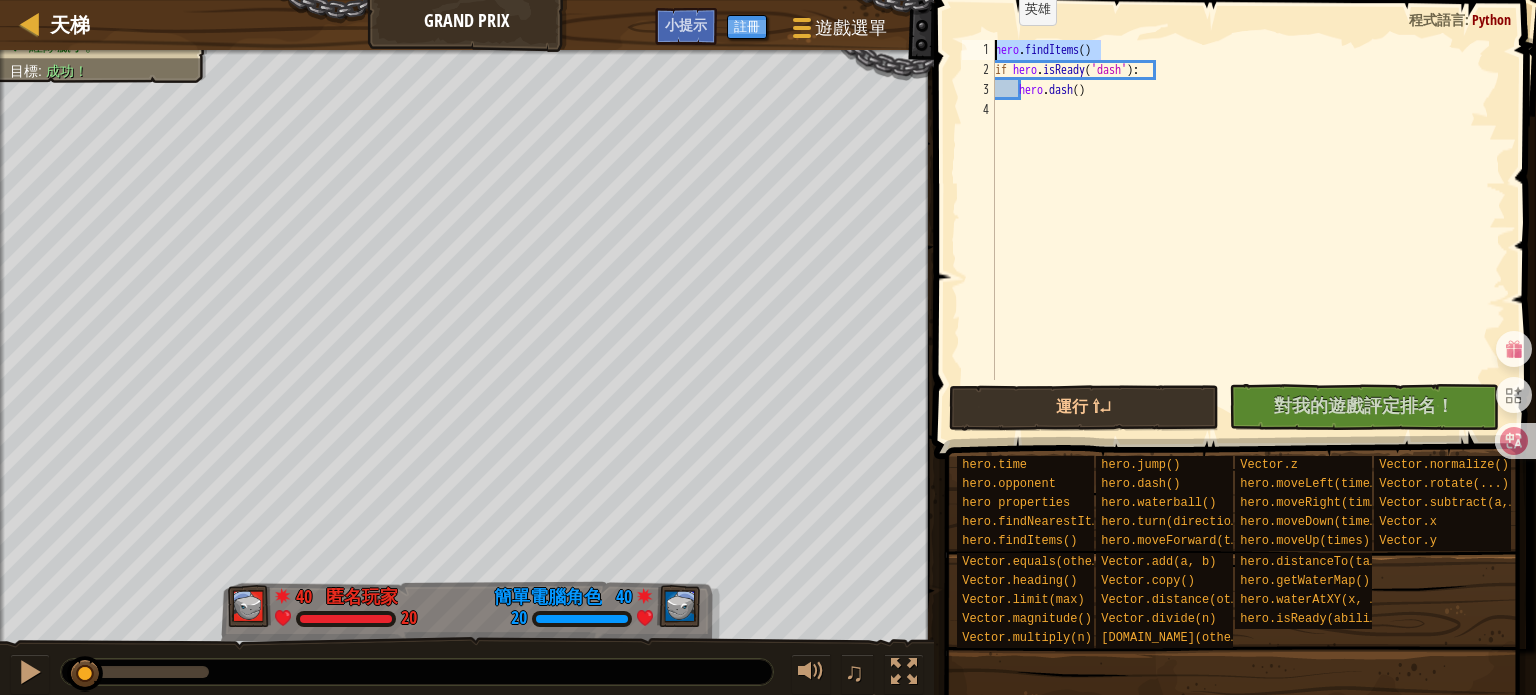 drag, startPoint x: 1126, startPoint y: 45, endPoint x: 903, endPoint y: 39, distance: 223.0807 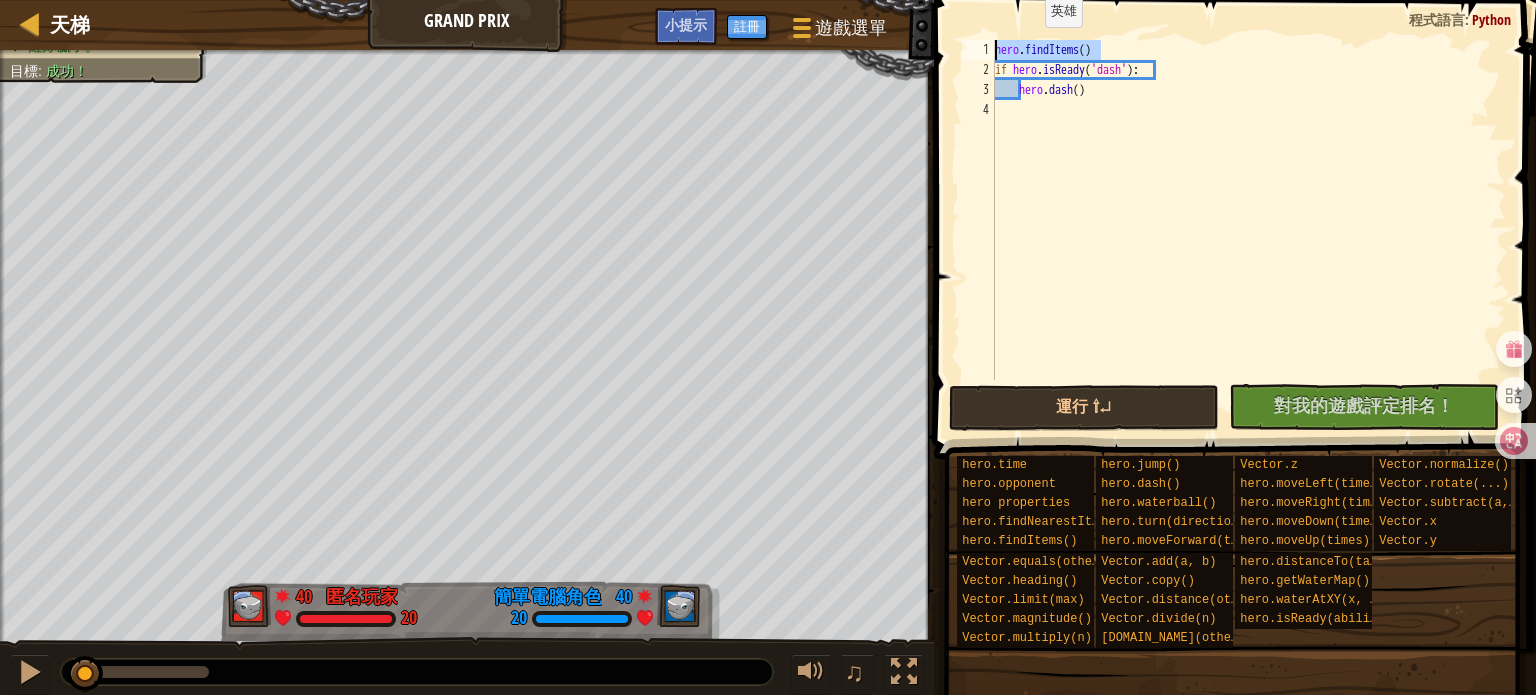 click on "hero . findItems ( ) if   hero . isReady ( 'dash' ) :      hero . dash ( )" at bounding box center (1248, 210) 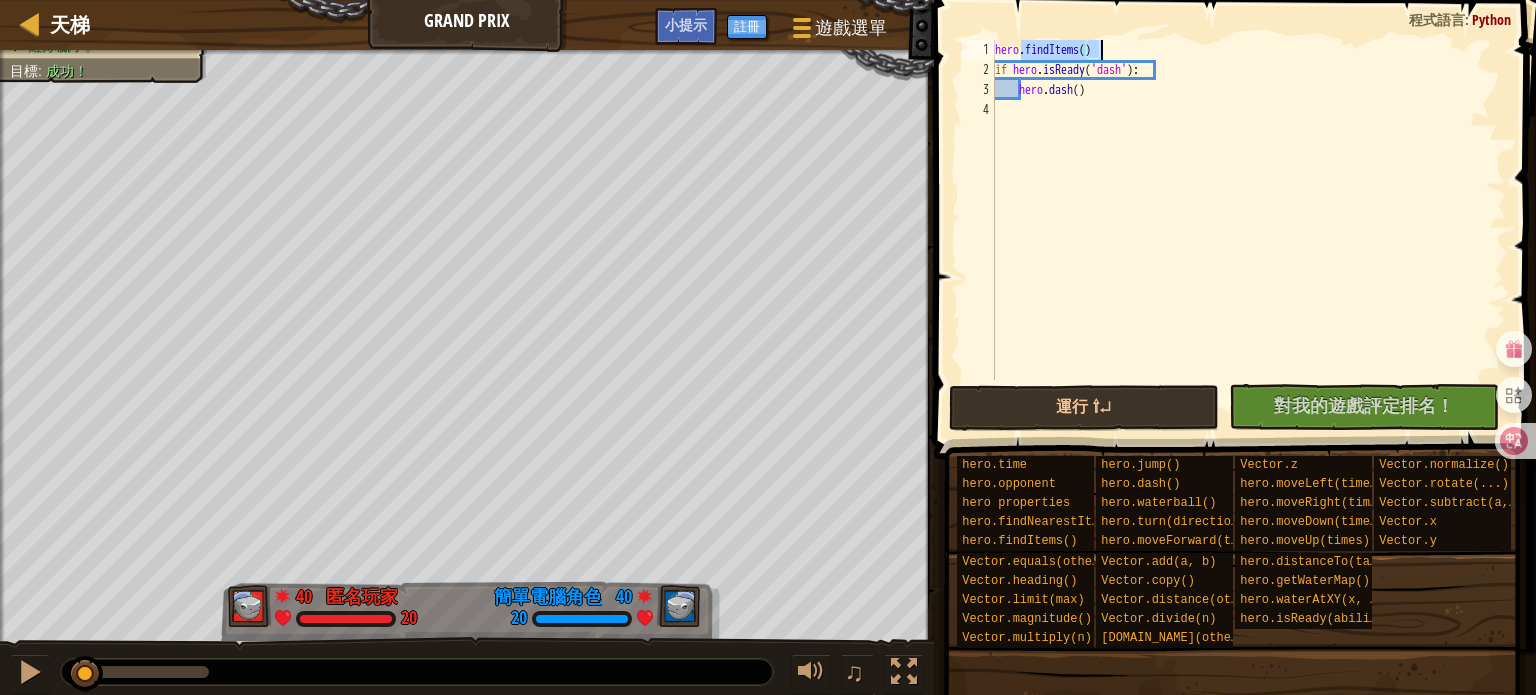 drag, startPoint x: 1024, startPoint y: 49, endPoint x: 1156, endPoint y: 48, distance: 132.00378 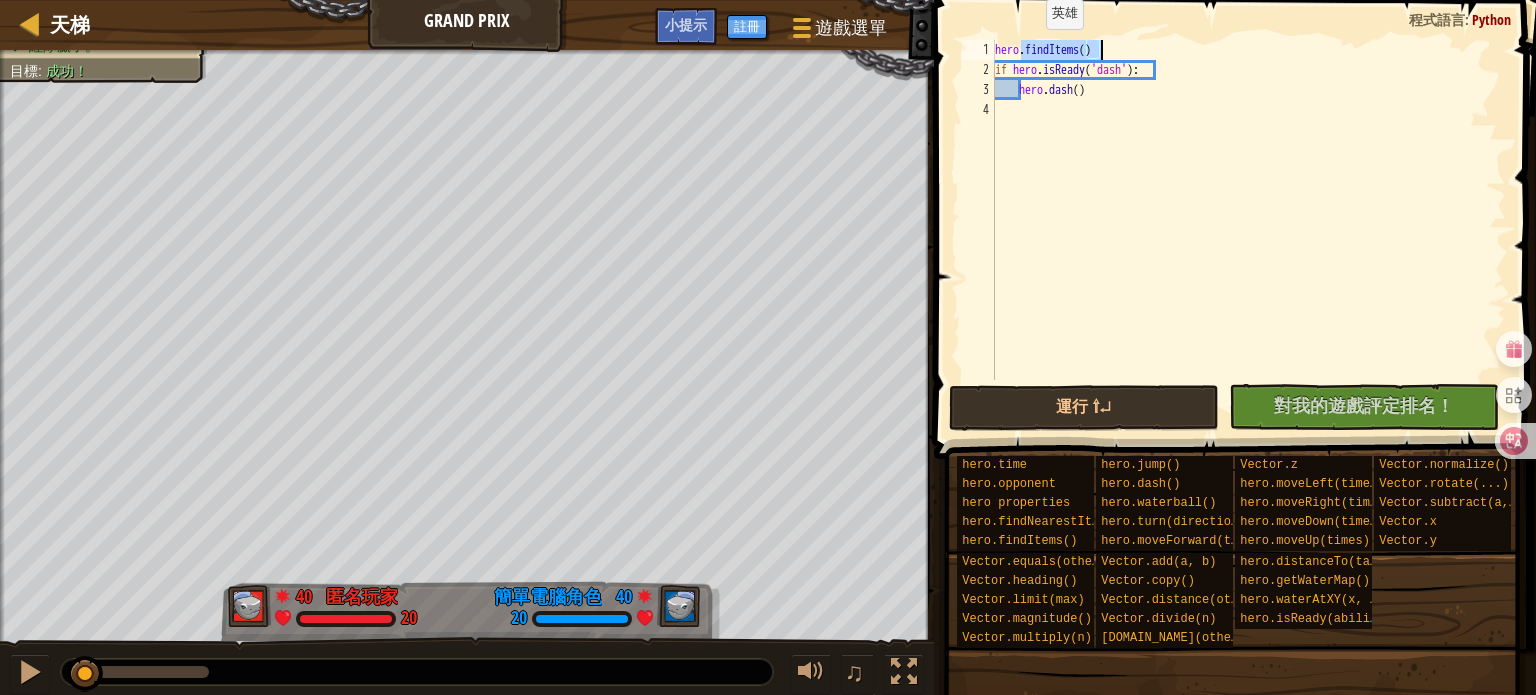 click on "hero . findItems ( ) if   hero . isReady ( 'dash' ) :      hero . dash ( )" at bounding box center [1248, 210] 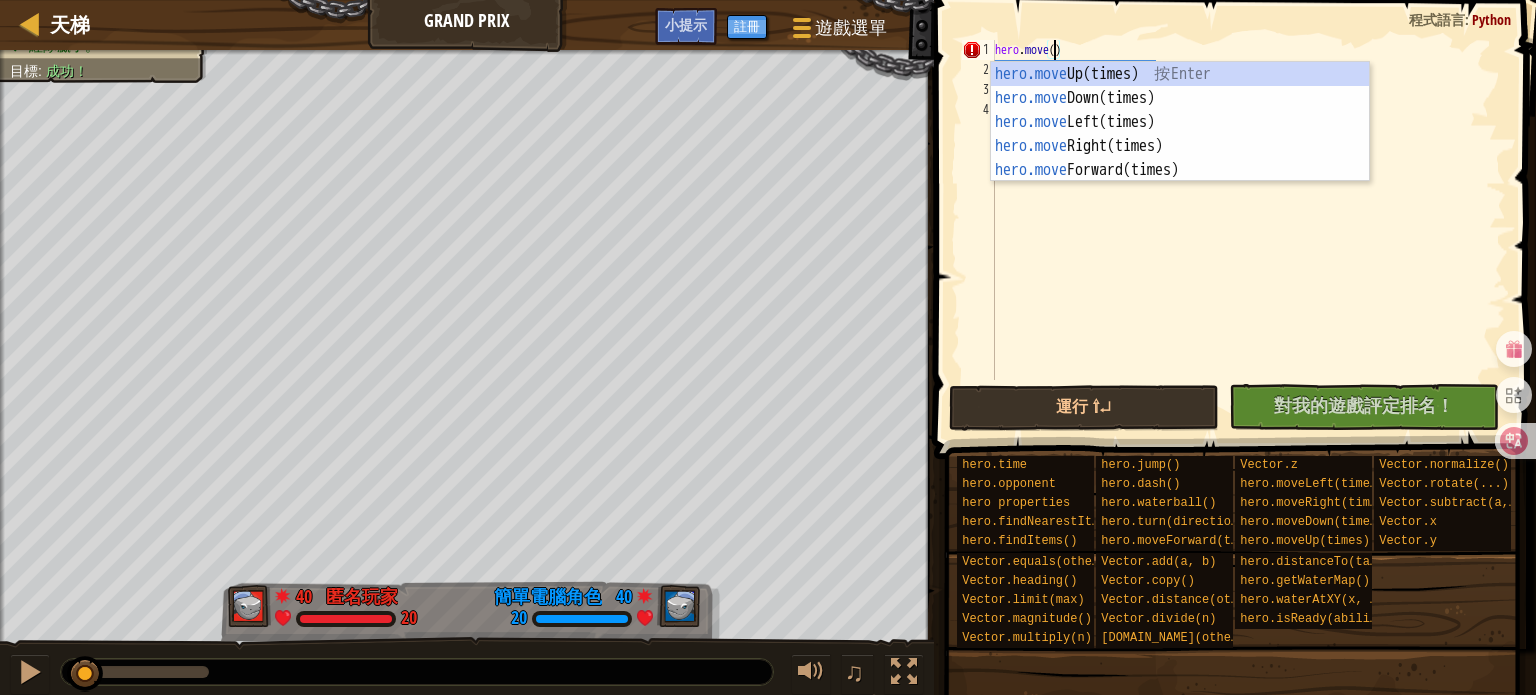 scroll, scrollTop: 9, scrollLeft: 4, axis: both 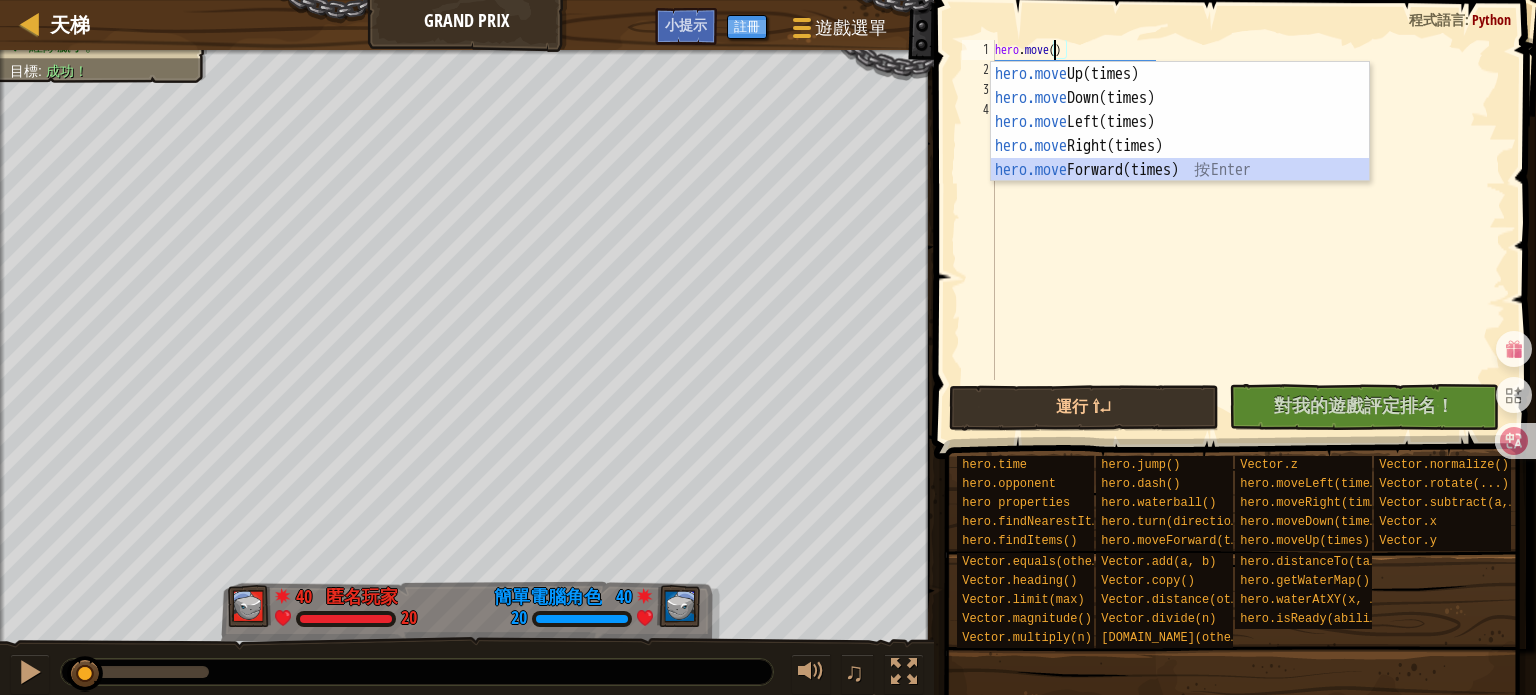 click on "hero.move Up(times) 按 Enter hero.move Down(times) 按 Enter hero.move Left(times) 按 Enter hero.move Right(times) 按 Enter hero.move Forward(times) 按 Enter" at bounding box center [1180, 146] 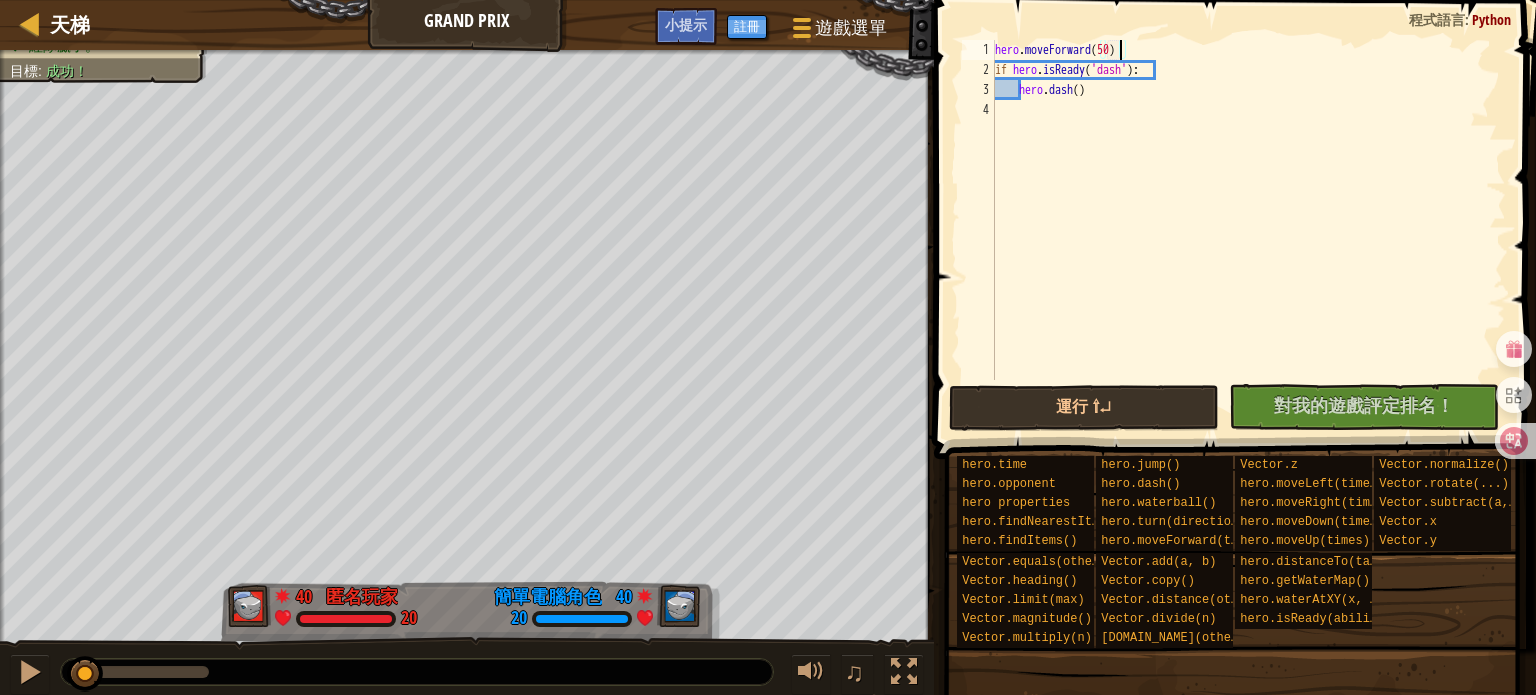 scroll, scrollTop: 9, scrollLeft: 10, axis: both 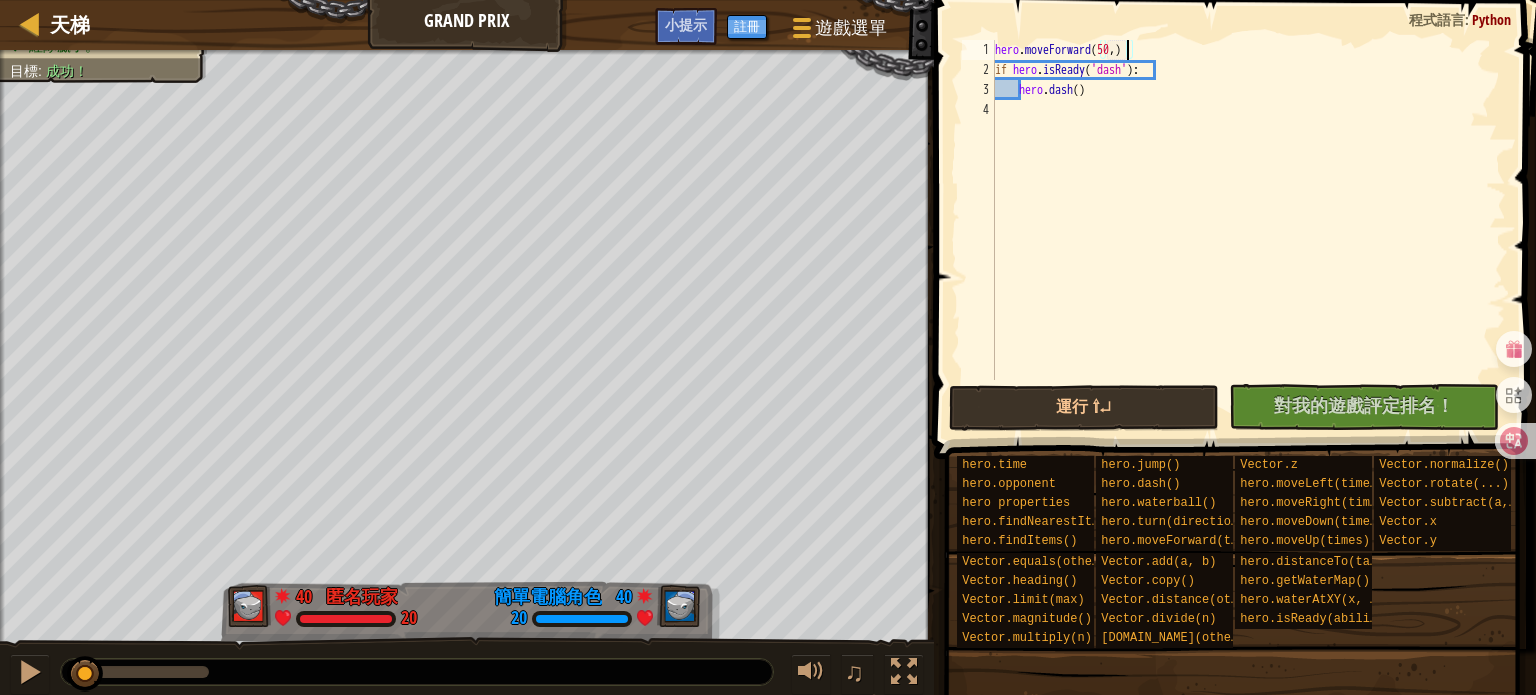 type on "hero.moveForward(50,32)" 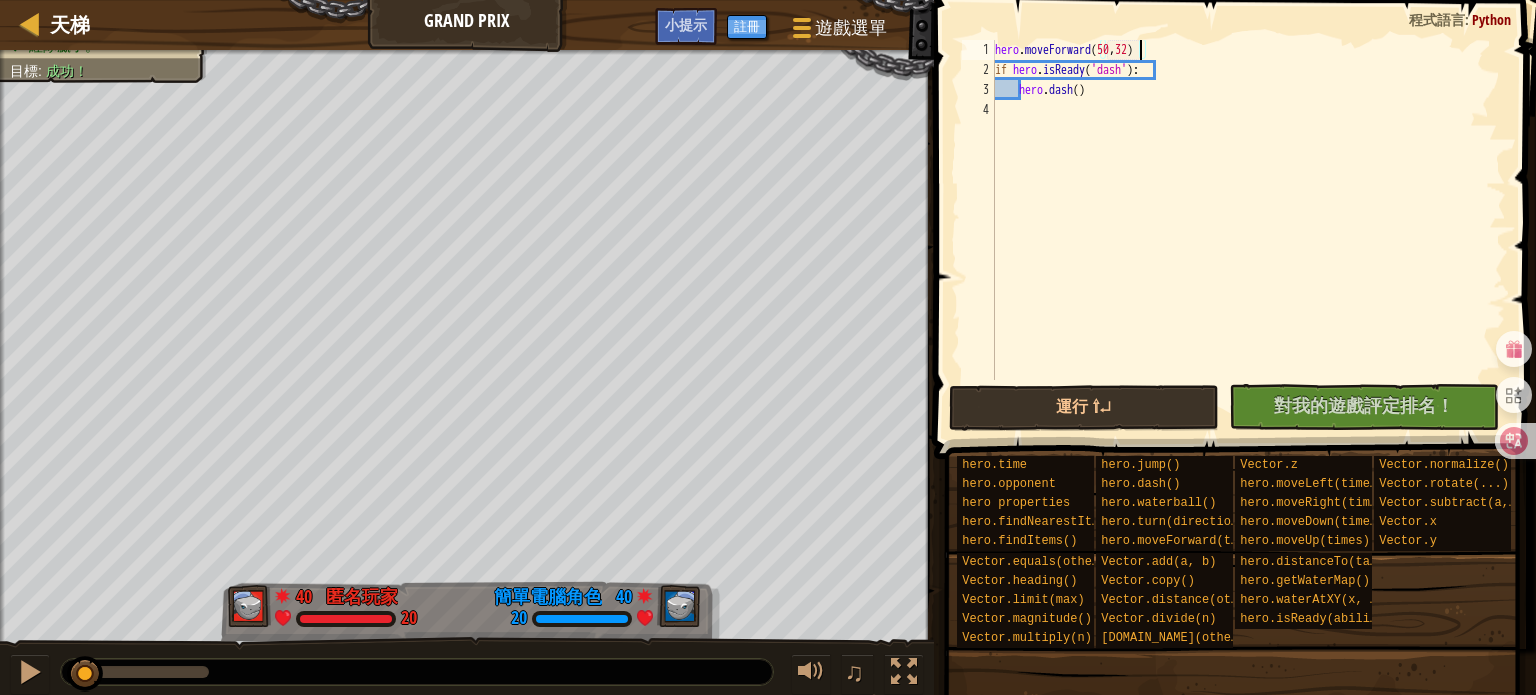scroll, scrollTop: 9, scrollLeft: 0, axis: vertical 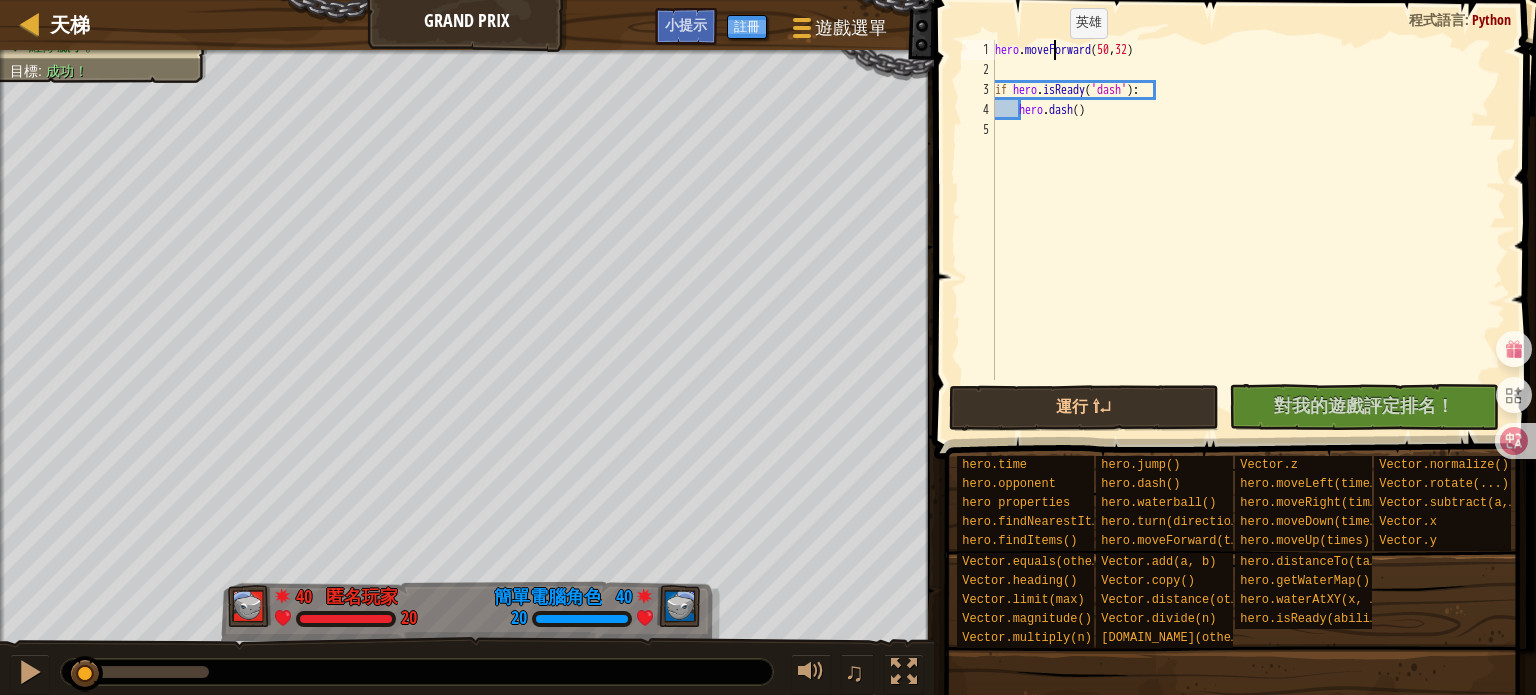 click on "hero . moveForward ( 50 , 32 ) if   hero . isReady ( 'dash' ) :      hero . dash ( )" at bounding box center (1248, 230) 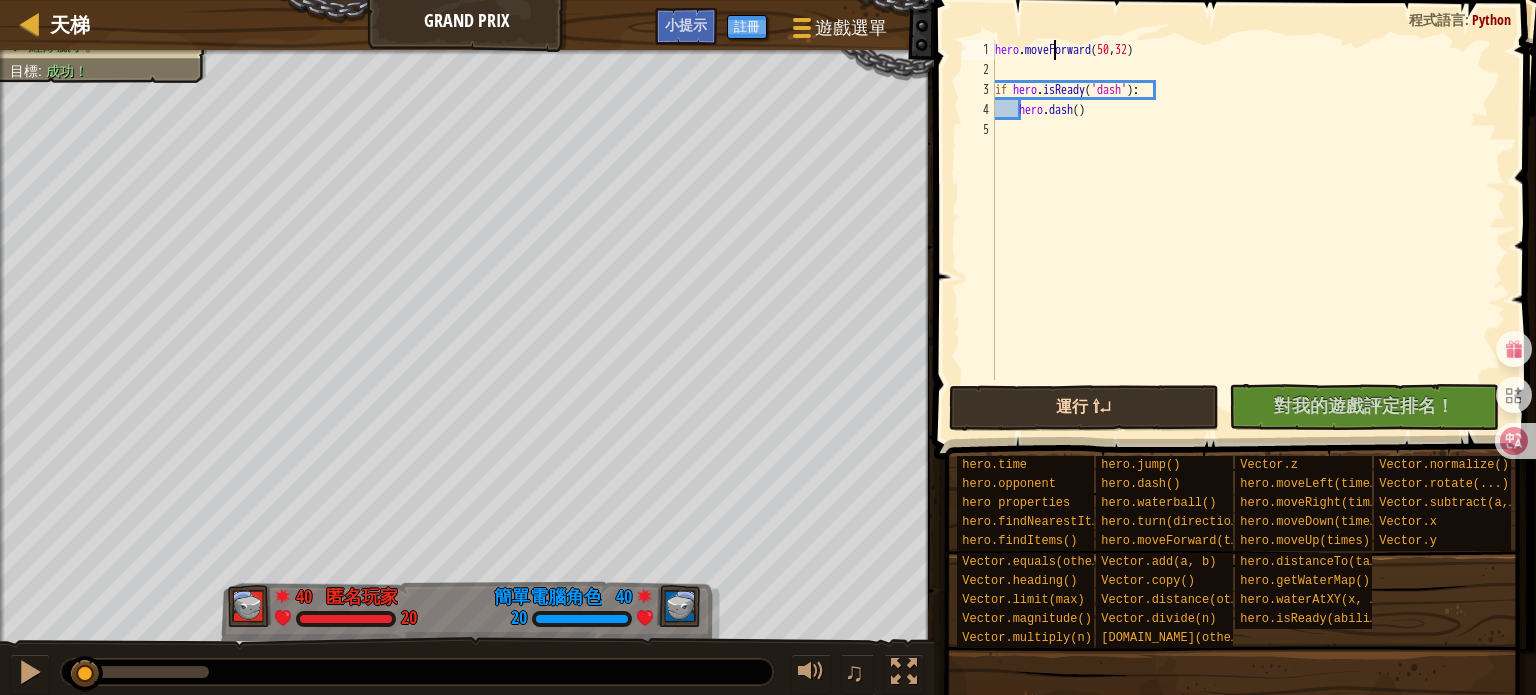 type on "hero.moveForward(50,32)" 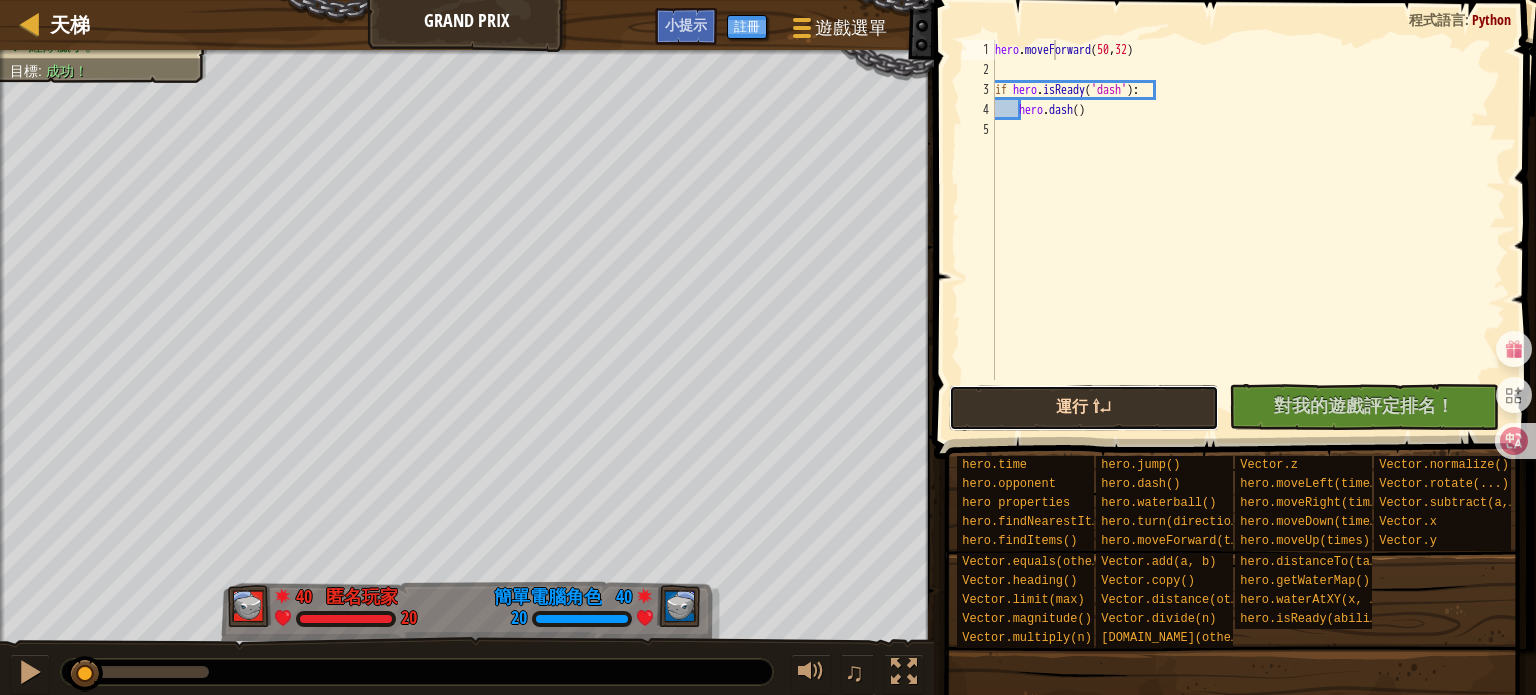 click on "運行 ⇧↵" at bounding box center [1084, 408] 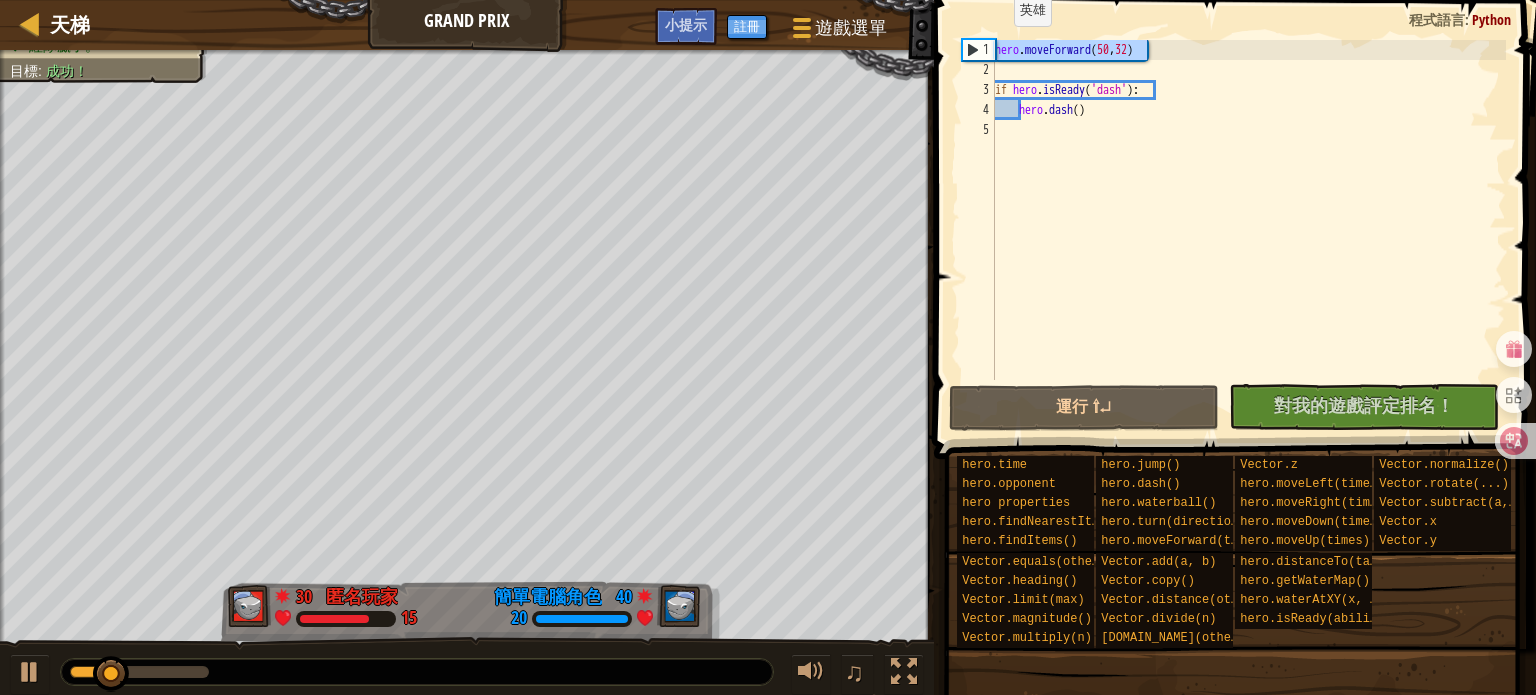 drag, startPoint x: 1160, startPoint y: 47, endPoint x: 949, endPoint y: 46, distance: 211.00237 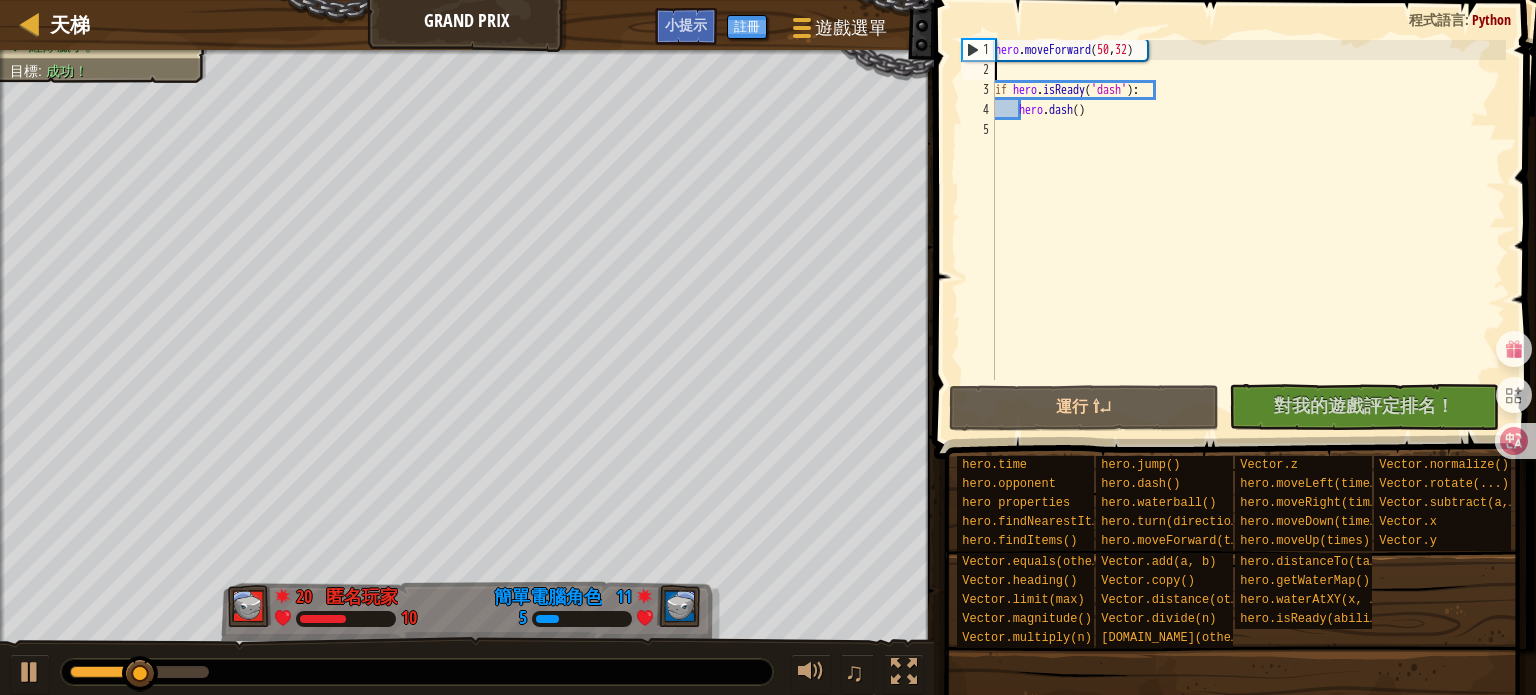 click on "hero . moveForward ( 50 , 32 ) if   hero . isReady ( 'dash' ) :      hero . dash ( )" at bounding box center [1248, 230] 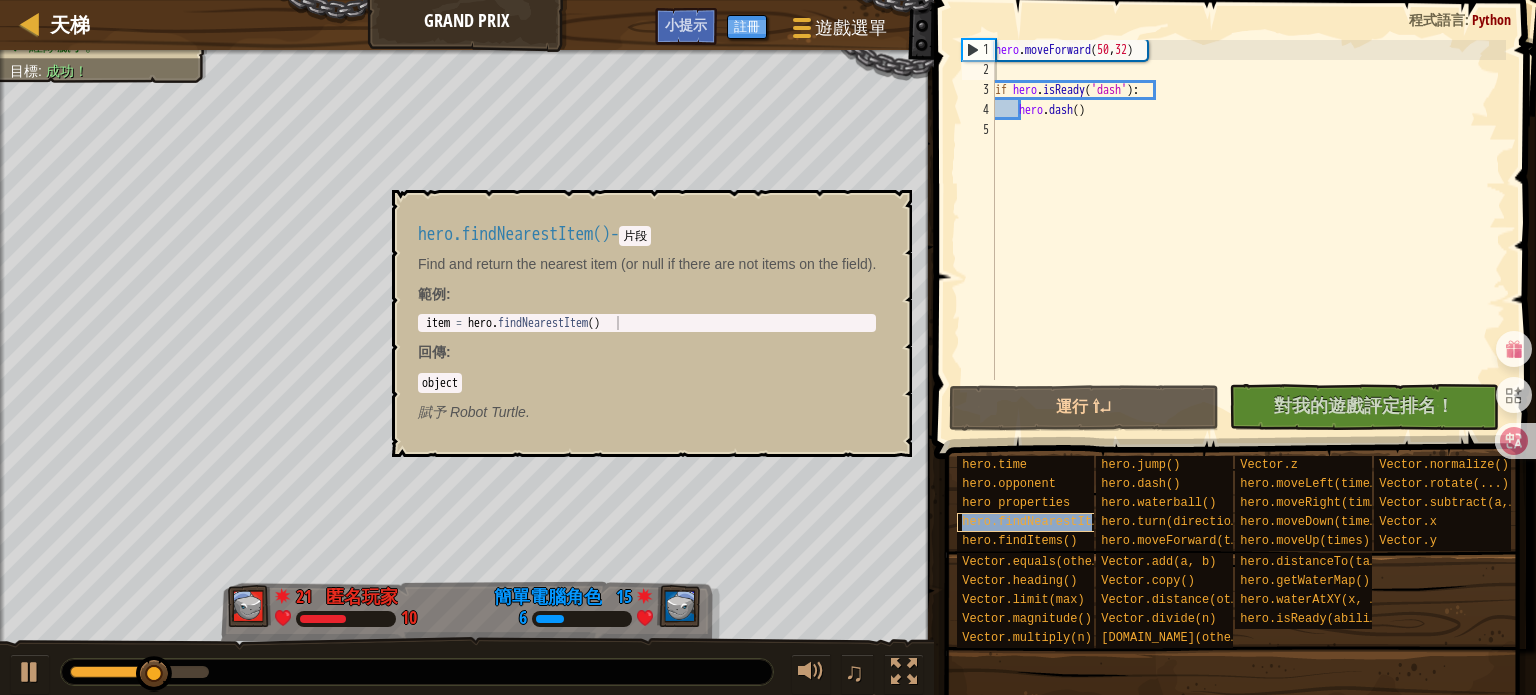 click on "hero.findNearestItem()" at bounding box center [1041, 522] 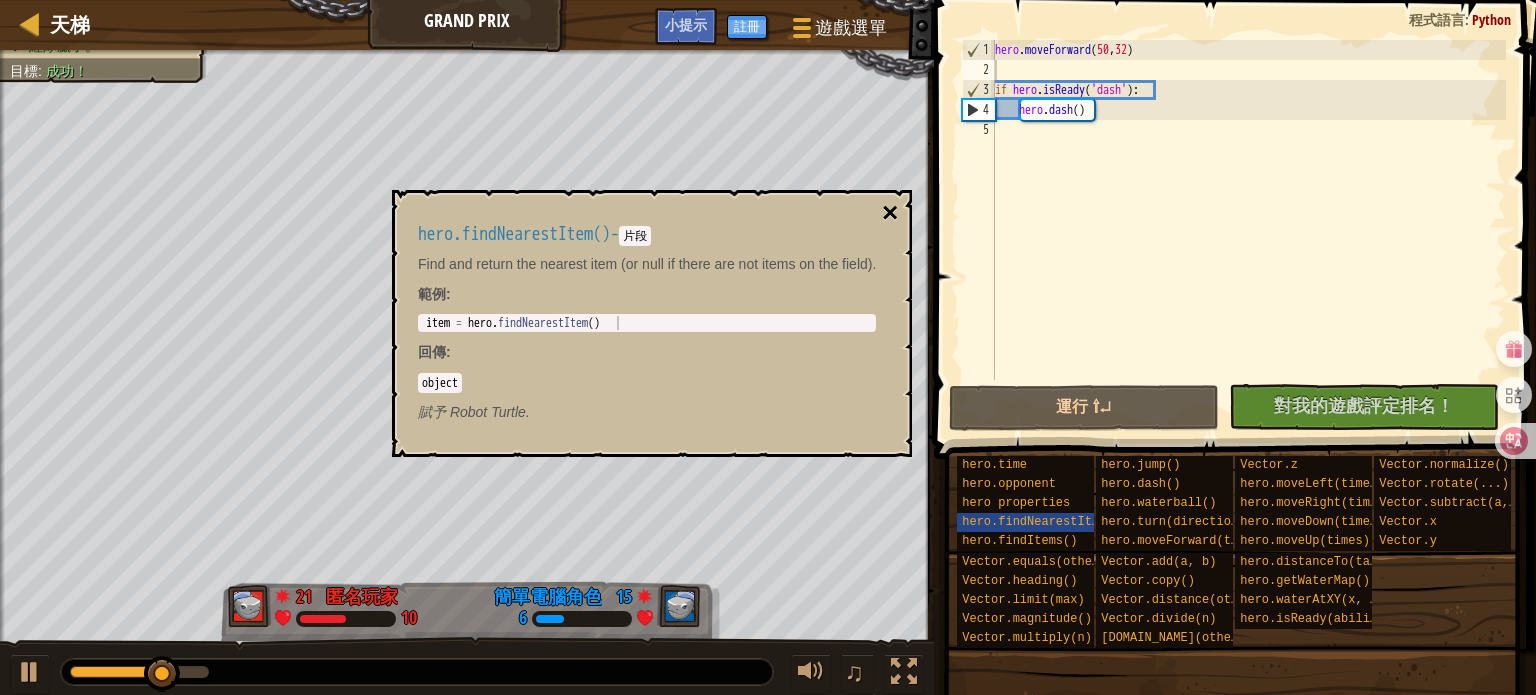 click on "×" at bounding box center (890, 213) 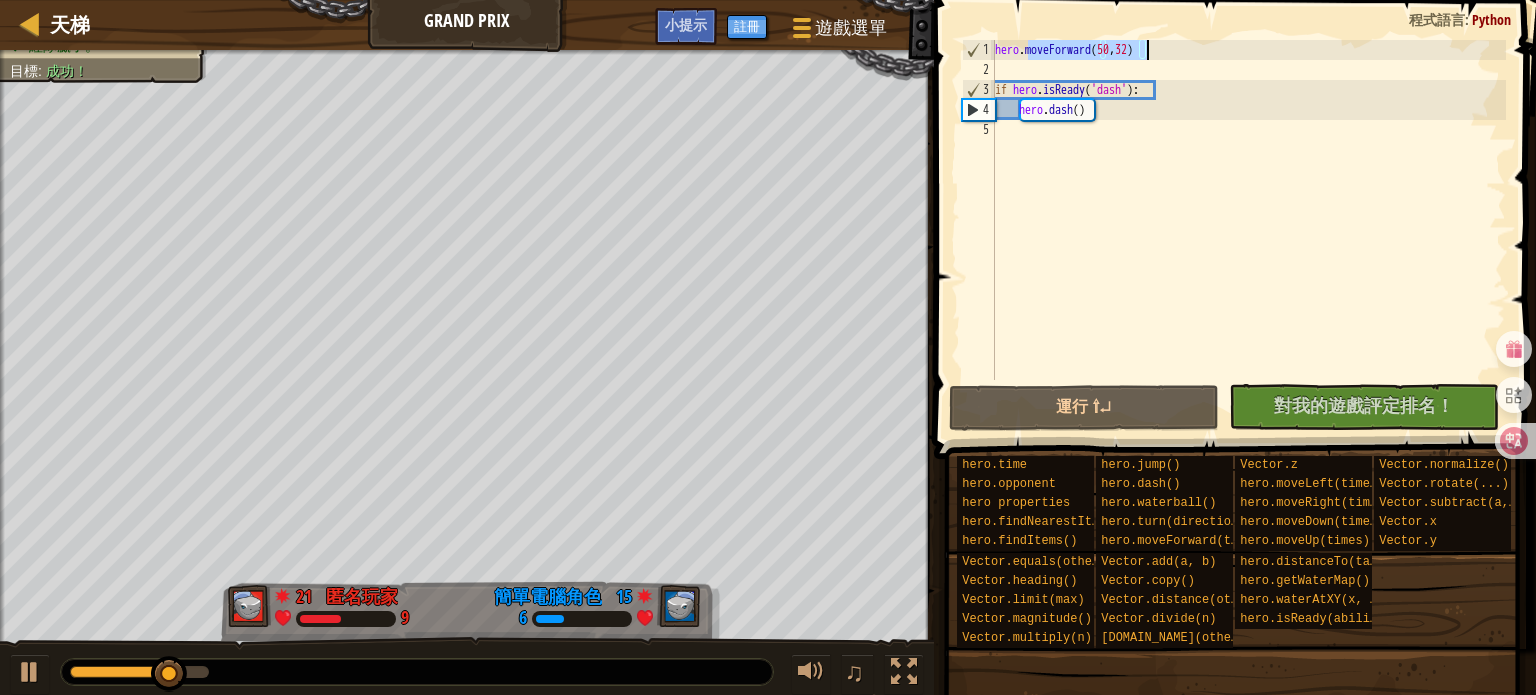 drag, startPoint x: 1028, startPoint y: 48, endPoint x: 1227, endPoint y: 56, distance: 199.16074 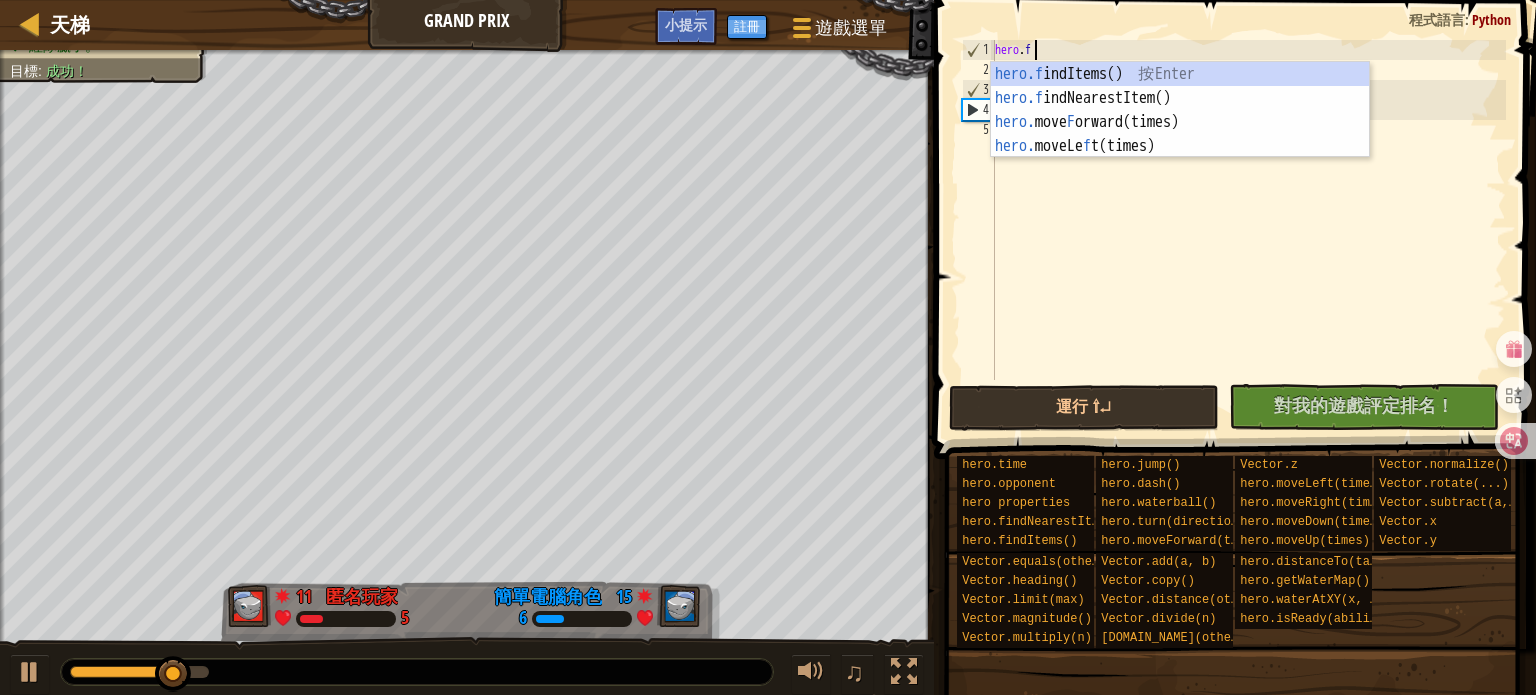 type on "[DOMAIN_NAME]" 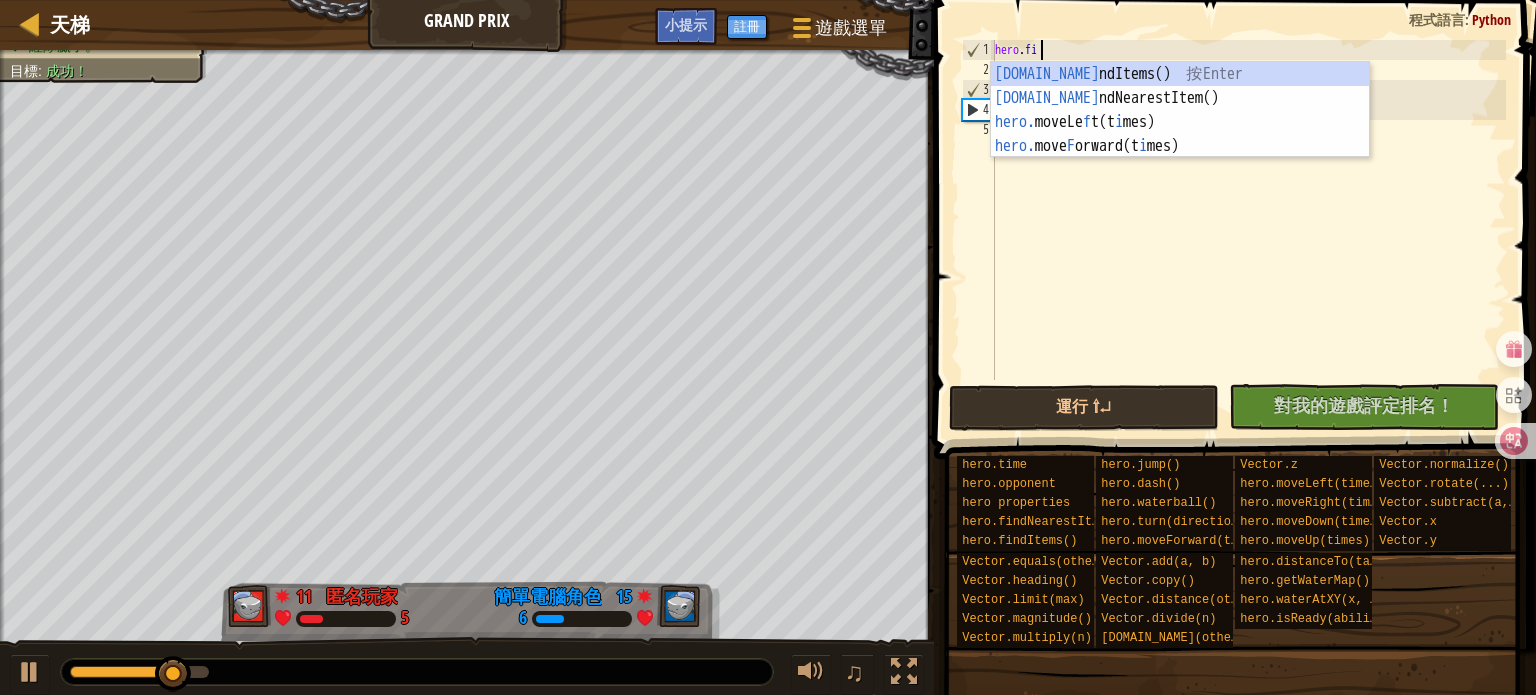 scroll, scrollTop: 9, scrollLeft: 2, axis: both 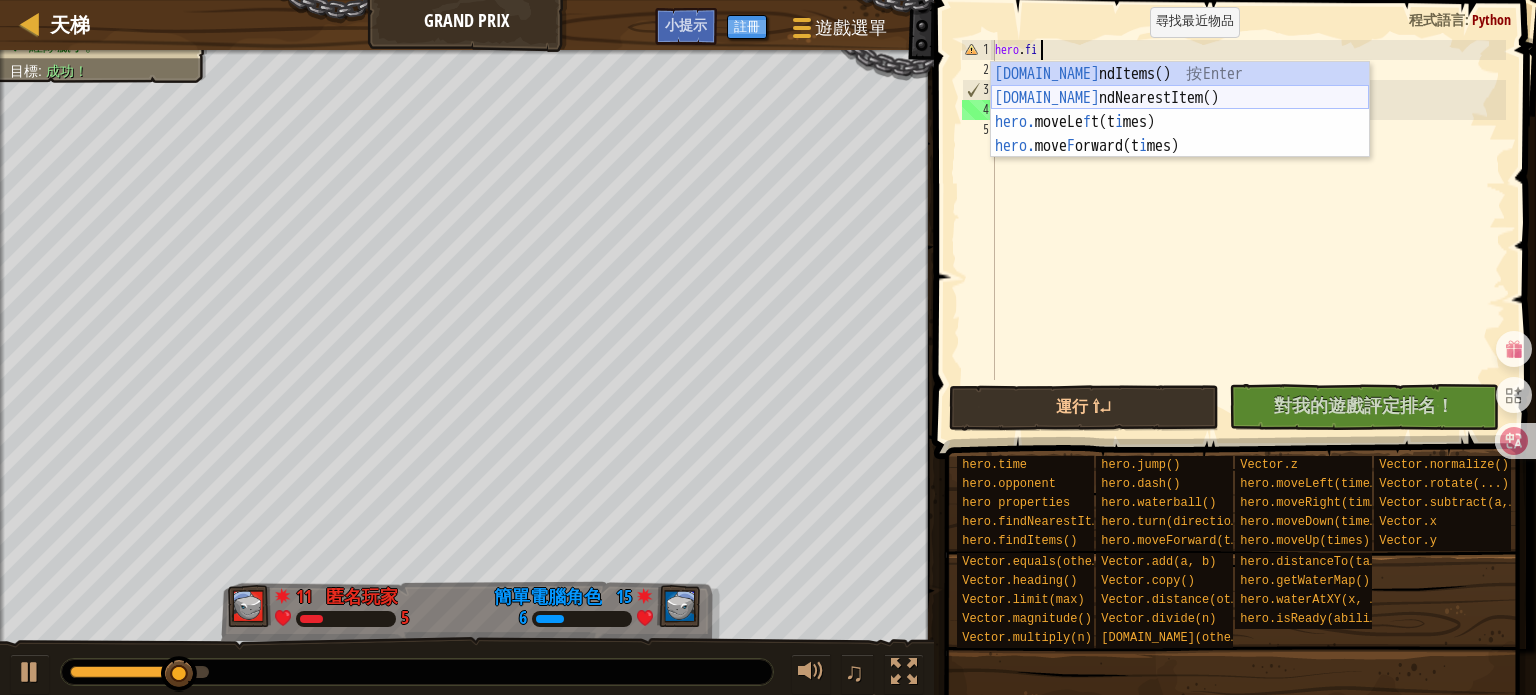 click on "hero.fi ndItems() 按 Enter hero.fi ndNearestItem() 按 Enter hero. moveLe f t(t i mes) 按 Enter hero. move F orward(t i mes) 按 Enter" at bounding box center (1180, 134) 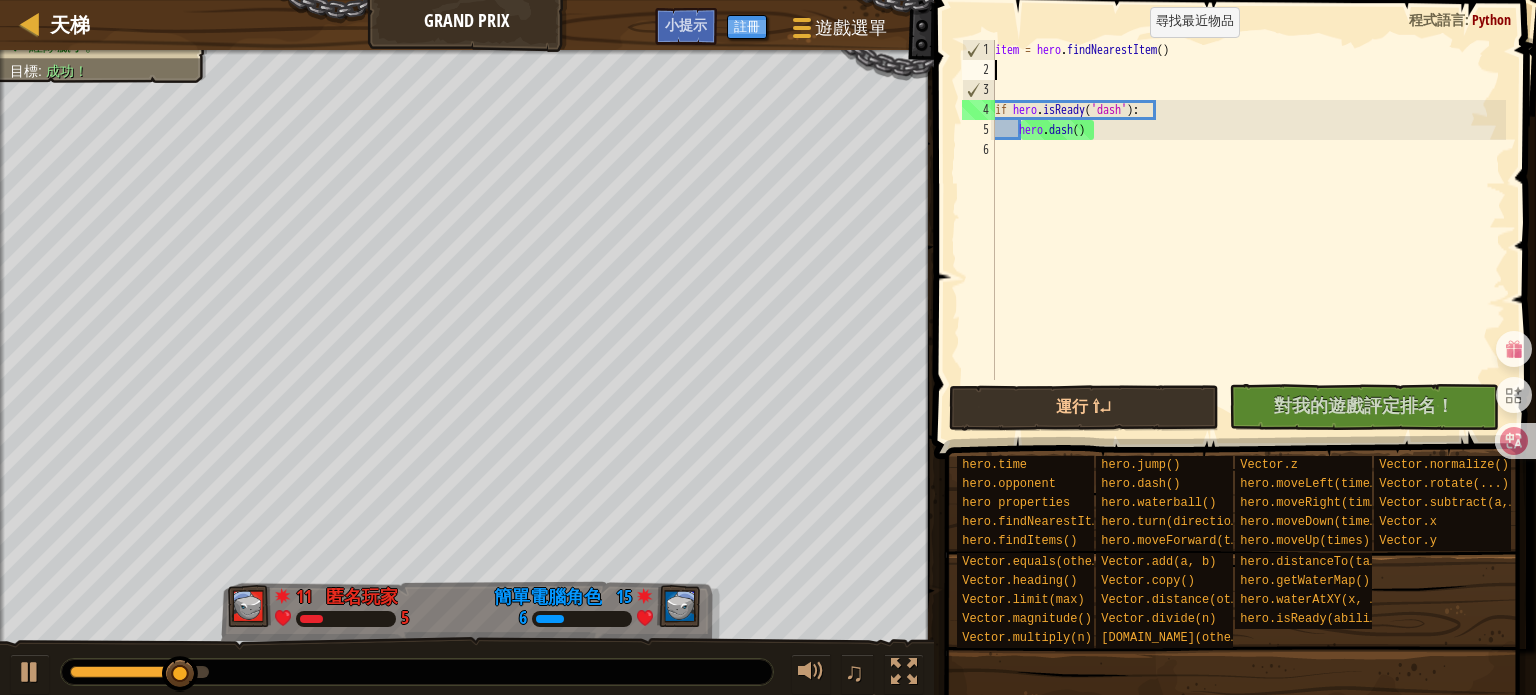 scroll, scrollTop: 9, scrollLeft: 0, axis: vertical 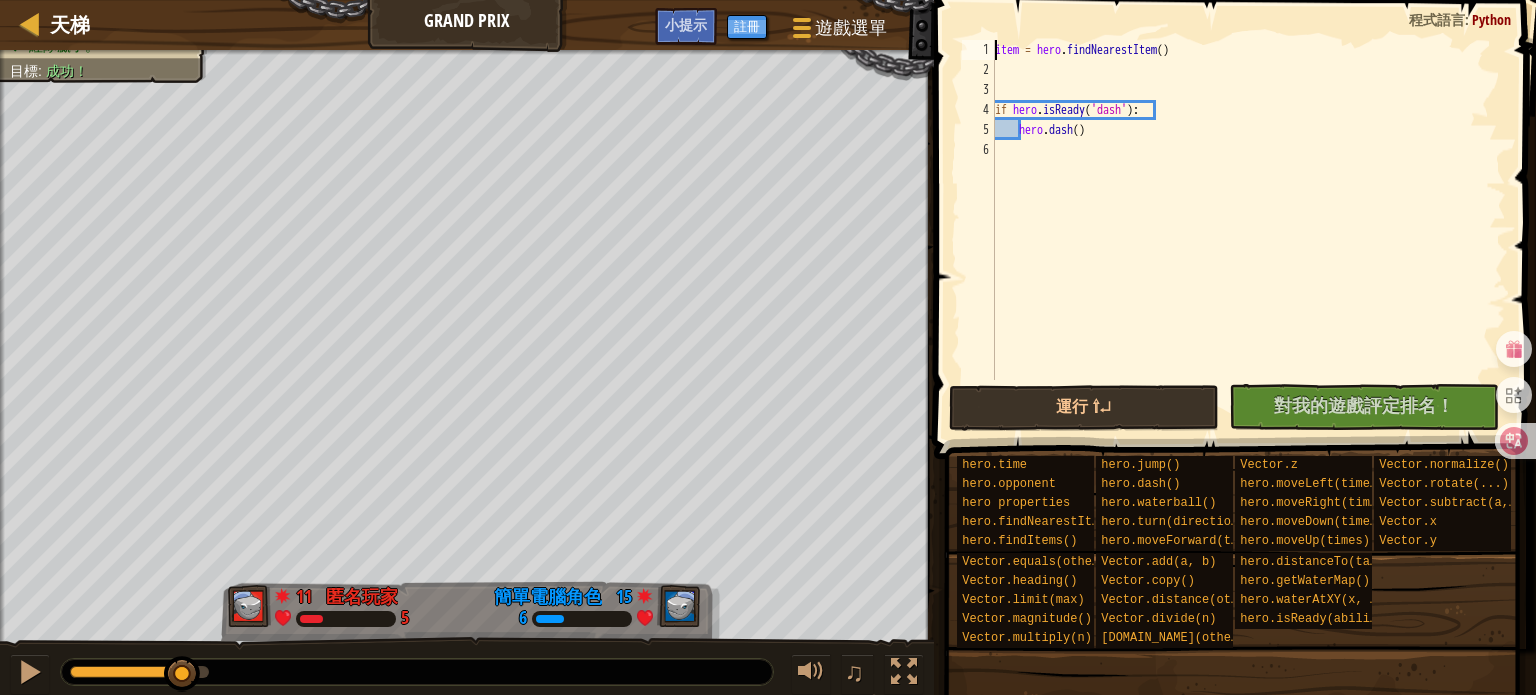 click on "item   =   hero . findNearestItem ( ) if   hero . isReady ( 'dash' ) :      hero . dash ( )" at bounding box center (1248, 230) 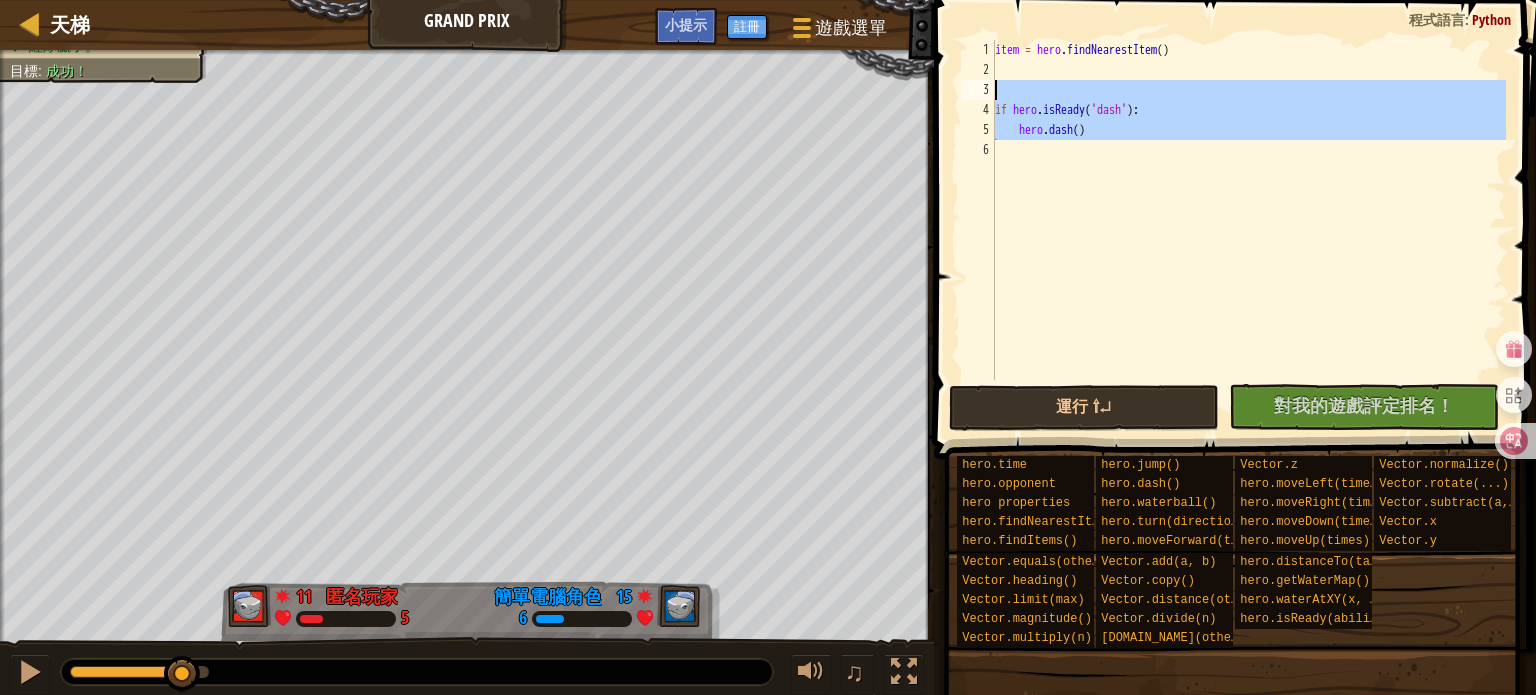 drag, startPoint x: 1068, startPoint y: 155, endPoint x: 997, endPoint y: 93, distance: 94.26028 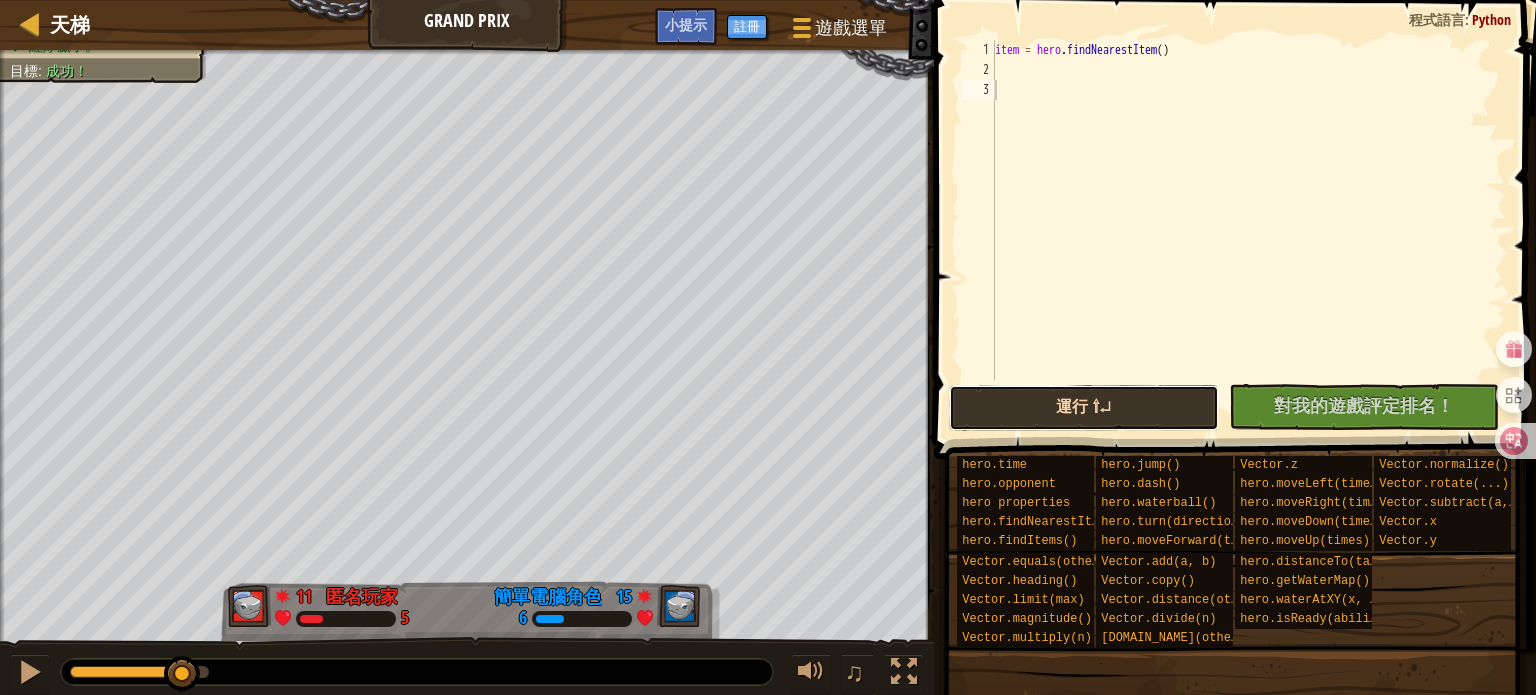 click on "運行 ⇧↵" at bounding box center [1084, 408] 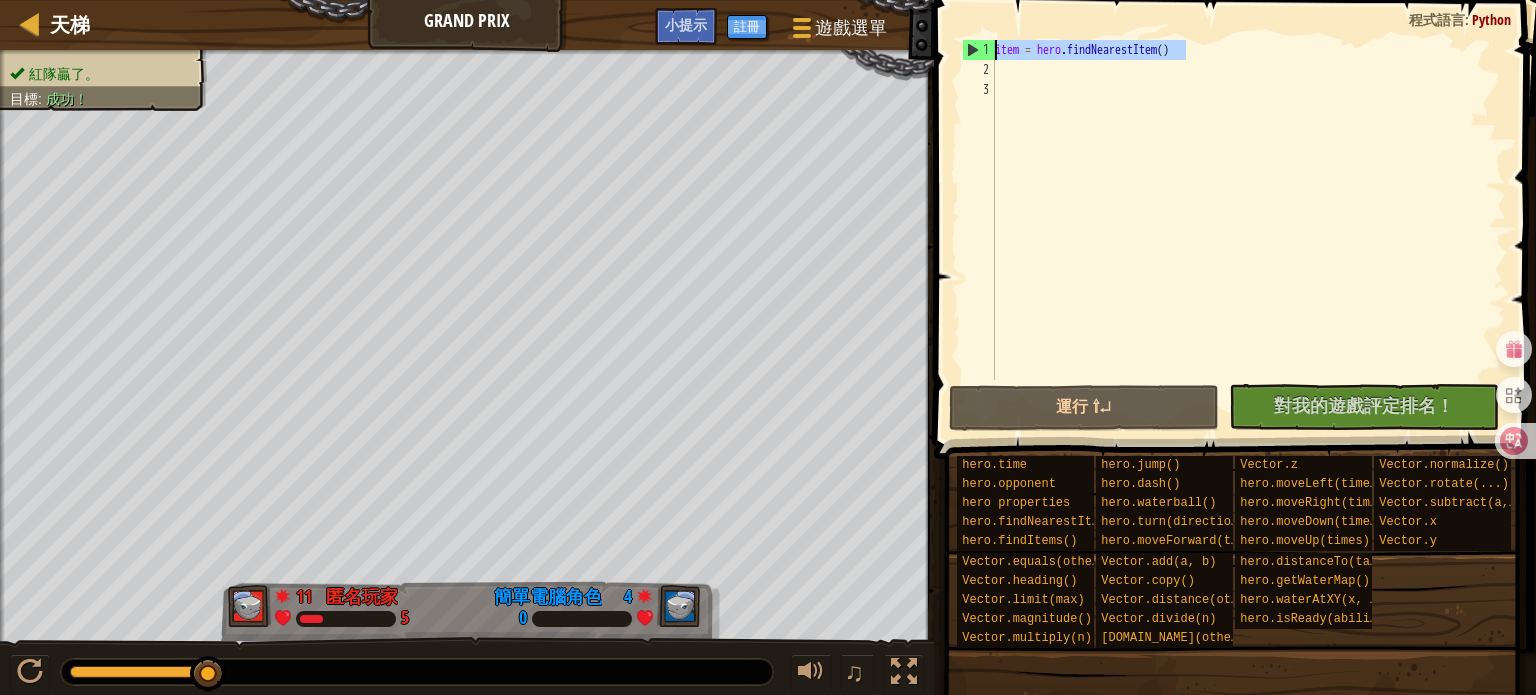 drag, startPoint x: 1198, startPoint y: 51, endPoint x: 992, endPoint y: 40, distance: 206.29349 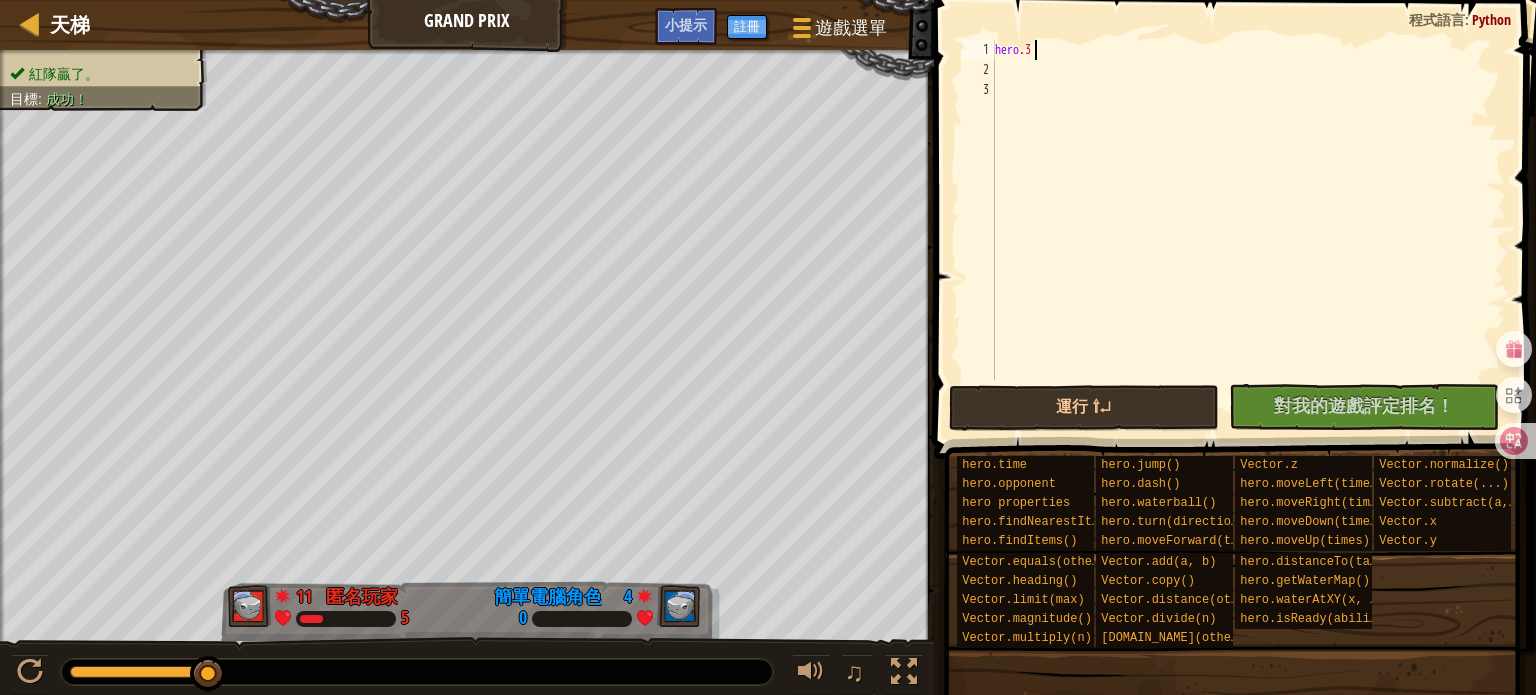 scroll, scrollTop: 9, scrollLeft: 2, axis: both 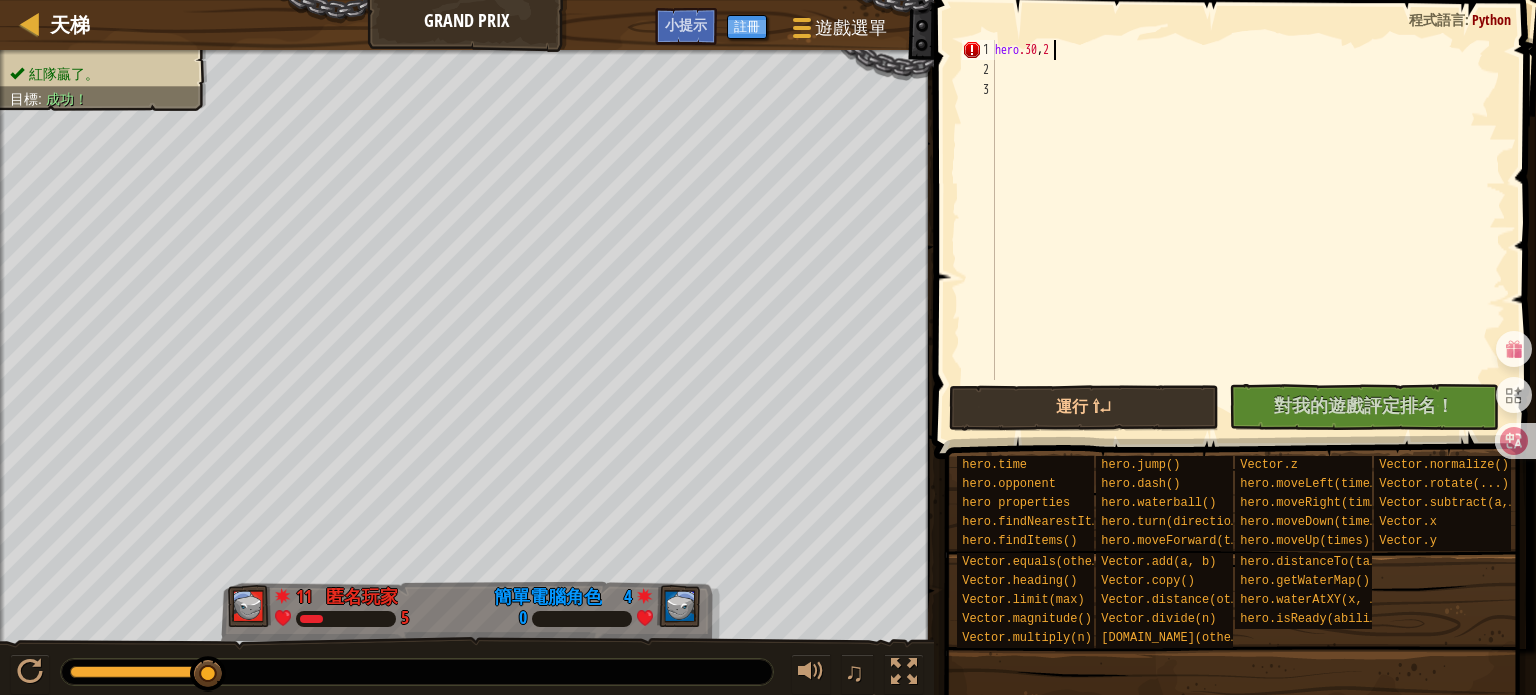 type on "hero.30,20" 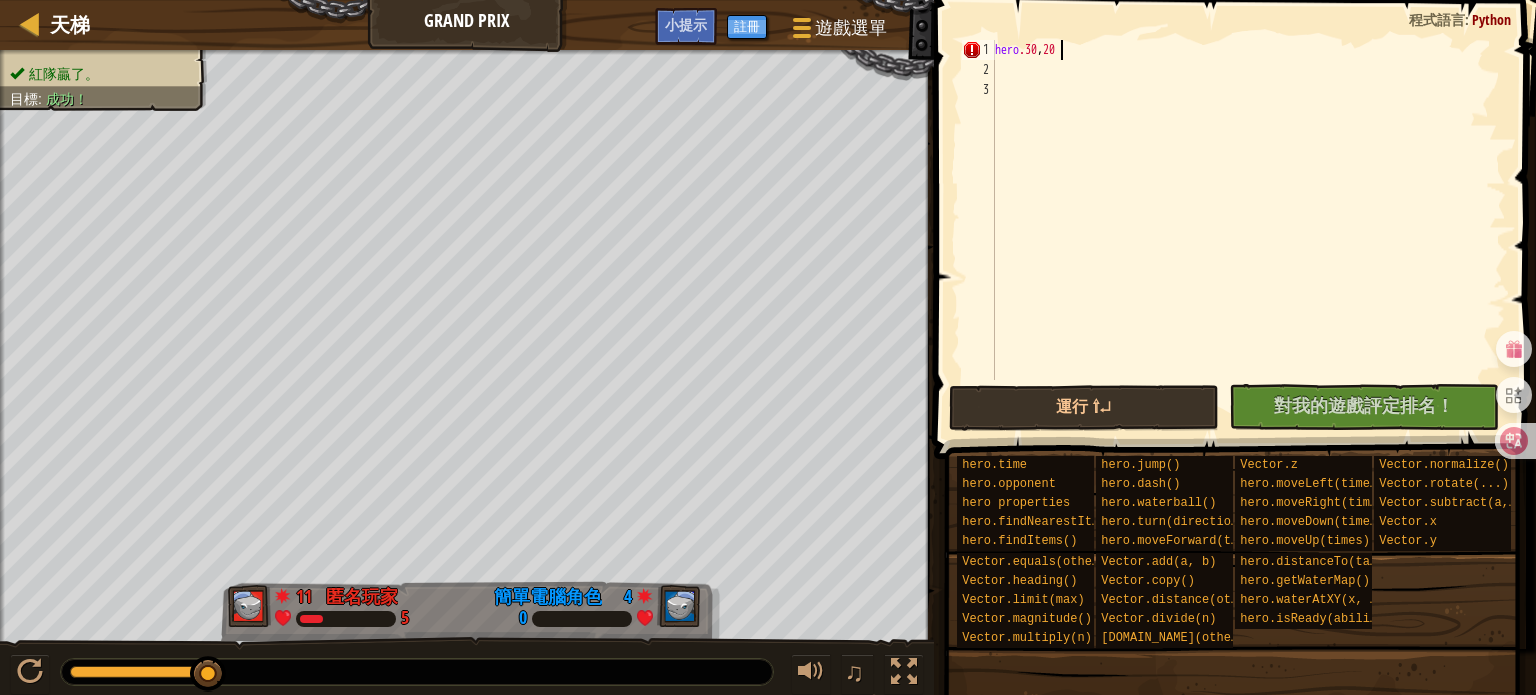 scroll, scrollTop: 9, scrollLeft: 0, axis: vertical 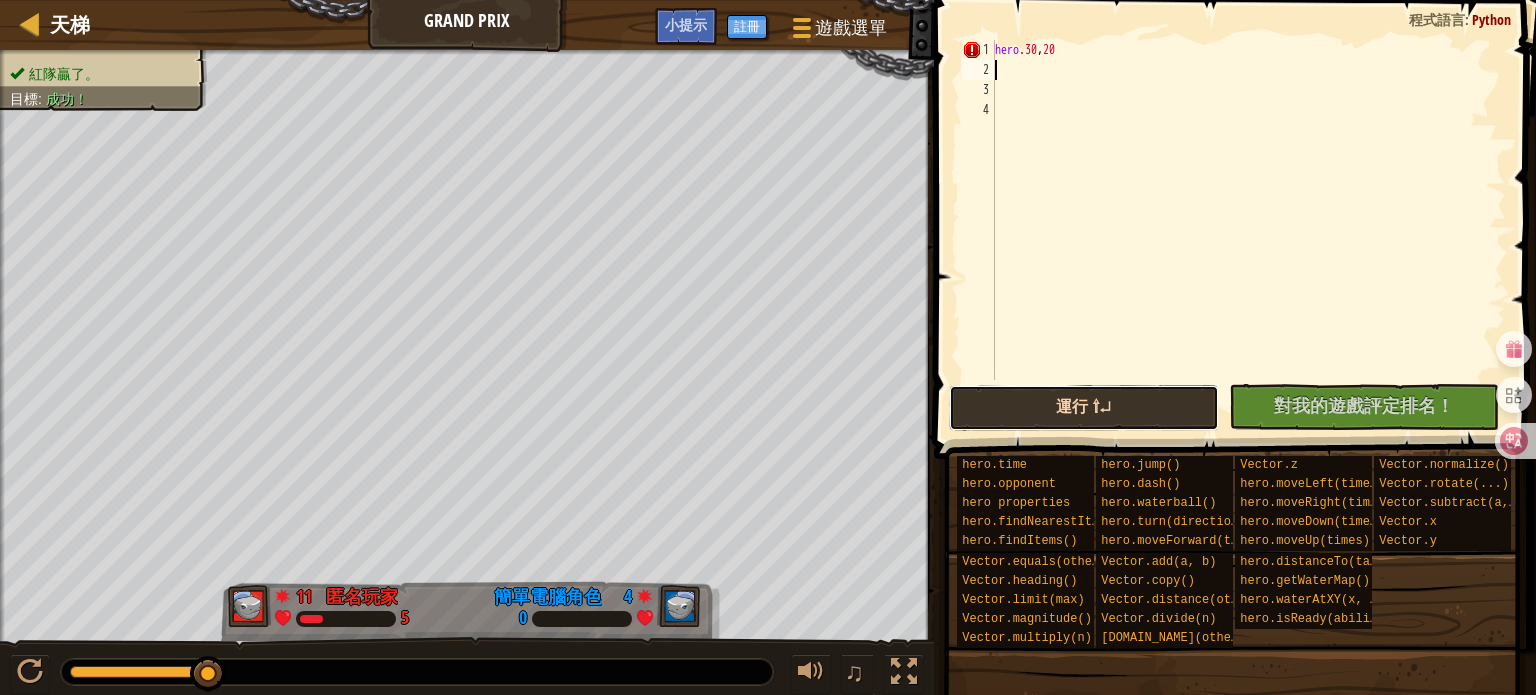 click on "運行 ⇧↵" at bounding box center (1084, 408) 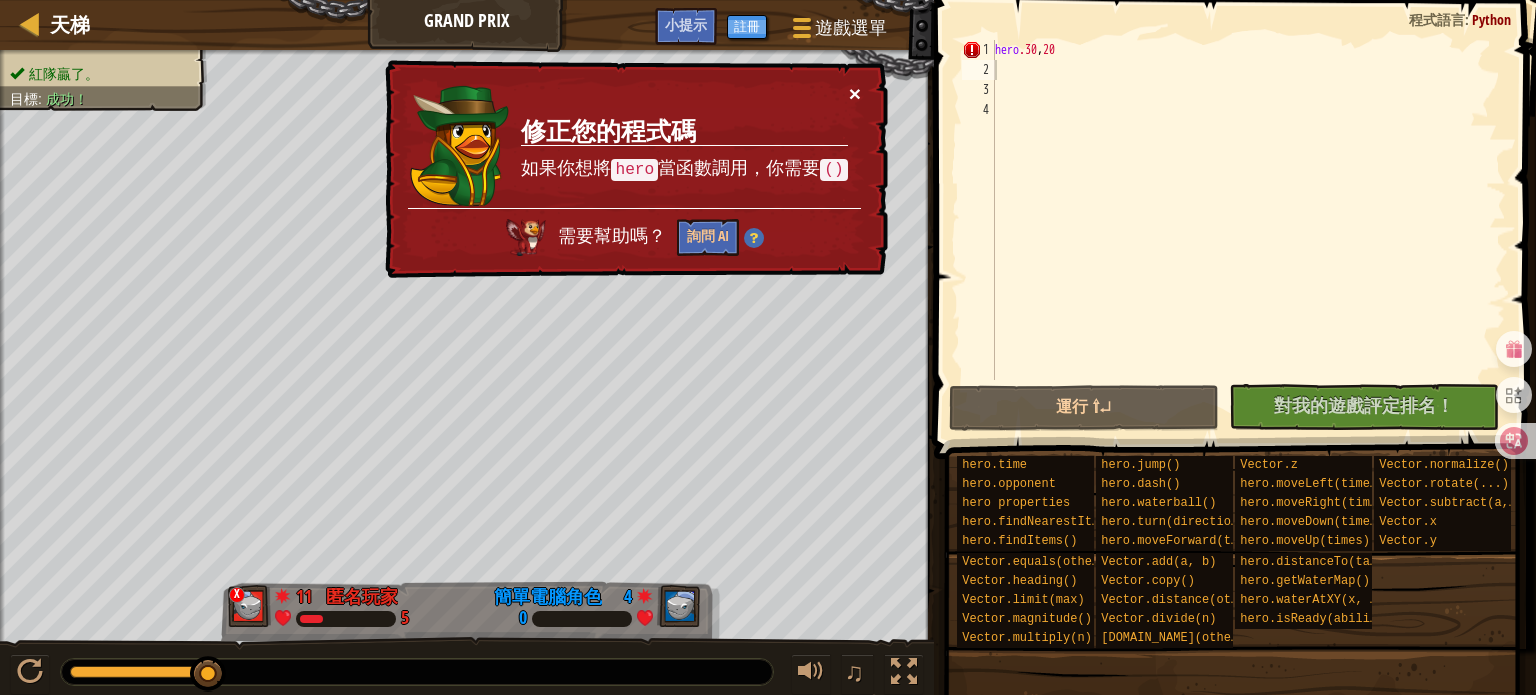 click on "×" at bounding box center [855, 93] 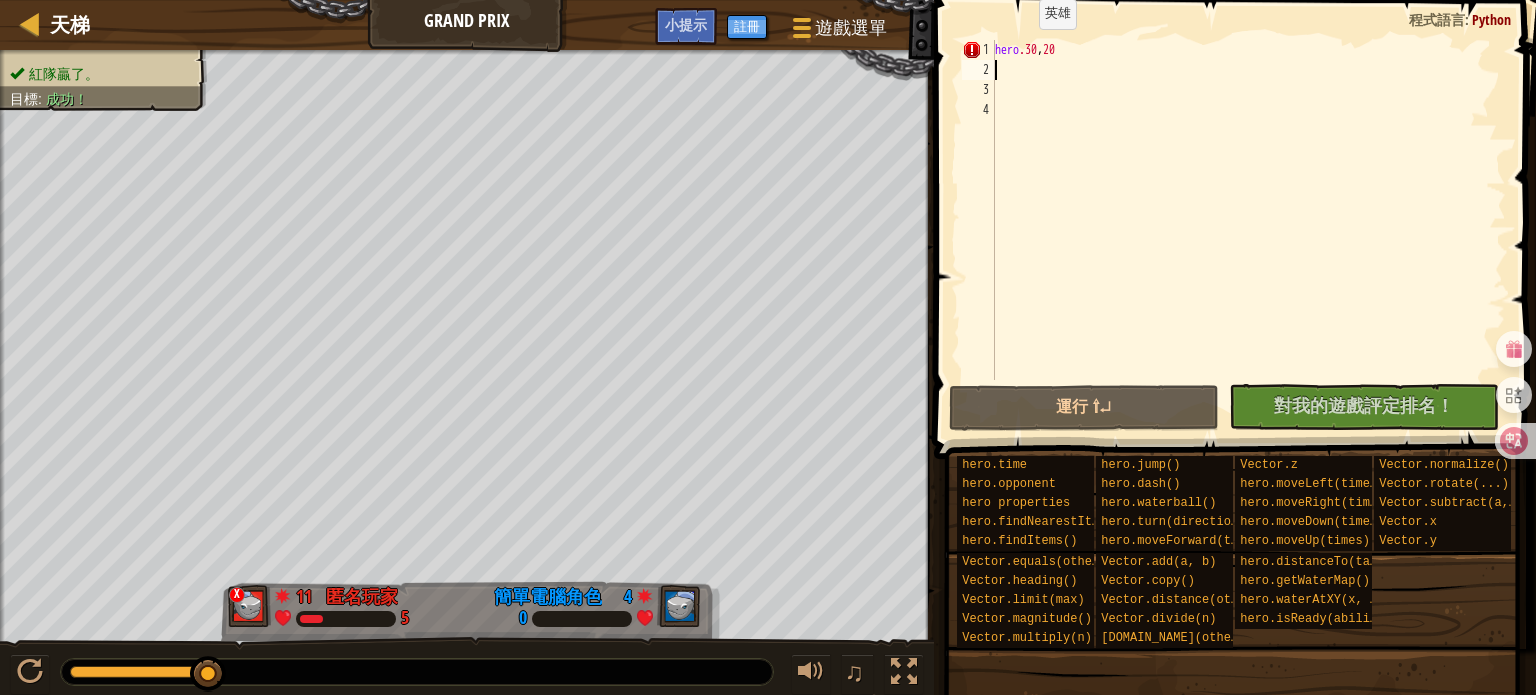 click on "hero .30 , 20" at bounding box center [1248, 230] 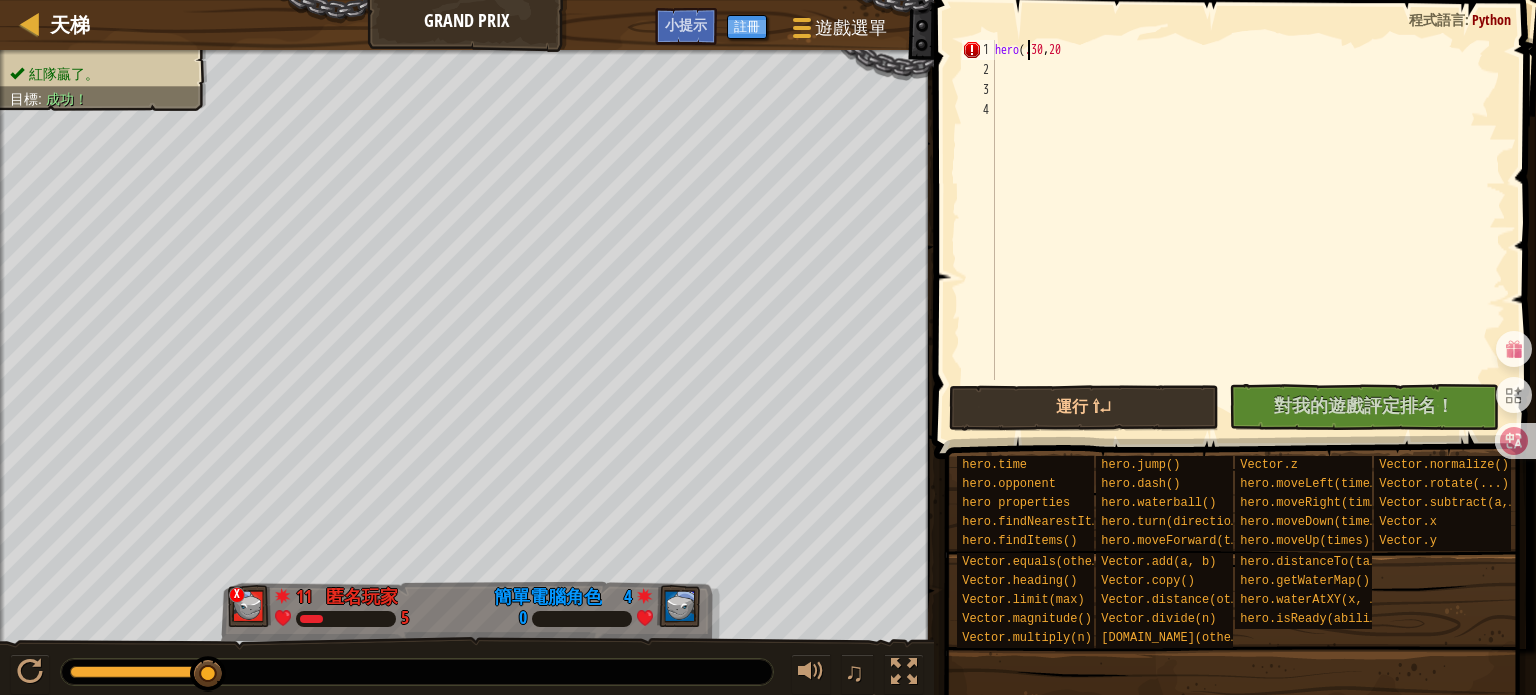 scroll, scrollTop: 9, scrollLeft: 3, axis: both 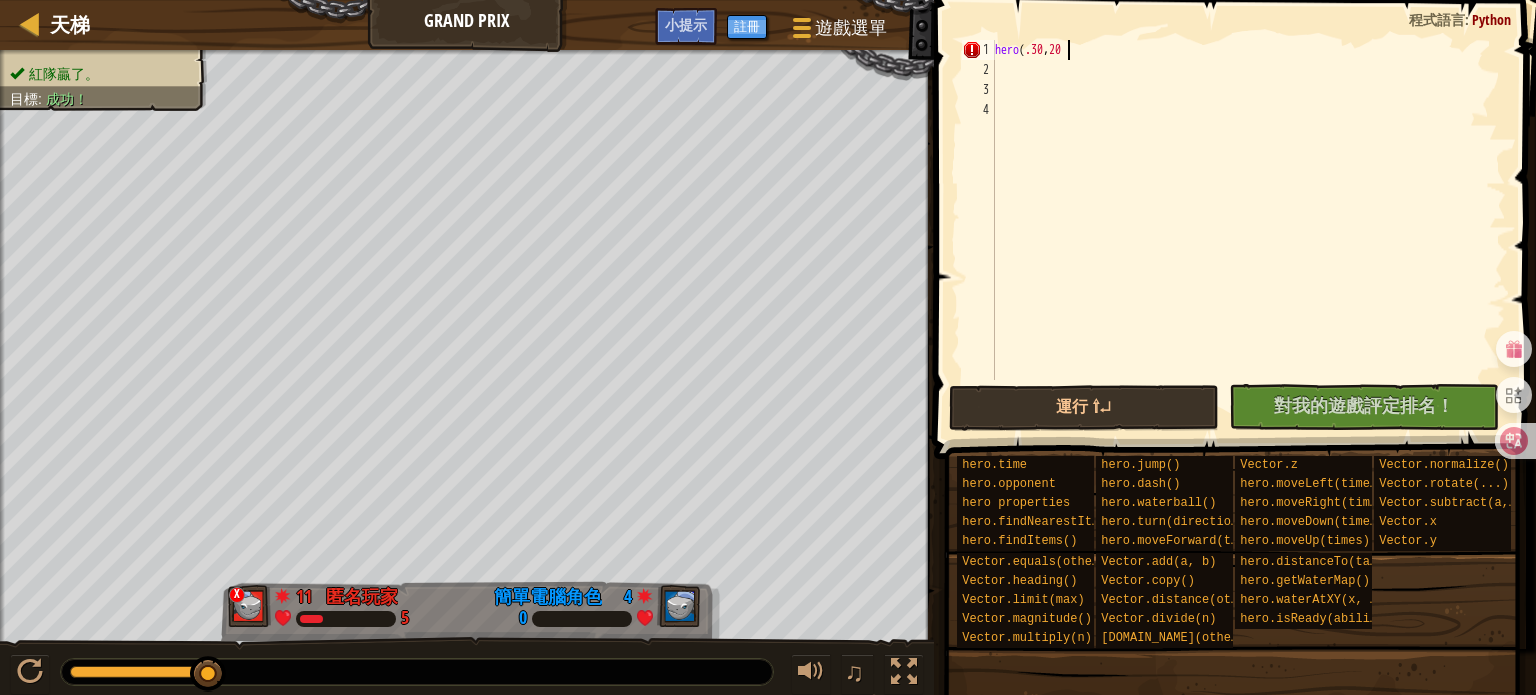 click on "hero ( .30 , 20" at bounding box center [1248, 230] 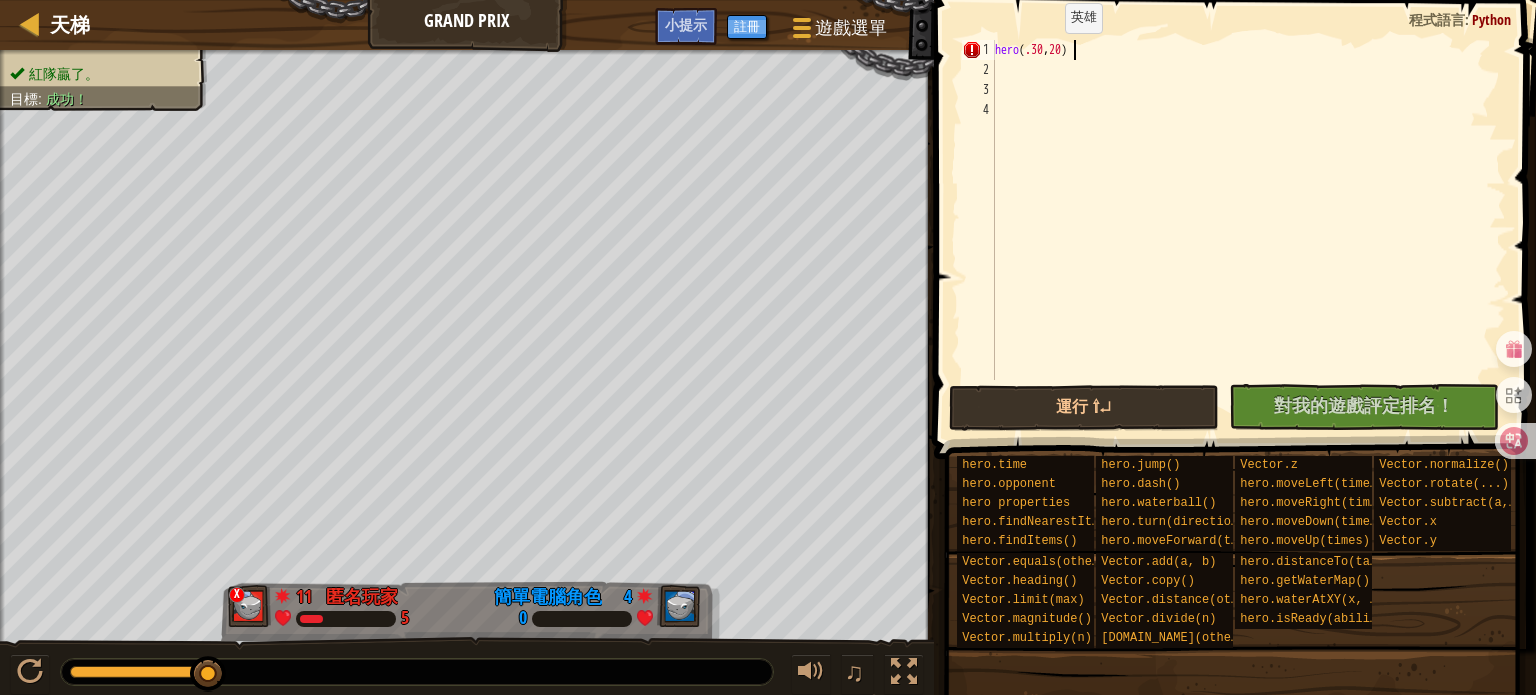 scroll, scrollTop: 9, scrollLeft: 5, axis: both 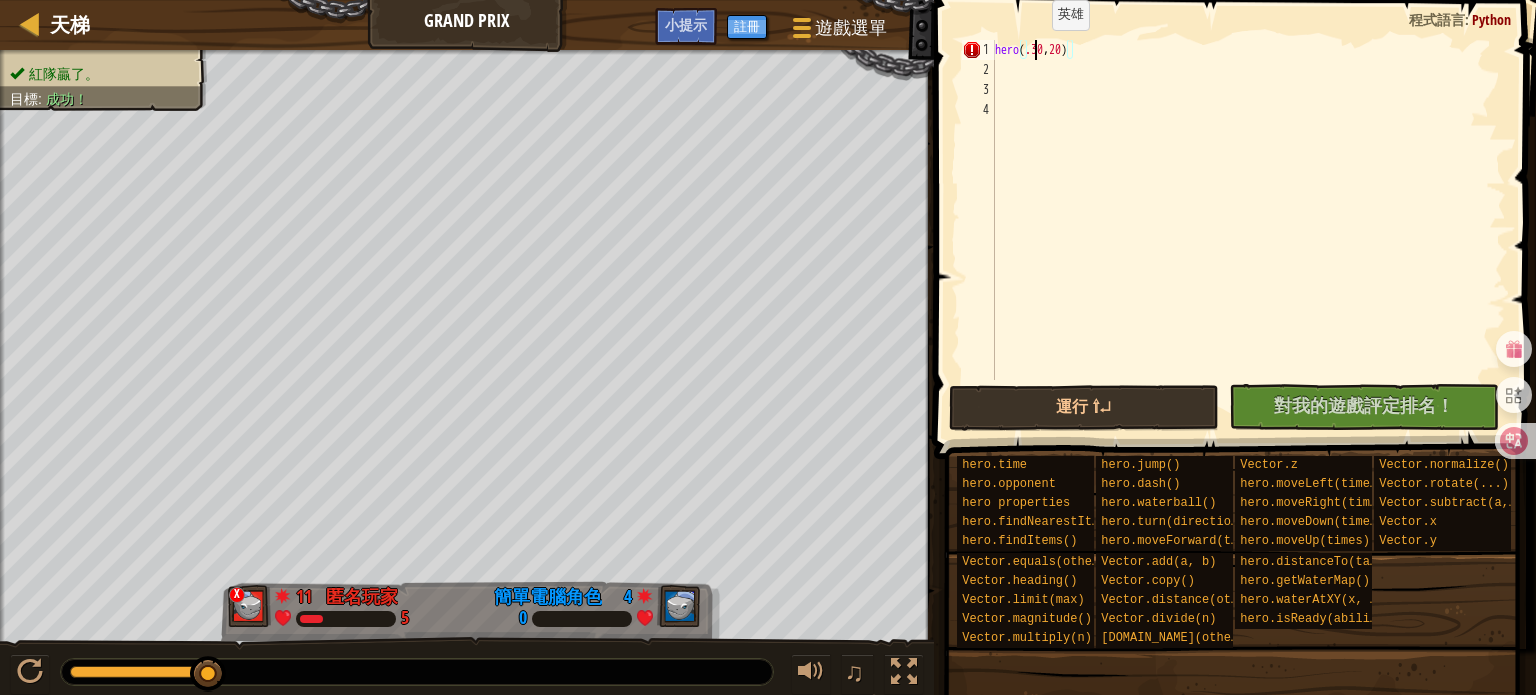 drag, startPoint x: 1035, startPoint y: 50, endPoint x: 1069, endPoint y: 108, distance: 67.23094 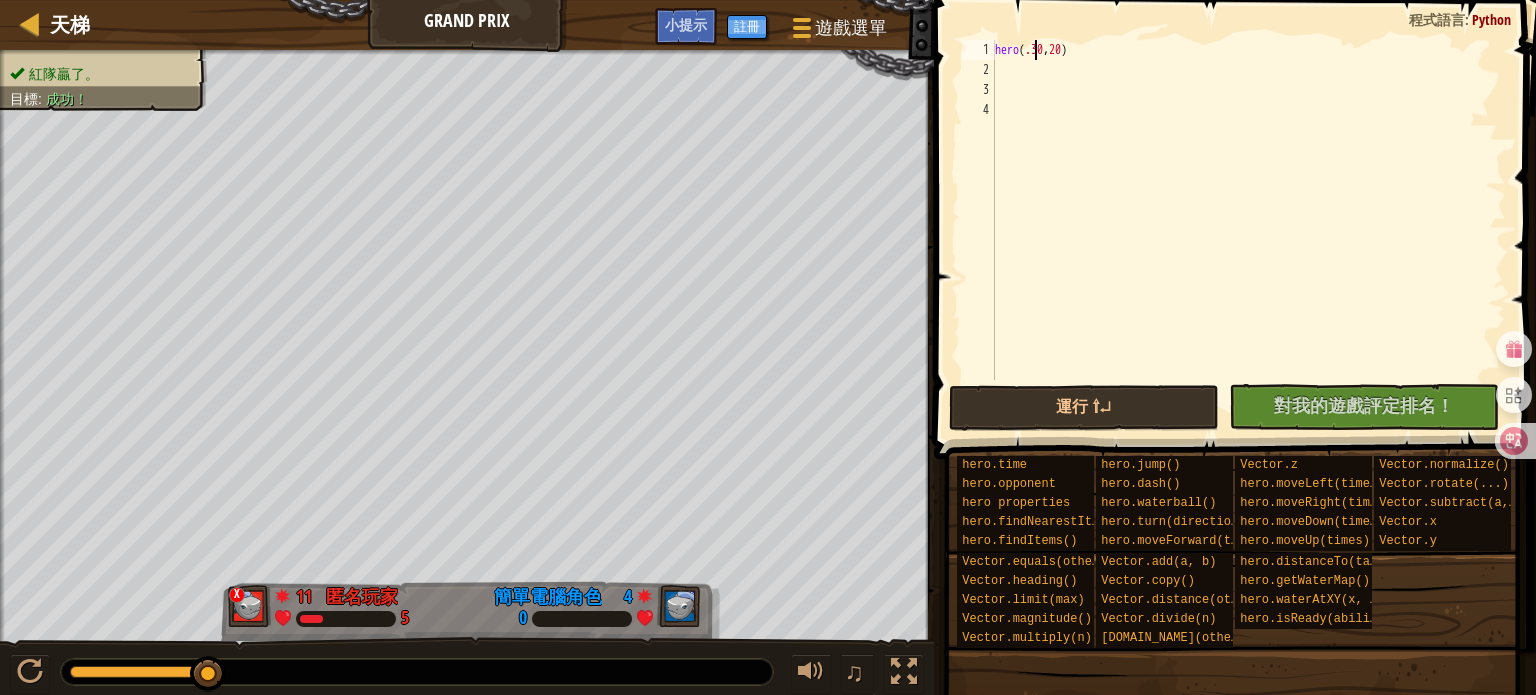 scroll, scrollTop: 9, scrollLeft: 4, axis: both 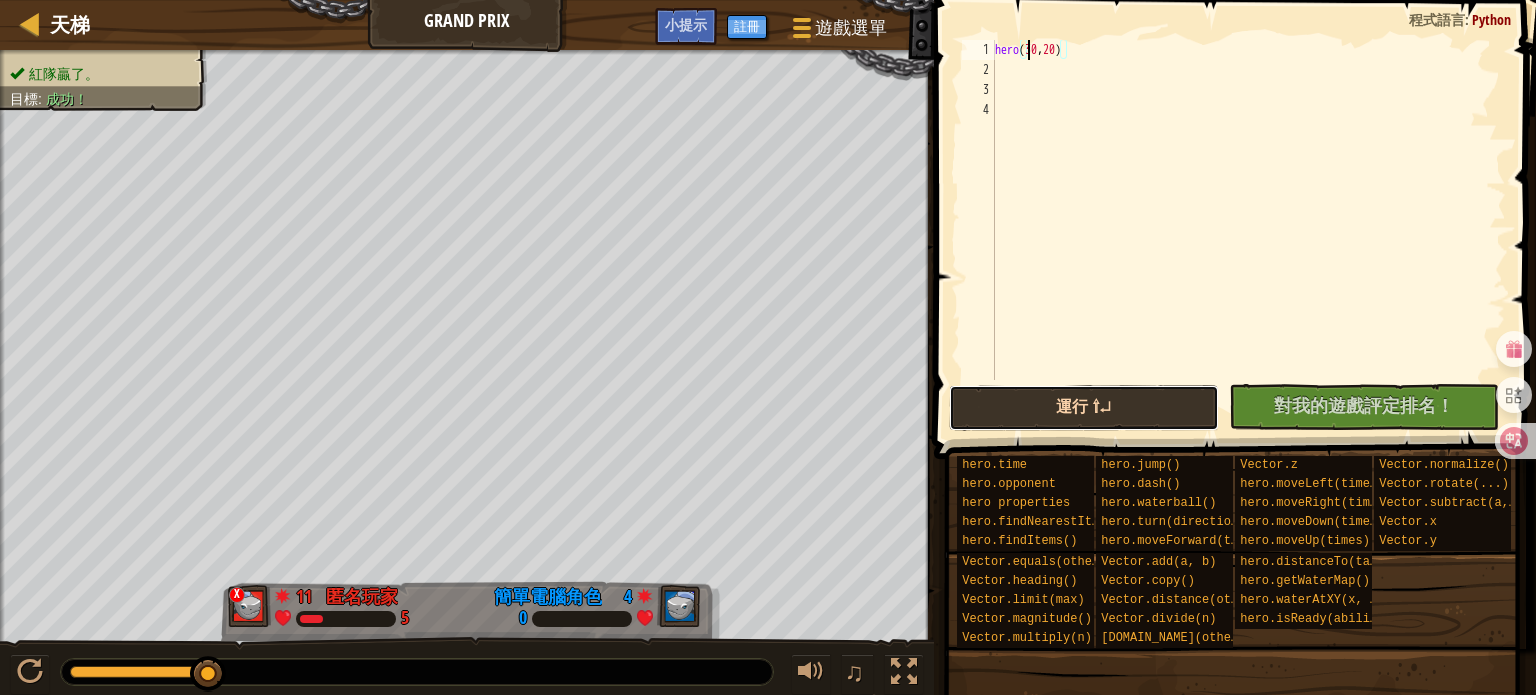 click on "運行 ⇧↵" at bounding box center [1084, 408] 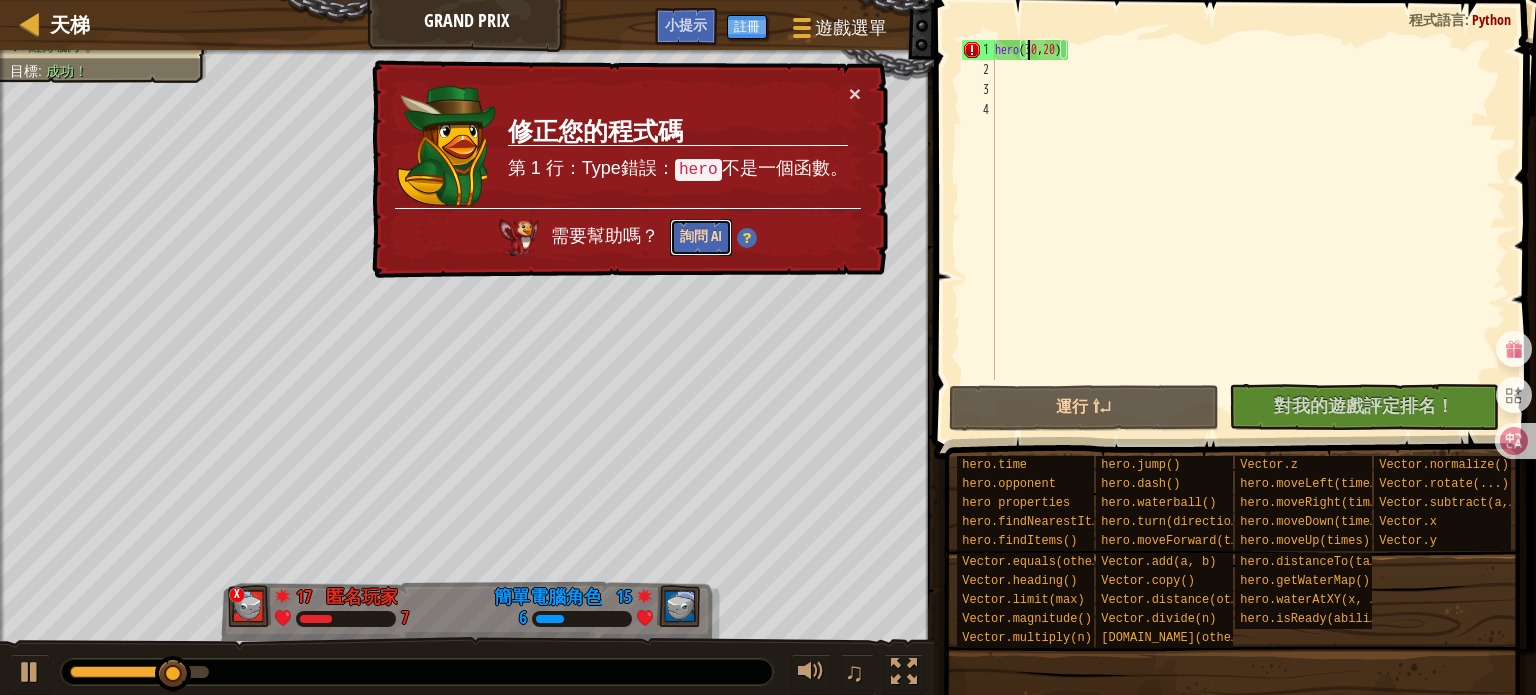 click on "詢問 AI" at bounding box center [701, 237] 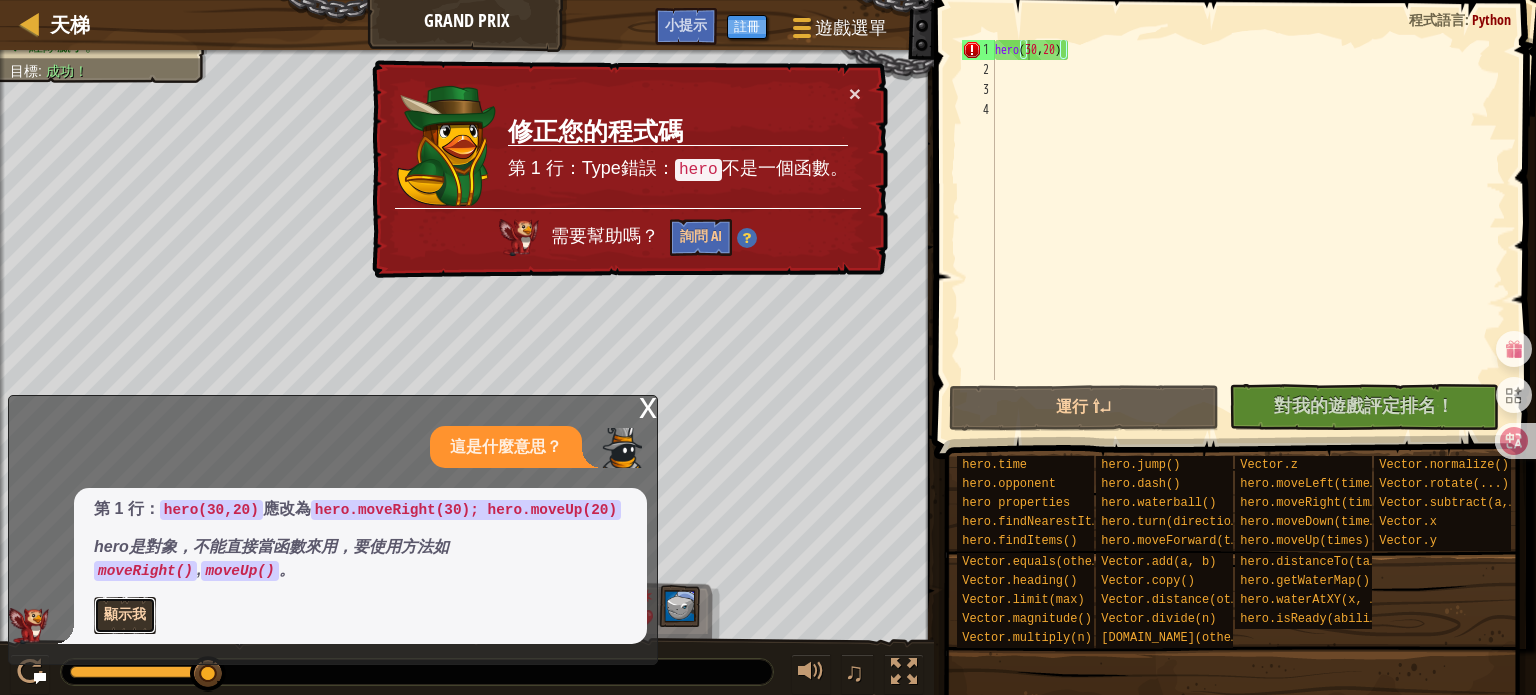 click on "顯示我" at bounding box center (125, 615) 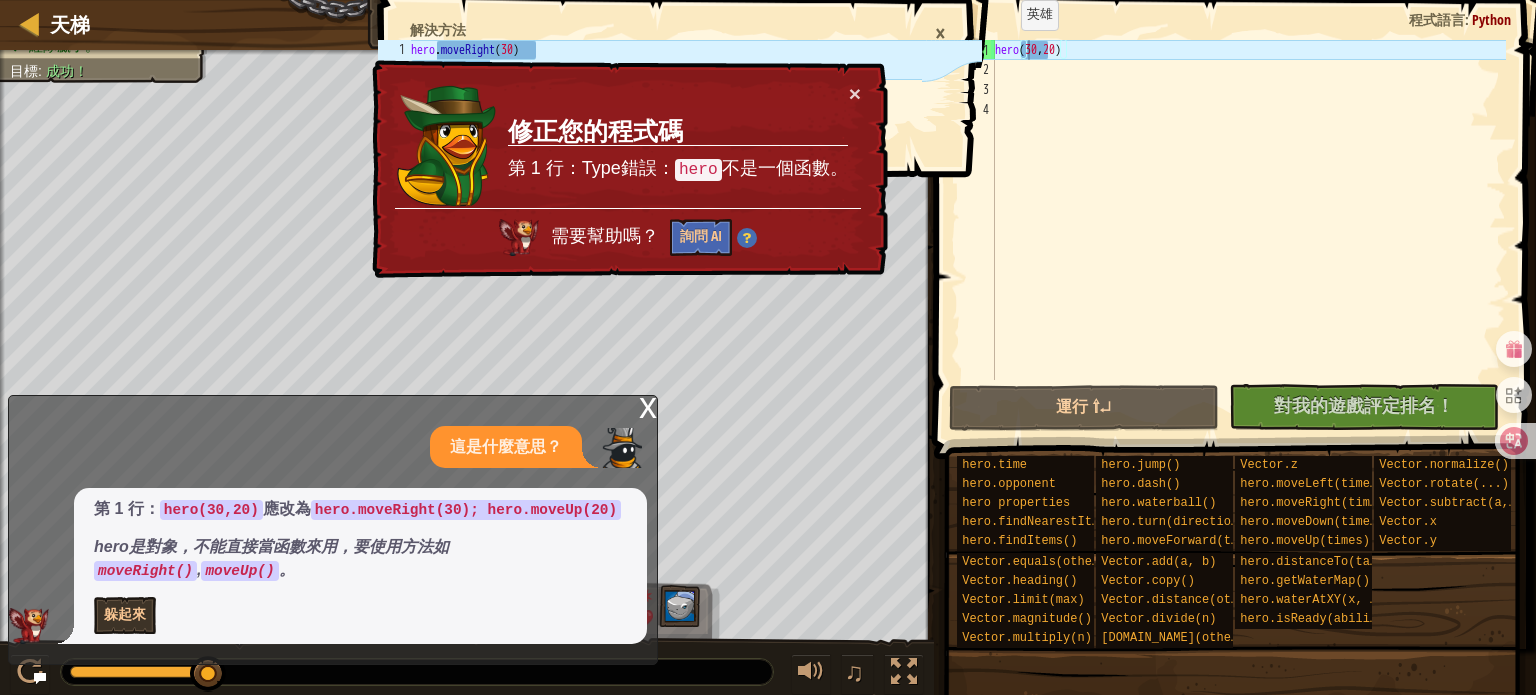 click on "×" at bounding box center [940, 33] 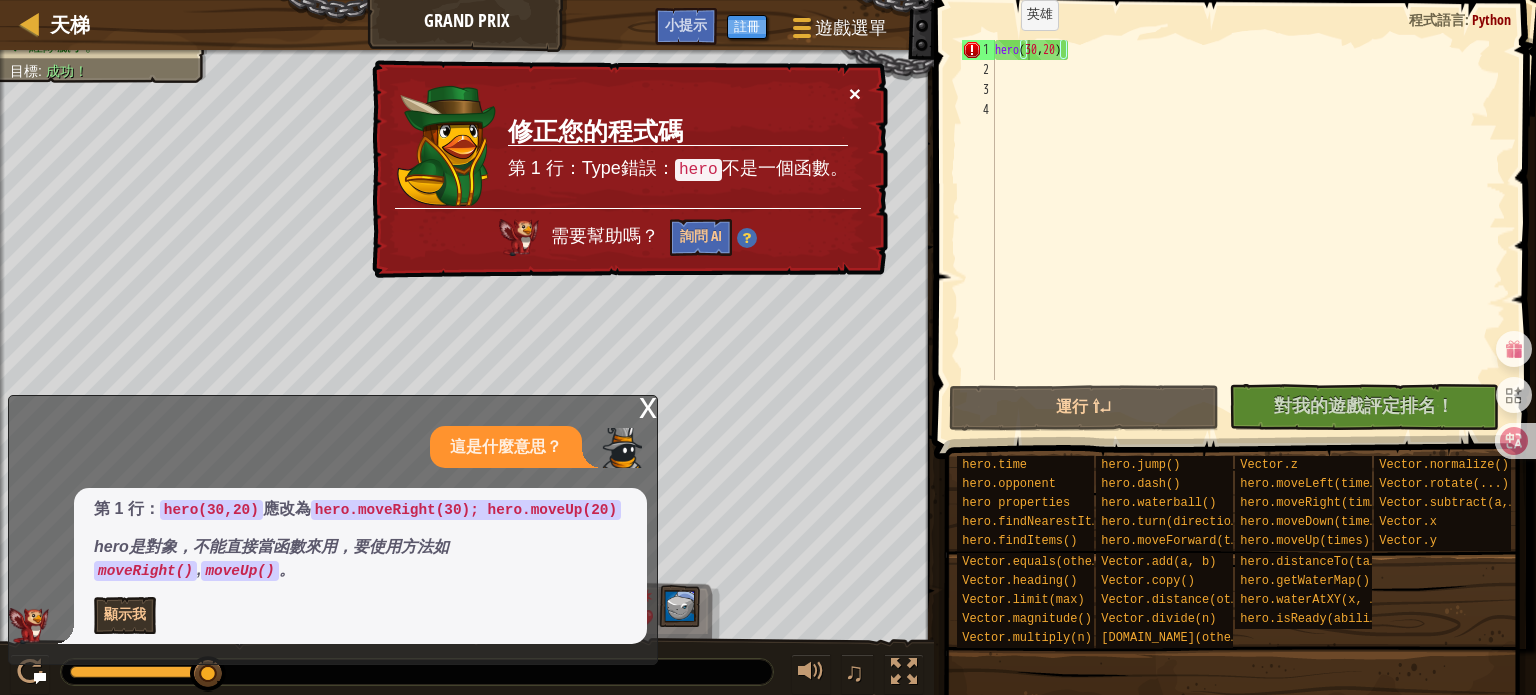 click on "×" at bounding box center [856, 97] 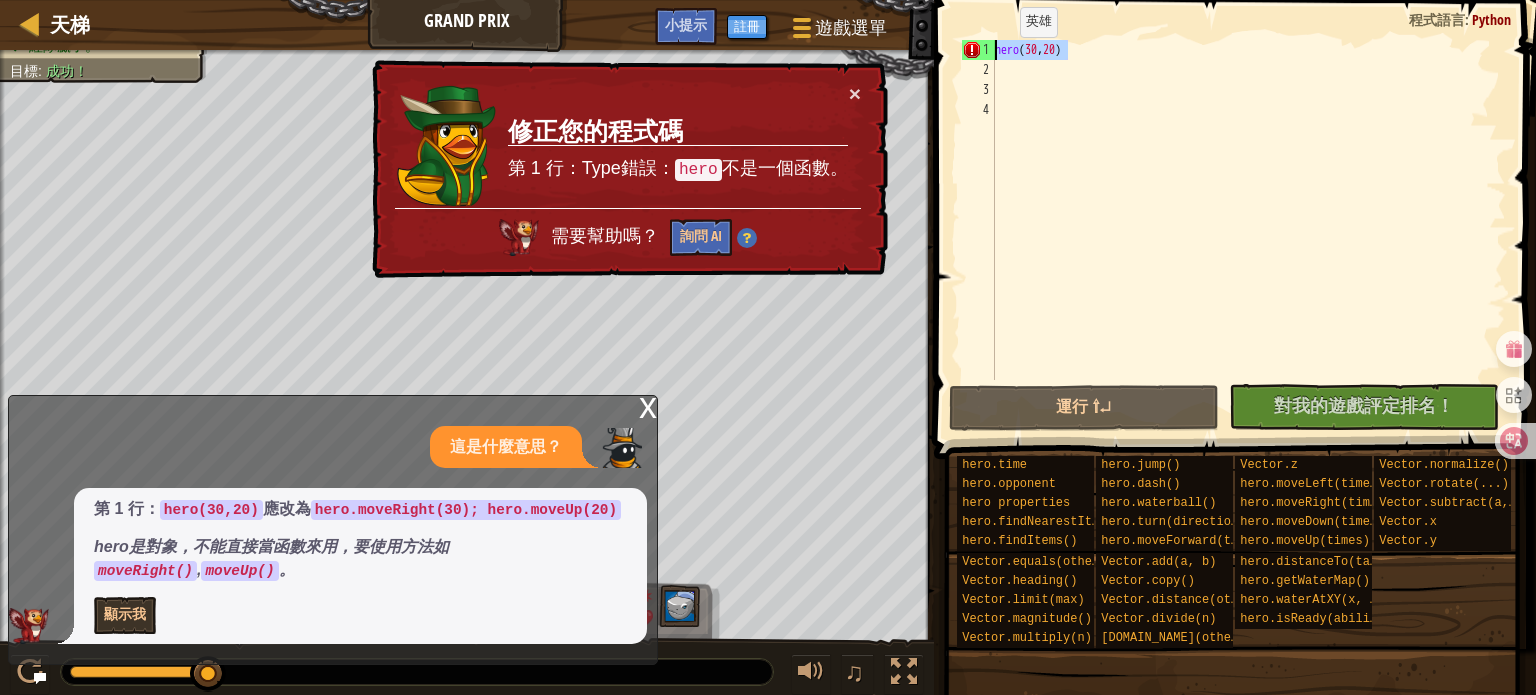 drag, startPoint x: 1104, startPoint y: 56, endPoint x: 942, endPoint y: 56, distance: 162 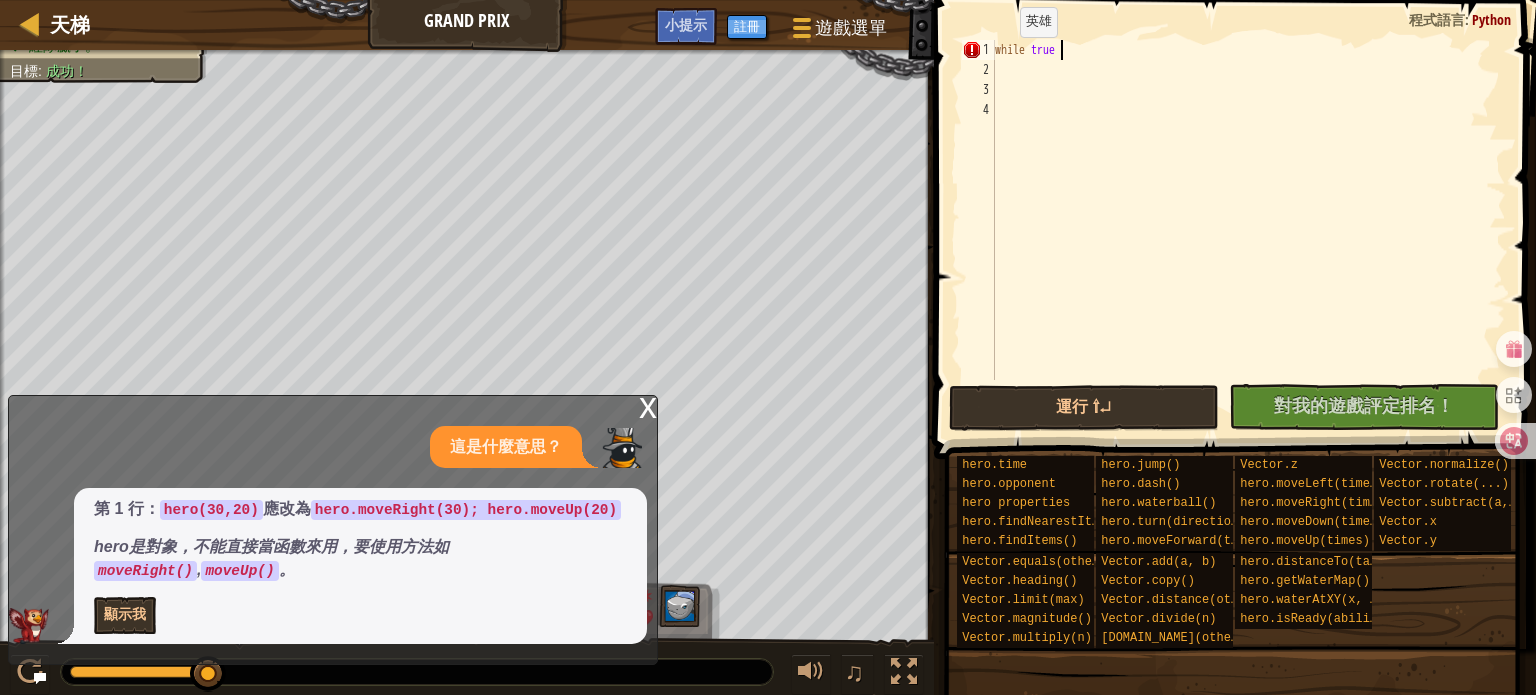 scroll, scrollTop: 9, scrollLeft: 4, axis: both 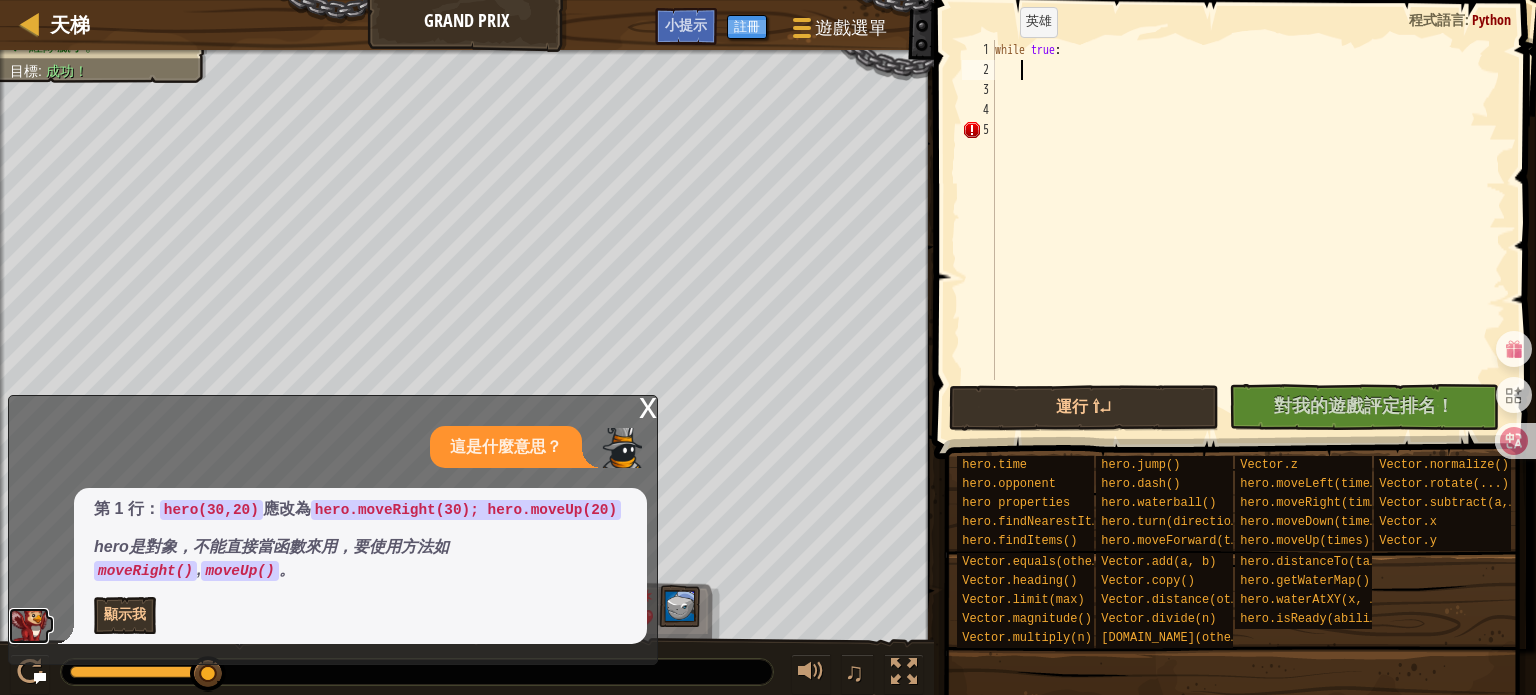 click at bounding box center (29, 626) 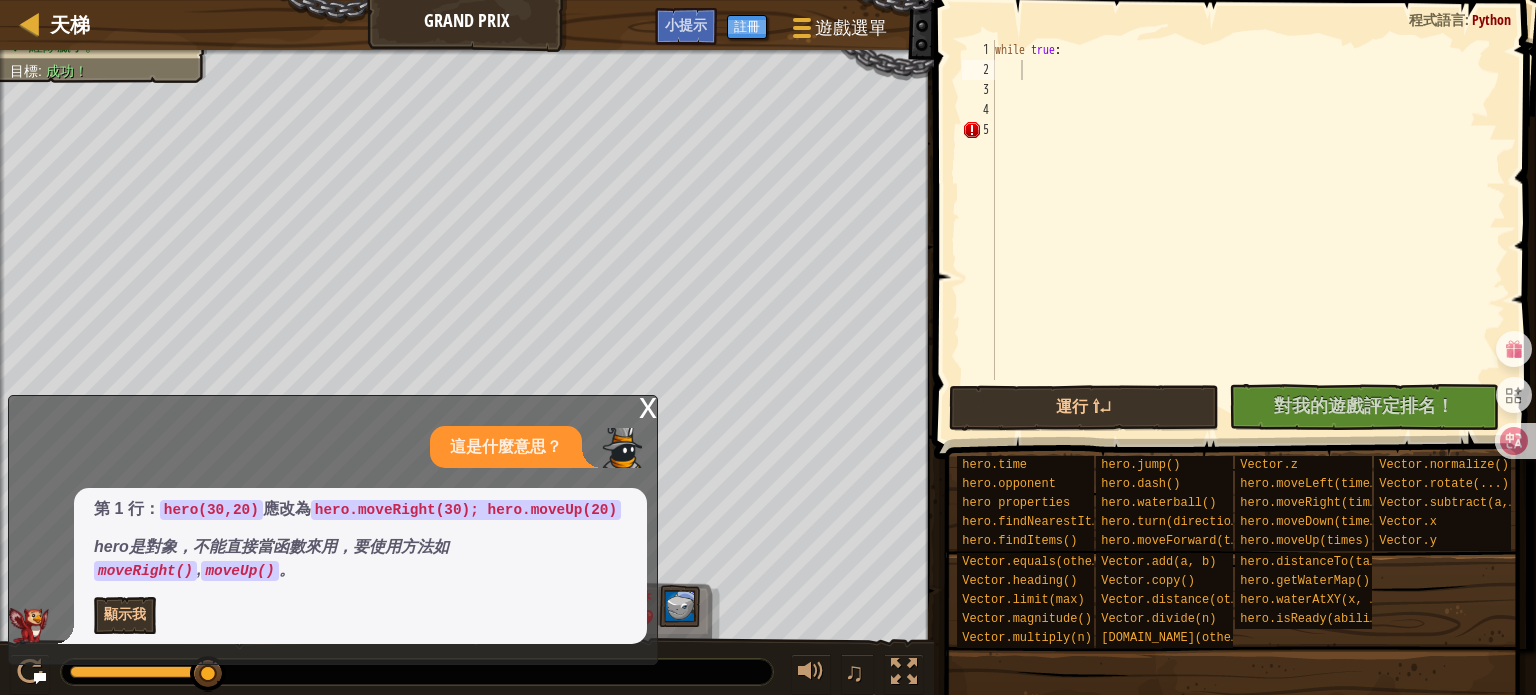 type on "while true:" 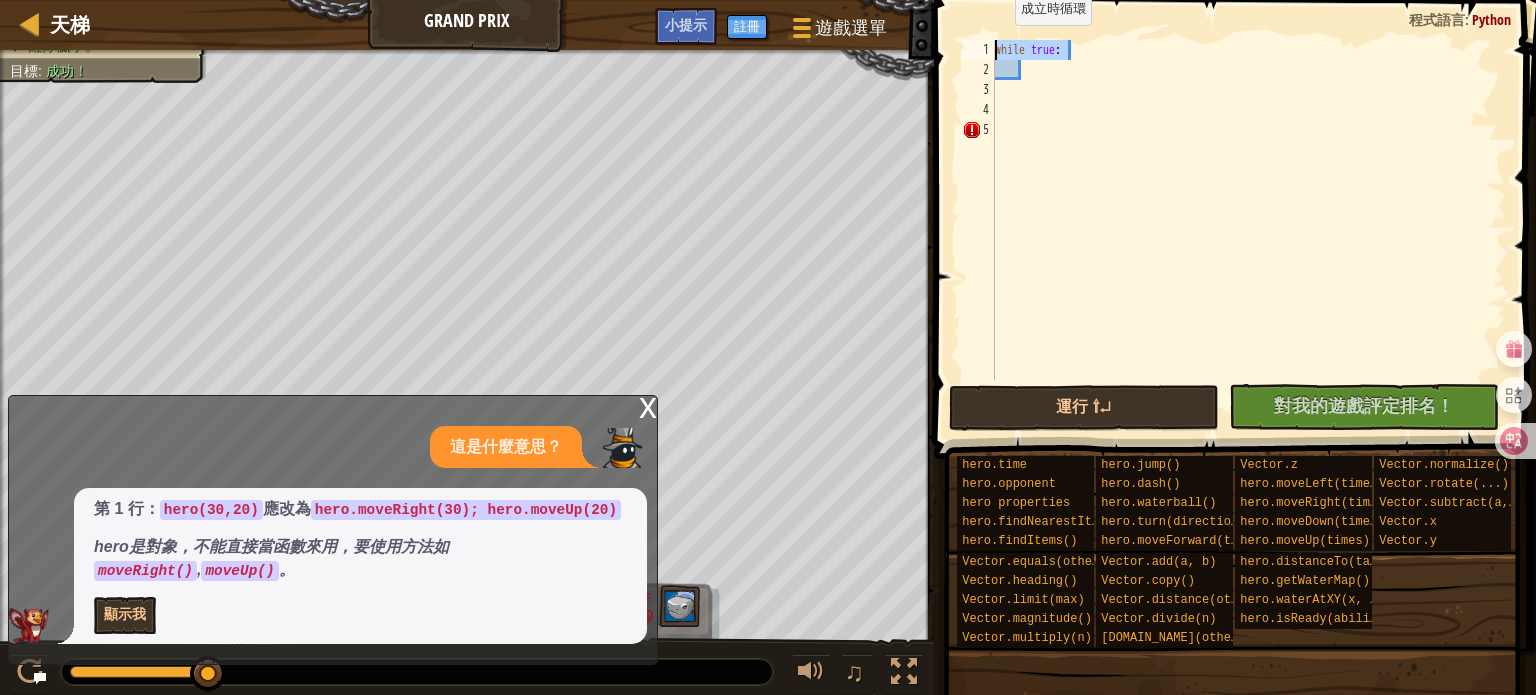 drag, startPoint x: 1082, startPoint y: 54, endPoint x: 969, endPoint y: 47, distance: 113.216606 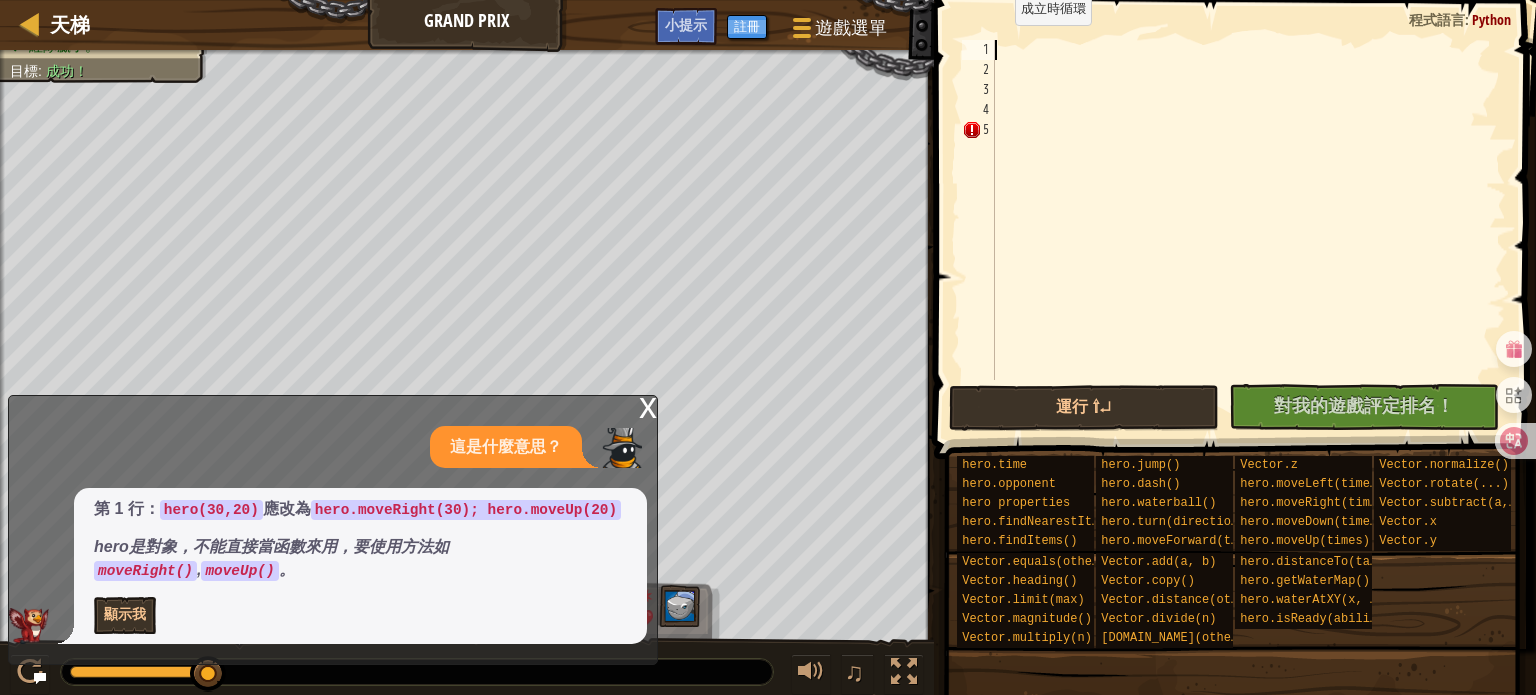scroll, scrollTop: 9, scrollLeft: 0, axis: vertical 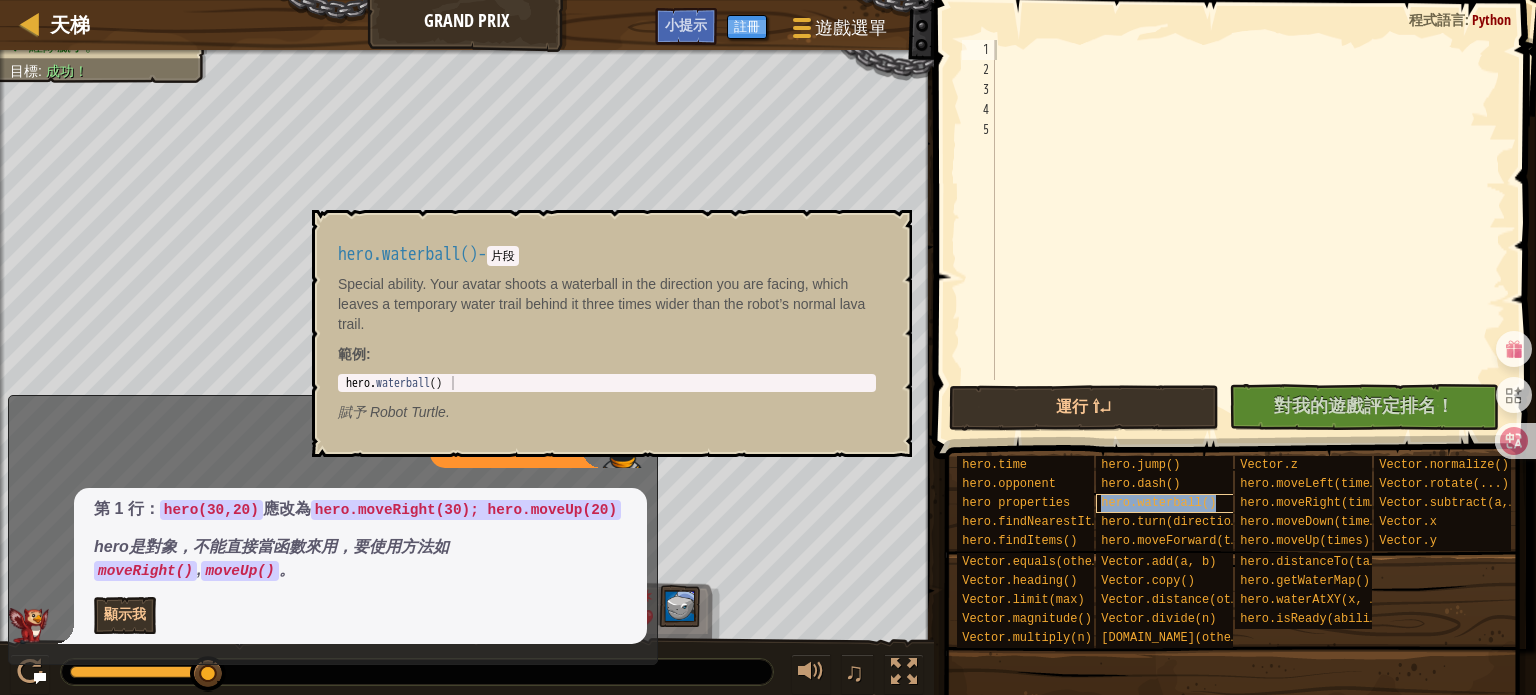 click on "hero.waterball()" at bounding box center (1158, 503) 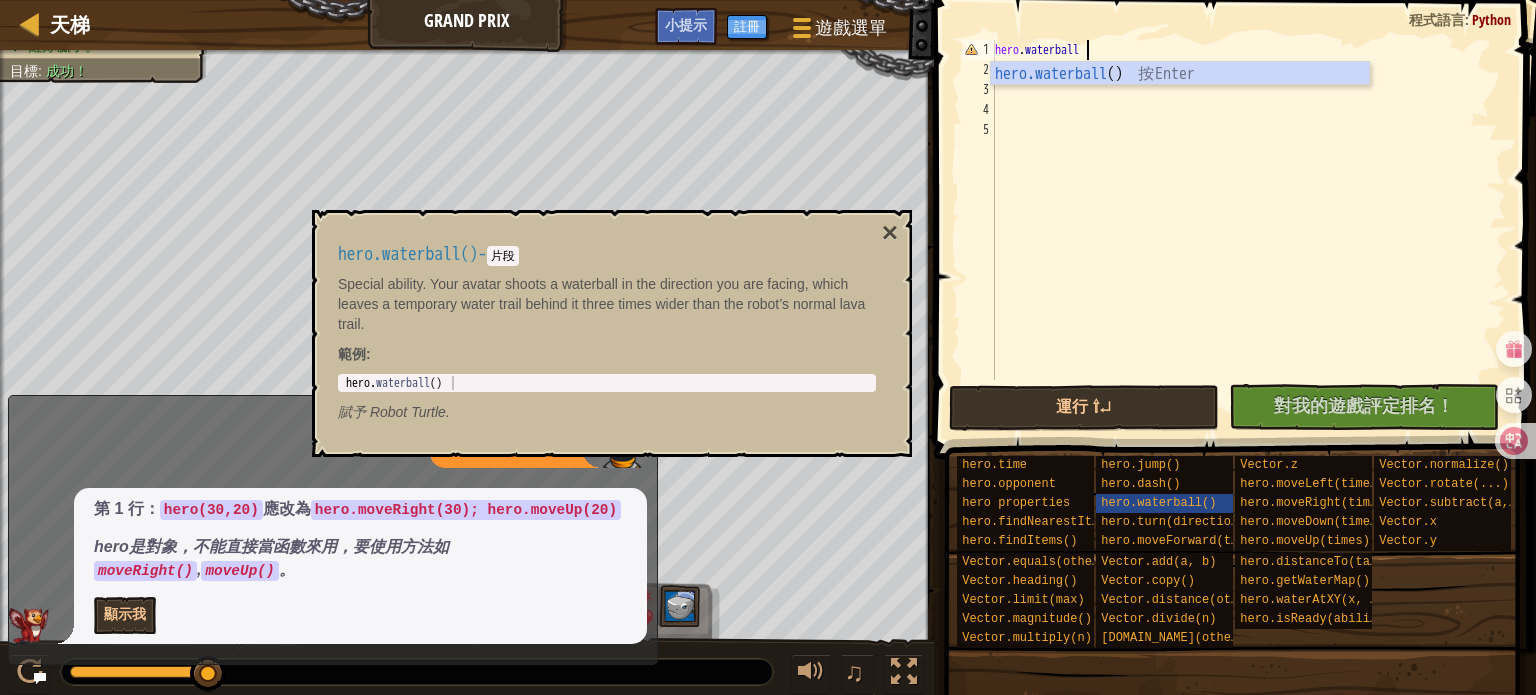 scroll, scrollTop: 9, scrollLeft: 7, axis: both 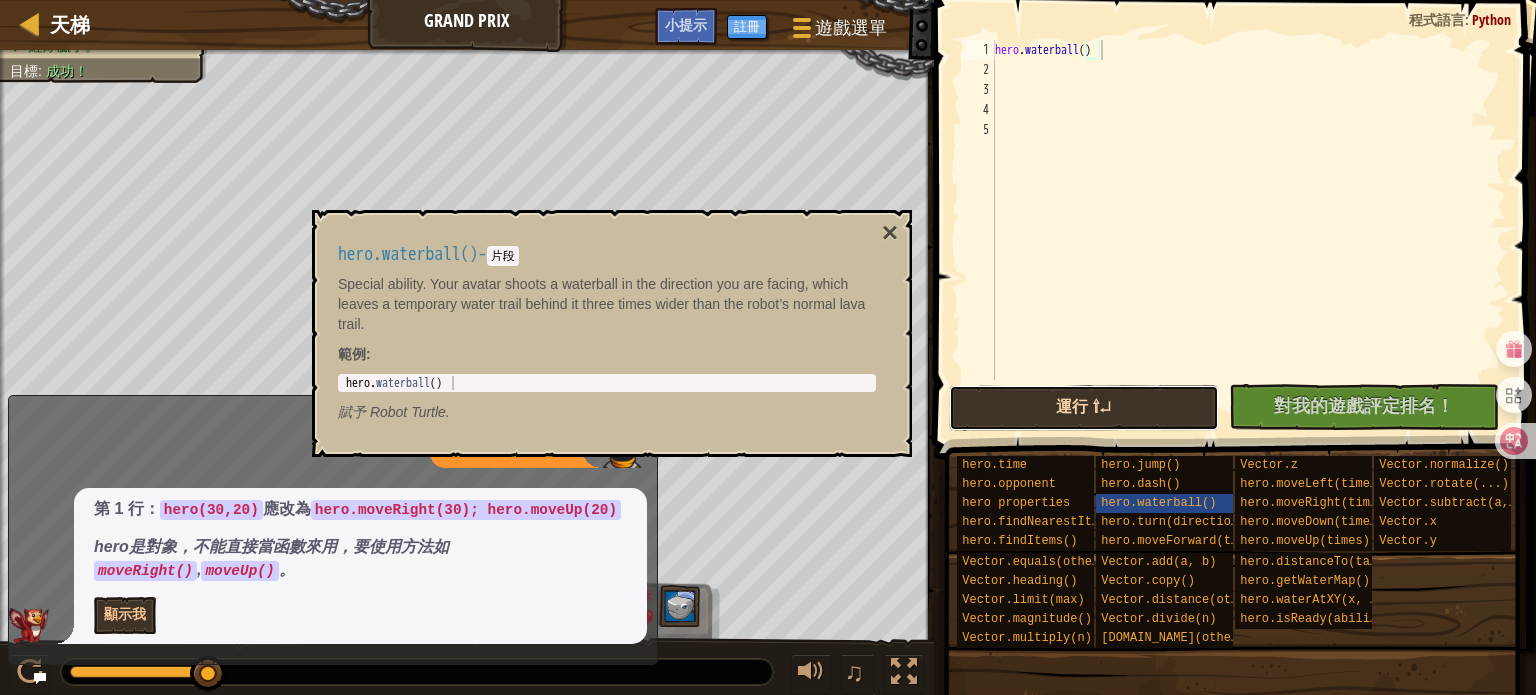 click on "運行 ⇧↵" at bounding box center (1084, 408) 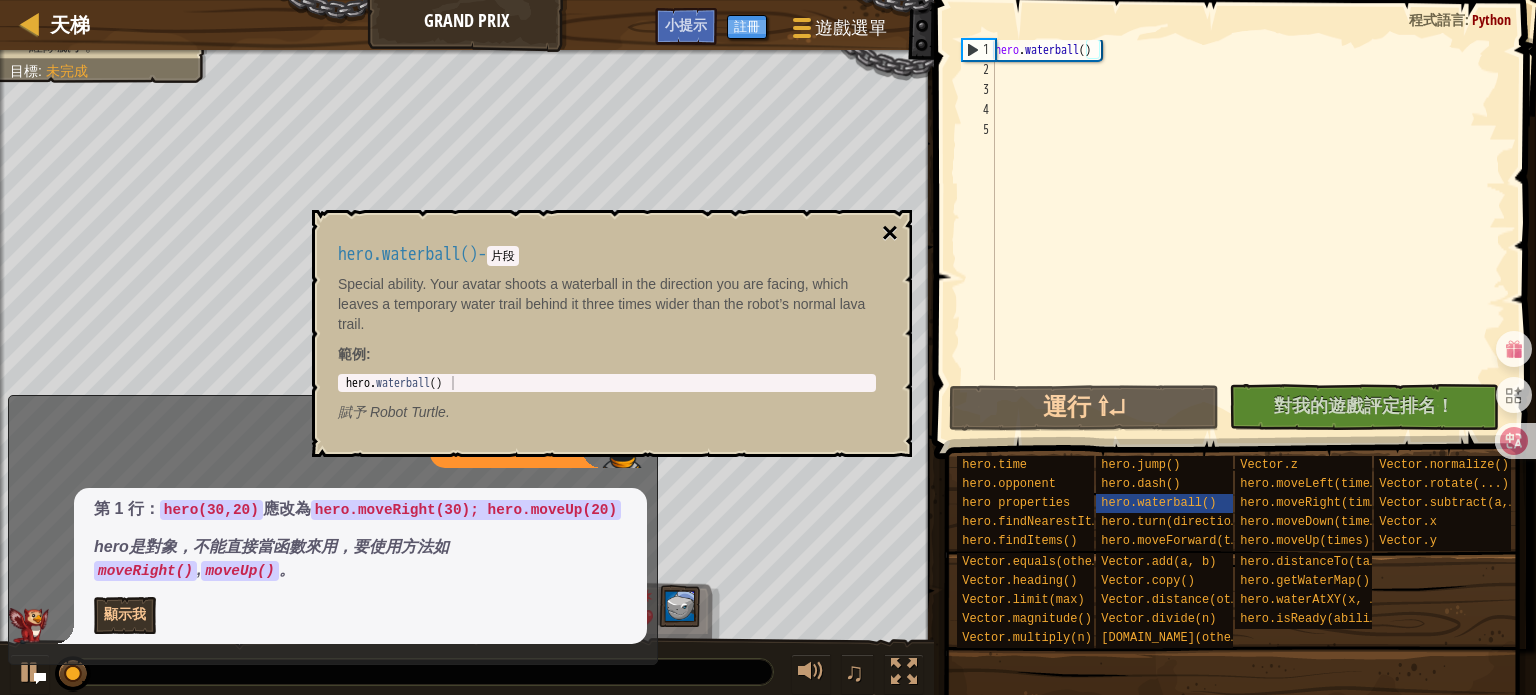 click on "×" at bounding box center (890, 233) 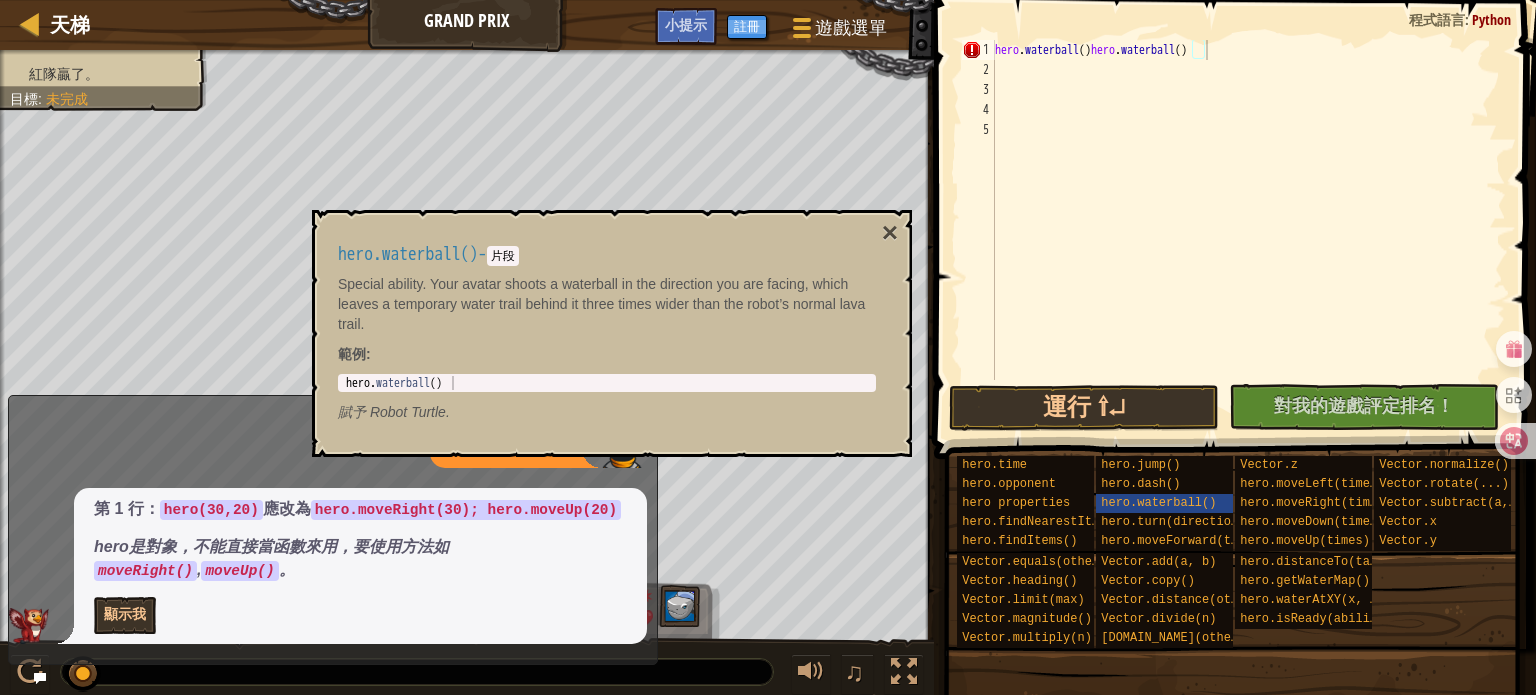 type on "hero.waterball()hero.waterball(){"x": 14, "y": 35}" 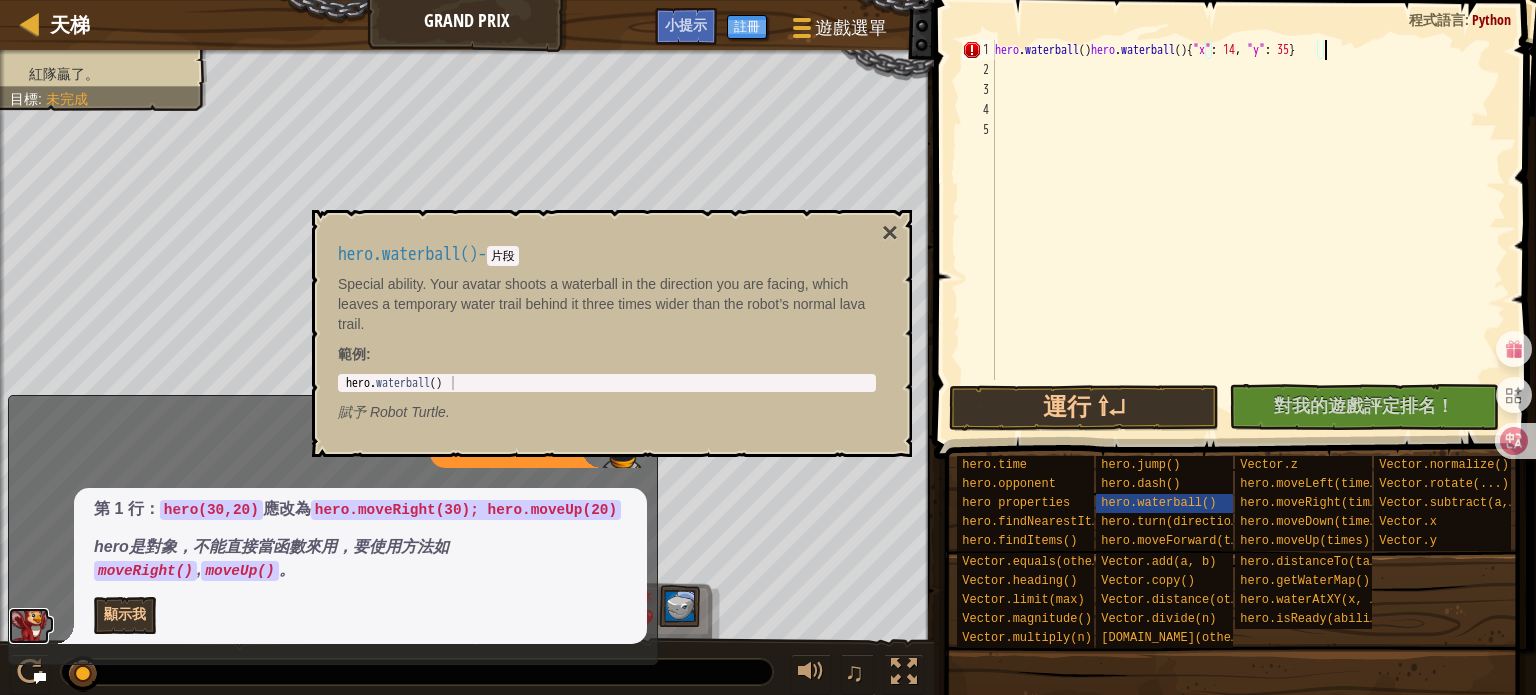 click at bounding box center (29, 626) 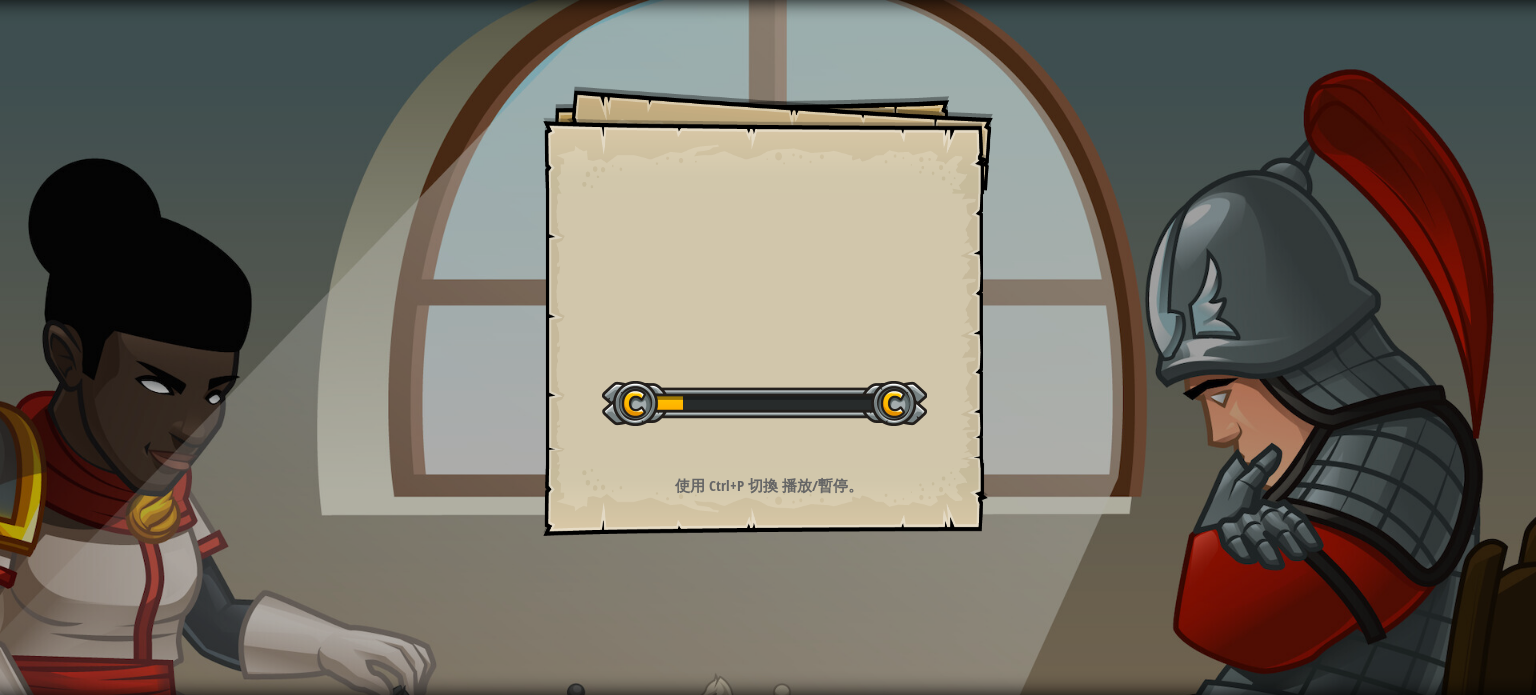 scroll, scrollTop: 0, scrollLeft: 0, axis: both 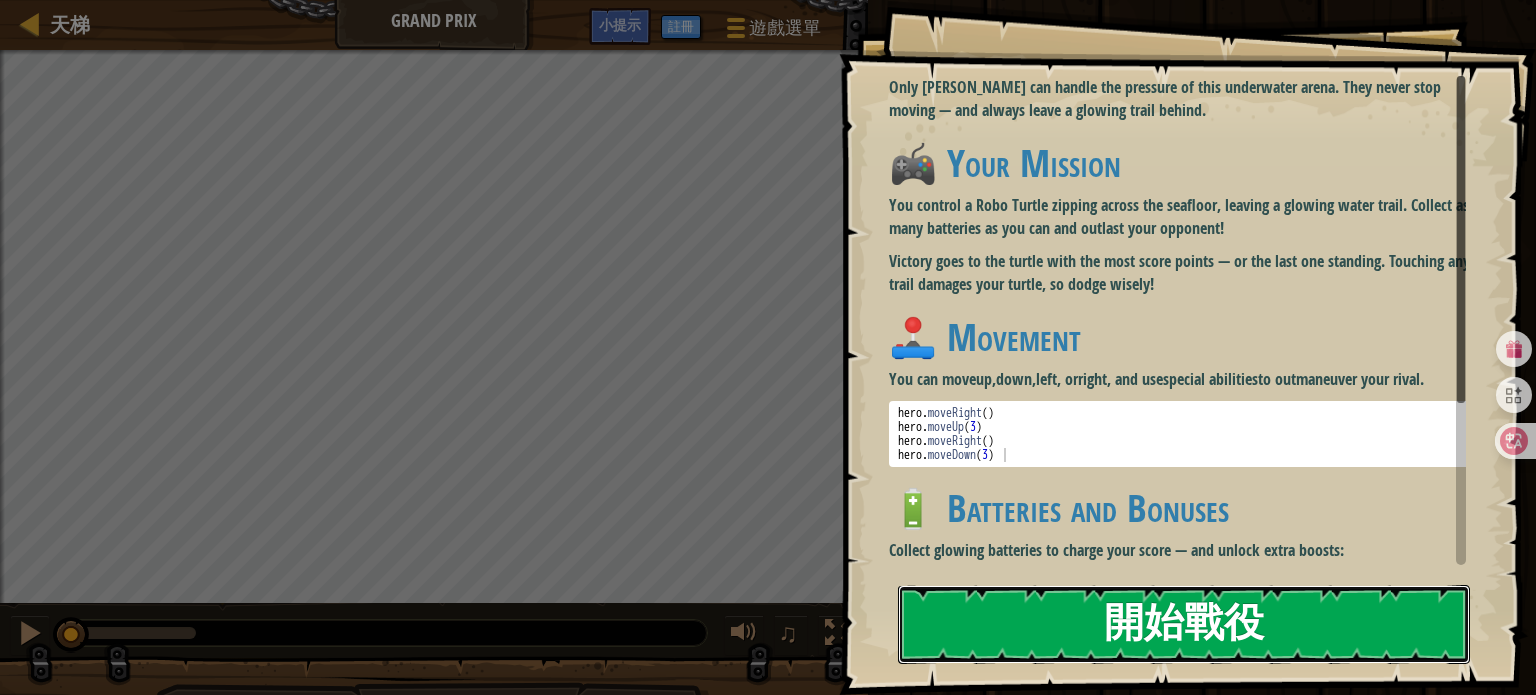 click on "開始戰役" at bounding box center [1184, 624] 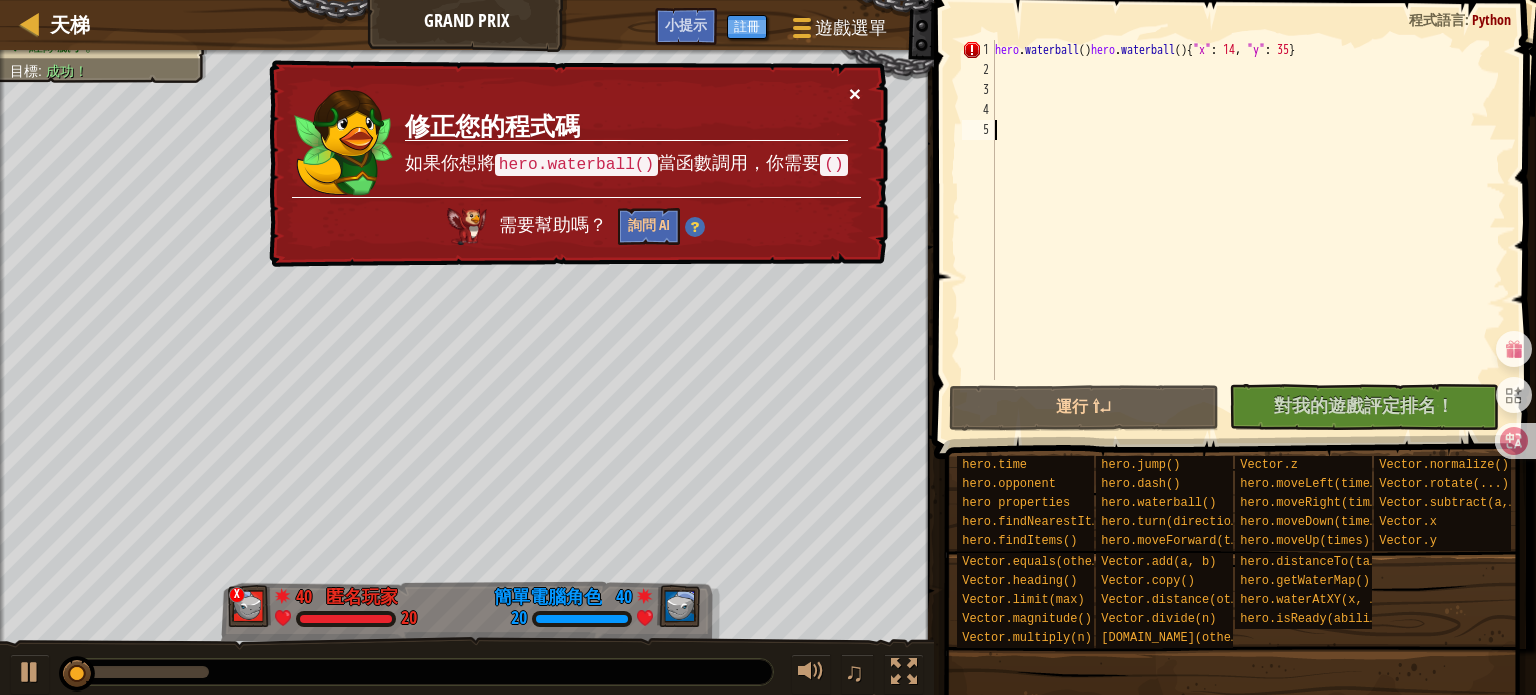 click on "×" at bounding box center [855, 93] 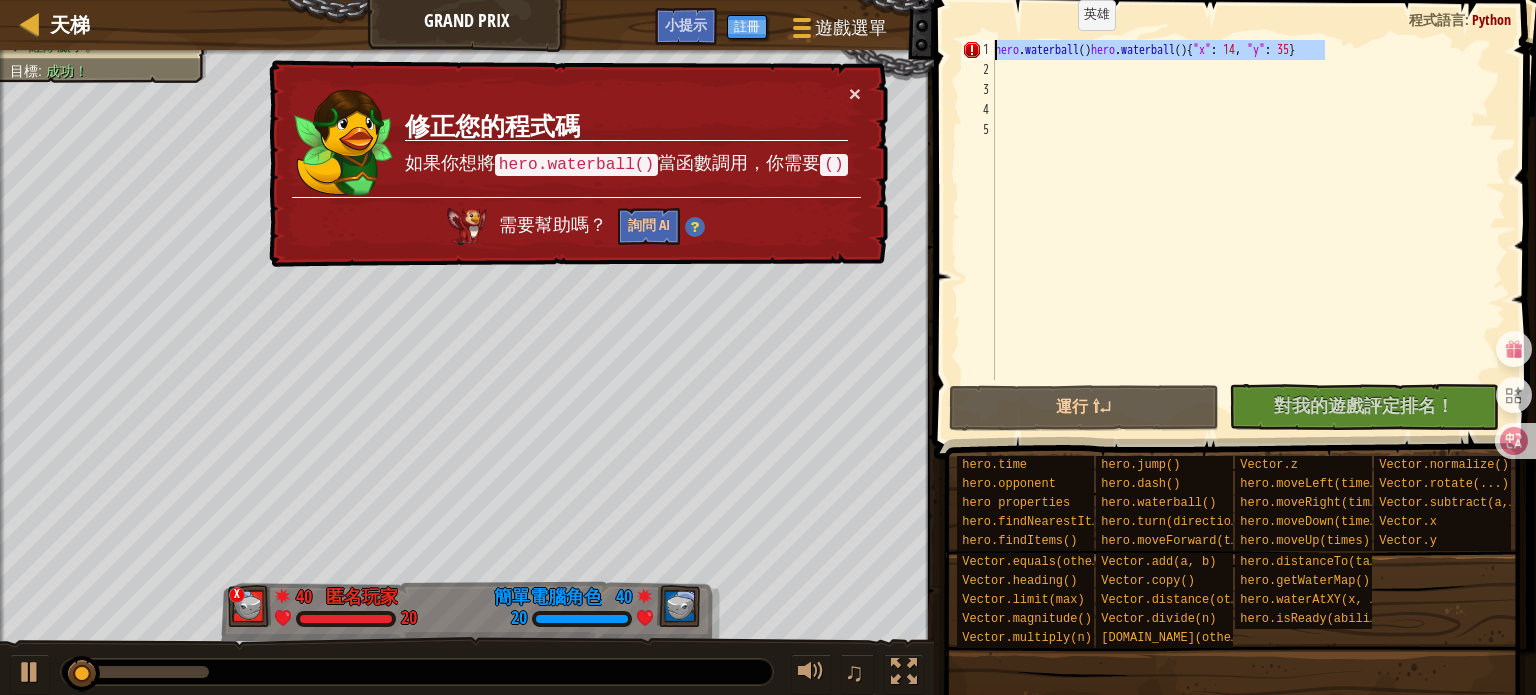 drag, startPoint x: 1378, startPoint y: 52, endPoint x: 650, endPoint y: 50, distance: 728.00275 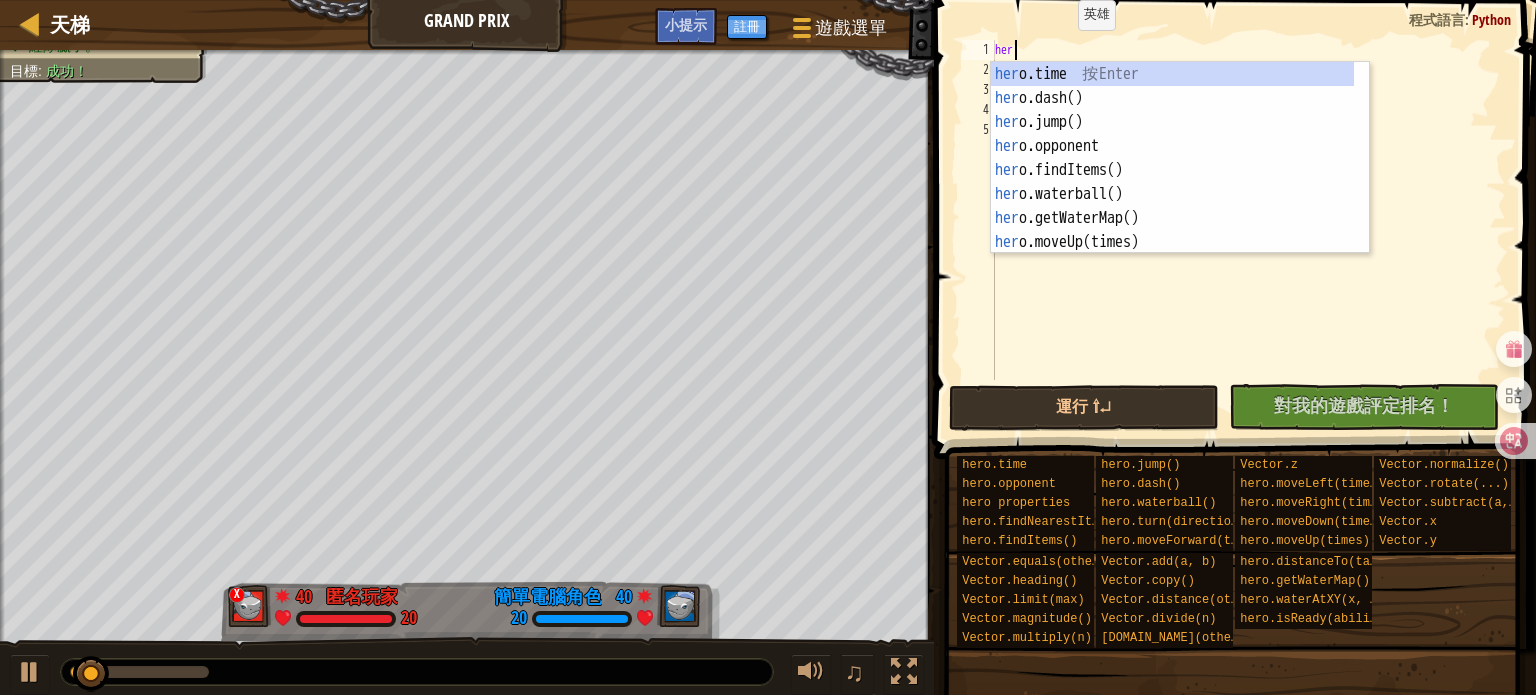 scroll, scrollTop: 9, scrollLeft: 0, axis: vertical 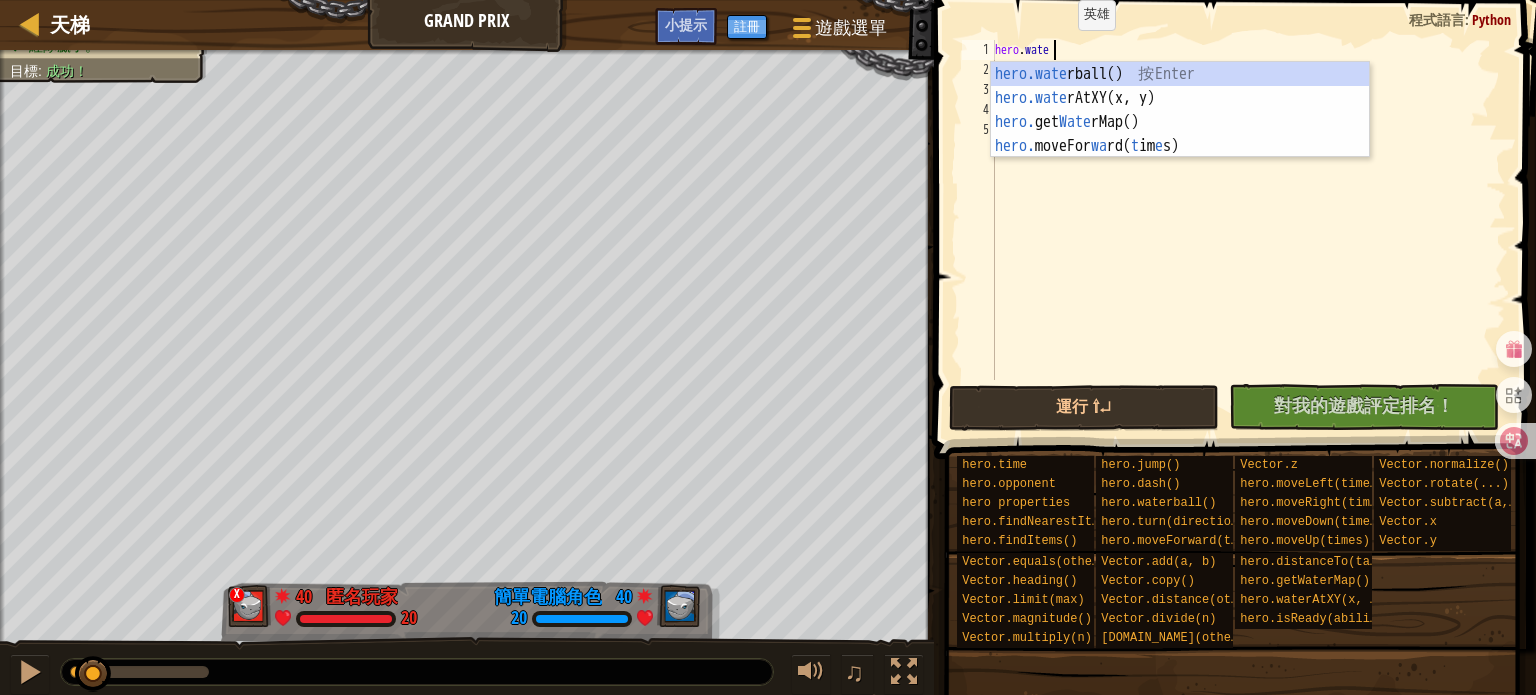 type on "hero.water" 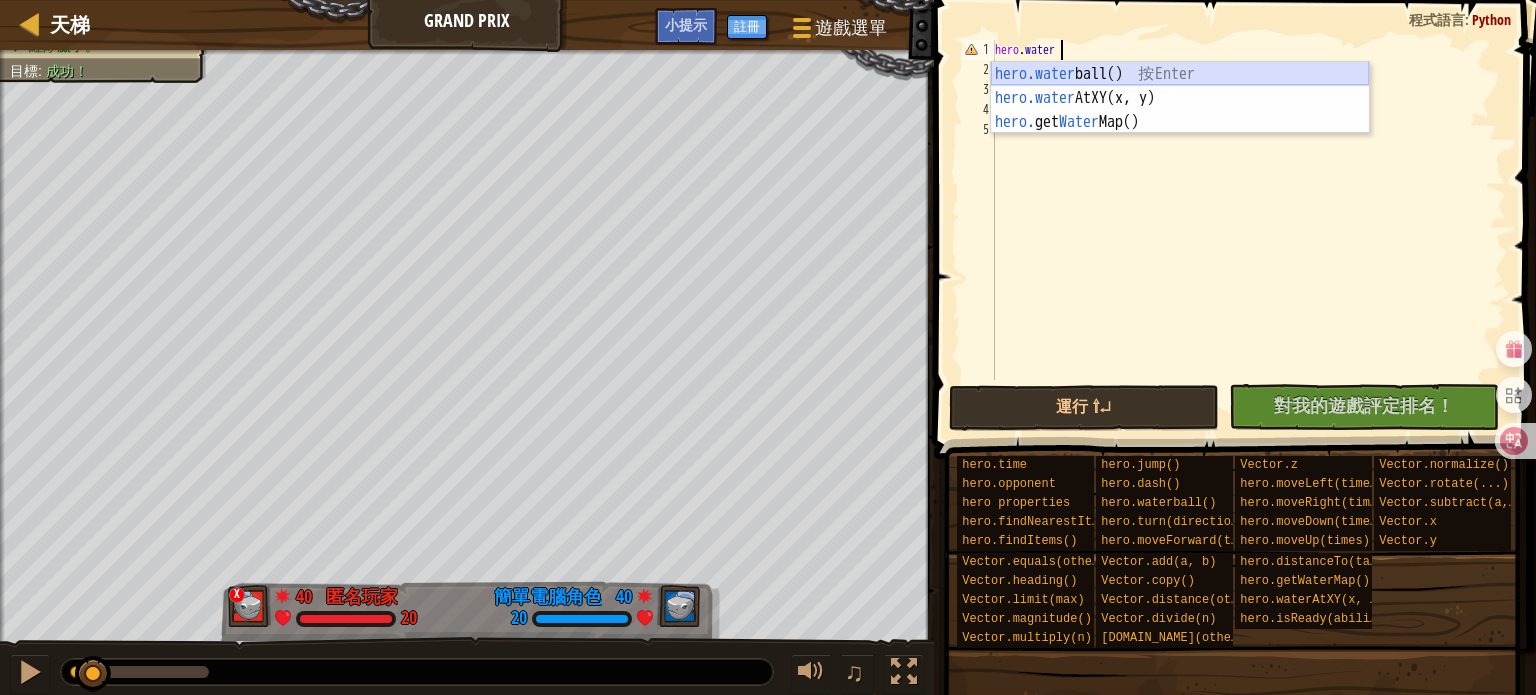 click on "hero.water ball() 按 Enter hero.water AtXY(x, y) 按 Enter hero. get Water Map() 按 Enter" at bounding box center [1180, 122] 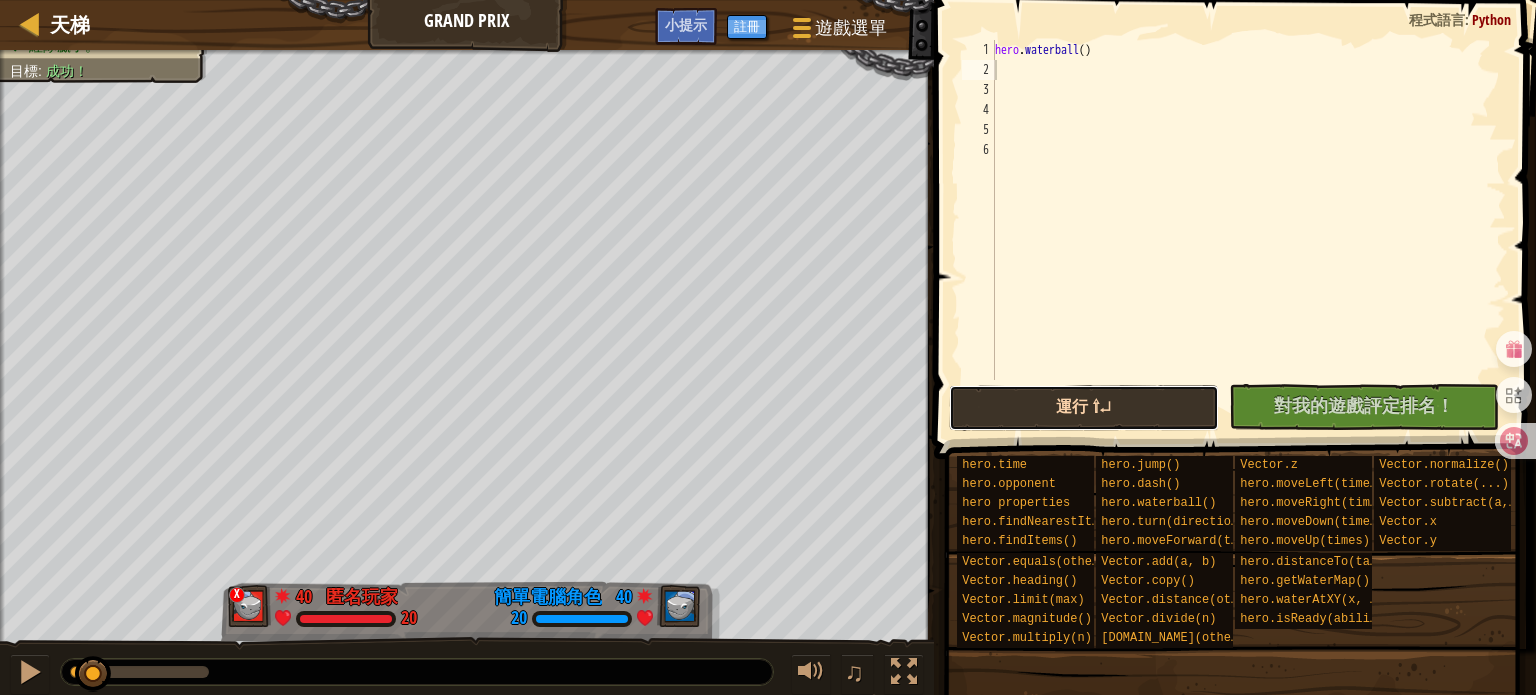 click on "運行 ⇧↵" at bounding box center [1084, 408] 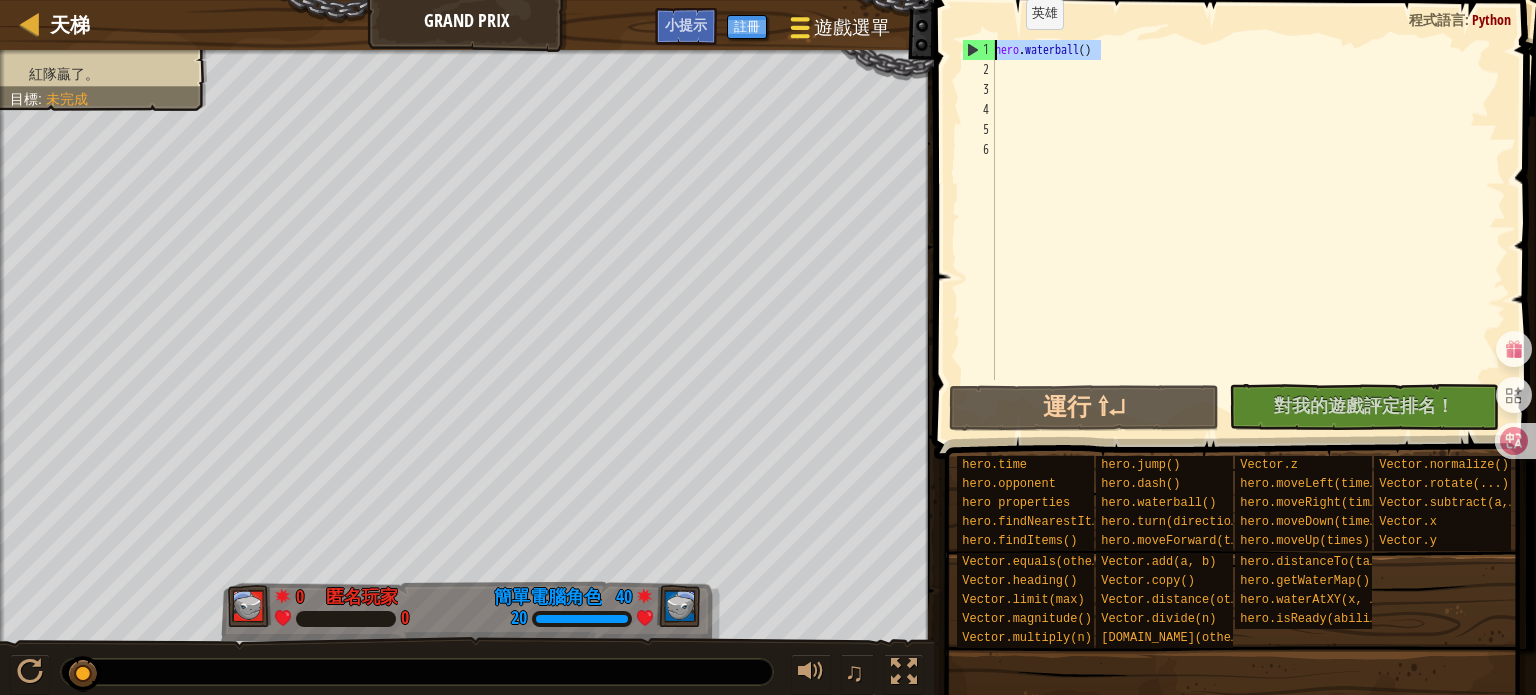 drag, startPoint x: 1115, startPoint y: 49, endPoint x: 824, endPoint y: 47, distance: 291.00687 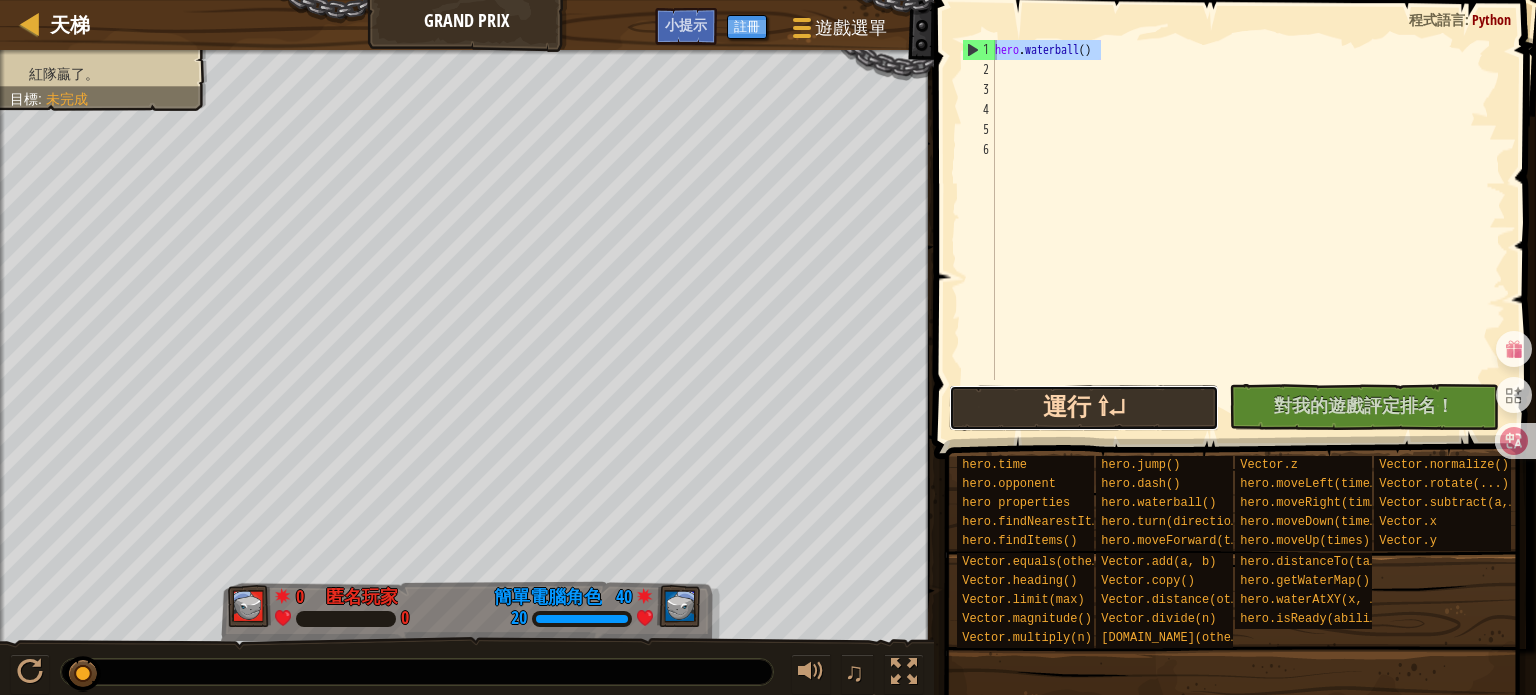 click on "運行 ⇧↵" at bounding box center (1084, 408) 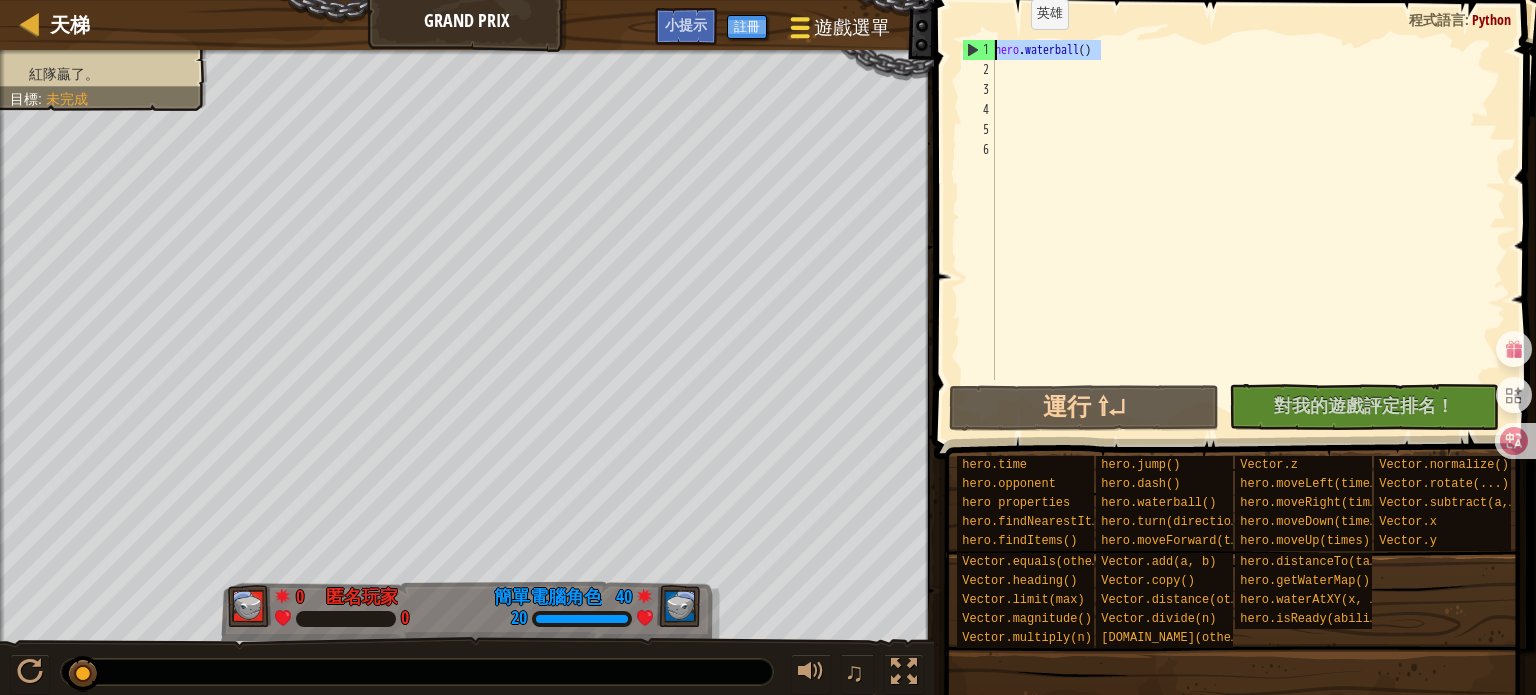 drag, startPoint x: 1120, startPoint y: 49, endPoint x: 864, endPoint y: 49, distance: 256 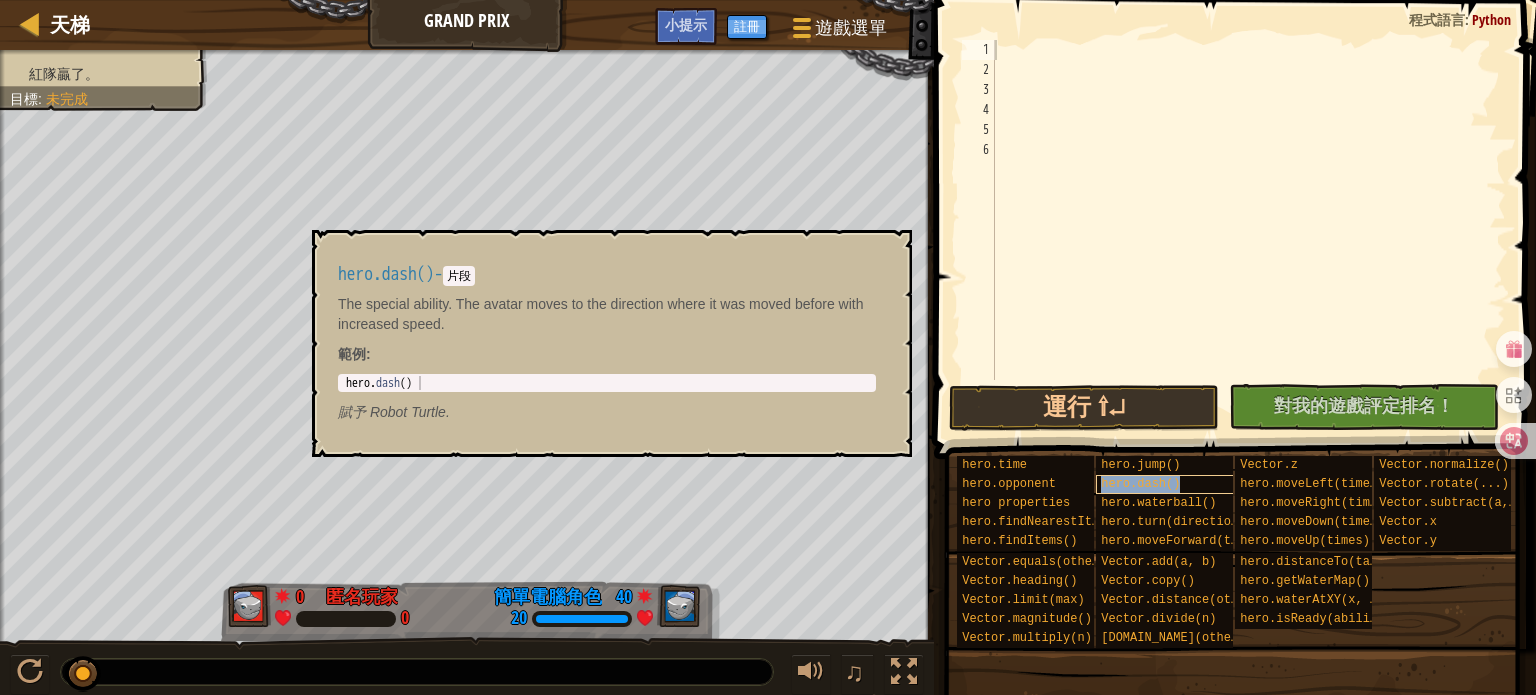 click on "hero.dash()" at bounding box center (1140, 484) 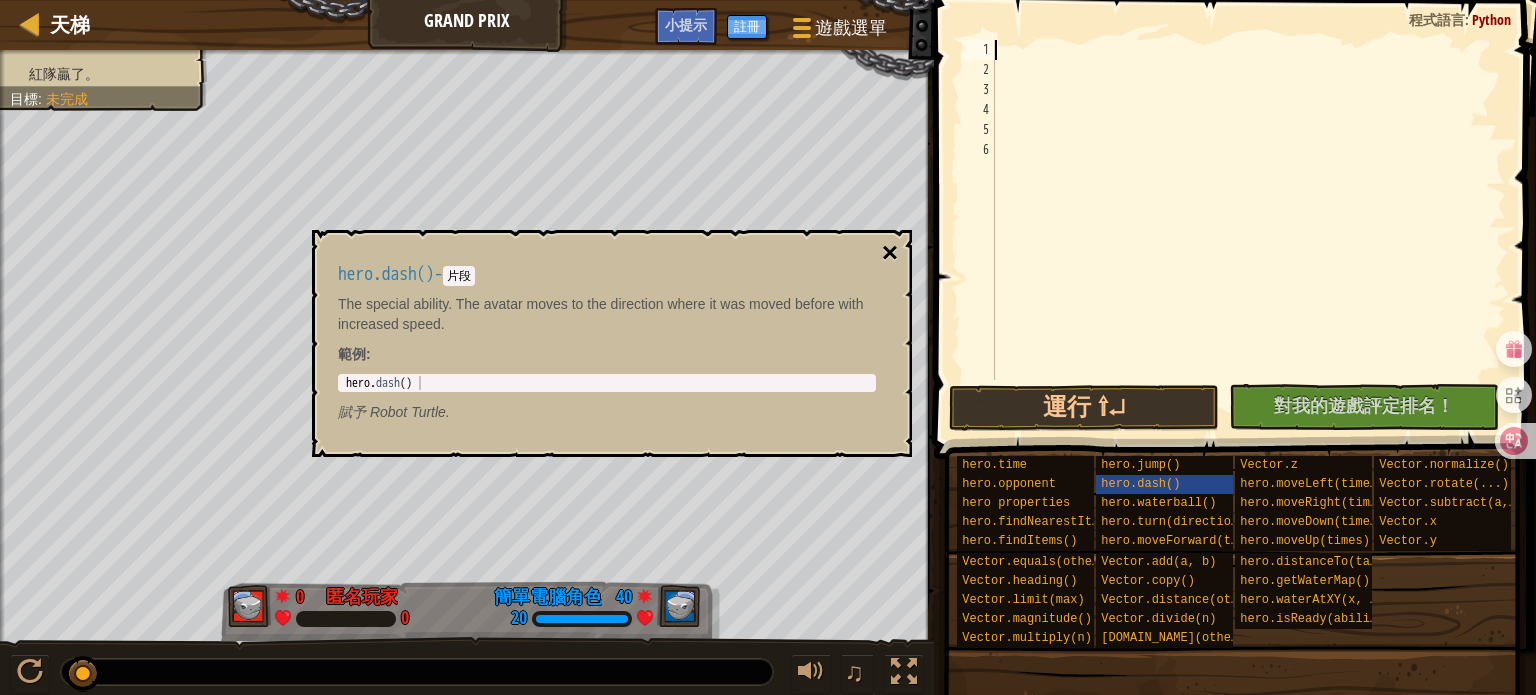 click on "×" at bounding box center (890, 253) 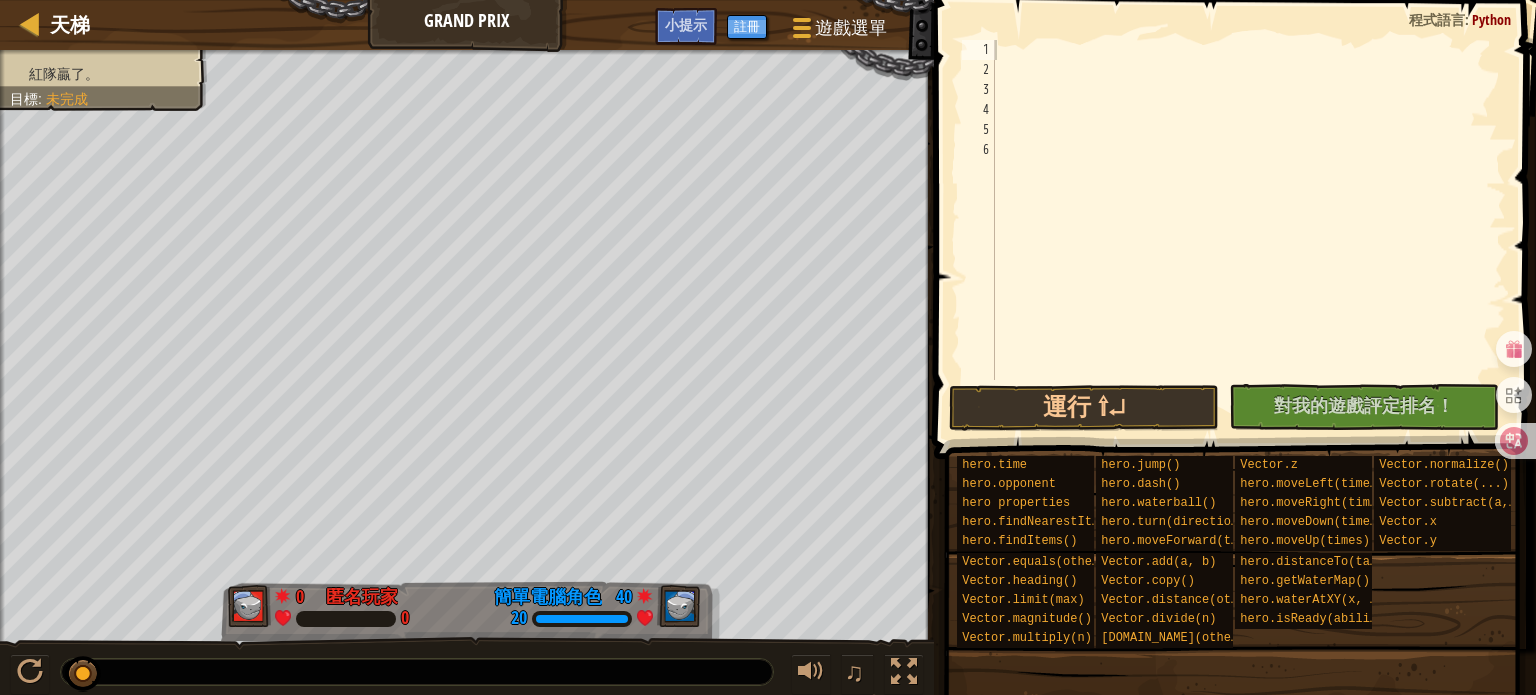 click at bounding box center (1248, 230) 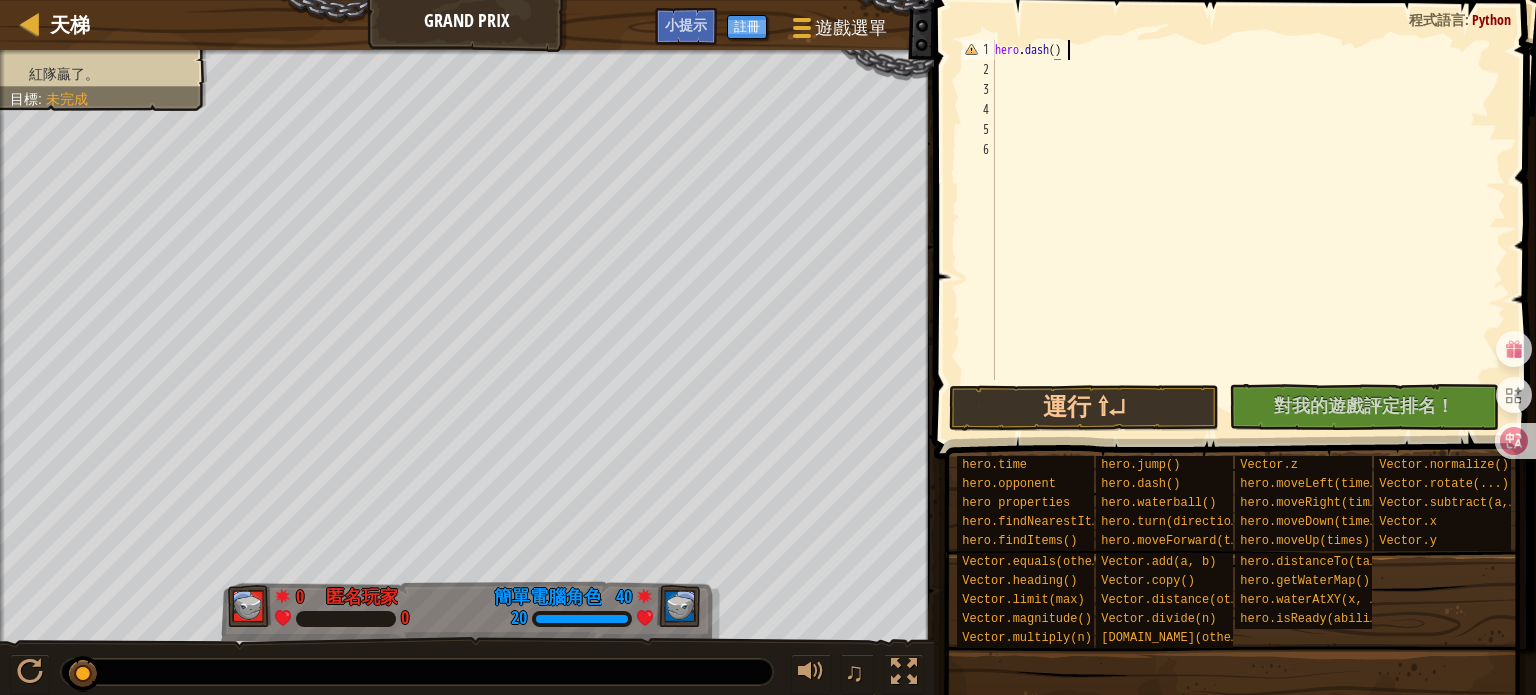 scroll, scrollTop: 9, scrollLeft: 4, axis: both 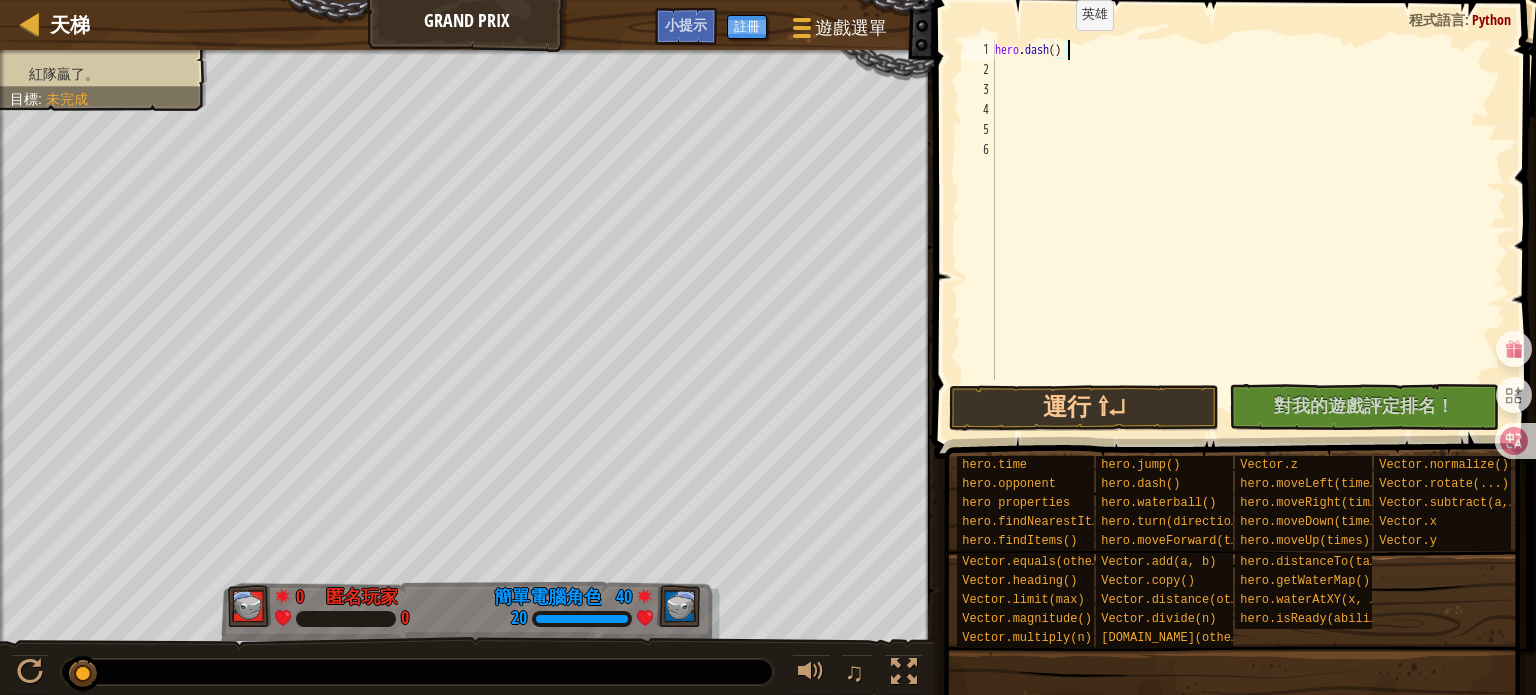 click on "hero . dash ( )" at bounding box center (1248, 230) 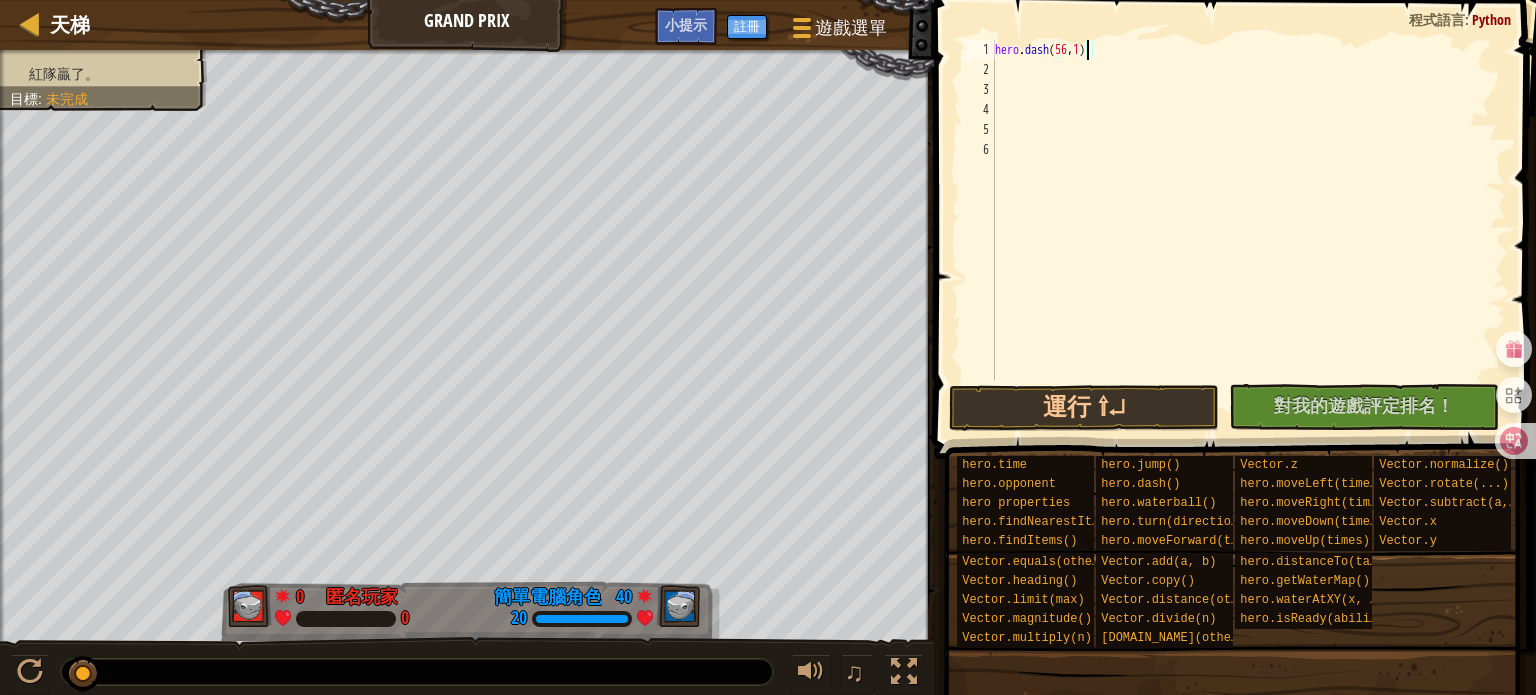 scroll, scrollTop: 9, scrollLeft: 7, axis: both 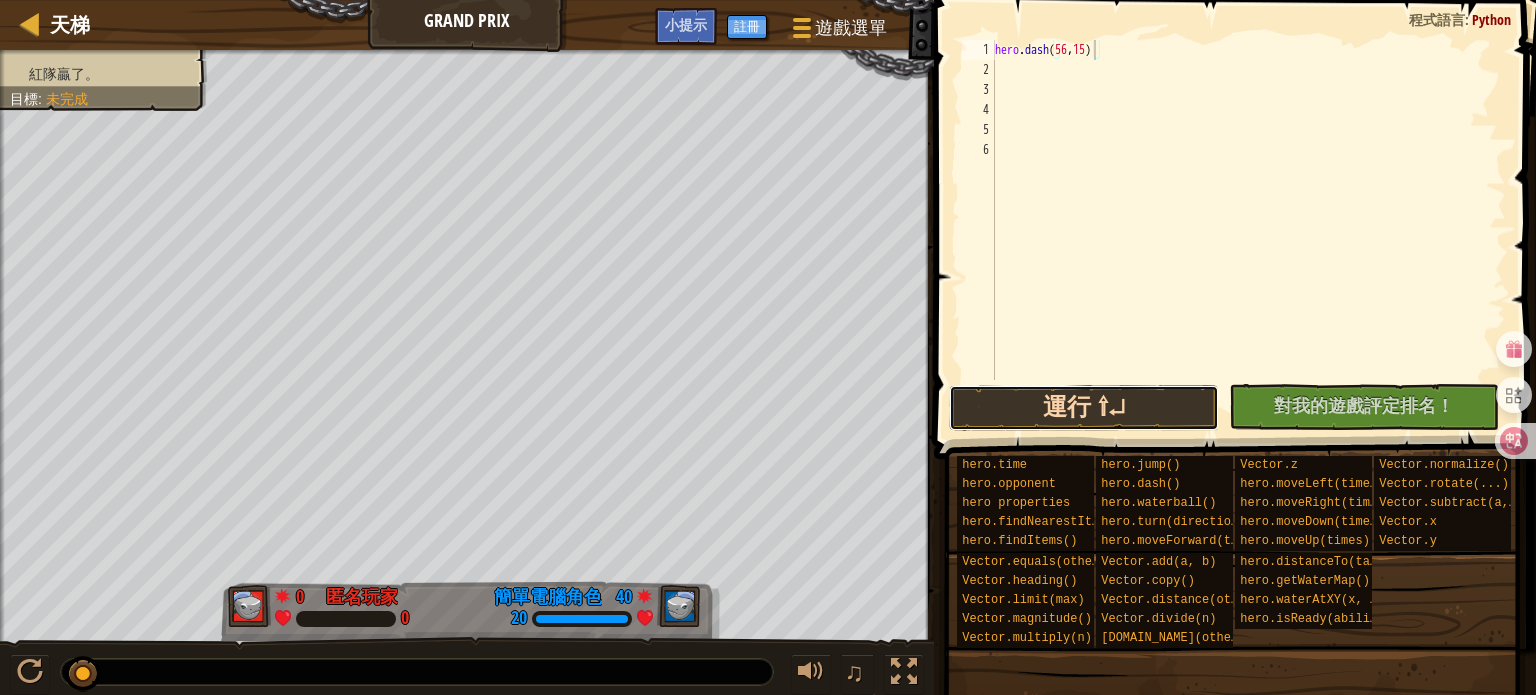 click on "運行 ⇧↵" at bounding box center (1084, 408) 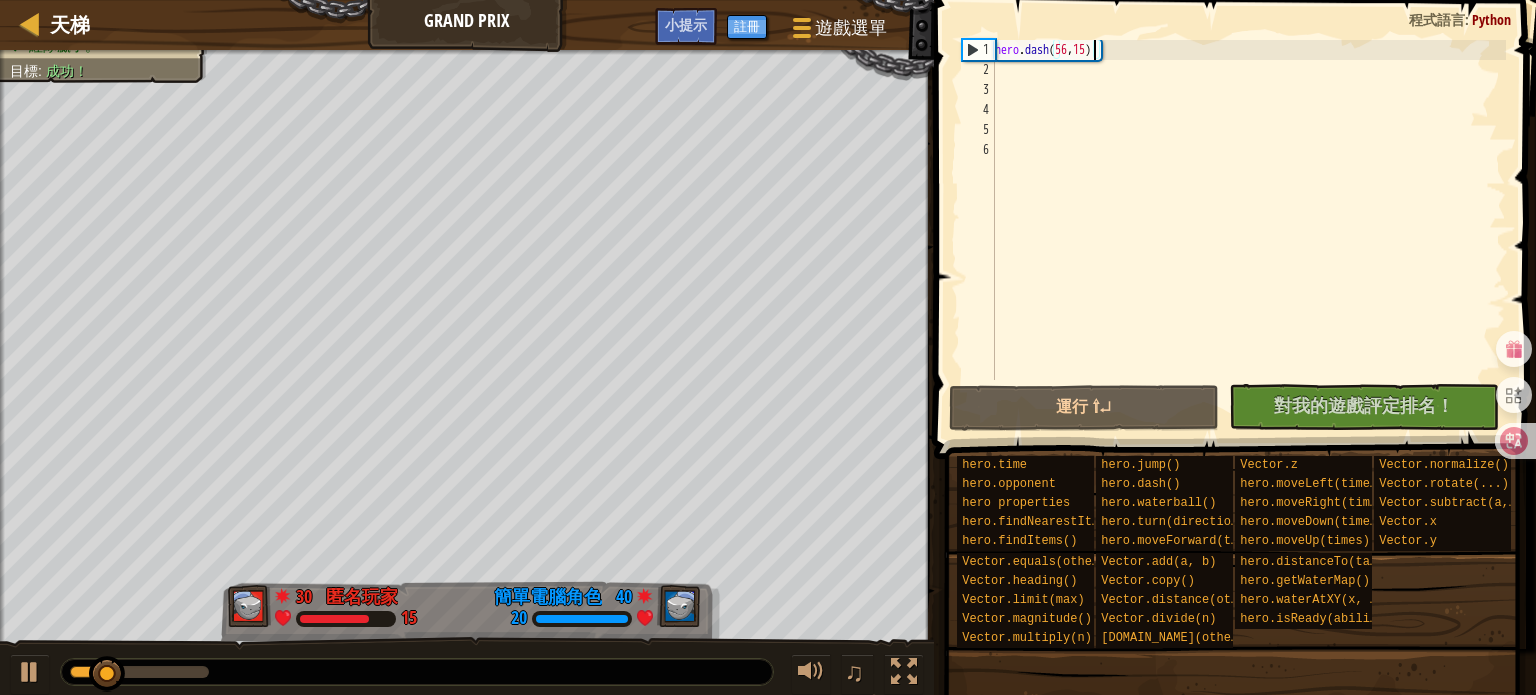 type on "hero.dash(56,15{"x": 57, "y": 15})" 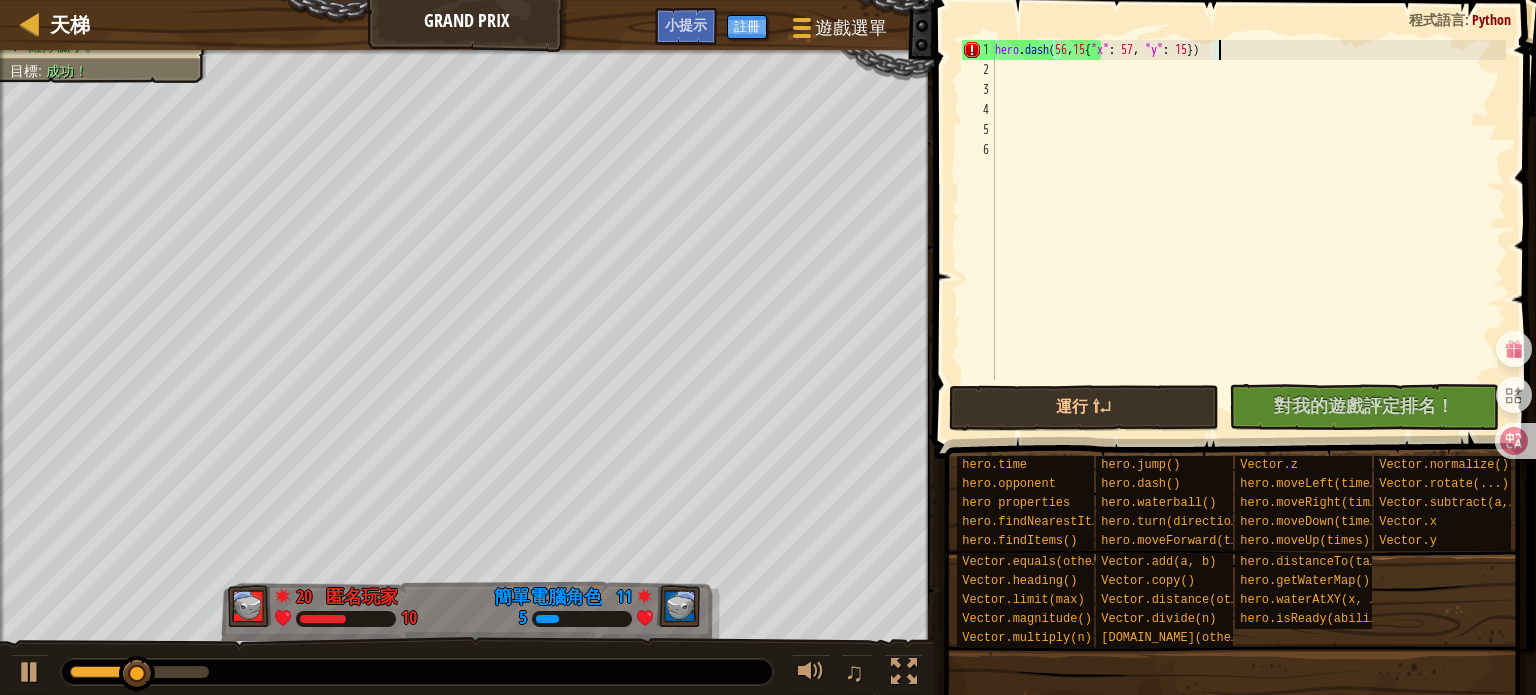 click on "hero . dash ( 56 , 15 { "x" :   57 ,   "y" :   15 })" at bounding box center [1248, 230] 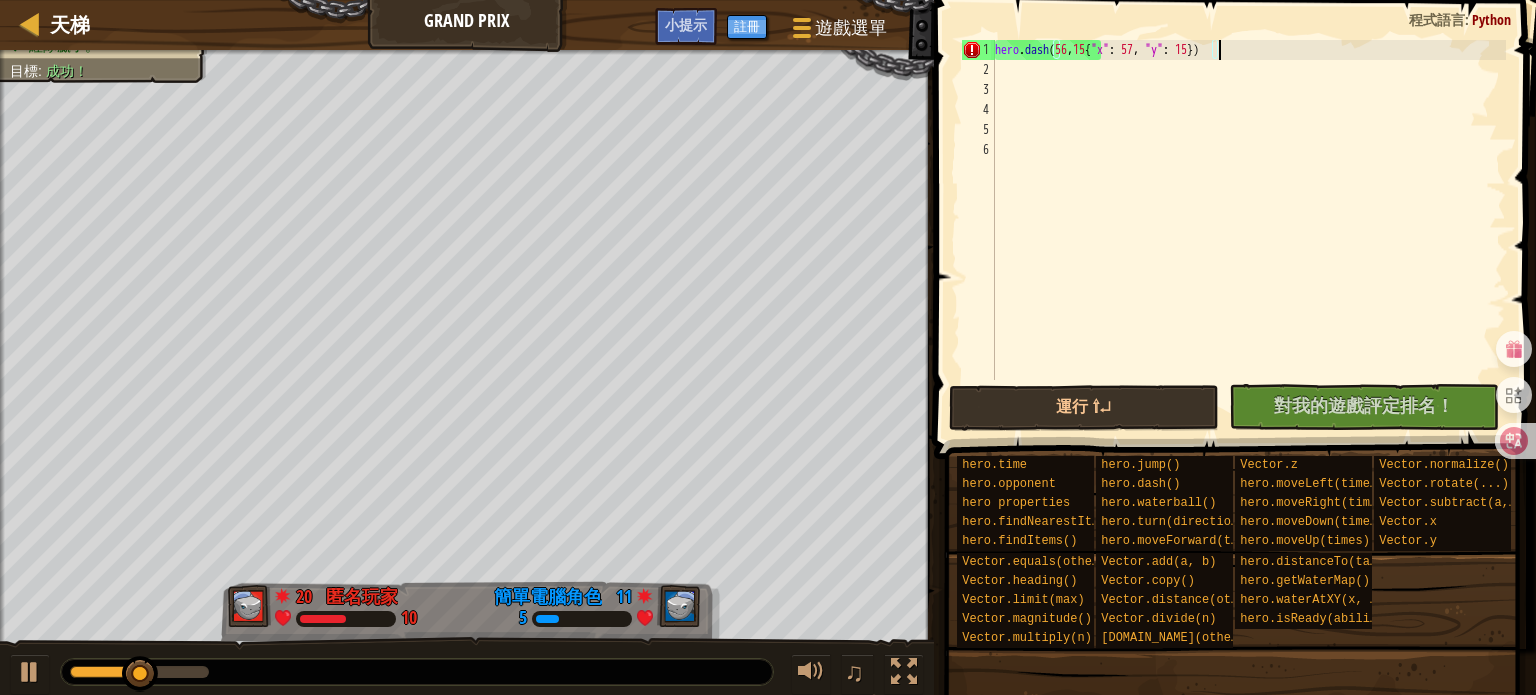 scroll, scrollTop: 9, scrollLeft: 0, axis: vertical 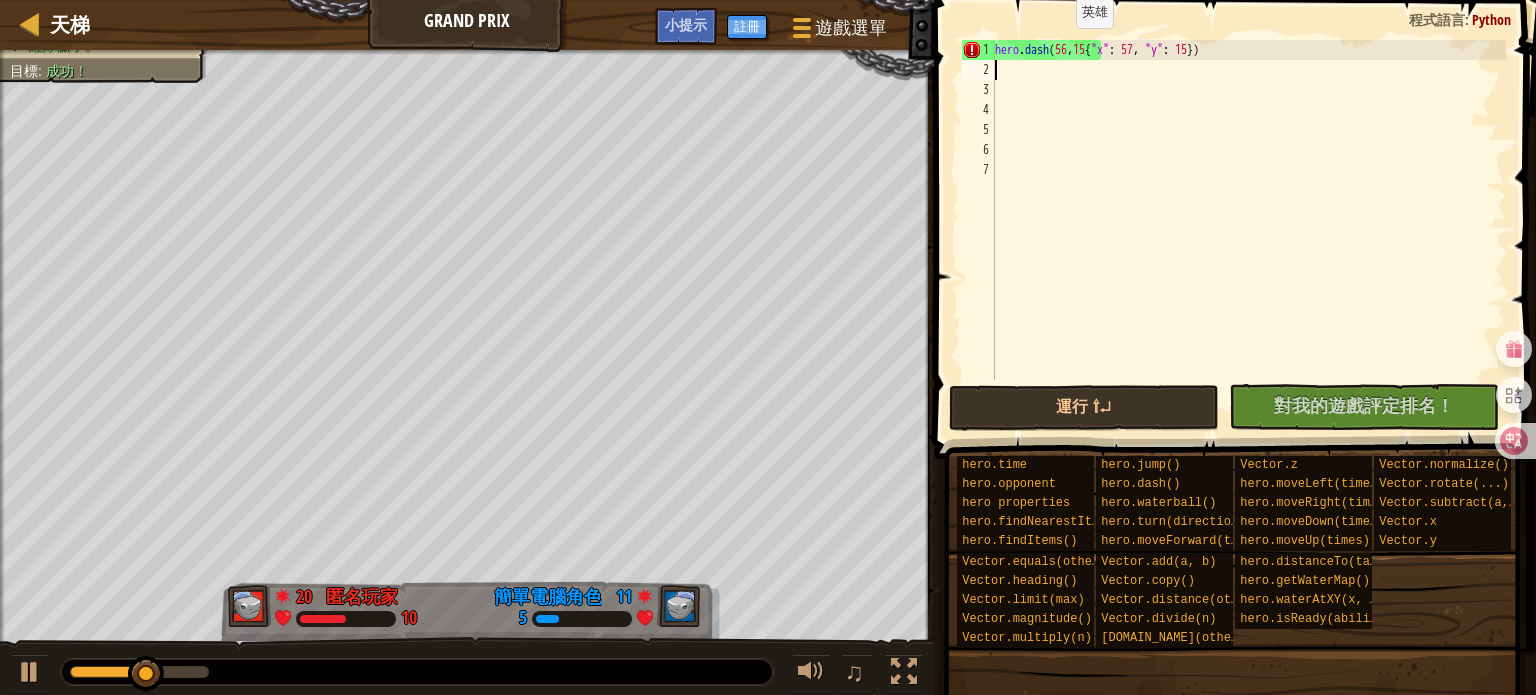 drag, startPoint x: 1059, startPoint y: 47, endPoint x: 1072, endPoint y: 54, distance: 14.764823 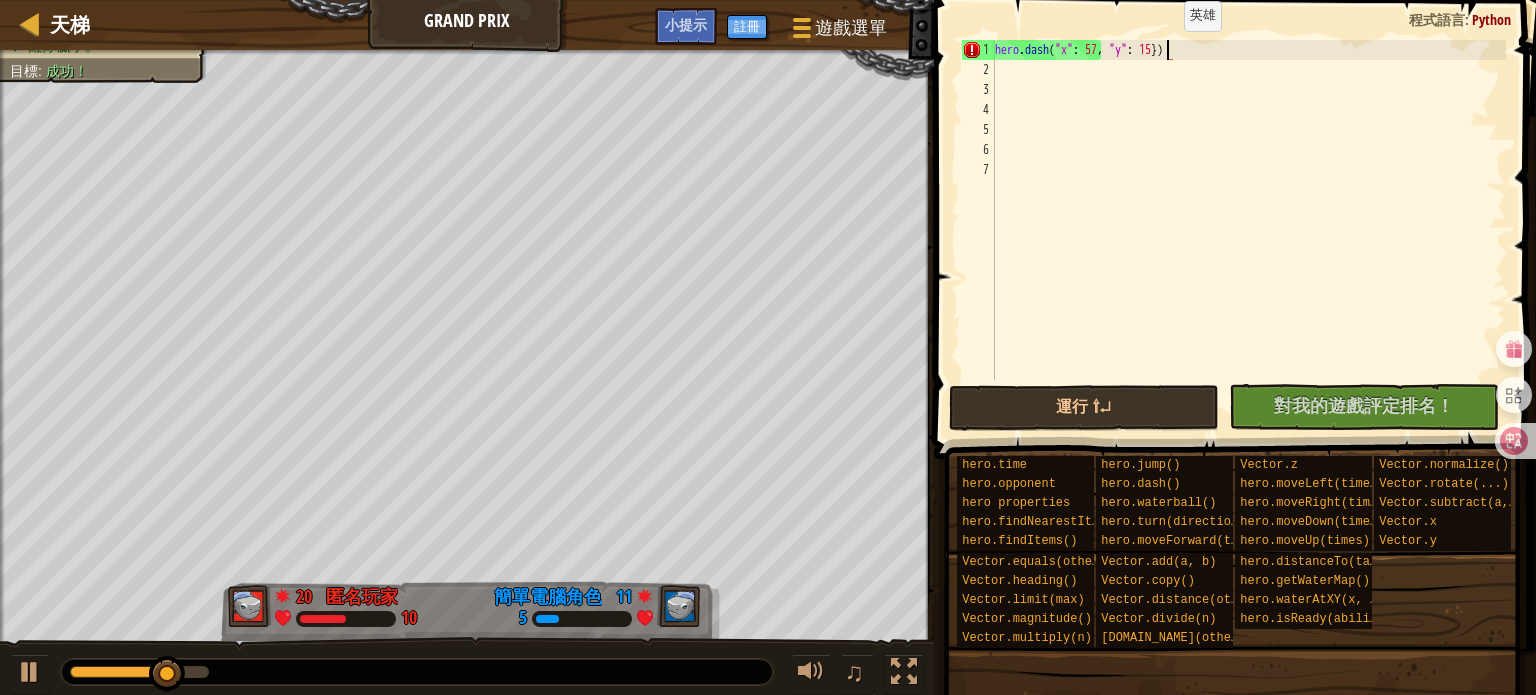 click on "hero . dash ( "x" :   57 ,   "y" :   15 })" at bounding box center (1248, 230) 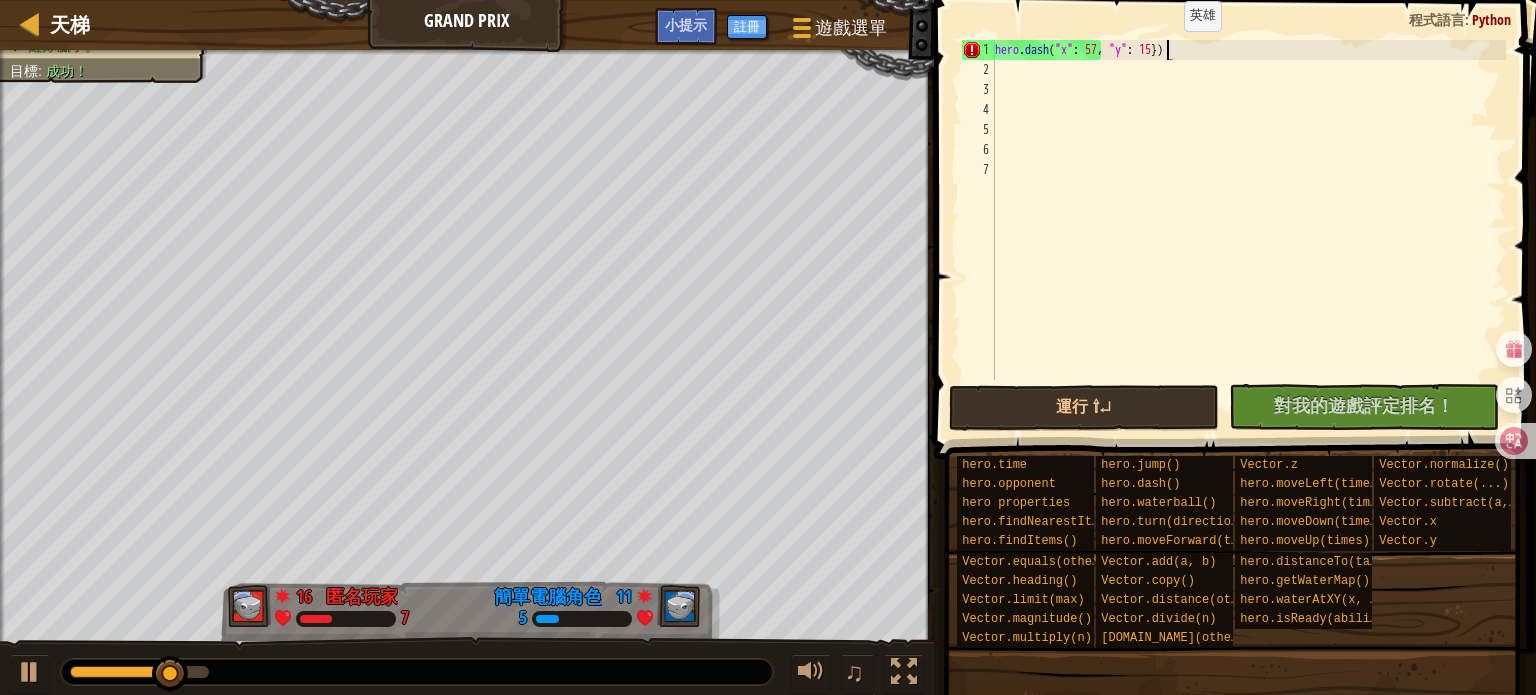 type on "hero.dash("x": 57, "y": 15)" 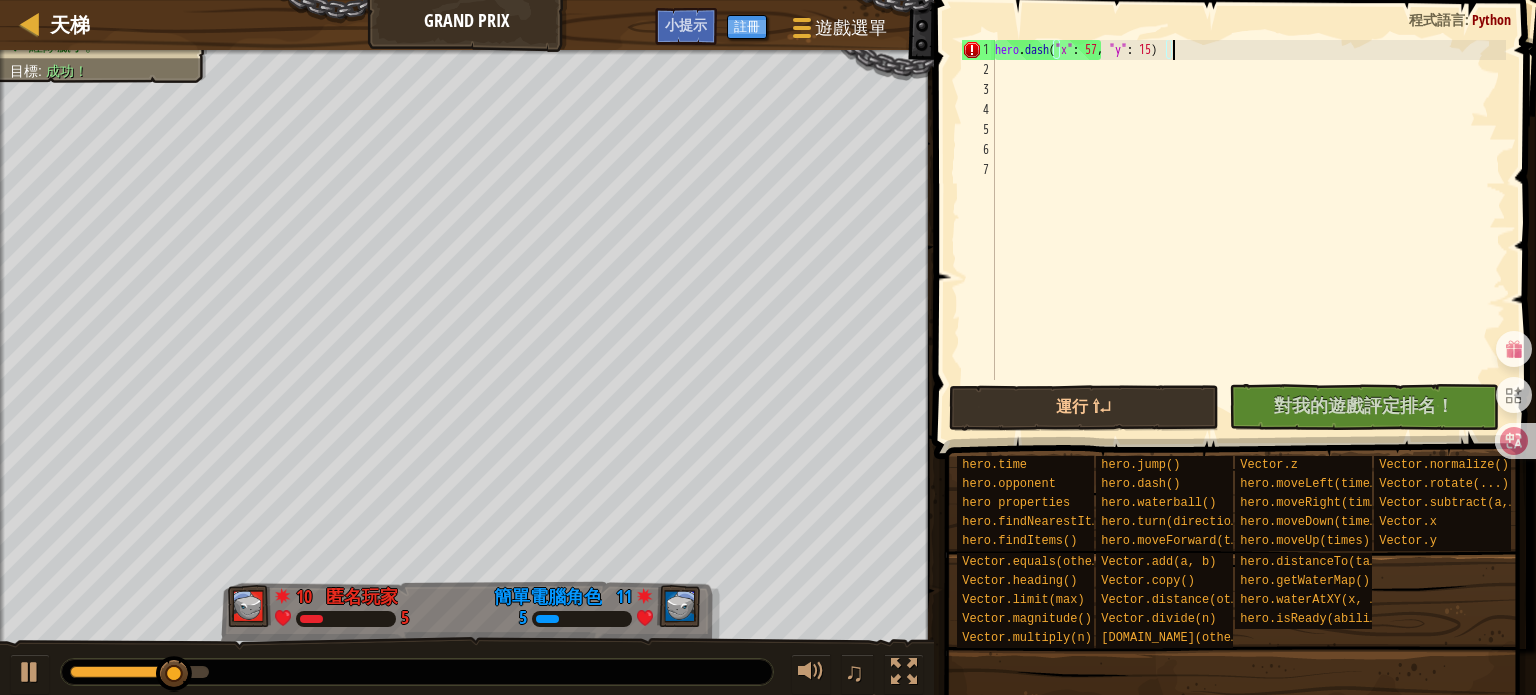 click on "hero . dash ( "x" :   57 ,   "y" :   15 )" at bounding box center [1248, 230] 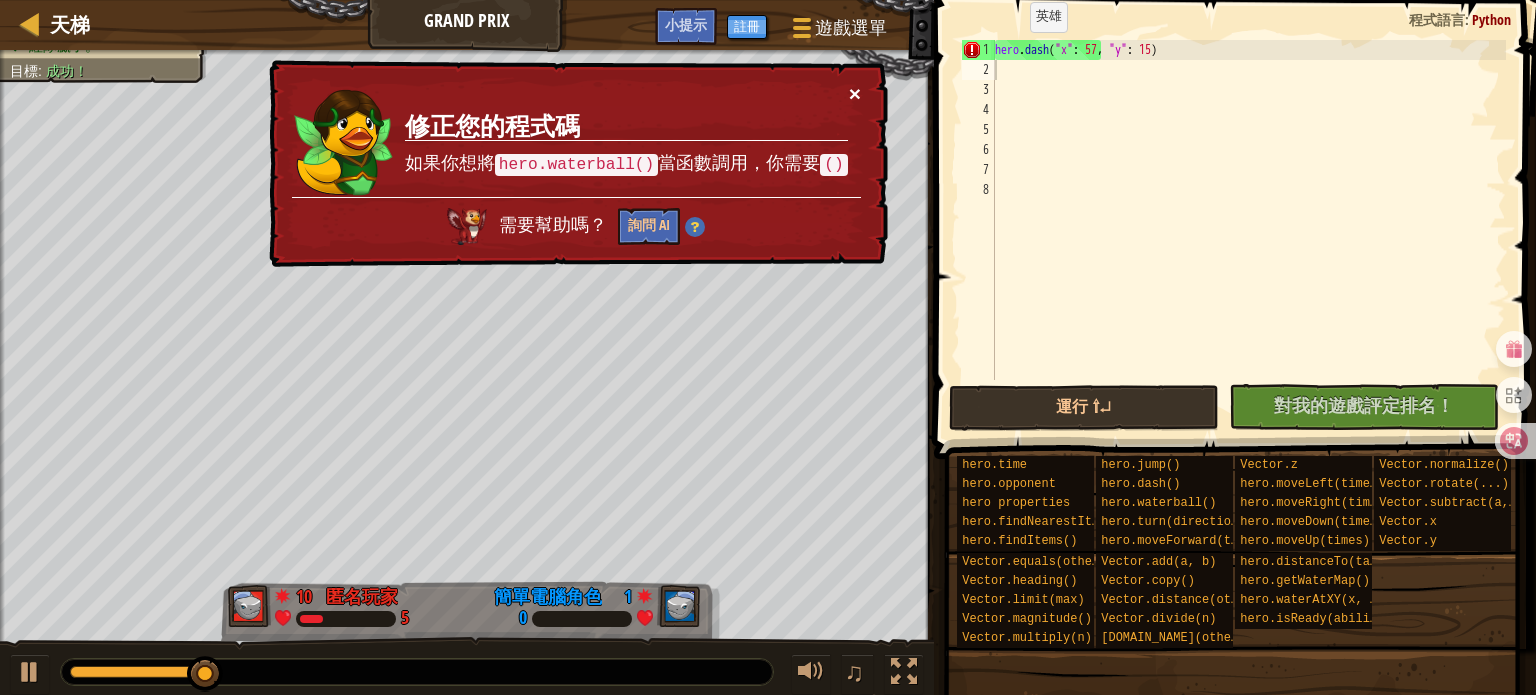 click on "×" at bounding box center (855, 93) 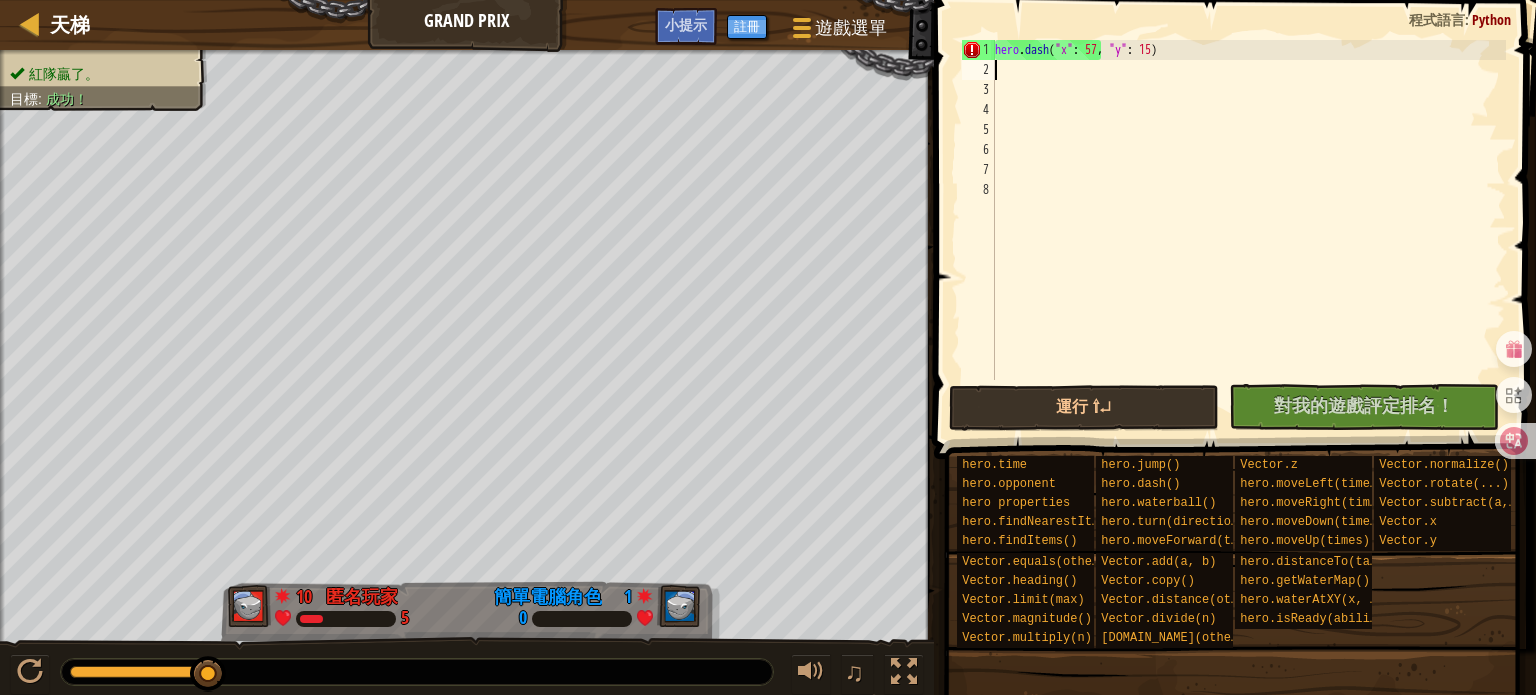 click on "hero . dash ( "x" :   57 ,   "y" :   15 )" at bounding box center [1248, 230] 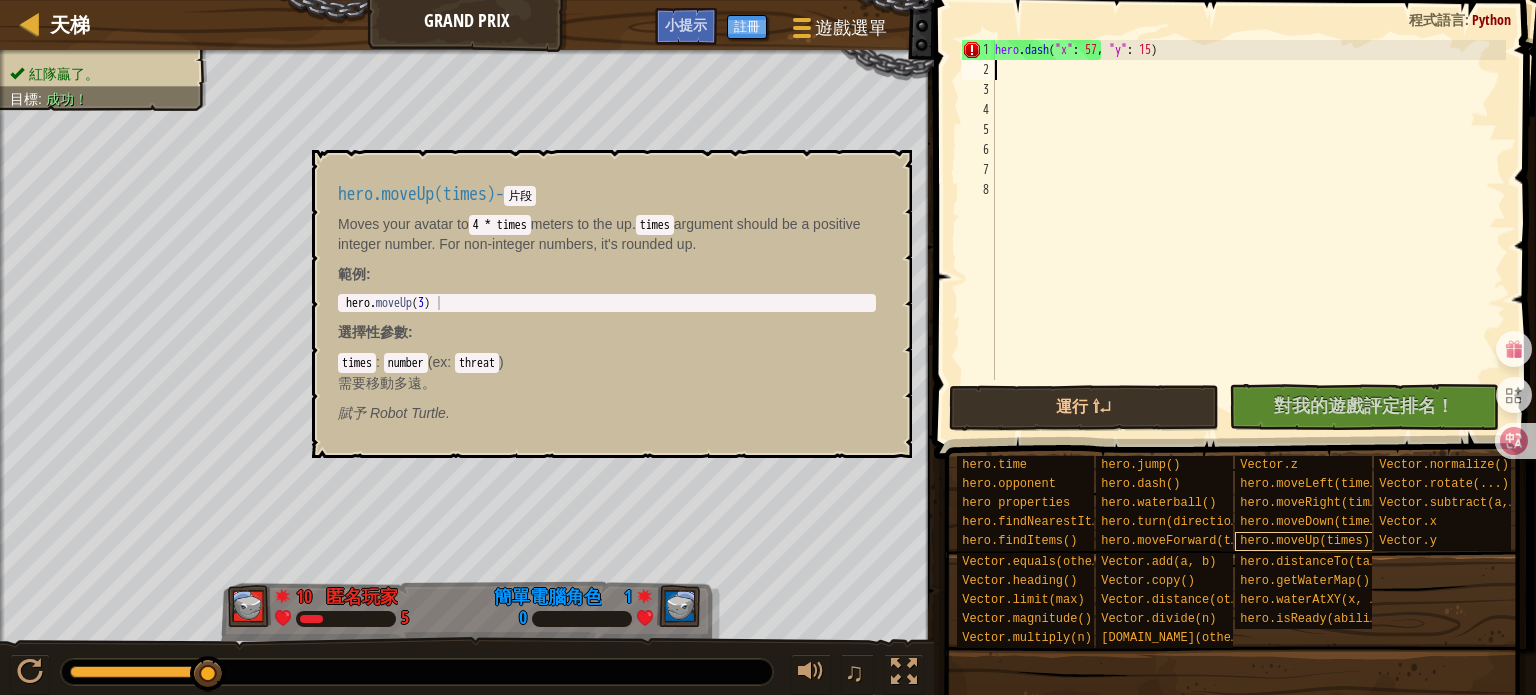scroll, scrollTop: 15, scrollLeft: 0, axis: vertical 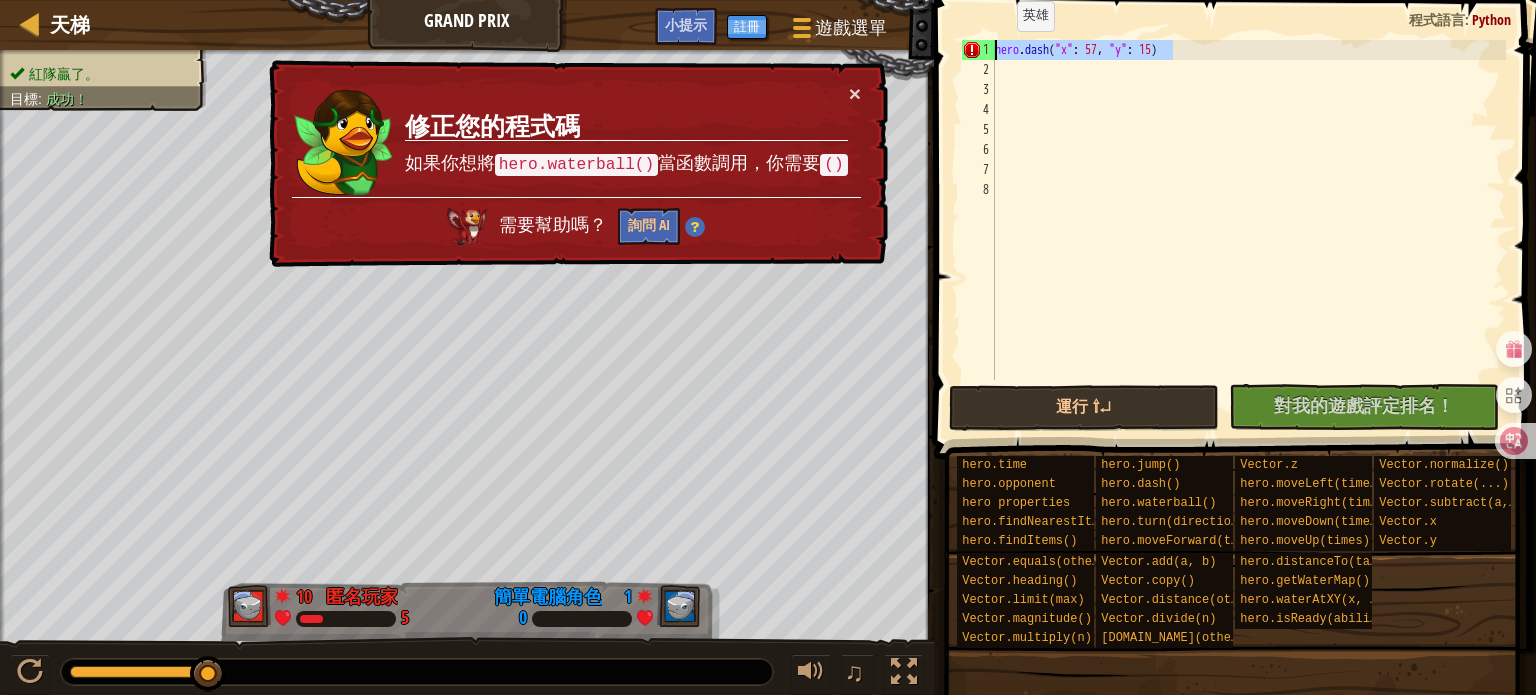drag, startPoint x: 1200, startPoint y: 50, endPoint x: 944, endPoint y: 51, distance: 256.00195 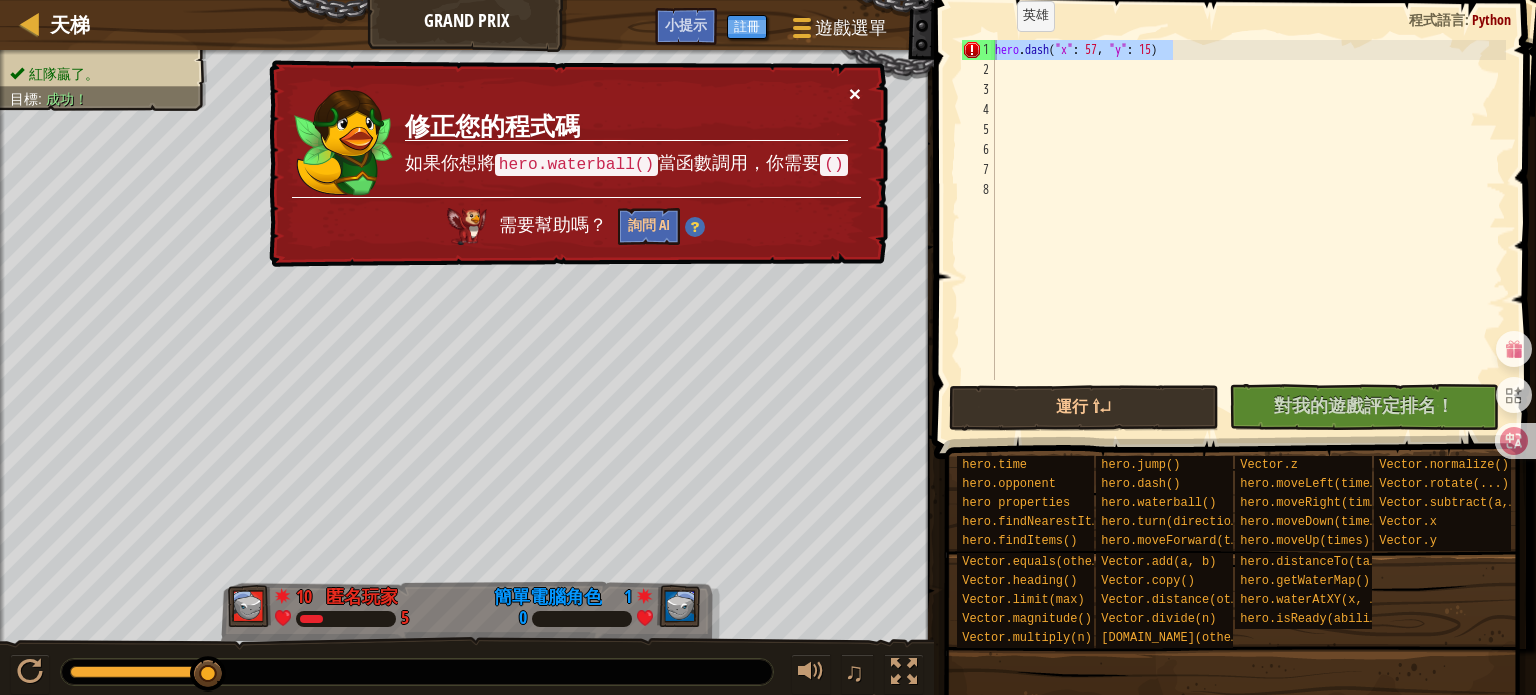 click on "×" at bounding box center (856, 98) 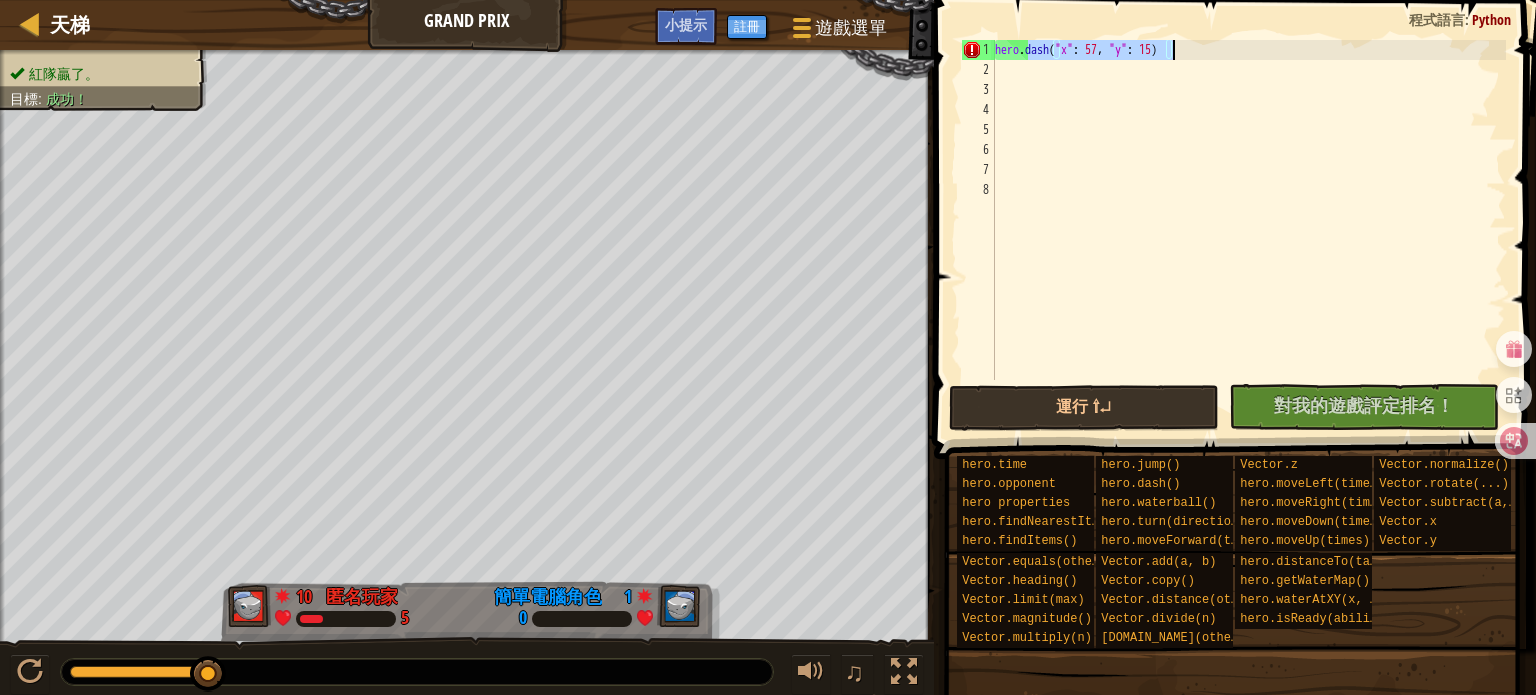 drag, startPoint x: 1028, startPoint y: 51, endPoint x: 1304, endPoint y: 54, distance: 276.0163 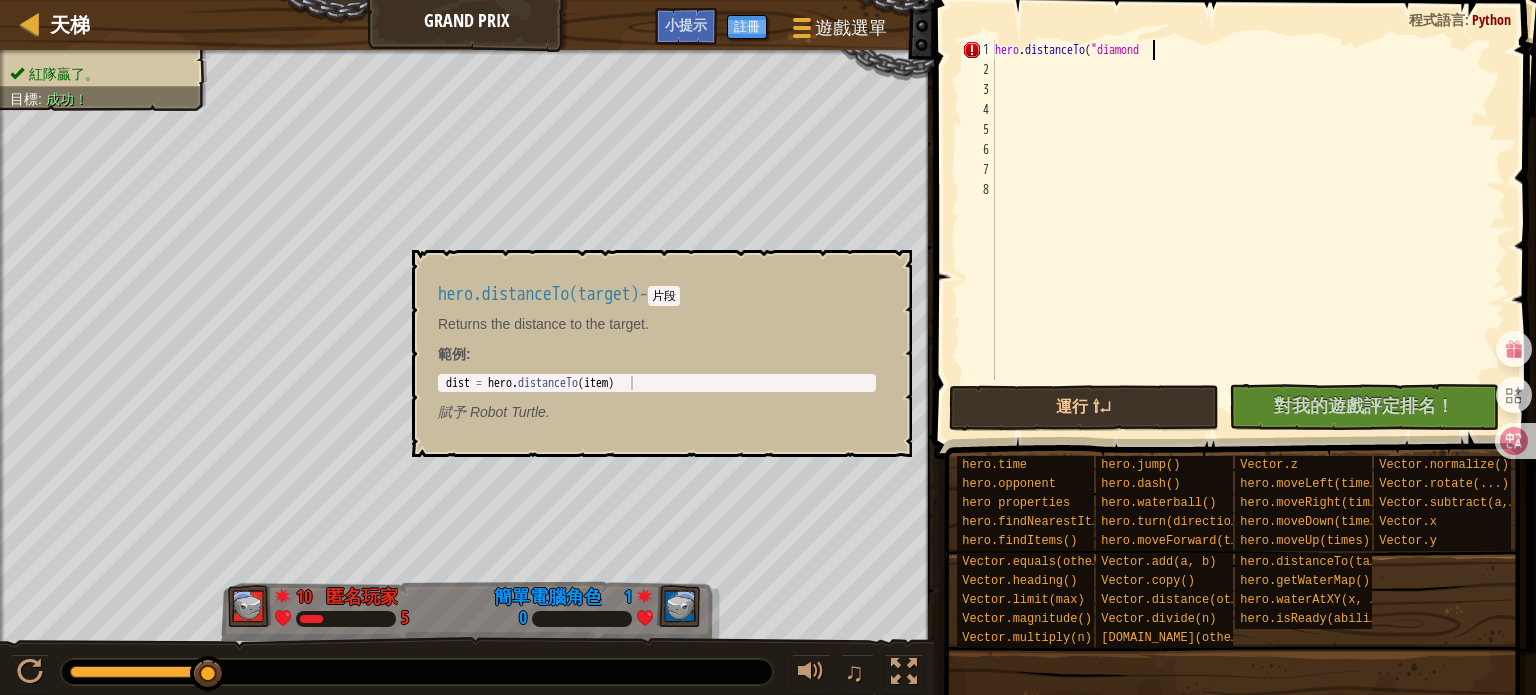 scroll, scrollTop: 9, scrollLeft: 12, axis: both 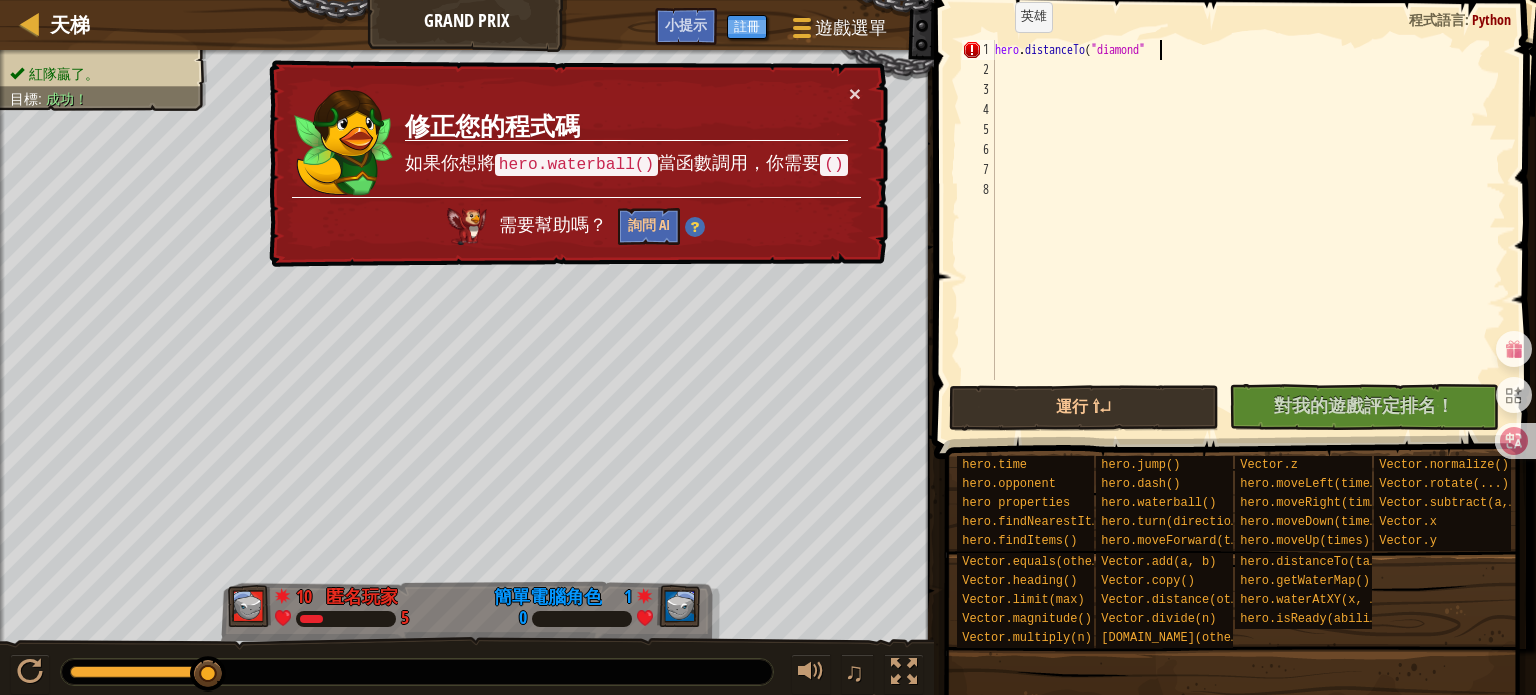 click on "hero . distanceTo ( "diamond"" at bounding box center (1248, 230) 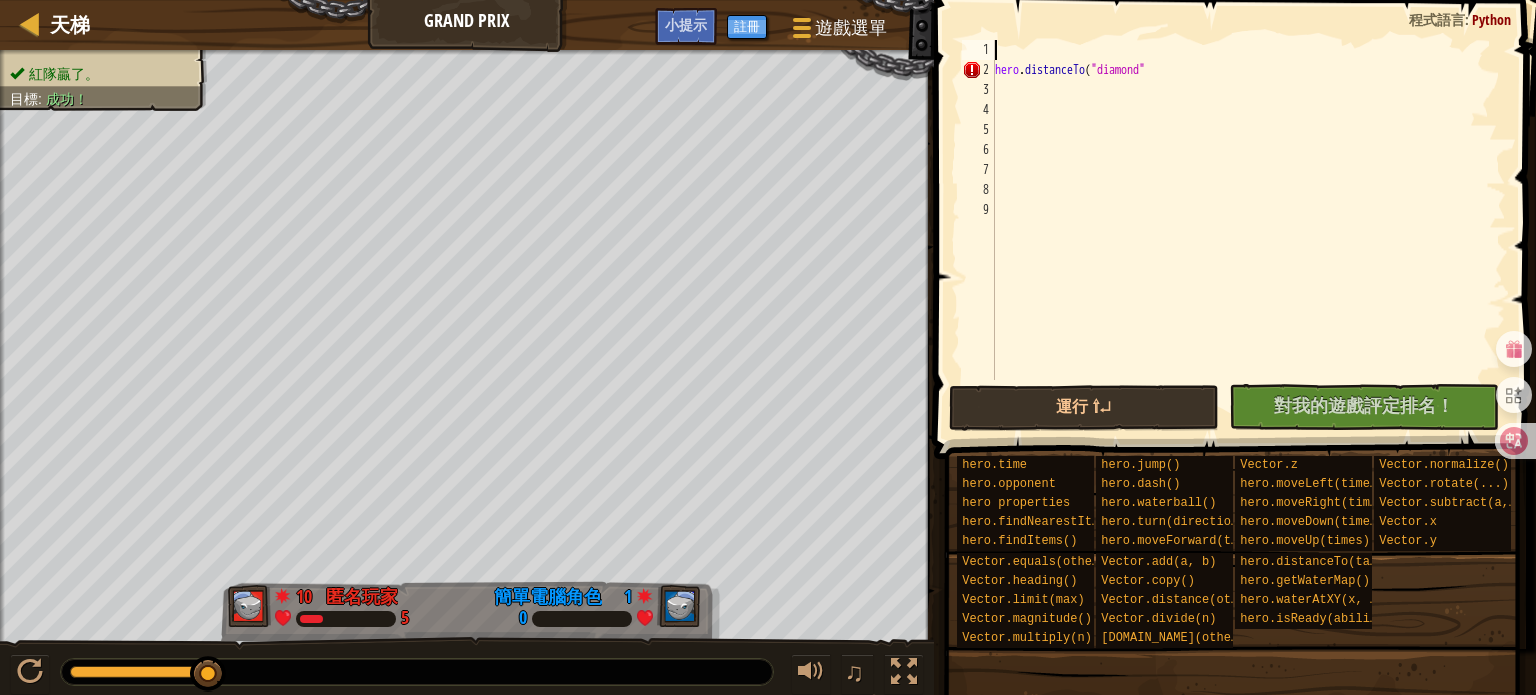 click on "hero . distanceTo ( "diamond"" at bounding box center (1248, 230) 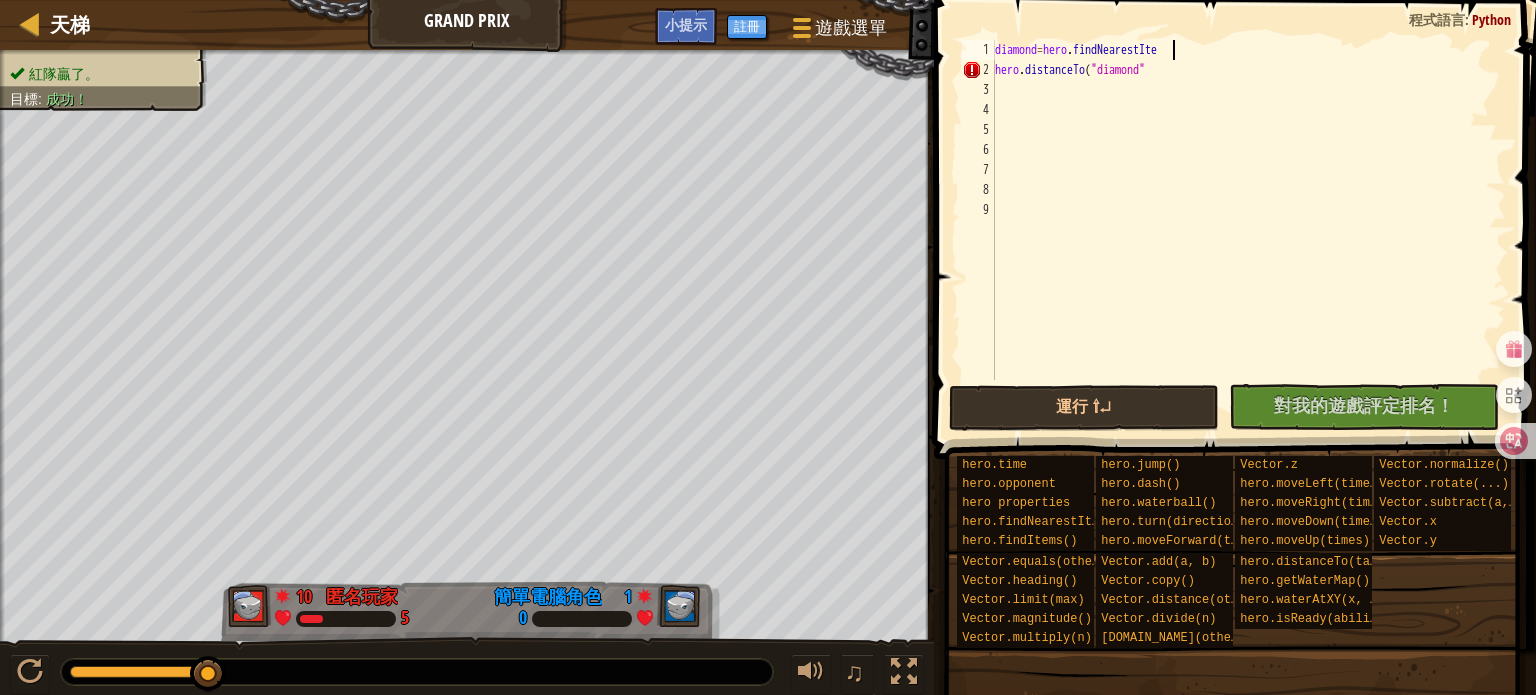 scroll, scrollTop: 9, scrollLeft: 14, axis: both 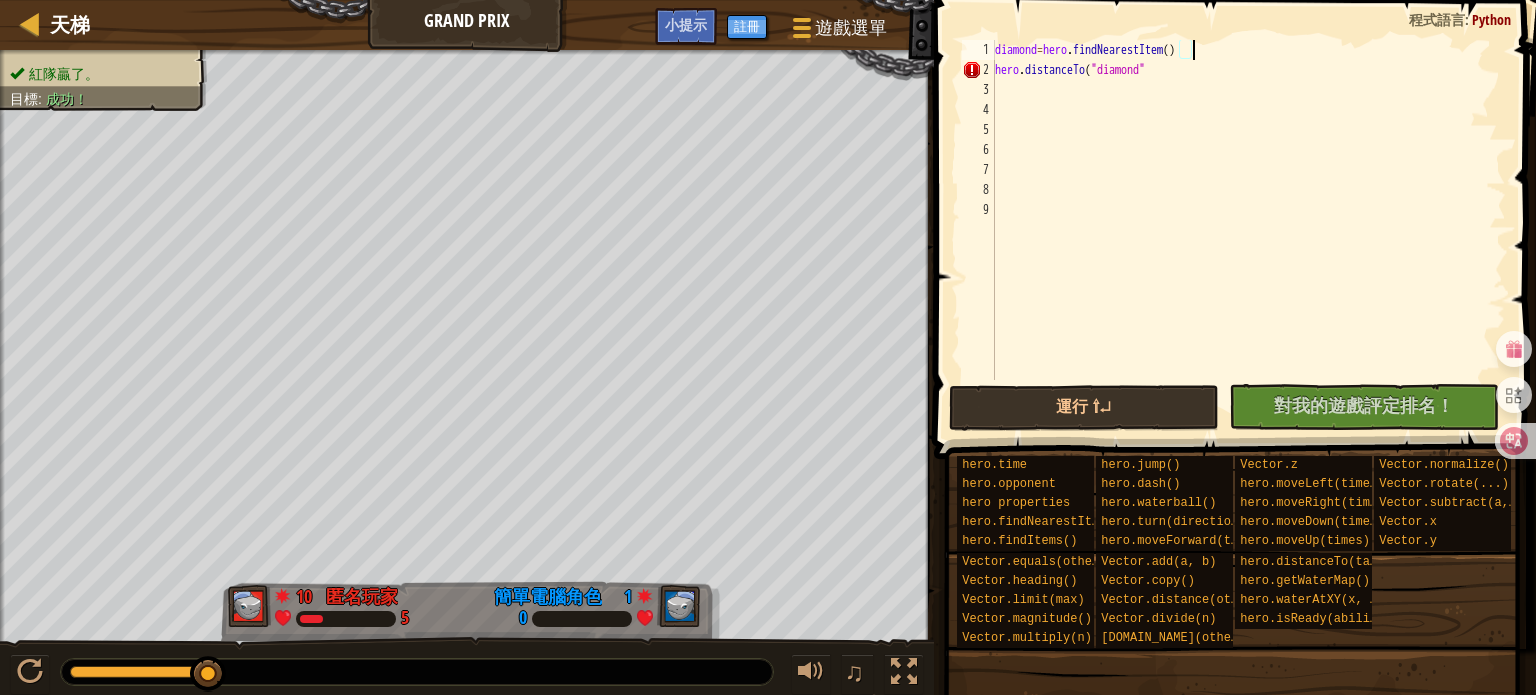 click on "diamond = hero . findNearestItem ( ) hero . distanceTo ( "diamond"" at bounding box center [1248, 230] 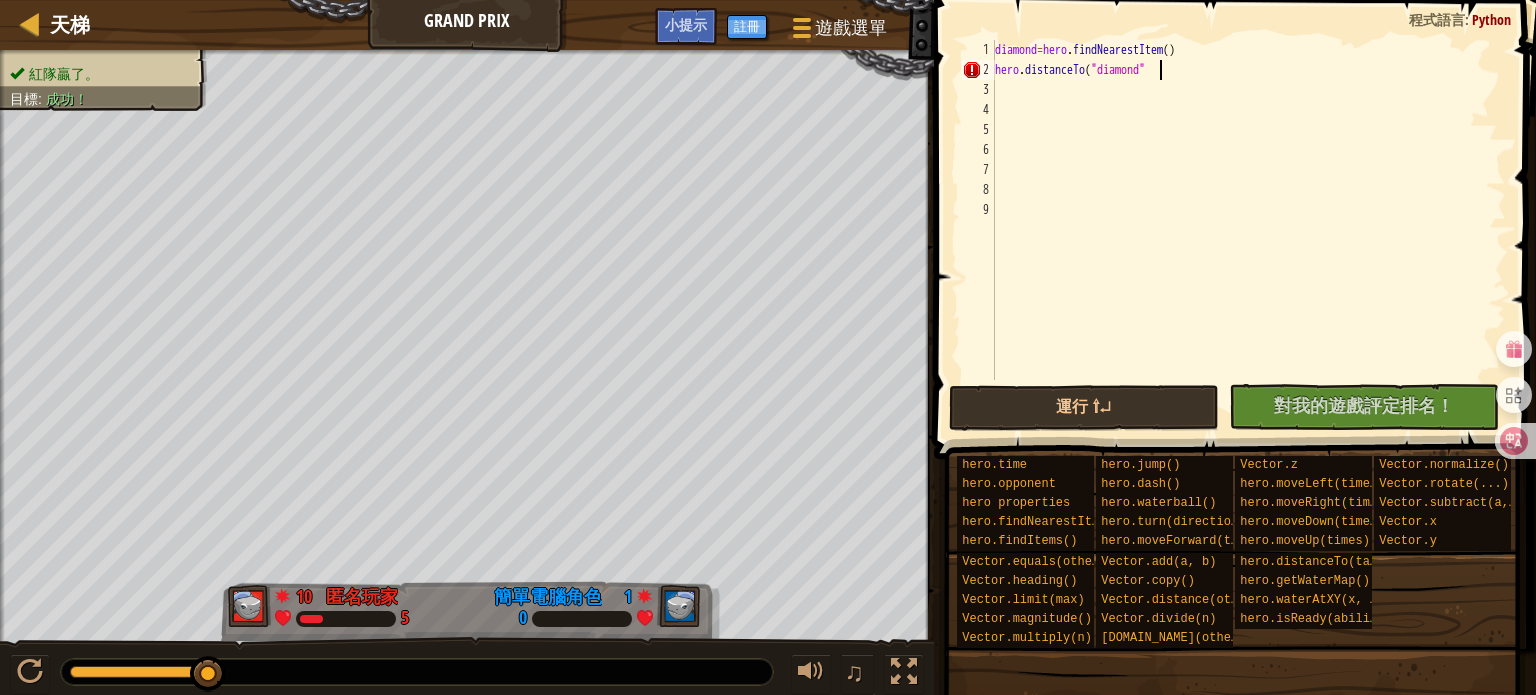 type on "hero.distanceTo("diamond")" 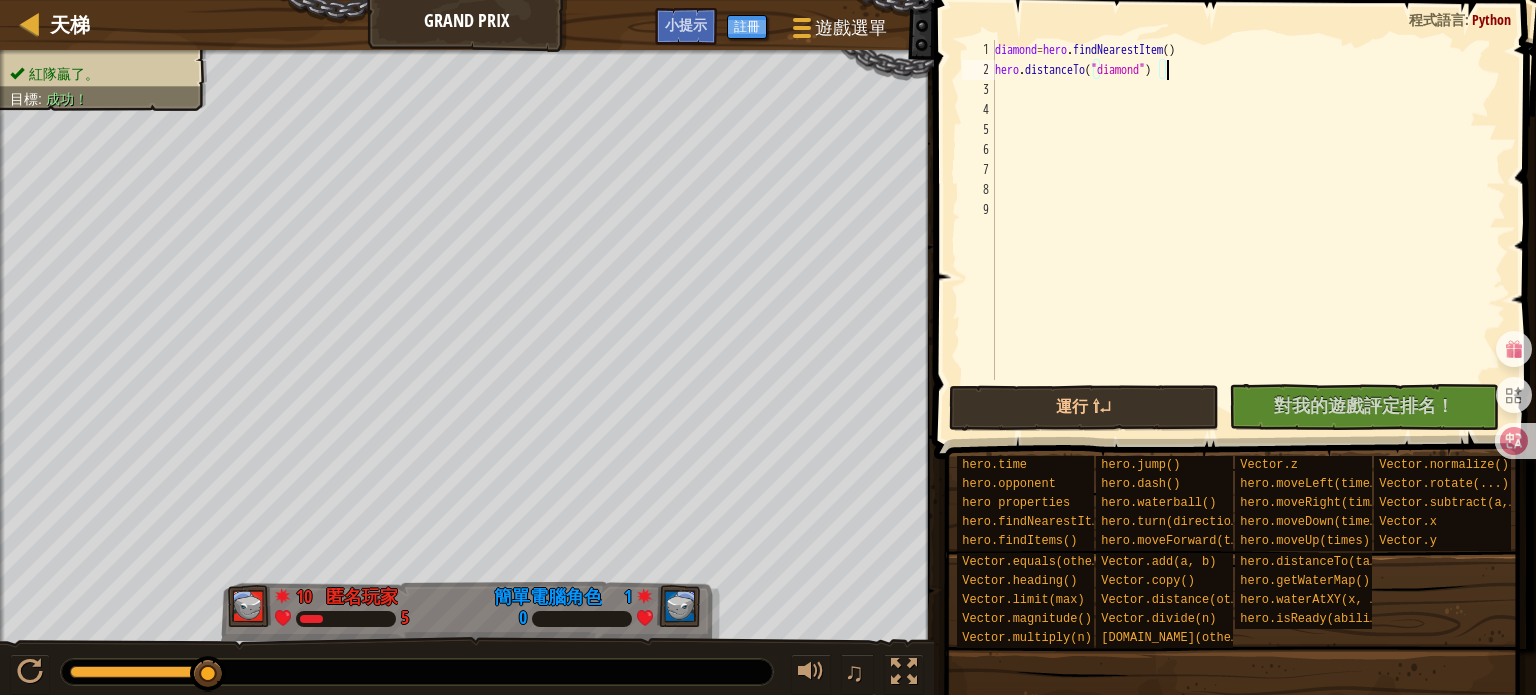 click on "diamond = hero . findNearestItem ( ) hero . distanceTo ( "diamond" )" at bounding box center [1248, 230] 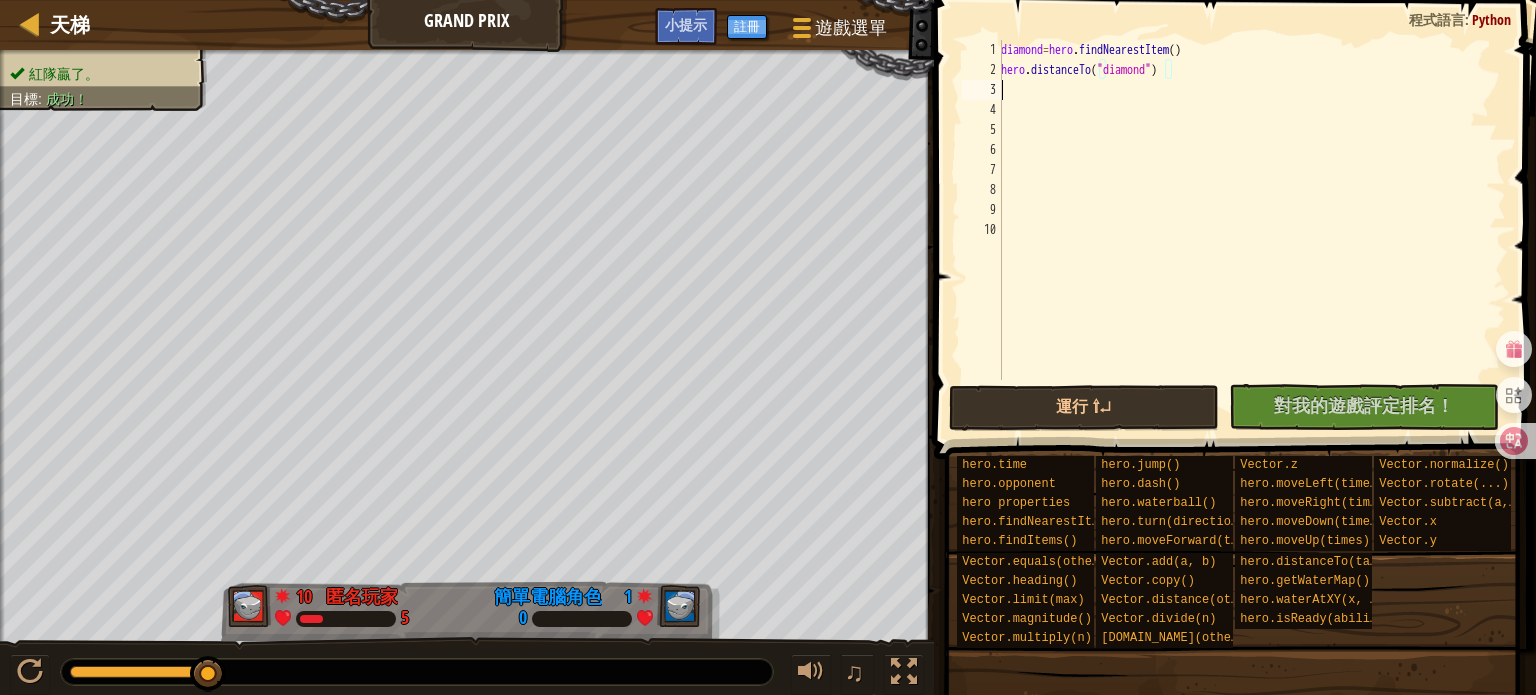 scroll, scrollTop: 9, scrollLeft: 0, axis: vertical 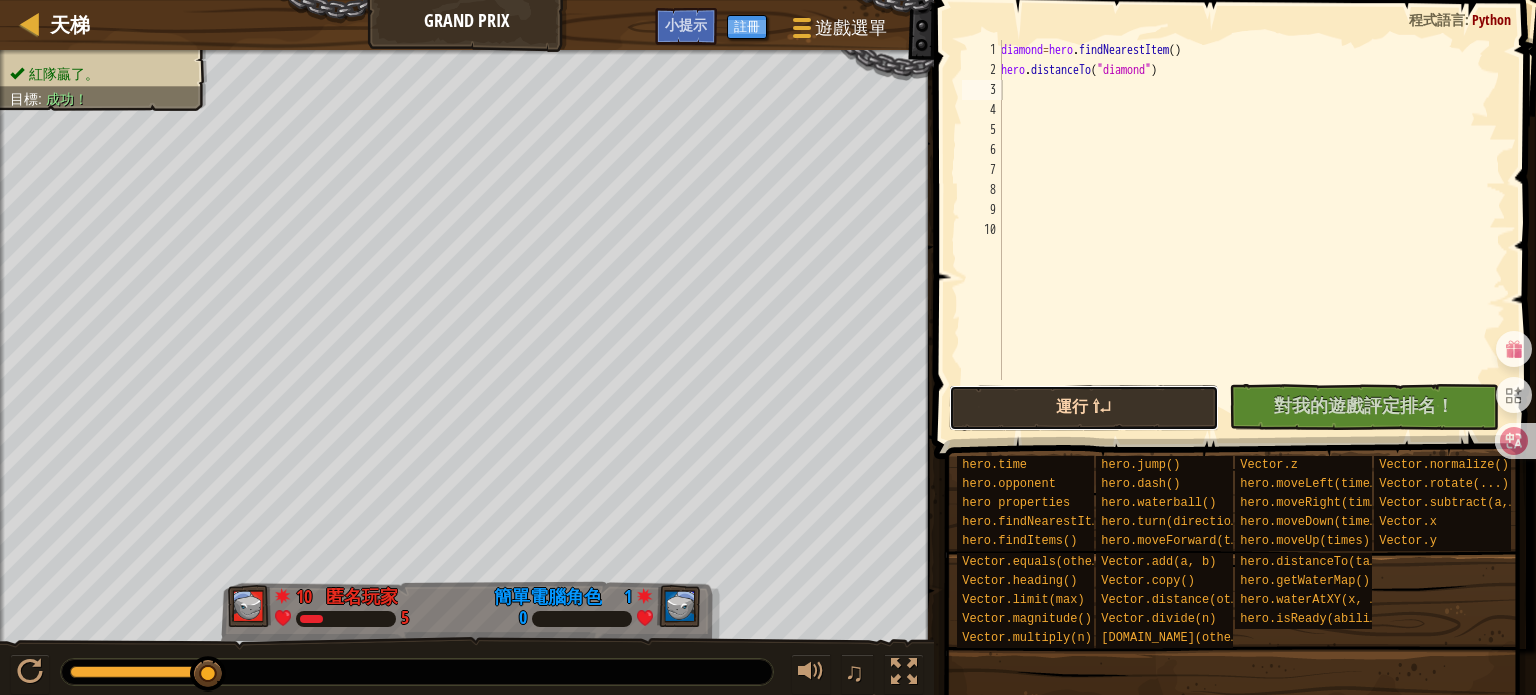 click on "運行 ⇧↵" at bounding box center [1084, 408] 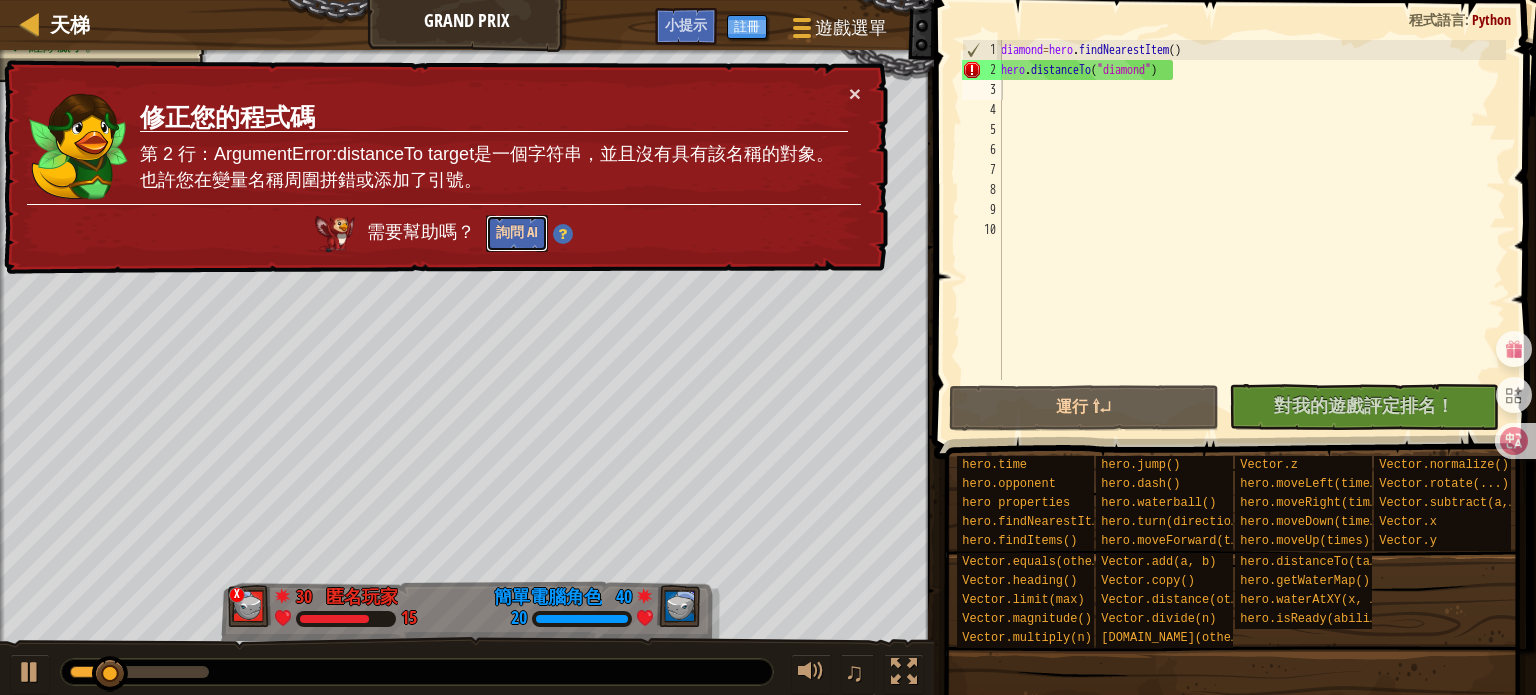 click on "詢問 AI" at bounding box center (518, 233) 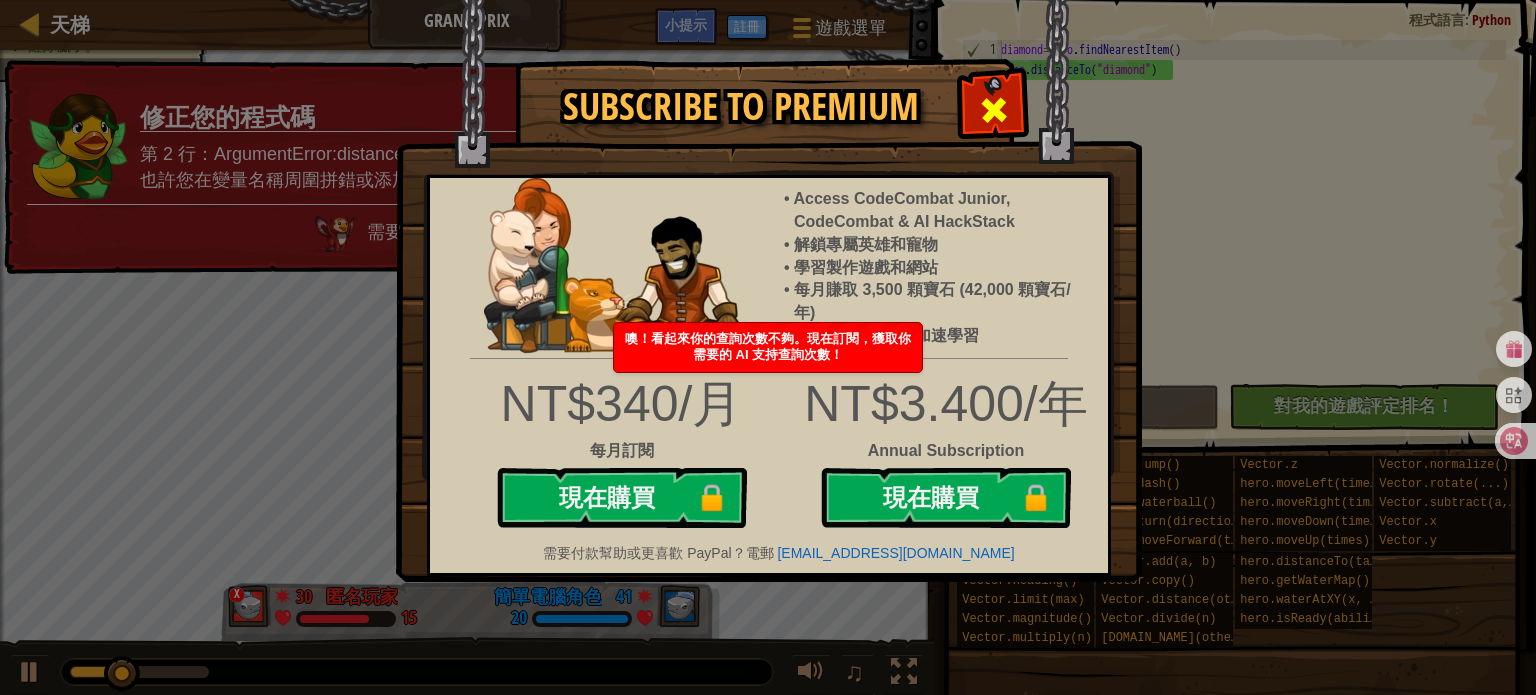 click at bounding box center [993, 107] 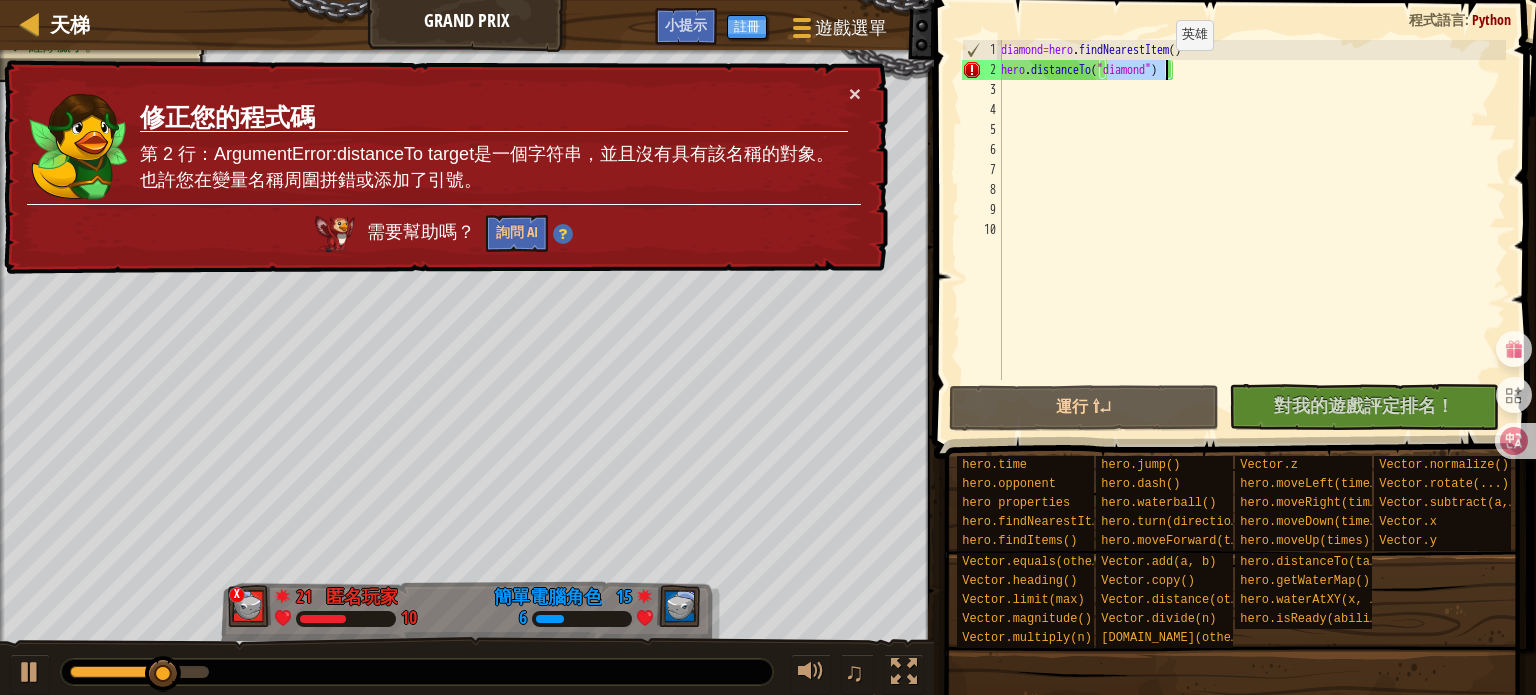 drag, startPoint x: 1107, startPoint y: 68, endPoint x: 1165, endPoint y: 70, distance: 58.034473 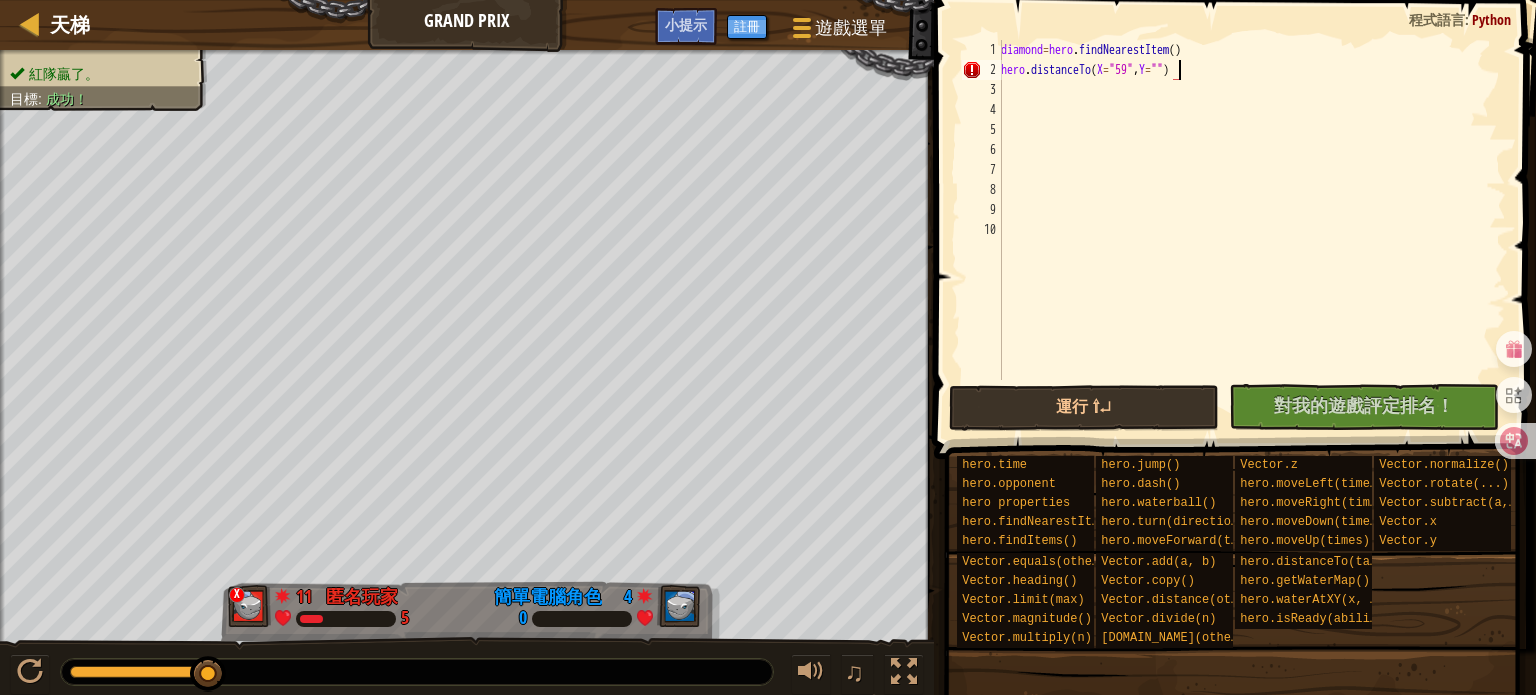 scroll, scrollTop: 9, scrollLeft: 14, axis: both 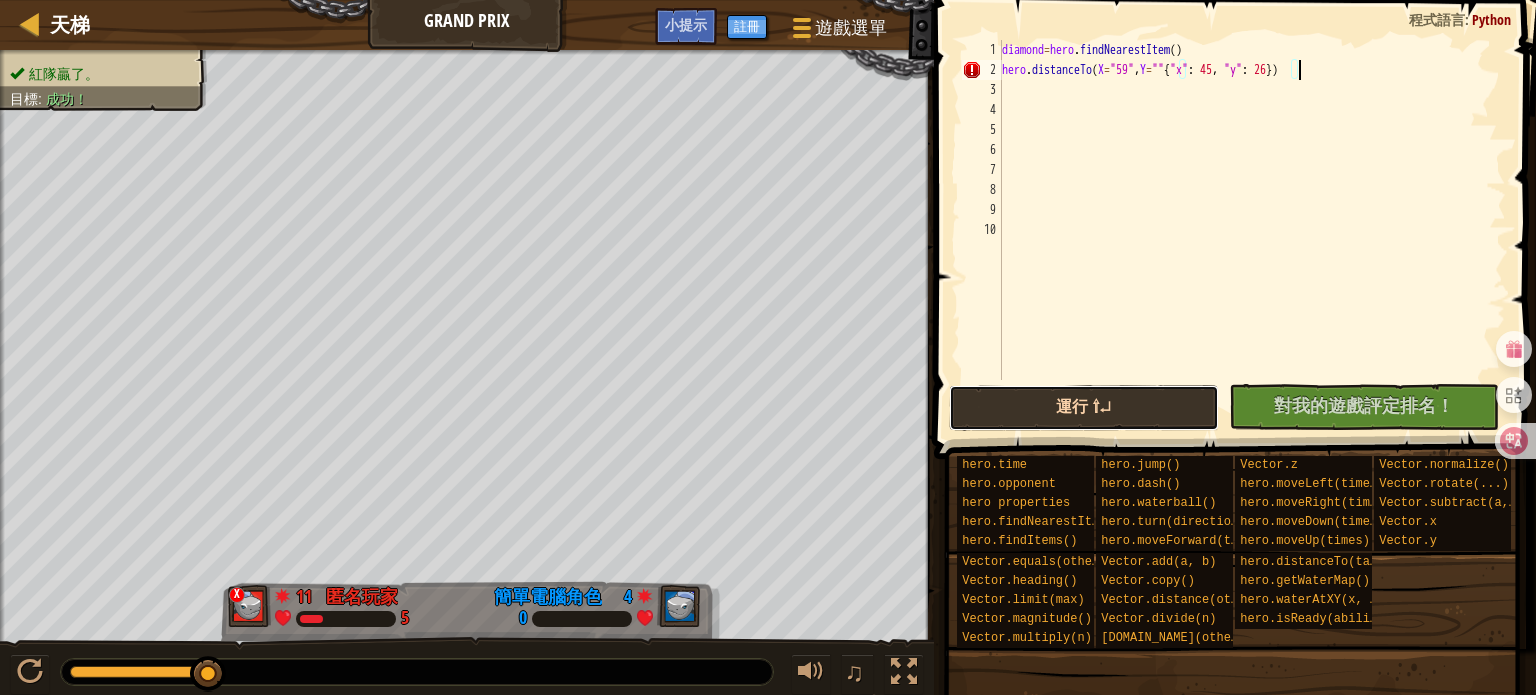 click on "運行 ⇧↵" at bounding box center (1084, 408) 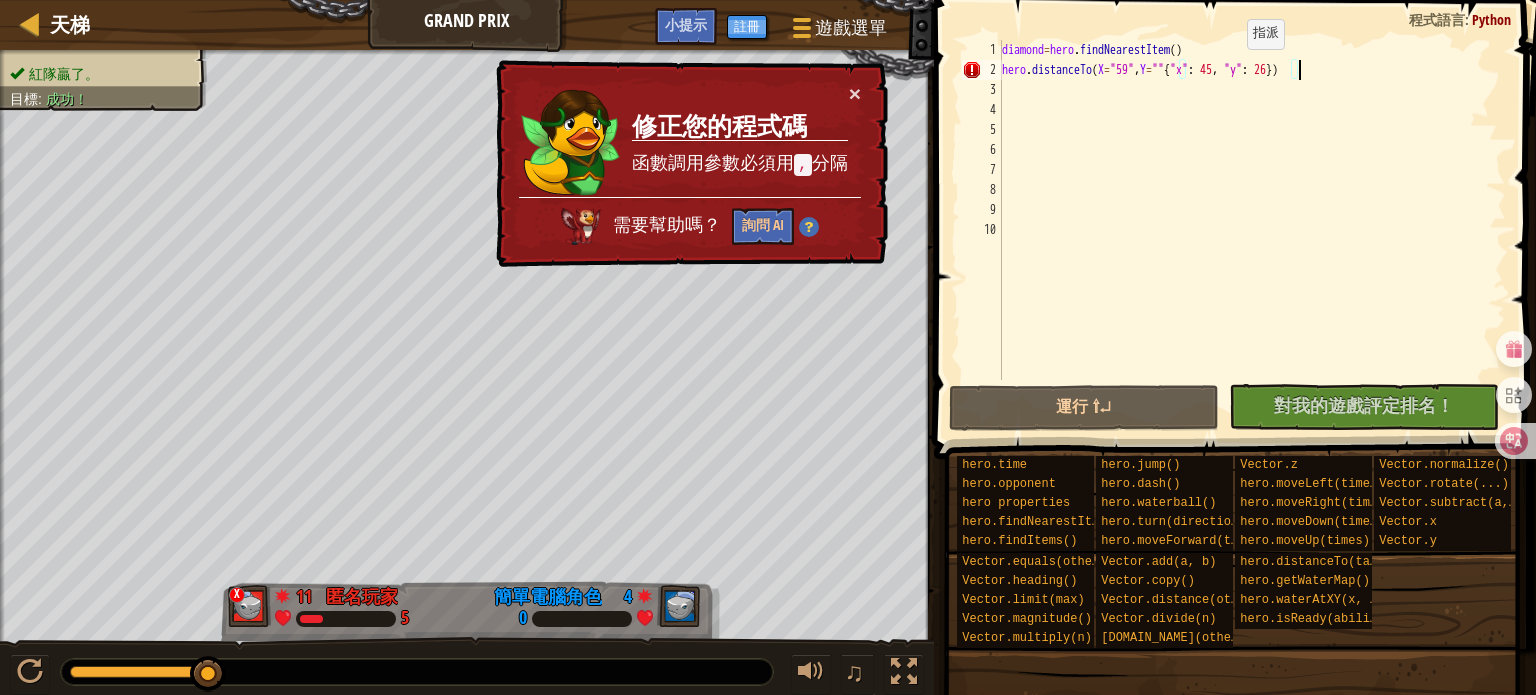 click on "diamond = hero . findNearestItem ( ) hero . distanceTo ( X = "59" , Y = "" { "x" :   45 ,   "y" :   26 })" at bounding box center [1252, 230] 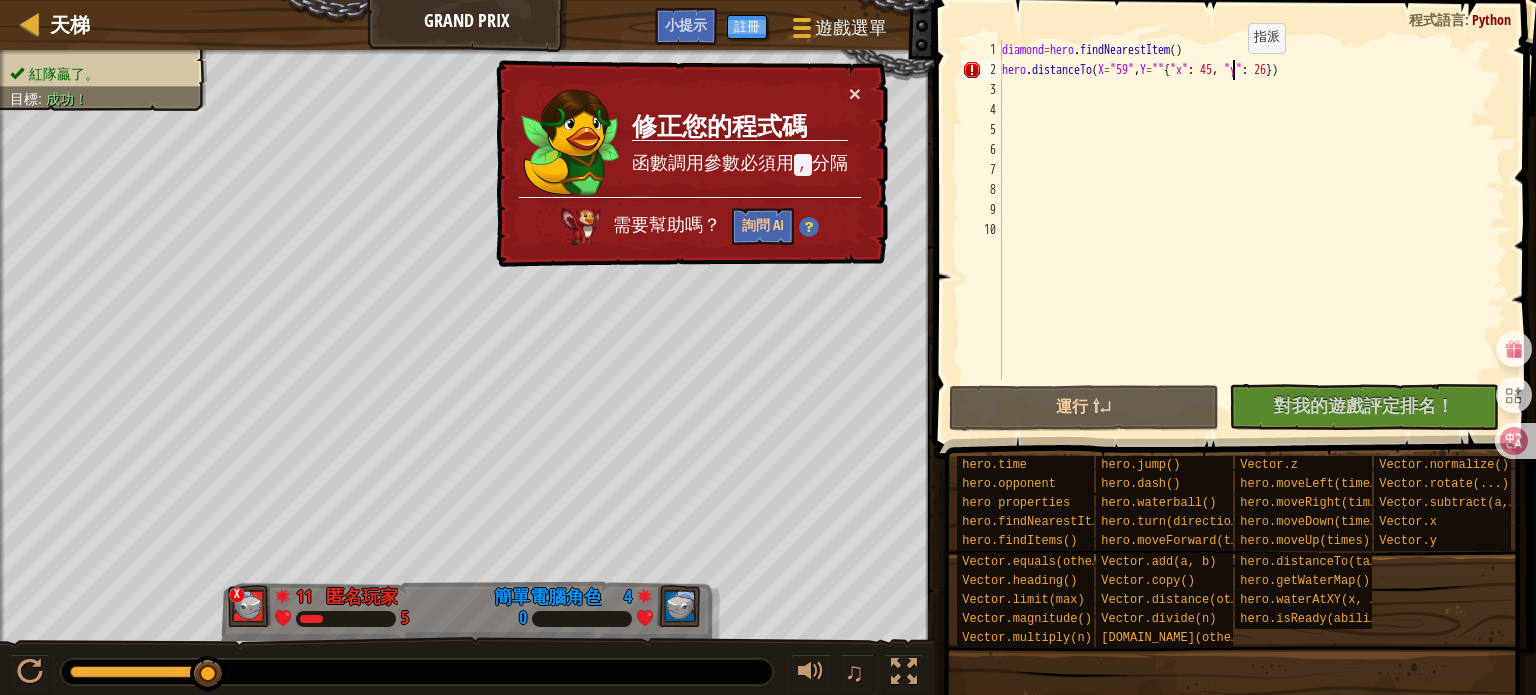 click on "diamond = hero . findNearestItem ( ) hero . distanceTo ( X = "59" , Y = "" { "x" :   45 ,   "y" :   26 })" at bounding box center [1252, 230] 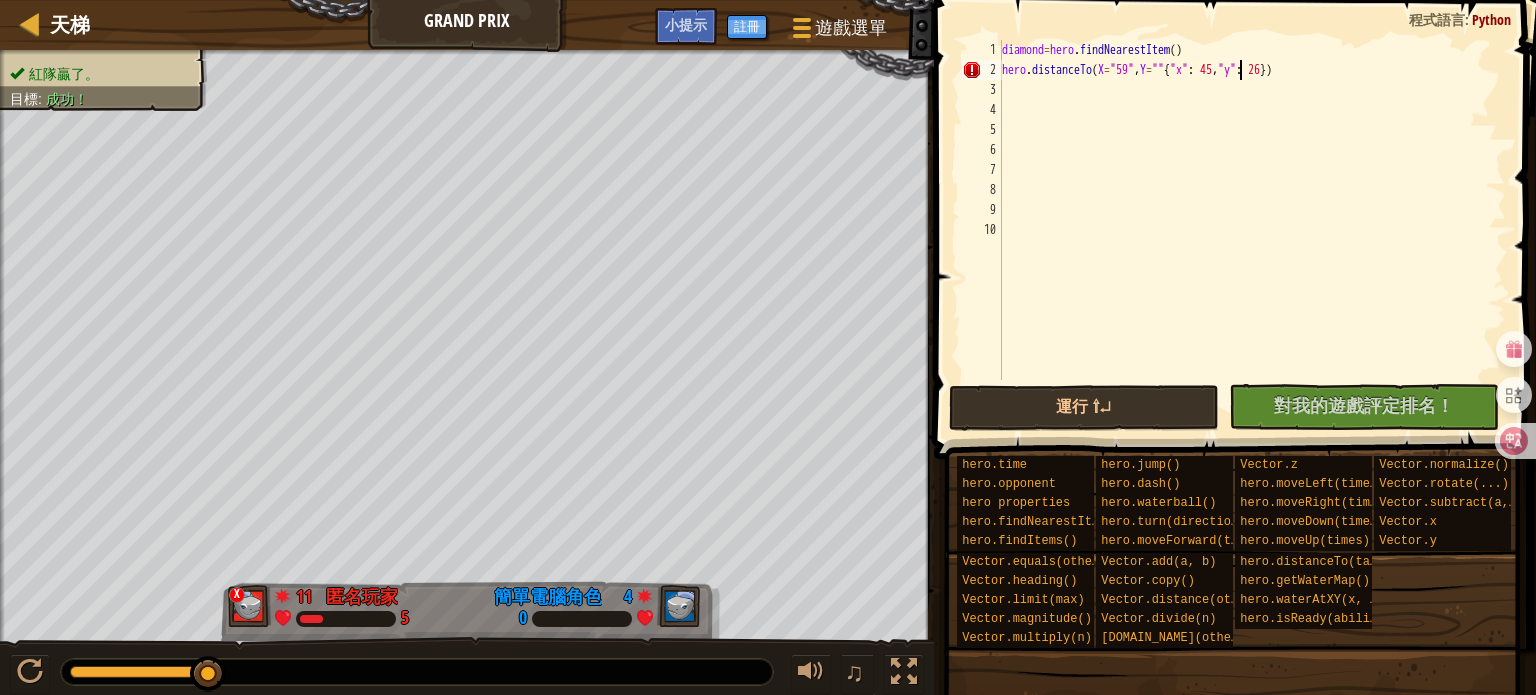 click on "diamond = hero . findNearestItem ( ) hero . distanceTo ( X = "59" , Y = "" { "x" :   45 , "y" :   26 })" at bounding box center [1252, 230] 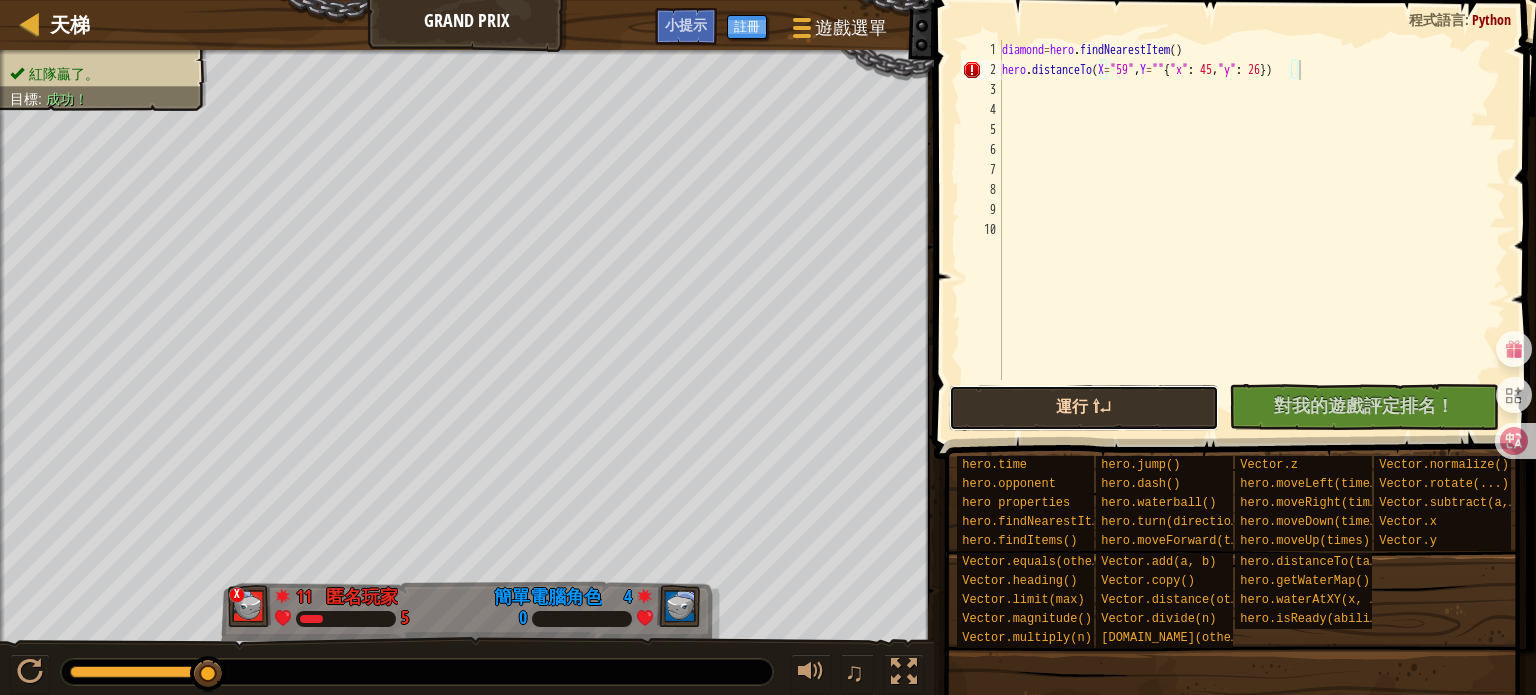 click on "運行 ⇧↵" at bounding box center [1084, 408] 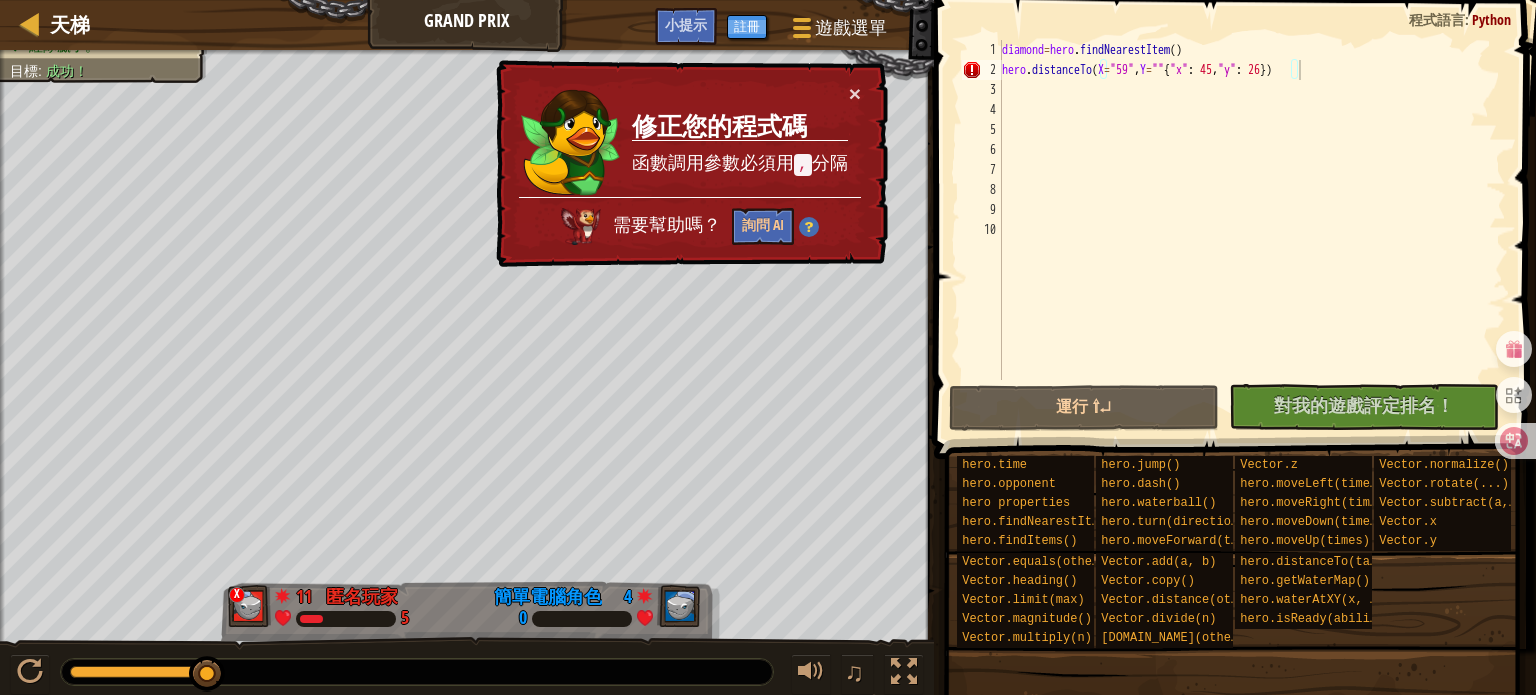 click at bounding box center [808, 228] 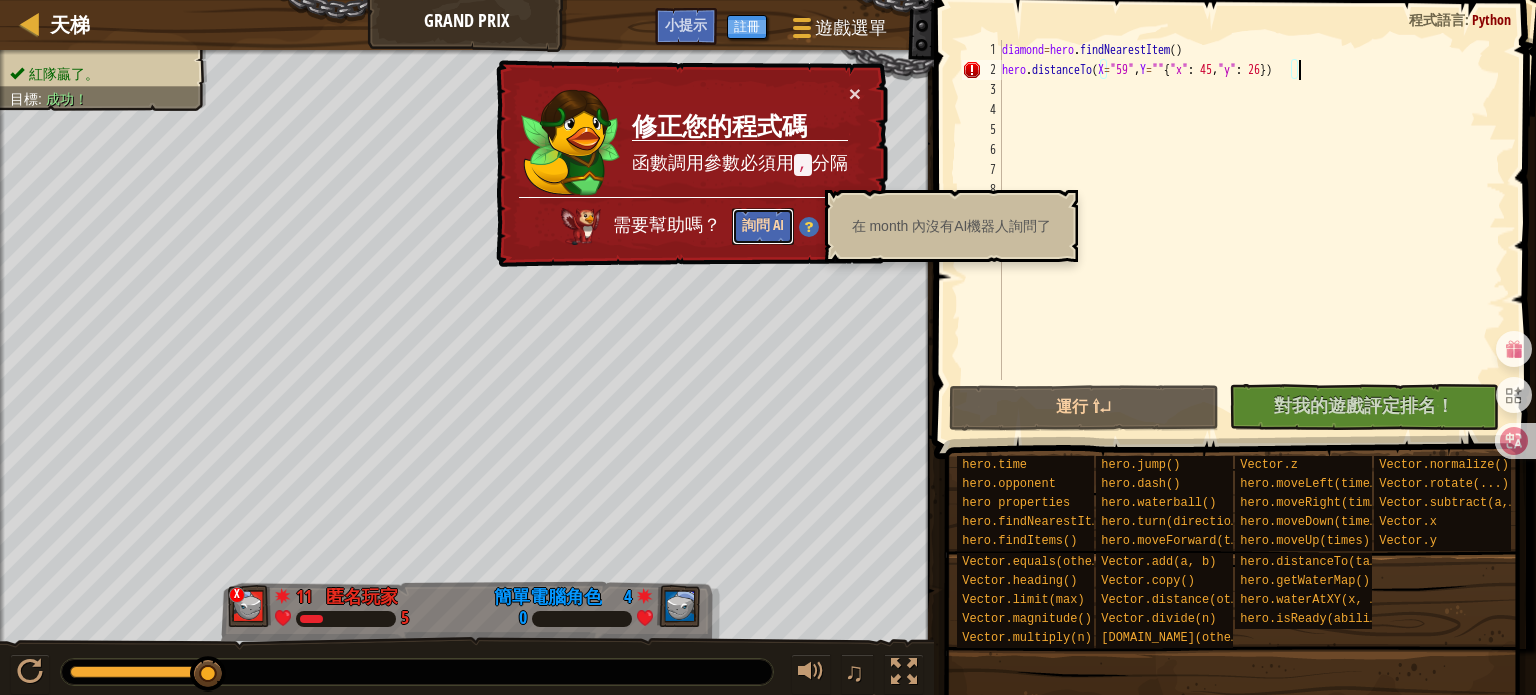 click on "詢問 AI" at bounding box center (762, 228) 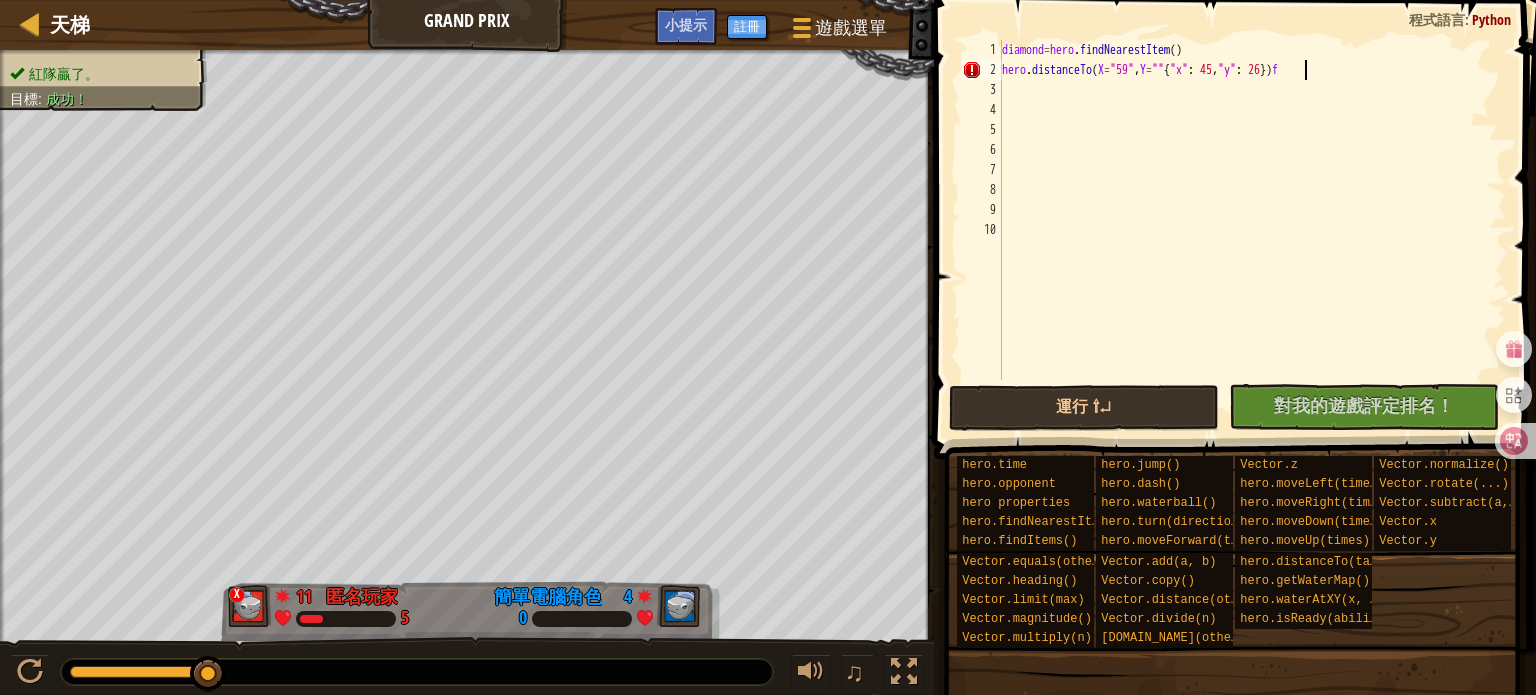 scroll, scrollTop: 9, scrollLeft: 23, axis: both 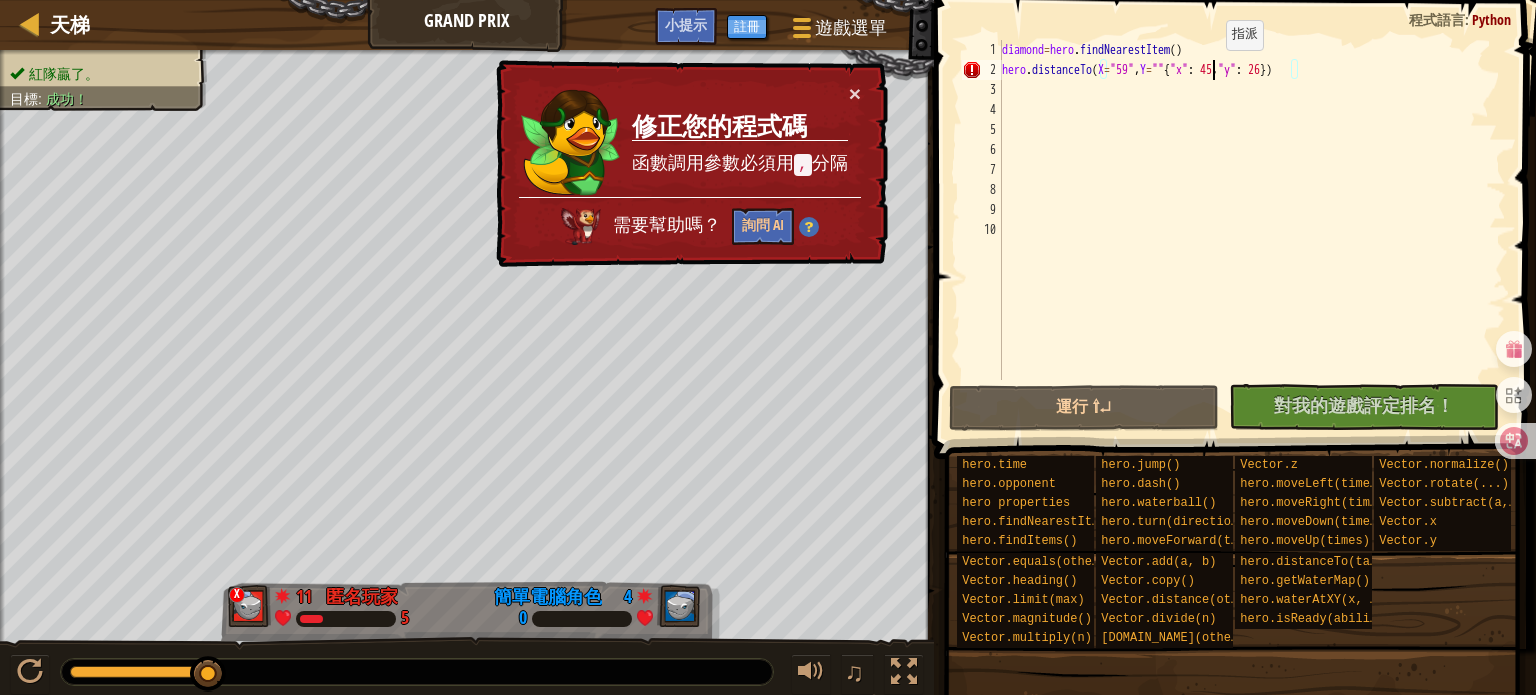 click on "diamond = hero . findNearestItem ( ) hero . distanceTo ( X = "59" , Y = "" { "x" :   45 , "y" :   26 })" at bounding box center (1252, 230) 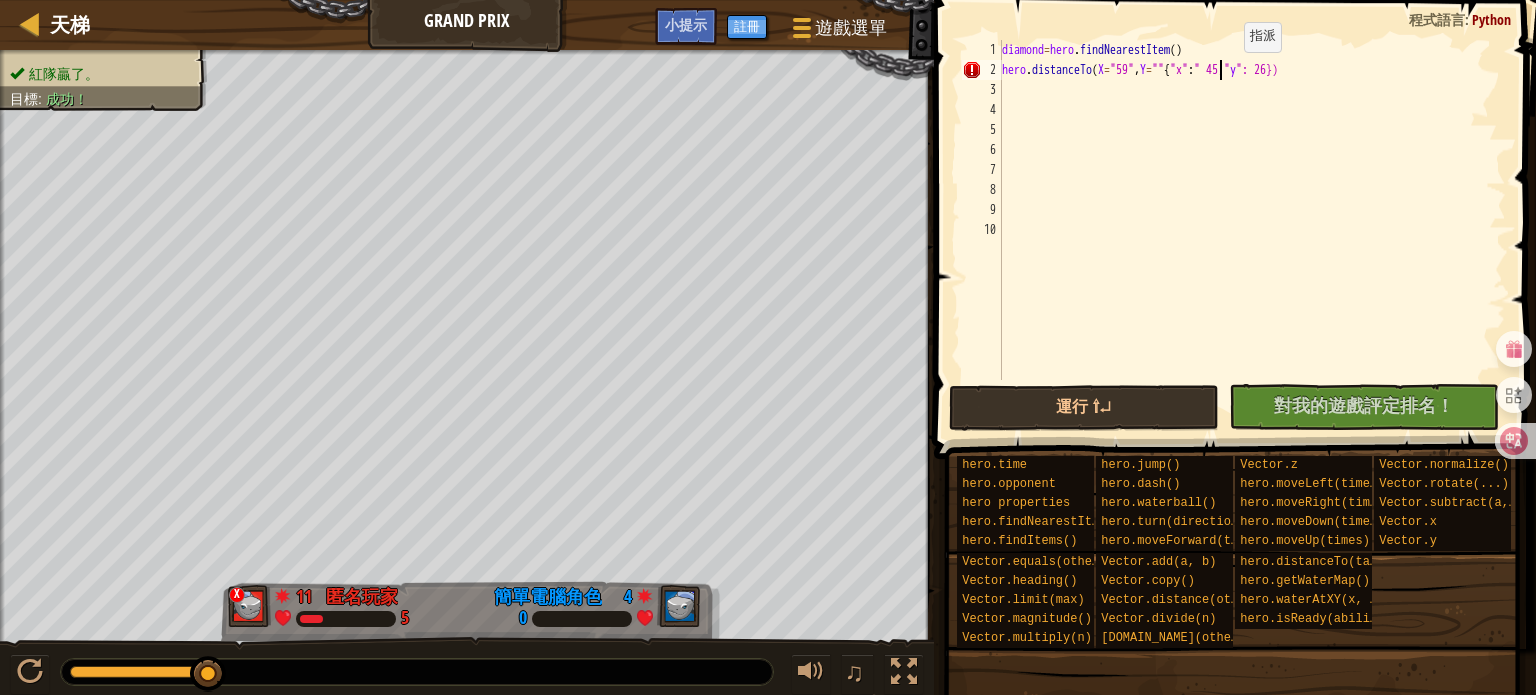 scroll, scrollTop: 9, scrollLeft: 18, axis: both 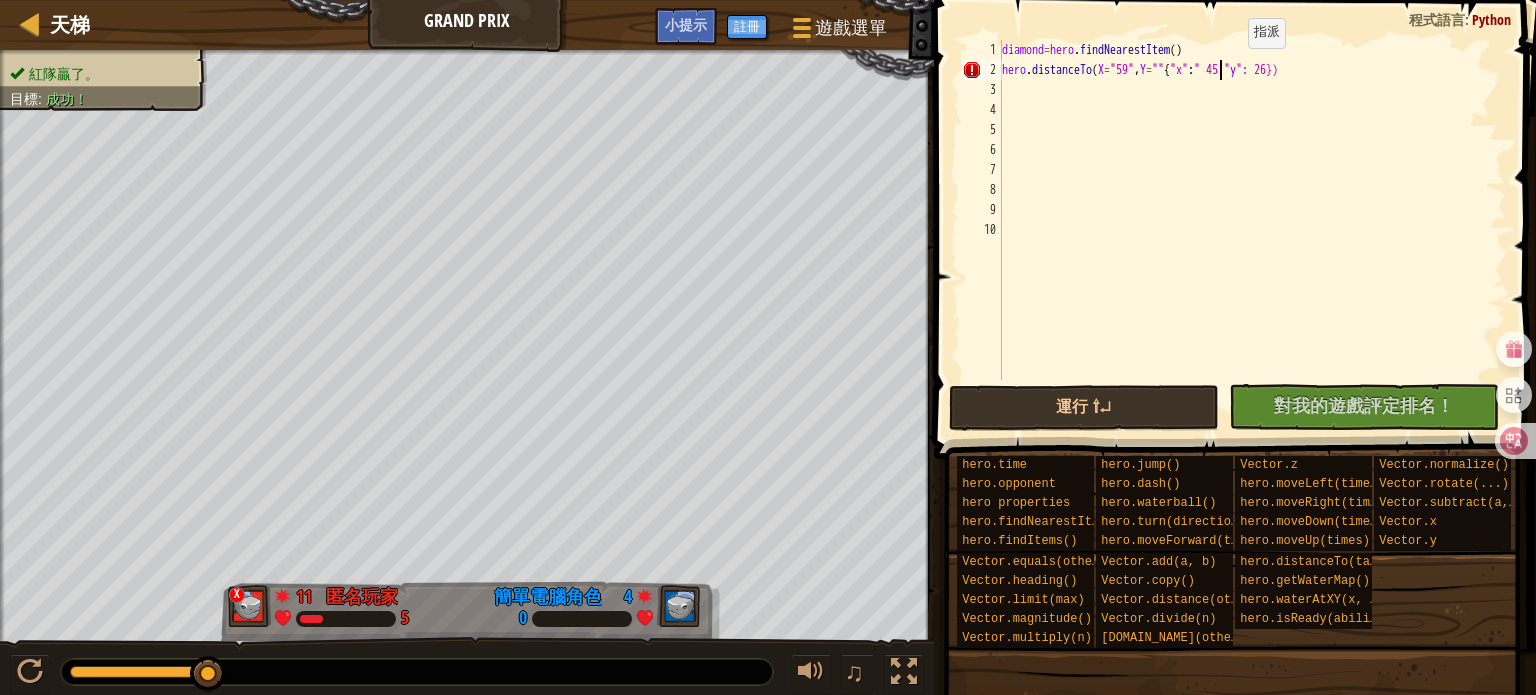 click on "diamond = hero . findNearestItem ( ) hero . distanceTo ( X = "59" , Y = "" { "x" : " 45," y ": 26})" at bounding box center (1252, 230) 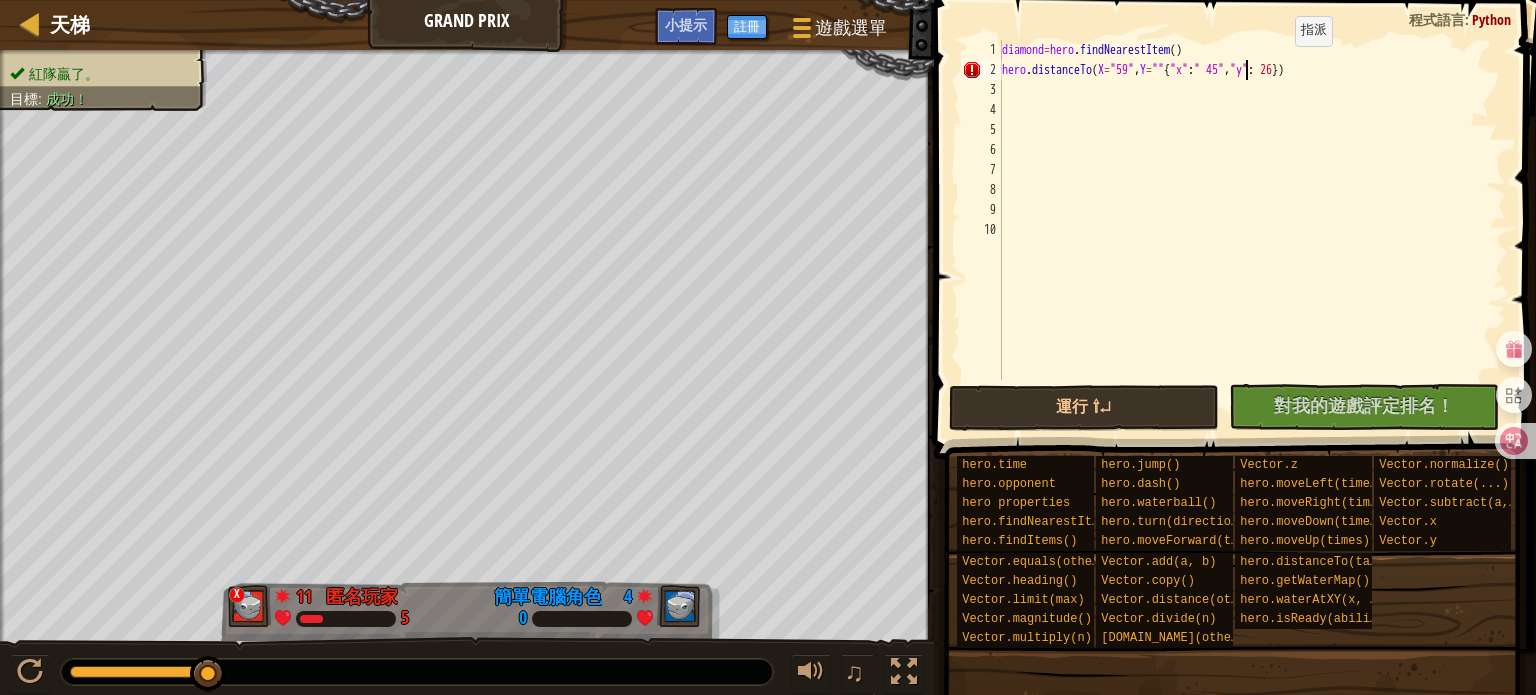 click on "diamond = hero . findNearestItem ( ) hero . distanceTo ( X = "59" , Y = "" { "x" : " 45" , "y" :   26 })" at bounding box center (1252, 230) 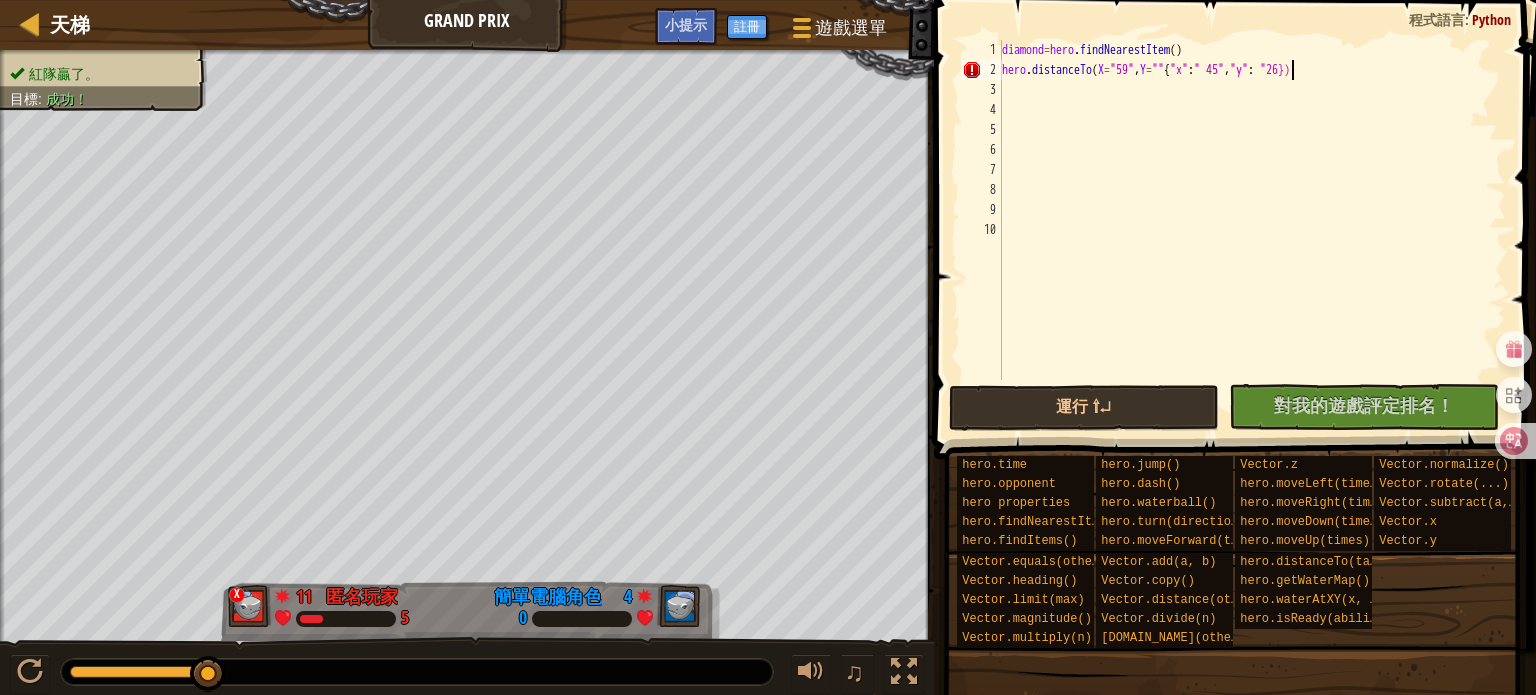 scroll, scrollTop: 9, scrollLeft: 24, axis: both 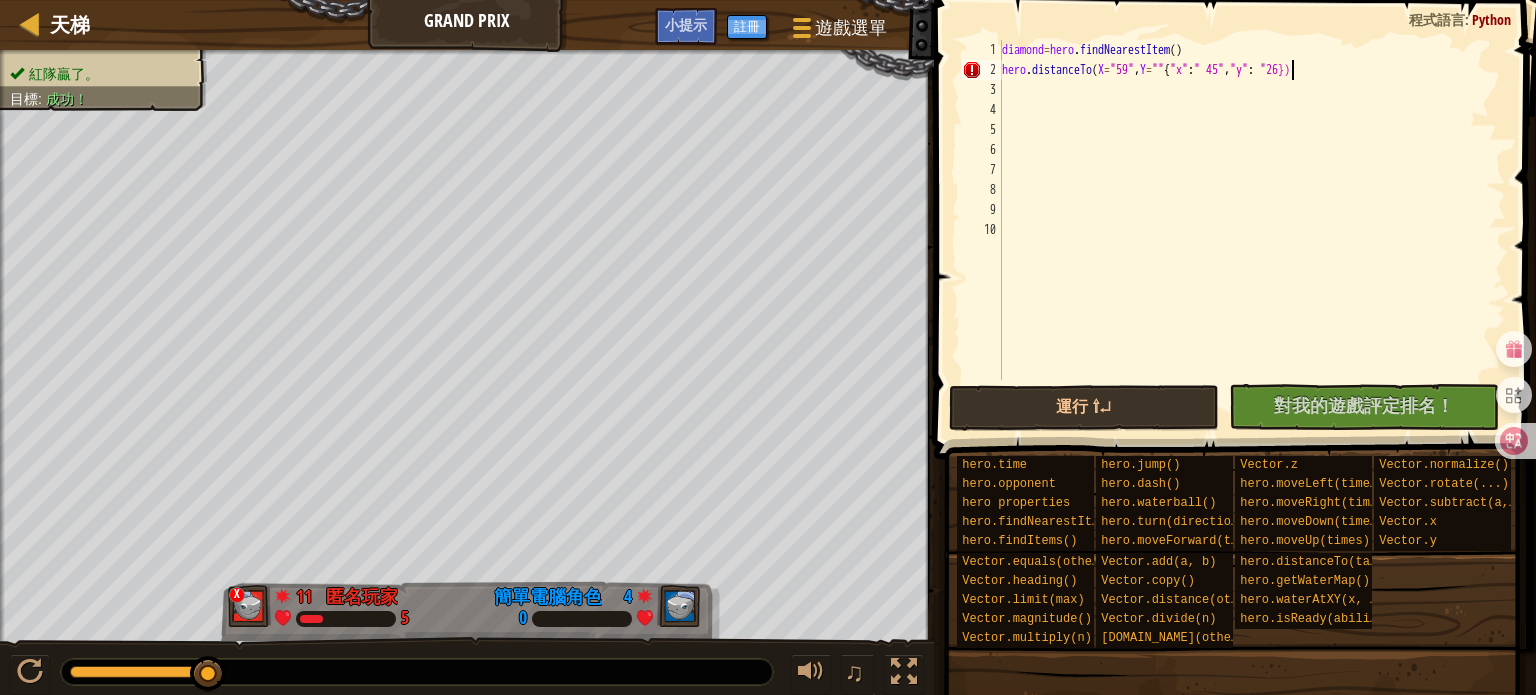 click on "diamond = hero . findNearestItem ( ) hero . distanceTo ( X = "59" , Y = "" { "x" : " 45" , "y" :   "26})" at bounding box center (1252, 230) 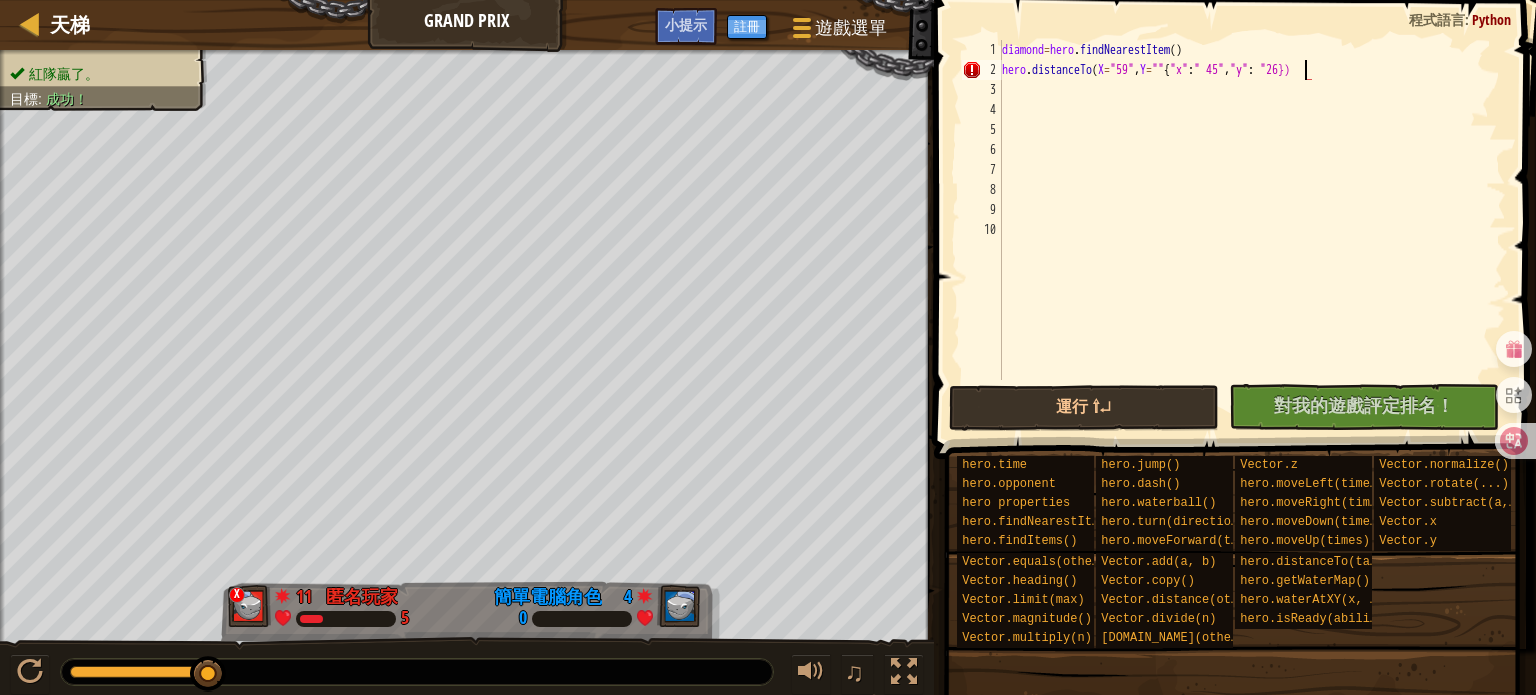 scroll, scrollTop: 9, scrollLeft: 25, axis: both 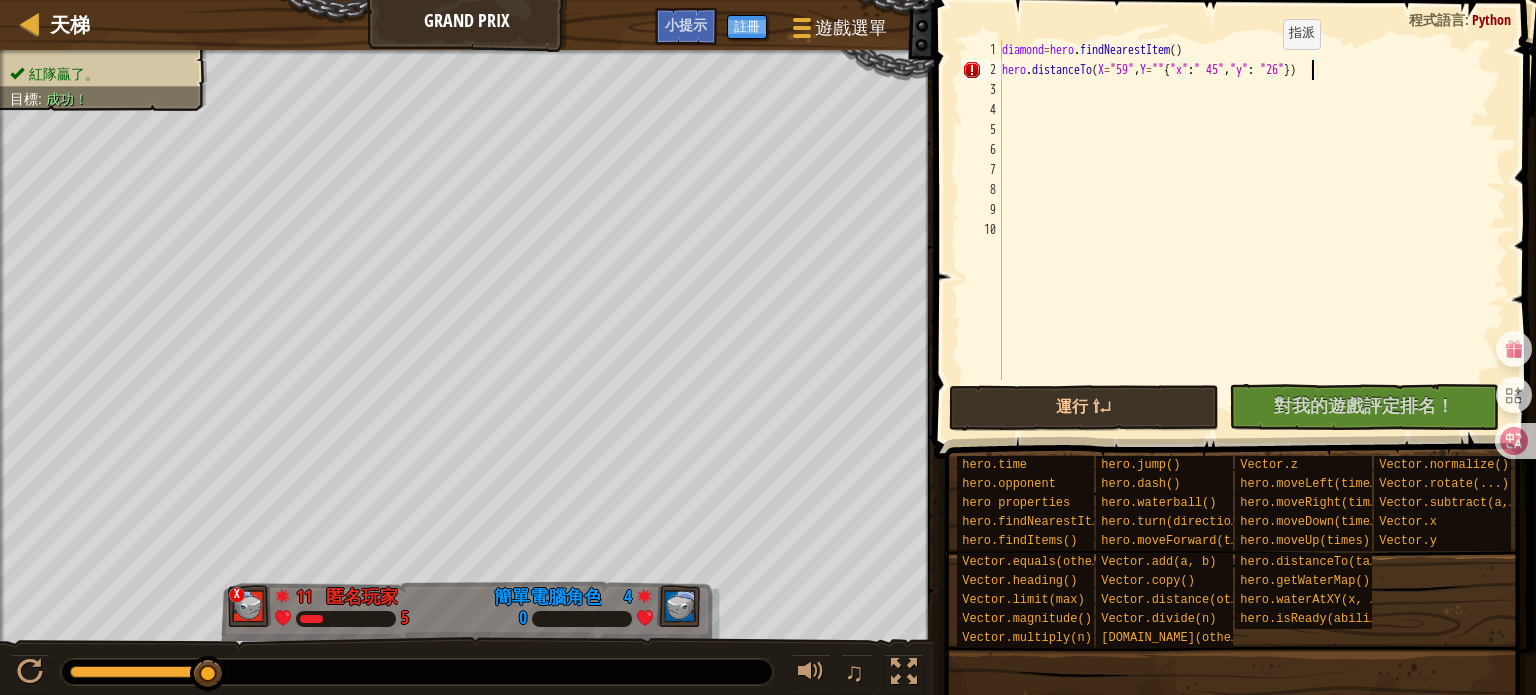 click on "diamond = hero . findNearestItem ( ) hero . distanceTo ( X = "59" , Y = "" { "x" : " 45" , "y" :   "26" })" at bounding box center [1252, 230] 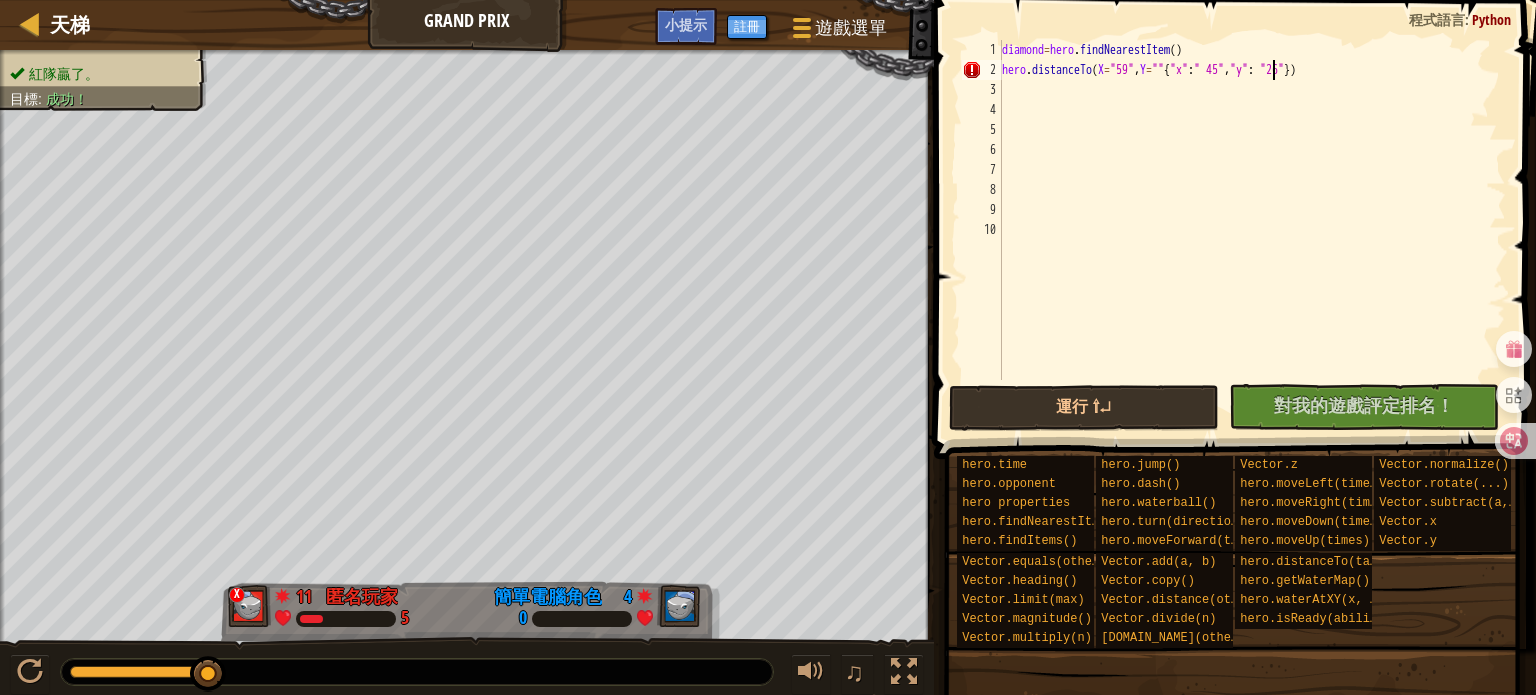 scroll, scrollTop: 9, scrollLeft: 24, axis: both 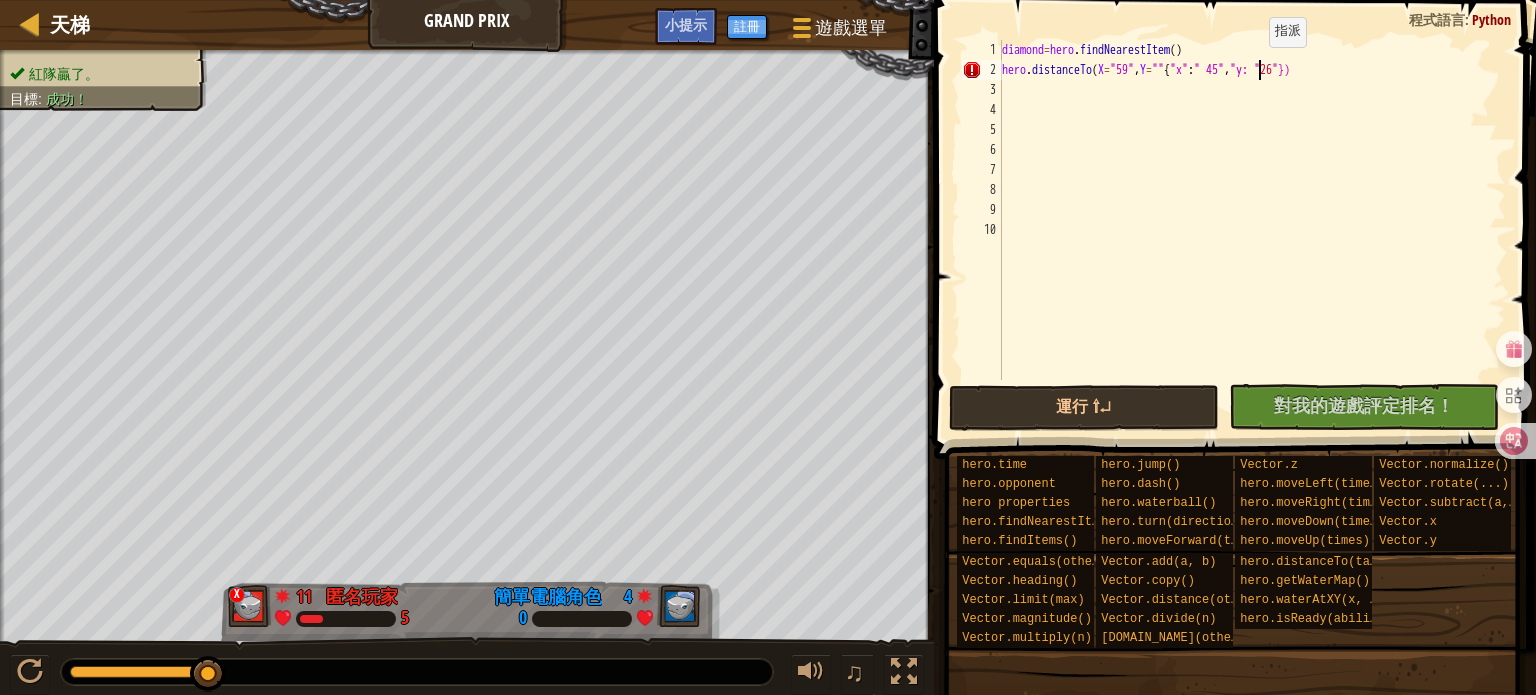 click on "diamond = hero . findNearestItem ( ) hero . distanceTo ( X = "59" , Y = "" { "x" : " 45" , "y: " 26 "})" at bounding box center [1252, 230] 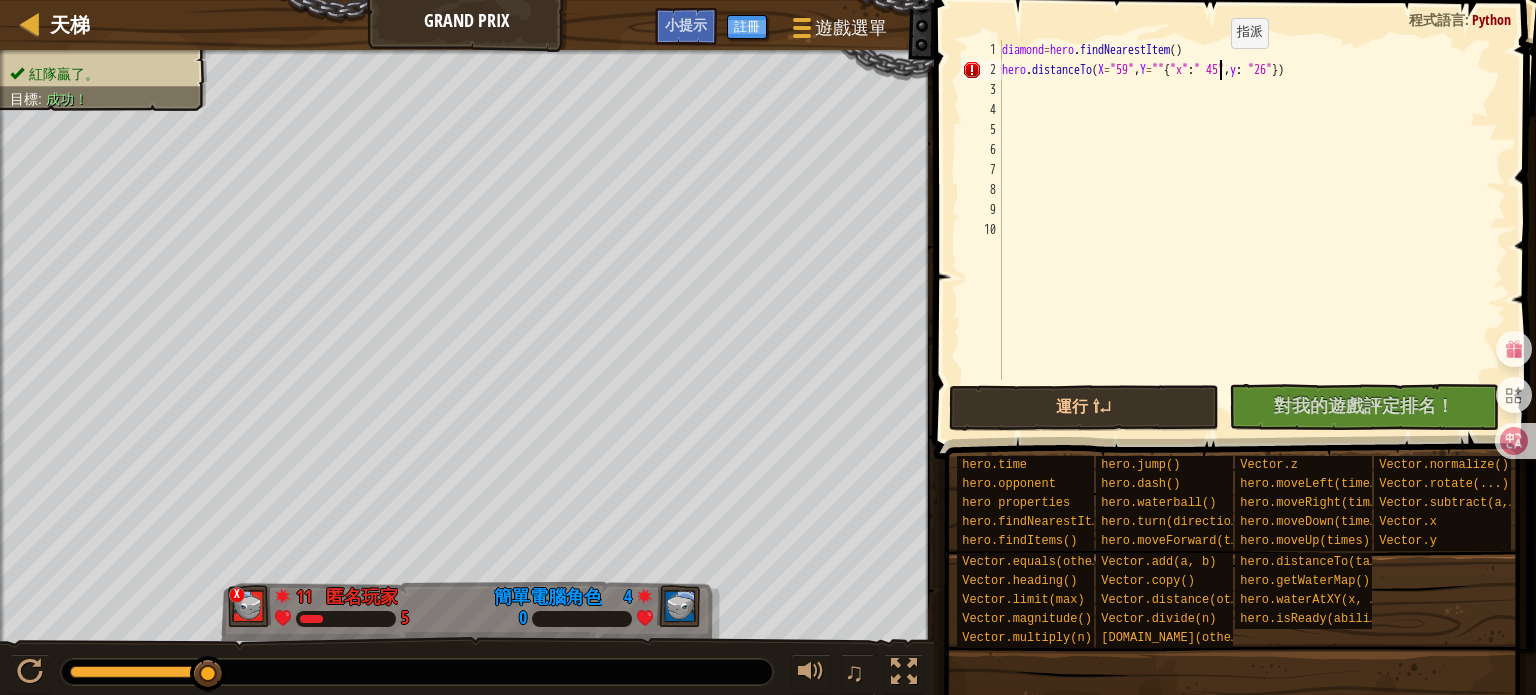 click on "diamond = hero . findNearestItem ( ) hero . distanceTo ( X = "59" , Y = "" { "x" : " 45" , y :   "26" })" at bounding box center (1252, 230) 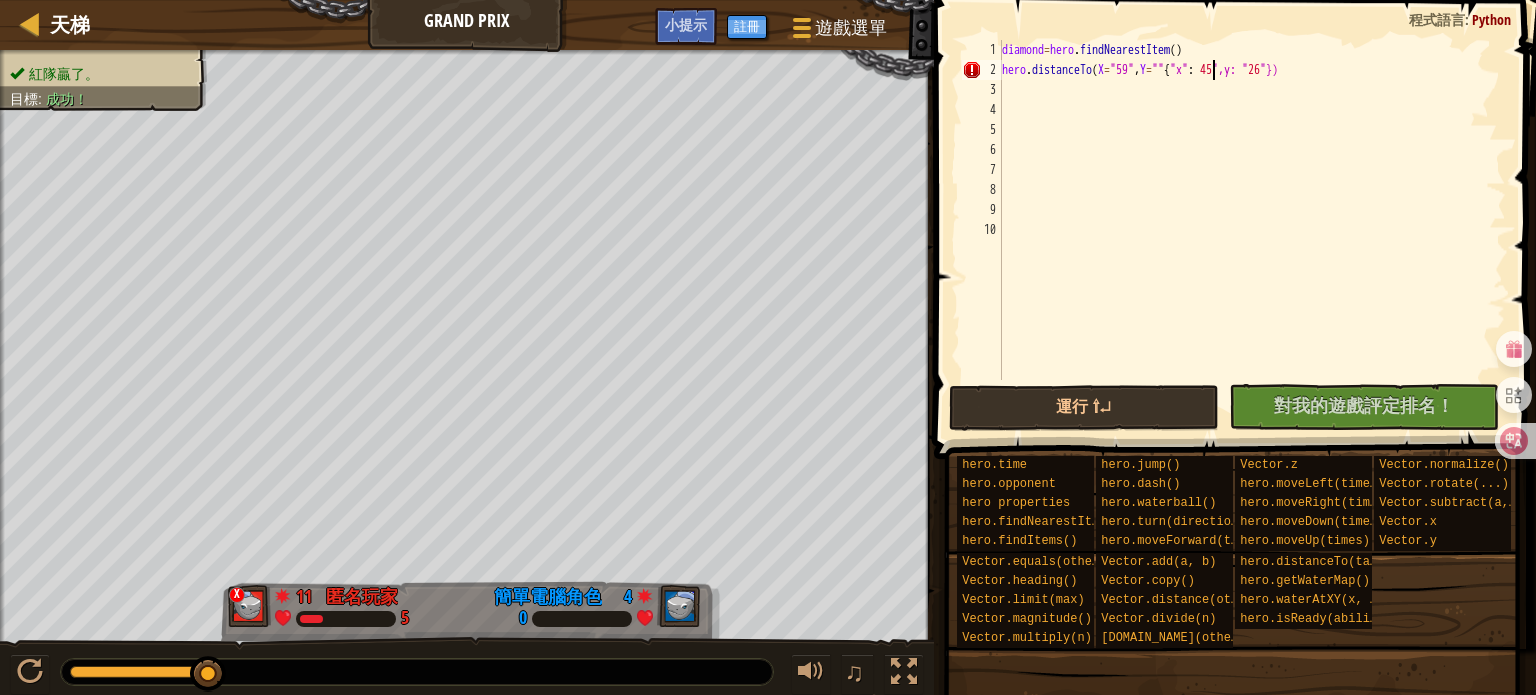 scroll, scrollTop: 9, scrollLeft: 24, axis: both 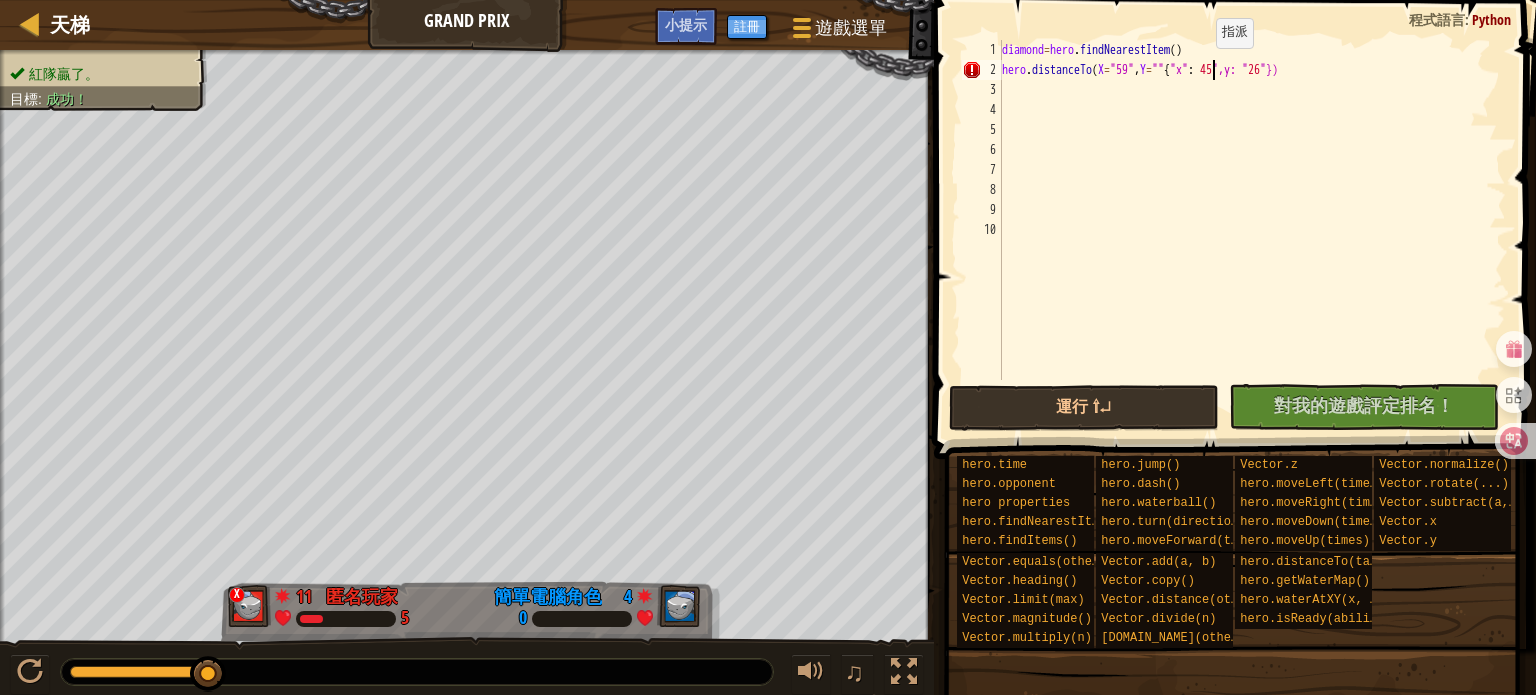 click on "diamond = hero . findNearestItem ( ) hero . distanceTo ( X = "59" , Y = "" { "x" :   45 ",y: " 26 "})" at bounding box center [1252, 230] 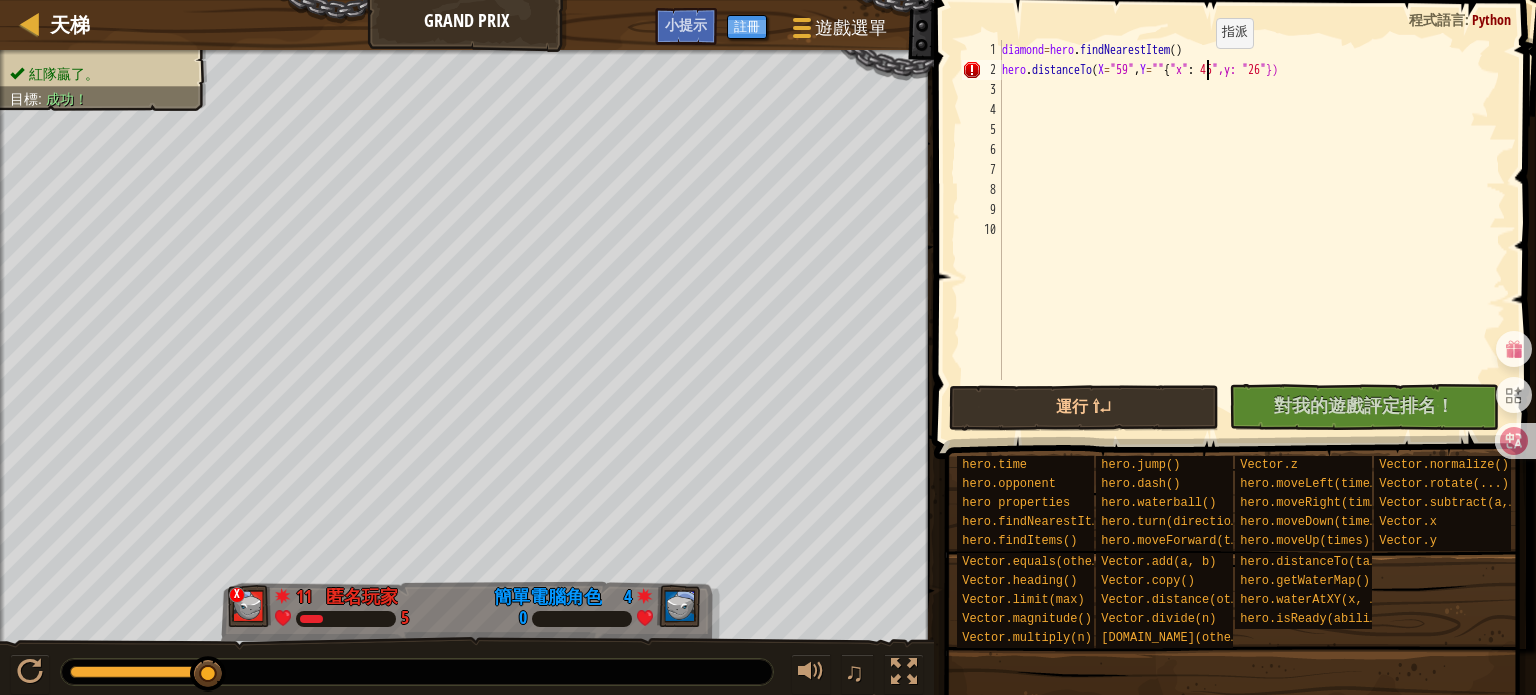 scroll, scrollTop: 9, scrollLeft: 23, axis: both 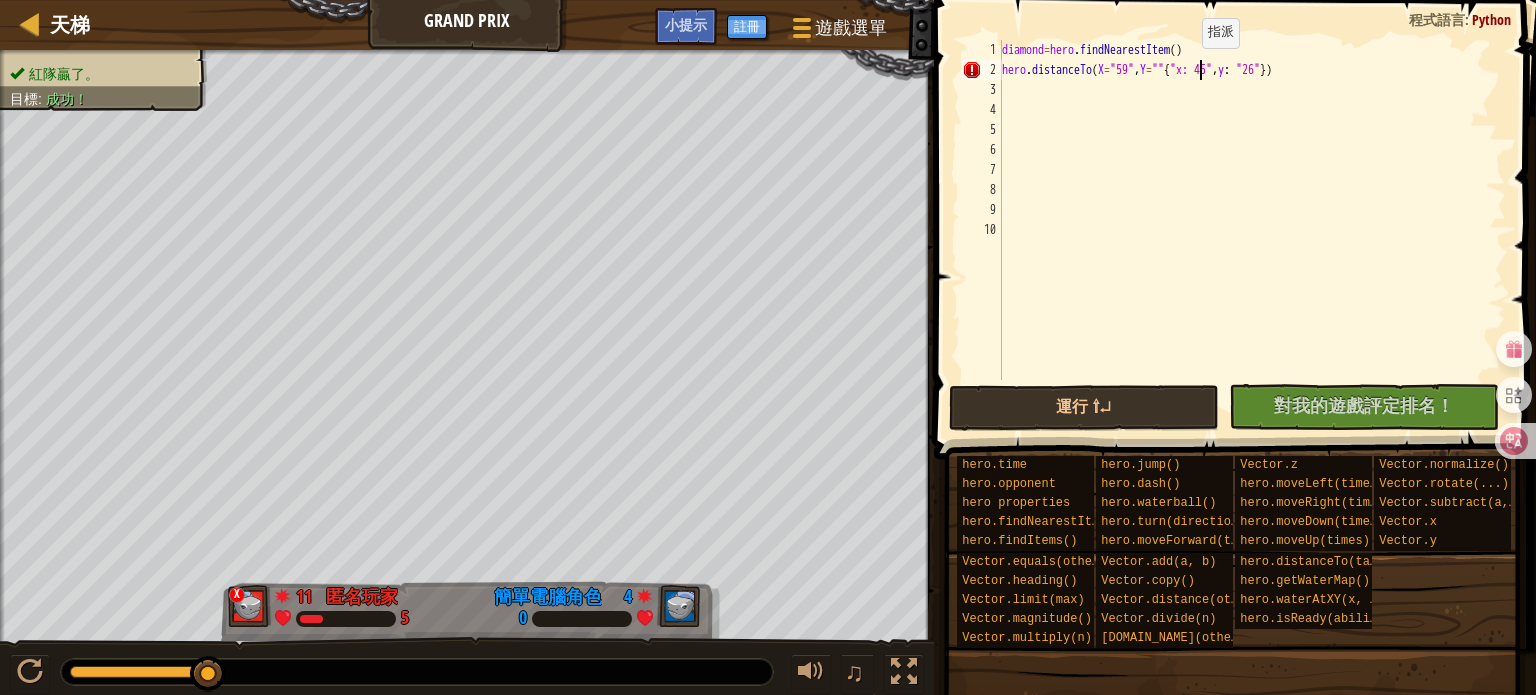 click on "diamond = hero . findNearestItem ( ) hero . distanceTo ( X = "59" , Y = "" { "x: 45" , y :   "26" })" at bounding box center (1252, 230) 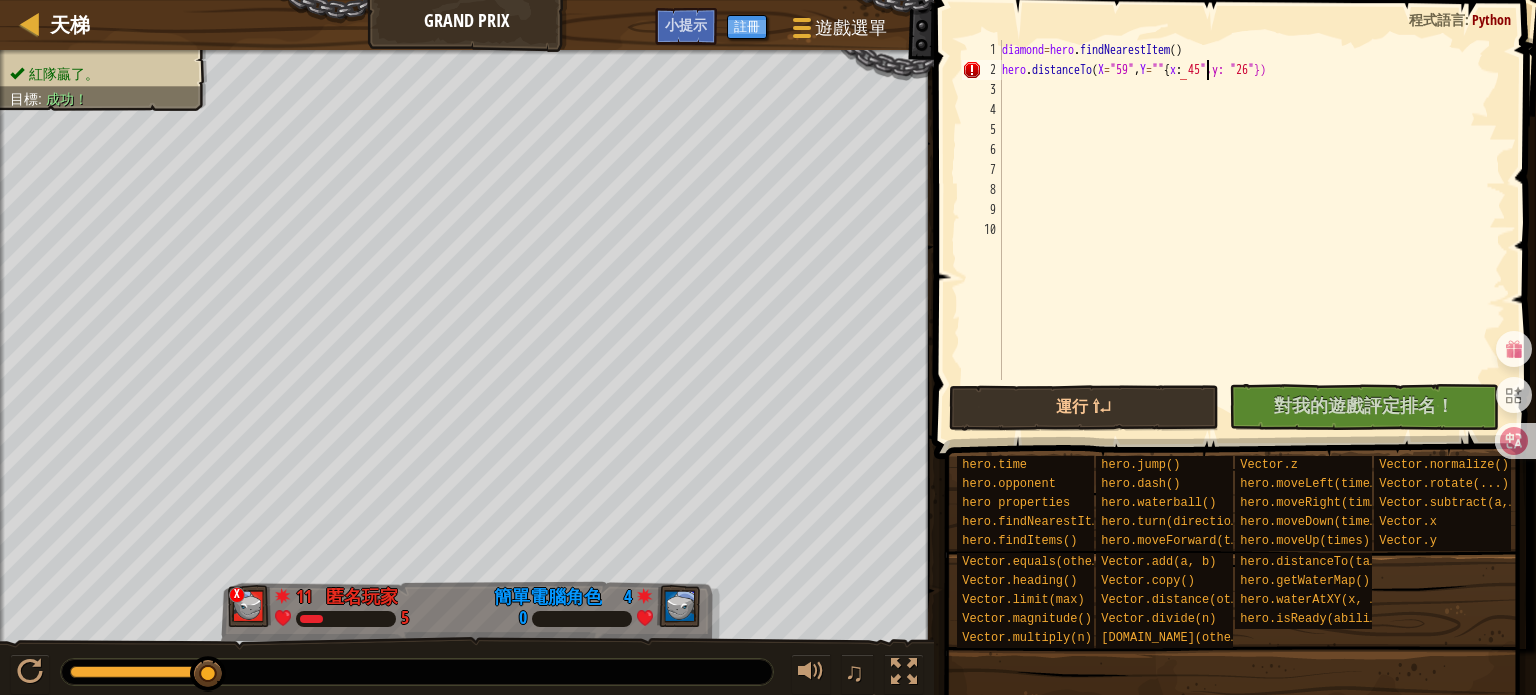 click on "diamond = hero . findNearestItem ( ) hero . distanceTo ( X = "59" , Y = "" { x :   45 ",y: " 26 "})" at bounding box center (1252, 230) 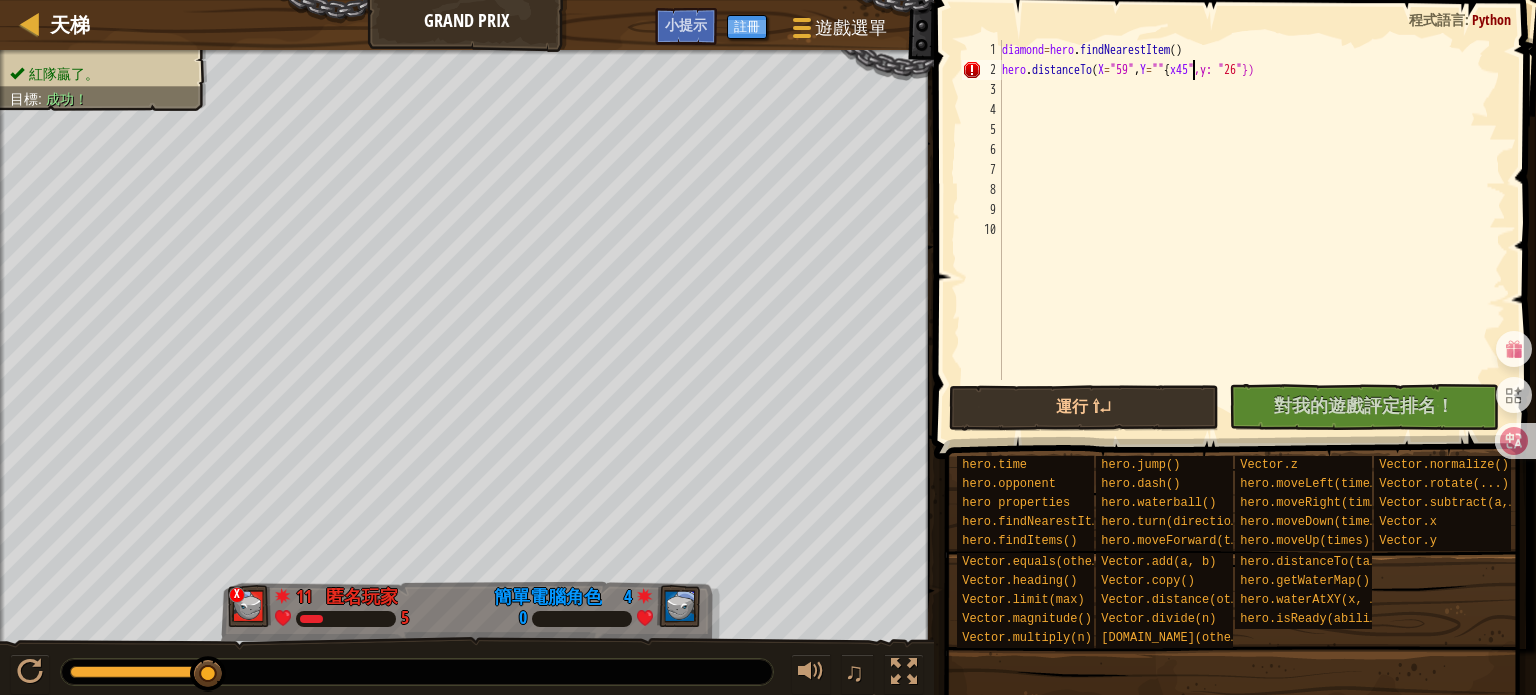scroll, scrollTop: 9, scrollLeft: 16, axis: both 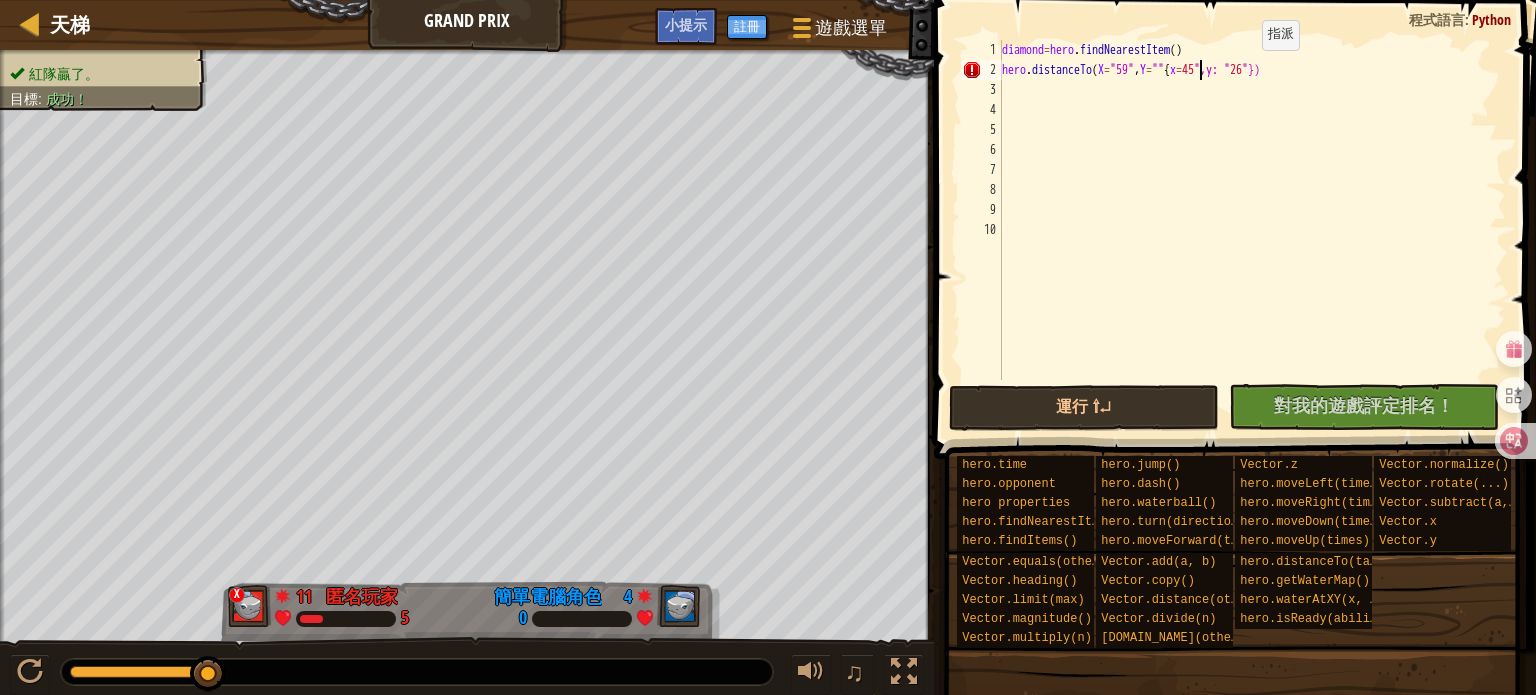 click on "diamond = hero . findNearestItem ( ) hero . distanceTo ( X = "59" , Y = "" { x = 45 ",y: " 26 "})" at bounding box center (1252, 230) 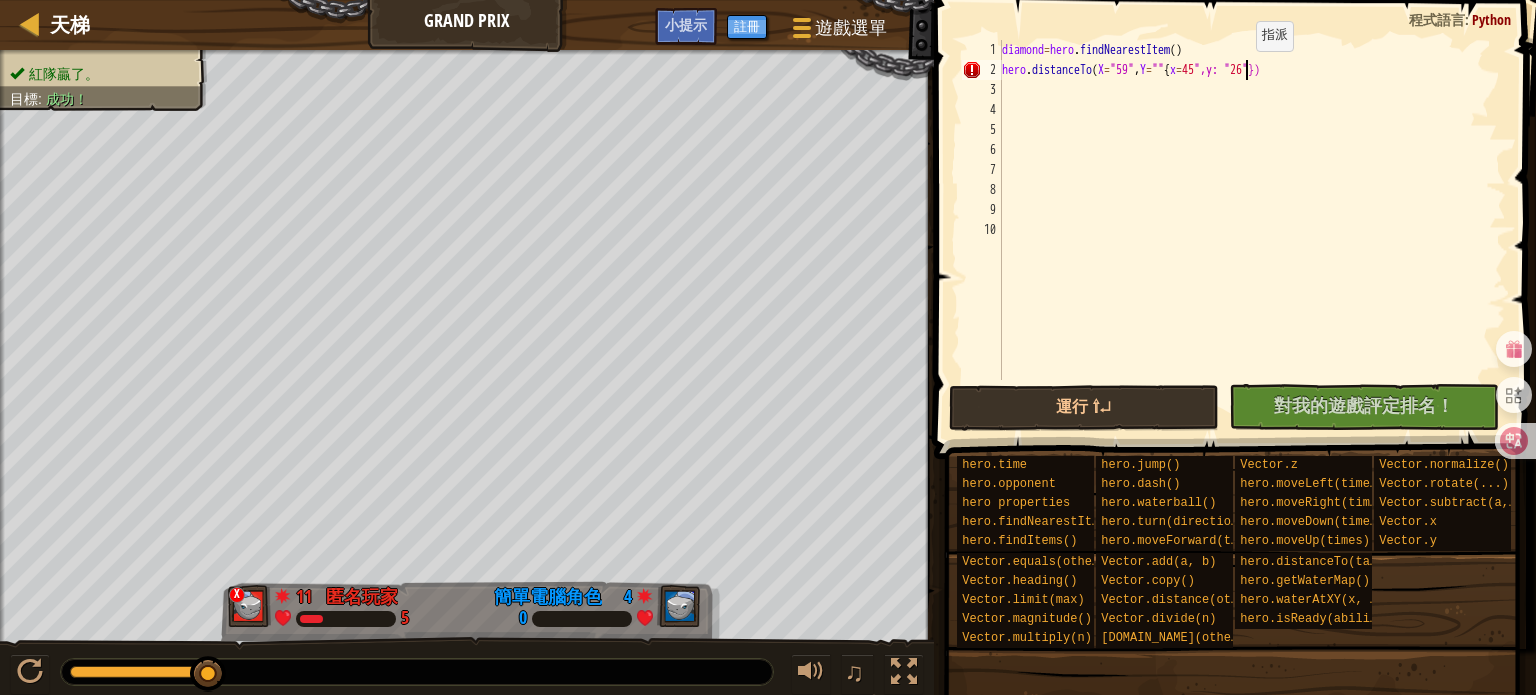 click on "diamond = hero . findNearestItem ( ) hero . distanceTo ( X = "59" , Y = "" { x = 45 ",y: " 26 "})" at bounding box center (1252, 230) 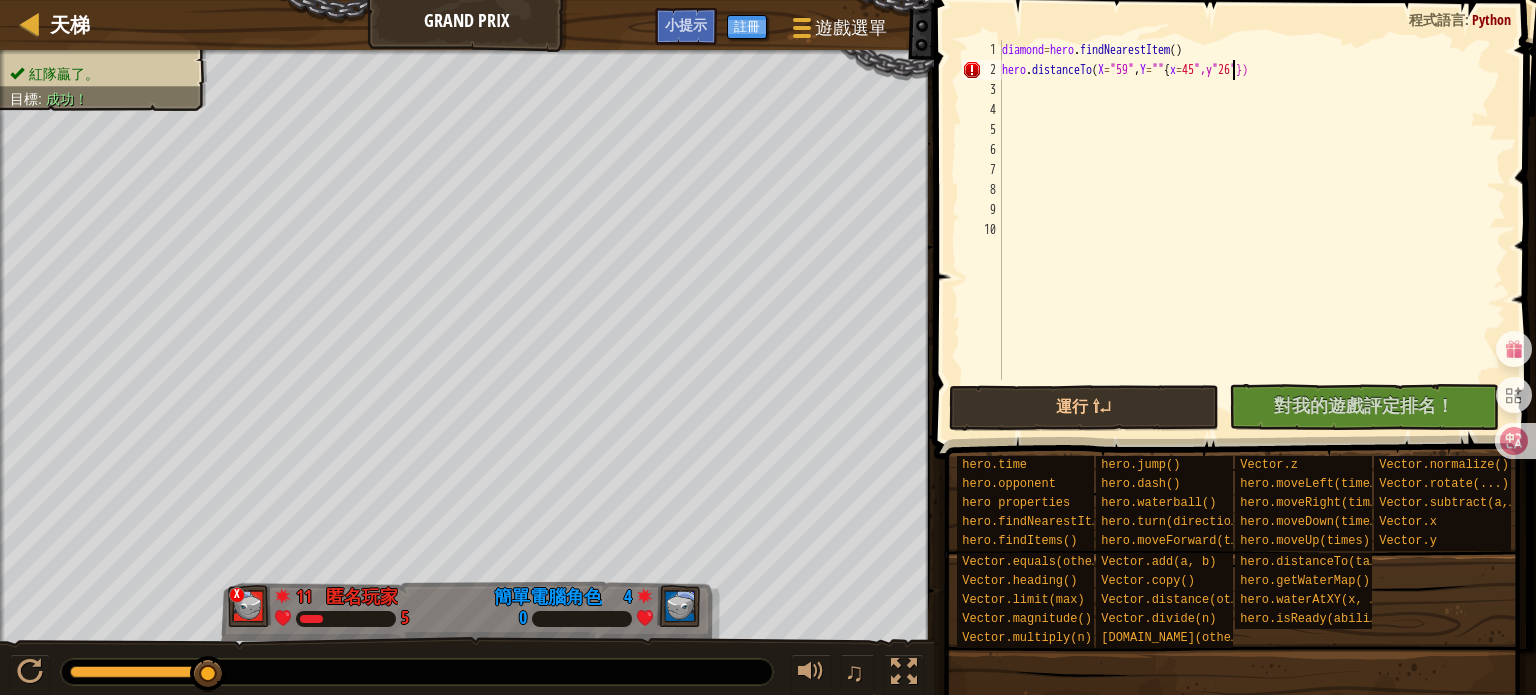 scroll, scrollTop: 9, scrollLeft: 20, axis: both 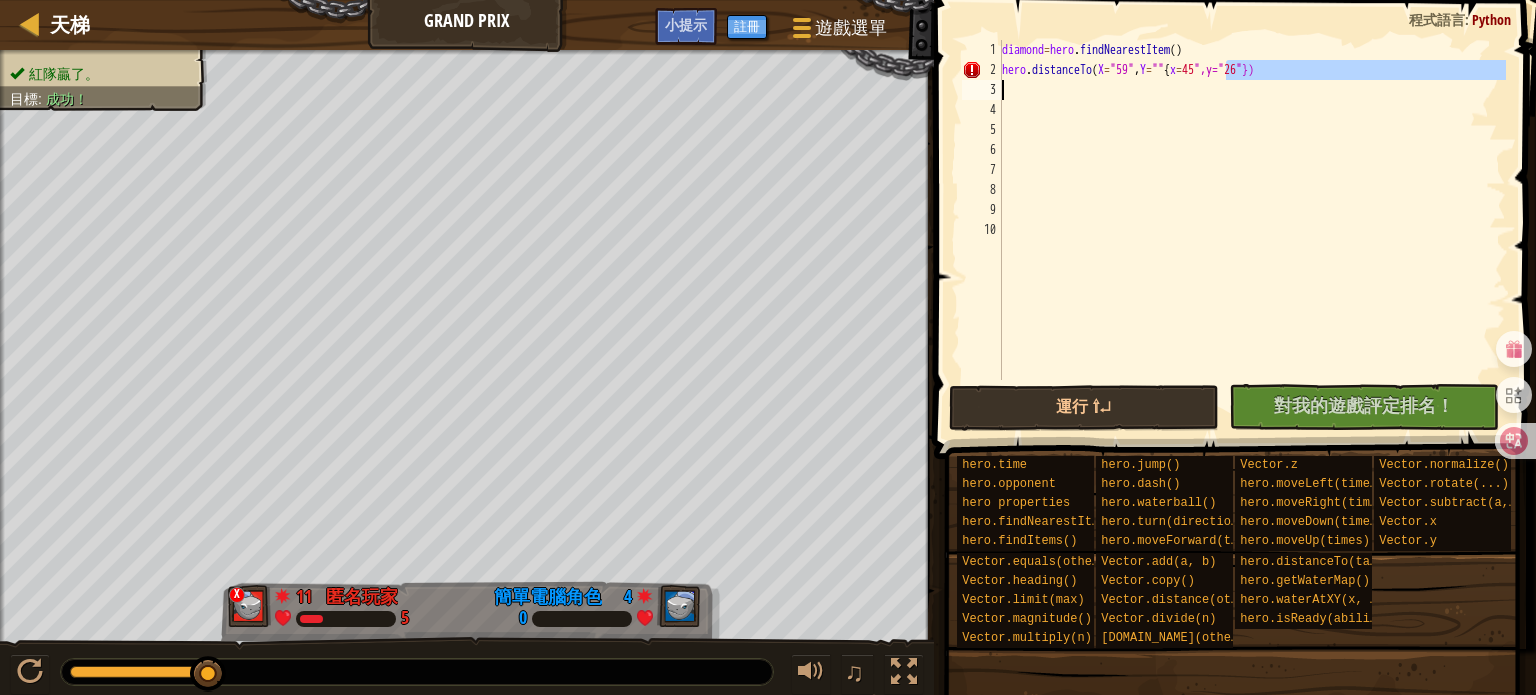 click on "diamond = hero . findNearestItem ( ) hero . distanceTo ( X = "59" , Y = "" { x = 45 ",y=" 26 "})" at bounding box center (1252, 230) 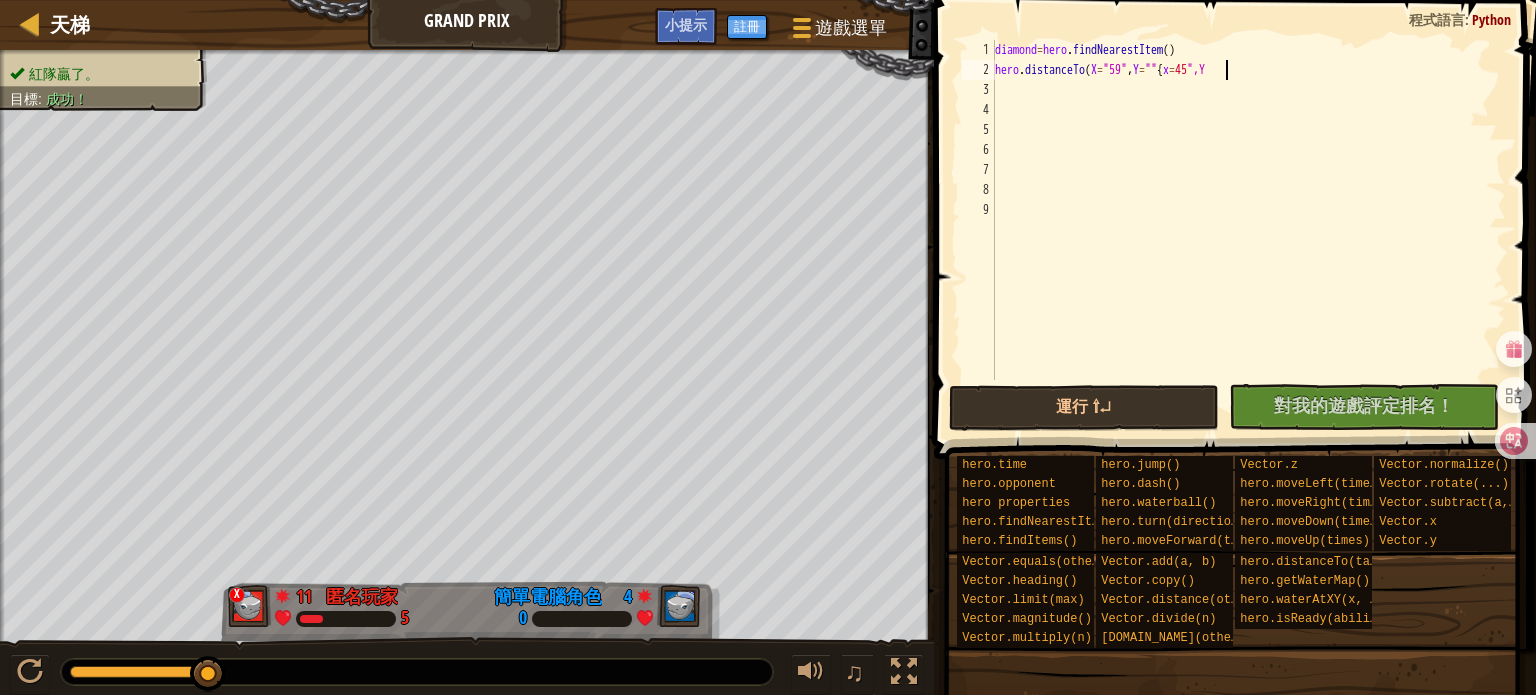 scroll, scrollTop: 9, scrollLeft: 17, axis: both 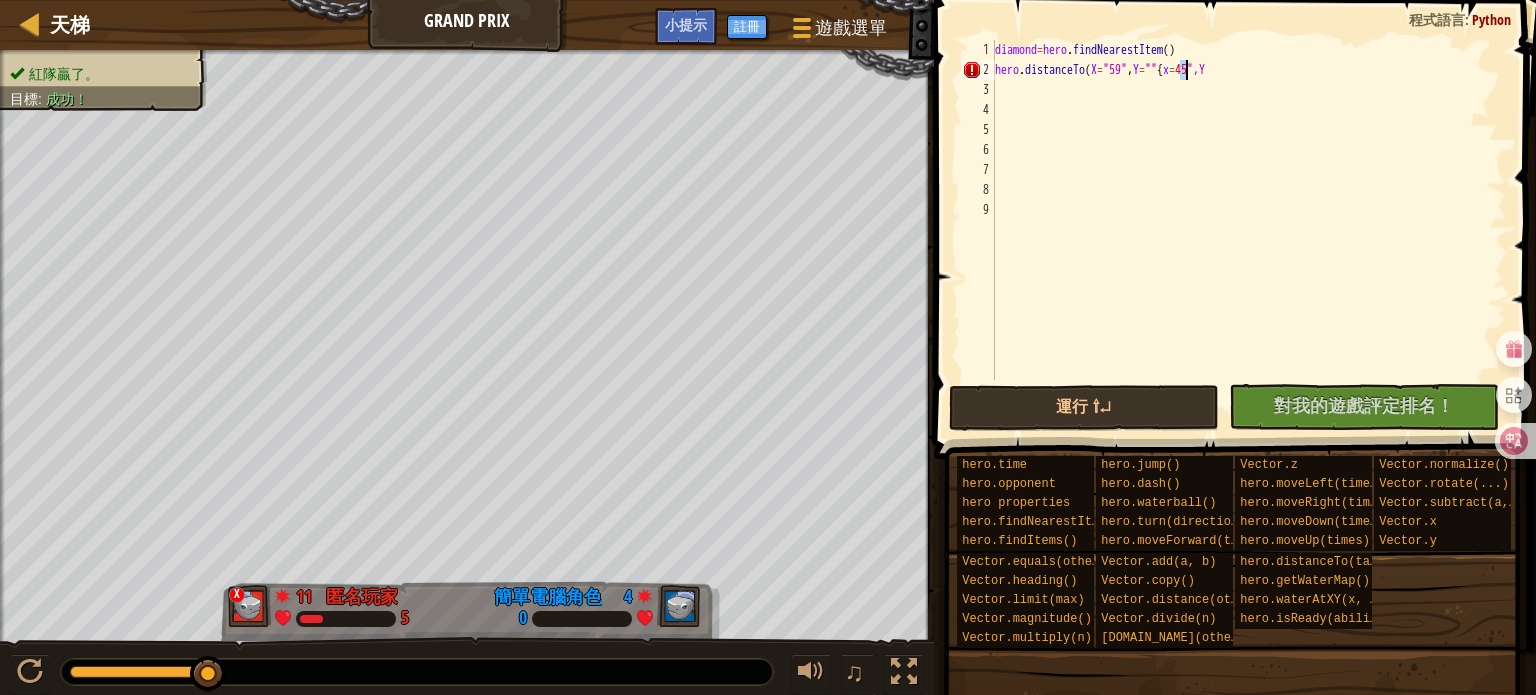 click on "diamond = hero . findNearestItem ( ) hero . distanceTo ( X = "59" , Y = "" { x = 45 ",Y" at bounding box center [1248, 230] 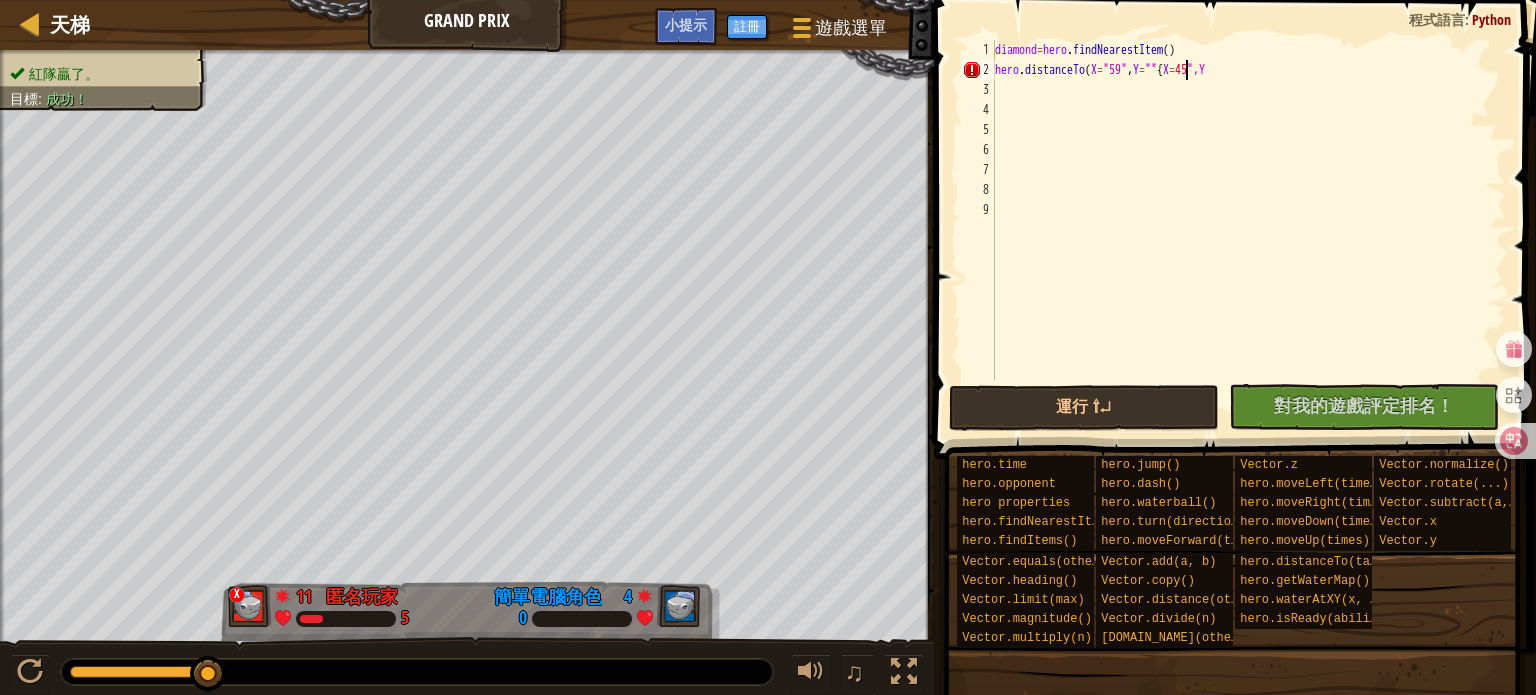 scroll, scrollTop: 9, scrollLeft: 16, axis: both 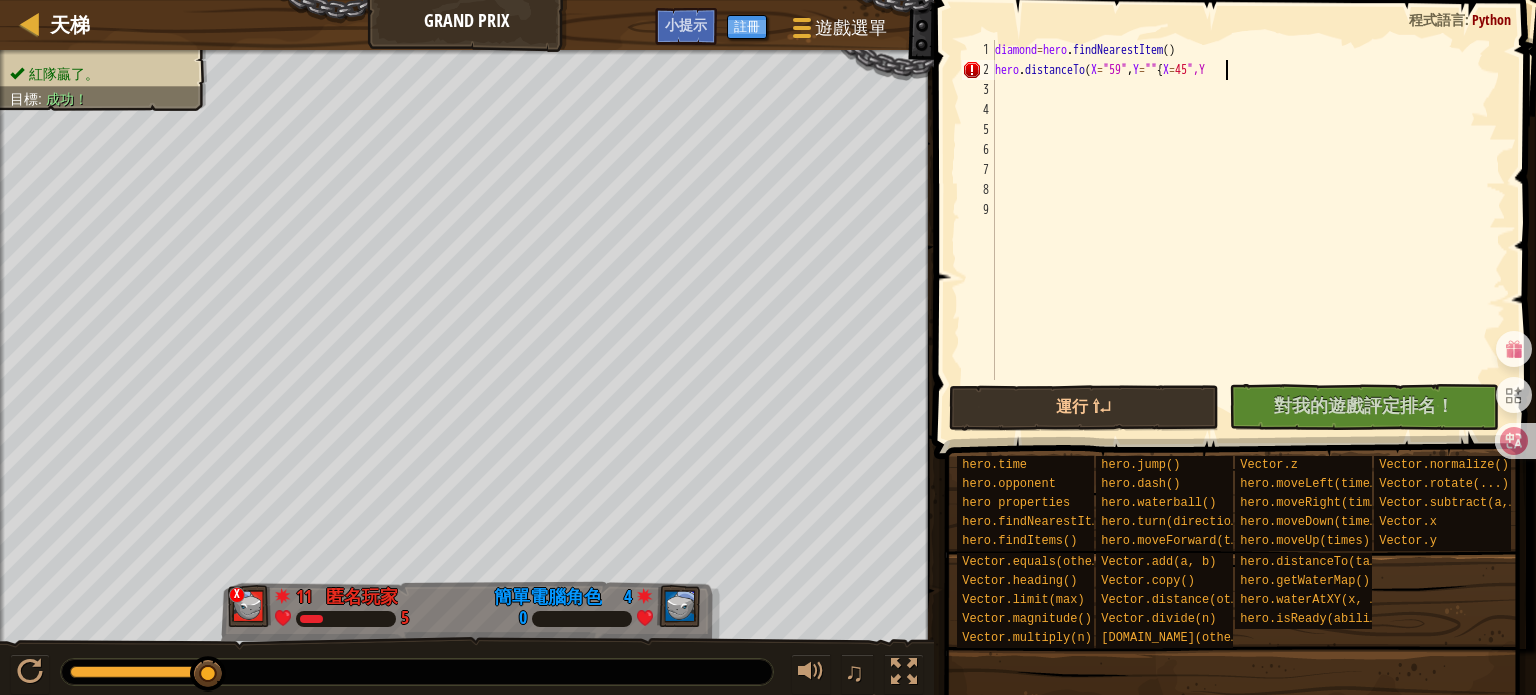 click on "diamond = hero . findNearestItem ( ) hero . distanceTo ( X = "59" , Y = "" { X = 45 ",Y" at bounding box center [1248, 230] 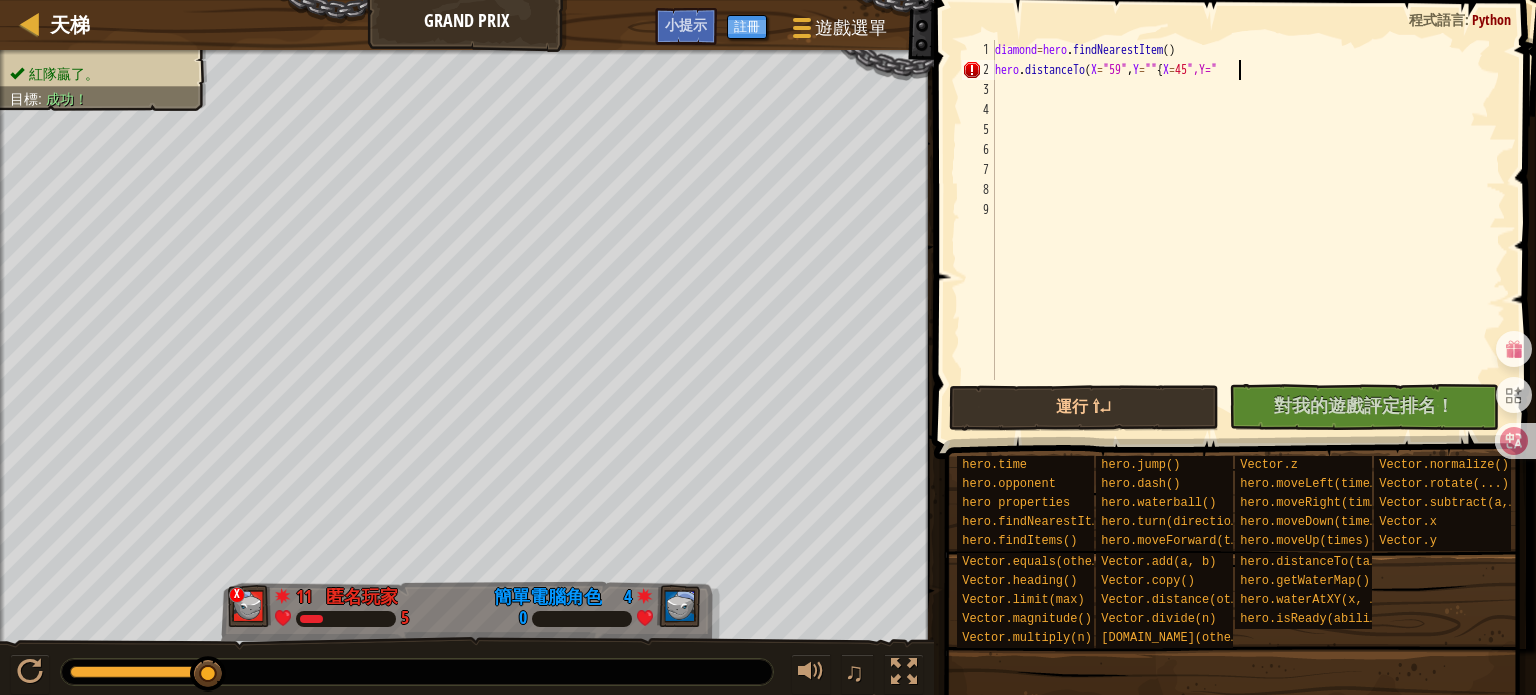 scroll, scrollTop: 9, scrollLeft: 19, axis: both 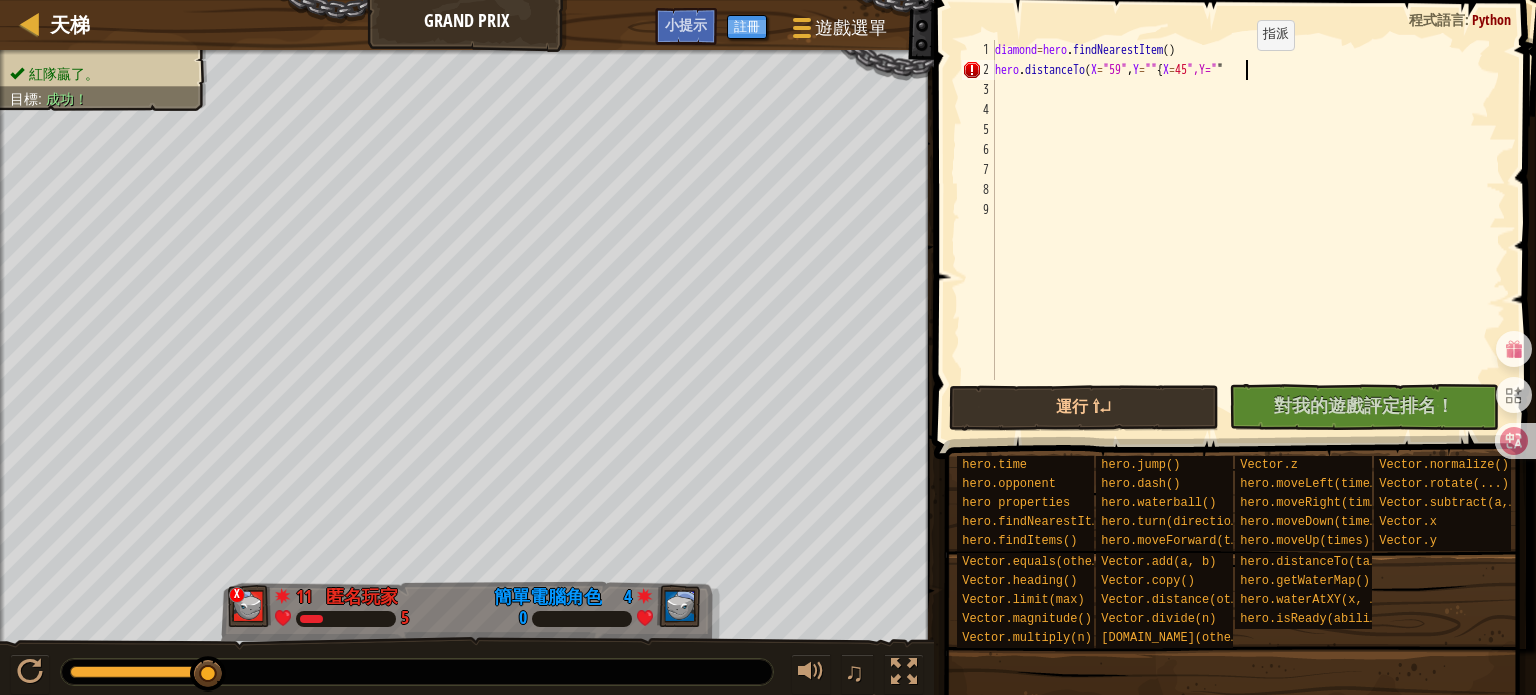 click on "diamond = hero . findNearestItem ( ) hero . distanceTo ( X = "59" , Y = "" { X = 45 ",Y=" "" at bounding box center (1248, 230) 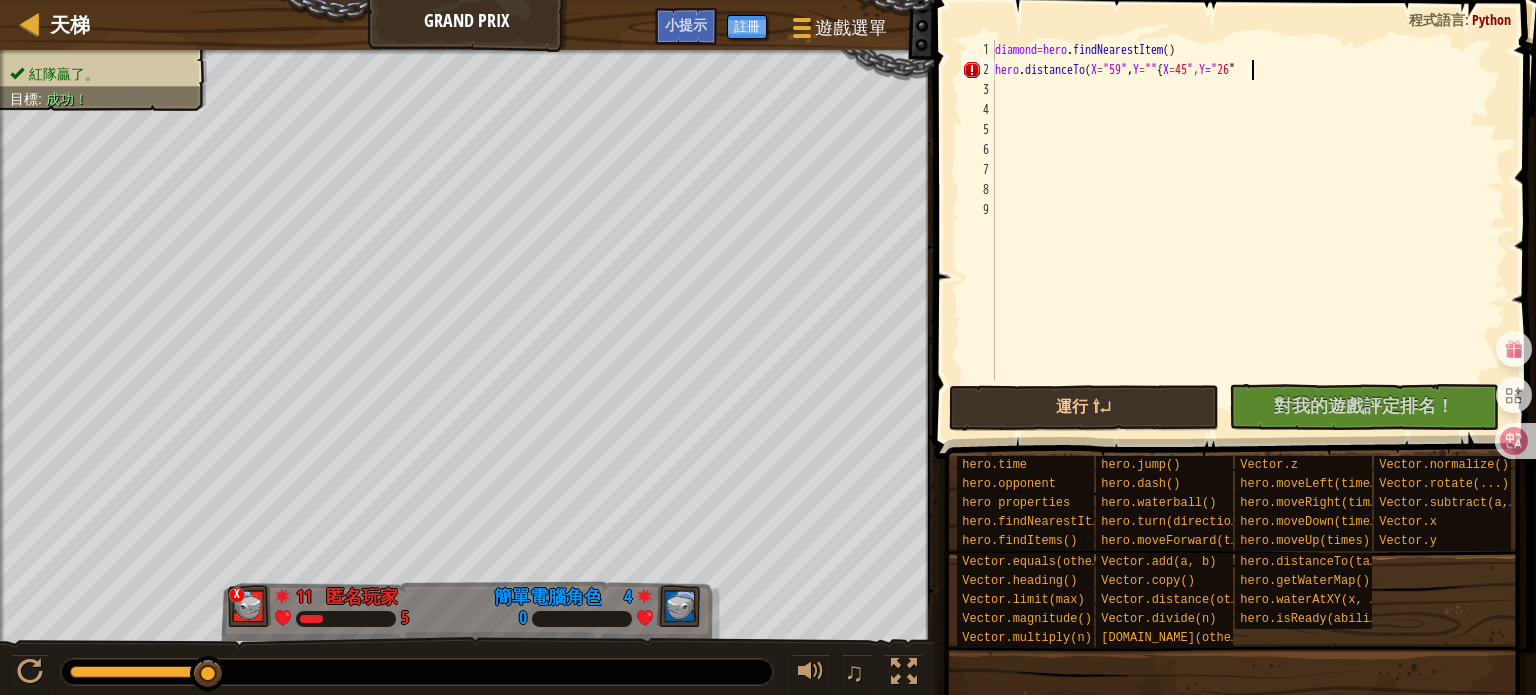 scroll, scrollTop: 9, scrollLeft: 20, axis: both 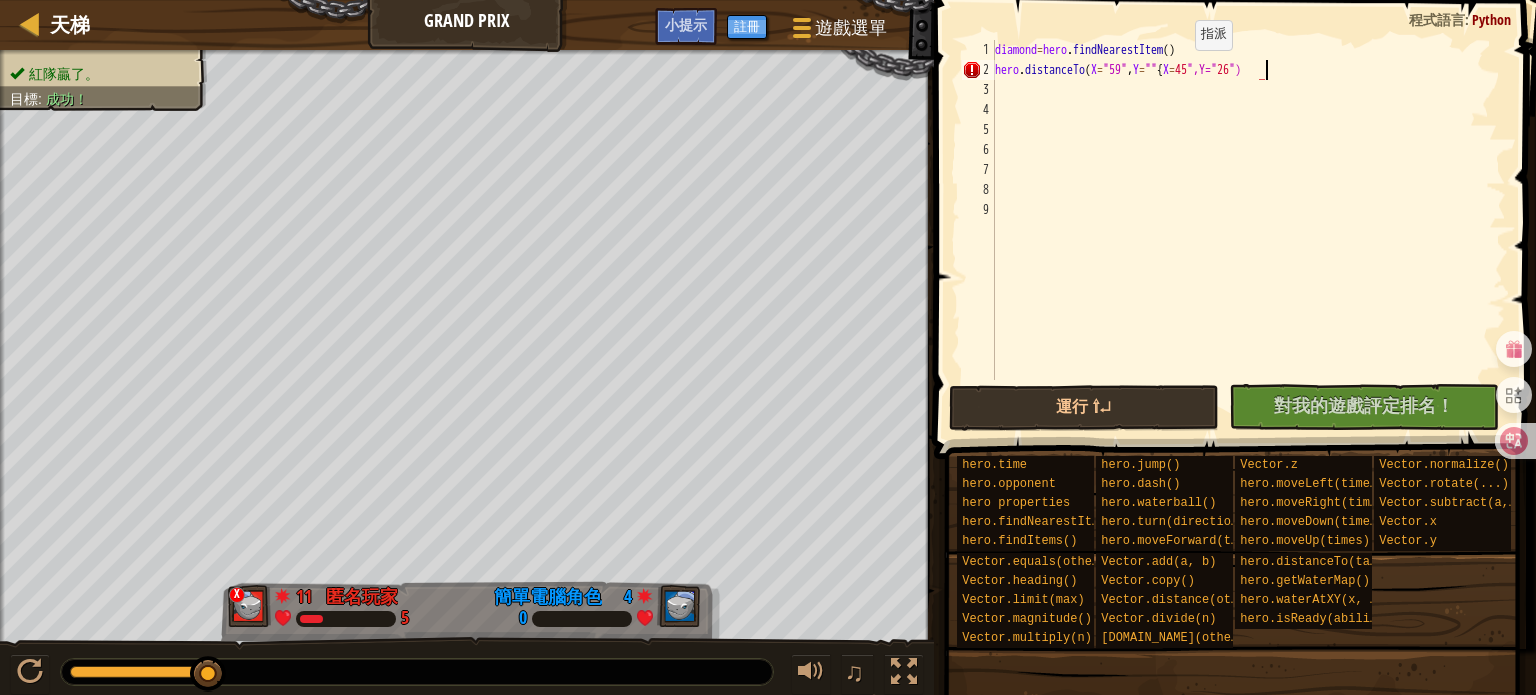 click on "diamond = hero . findNearestItem ( ) hero . distanceTo ( X = "59" , Y = "" { X = 45 ",Y=" 26 ")" at bounding box center (1248, 230) 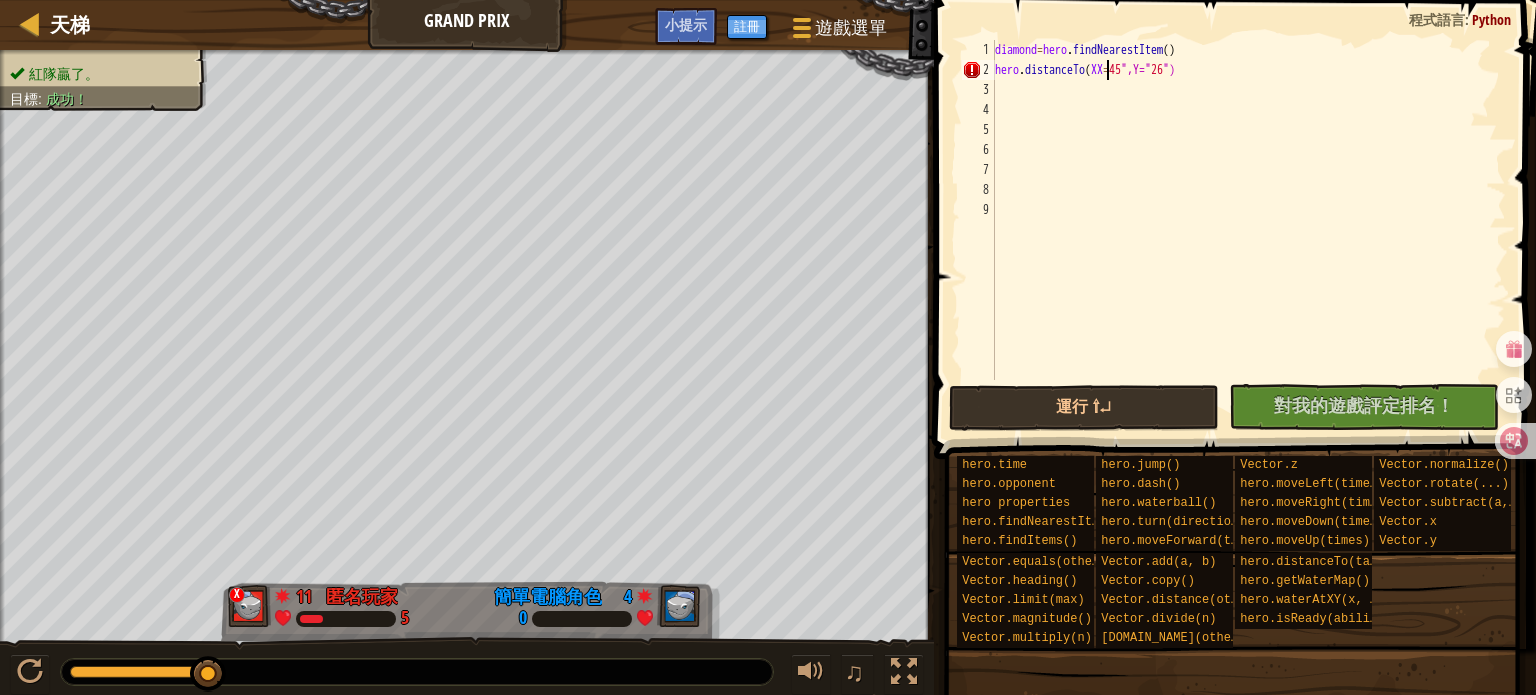scroll, scrollTop: 9, scrollLeft: 14, axis: both 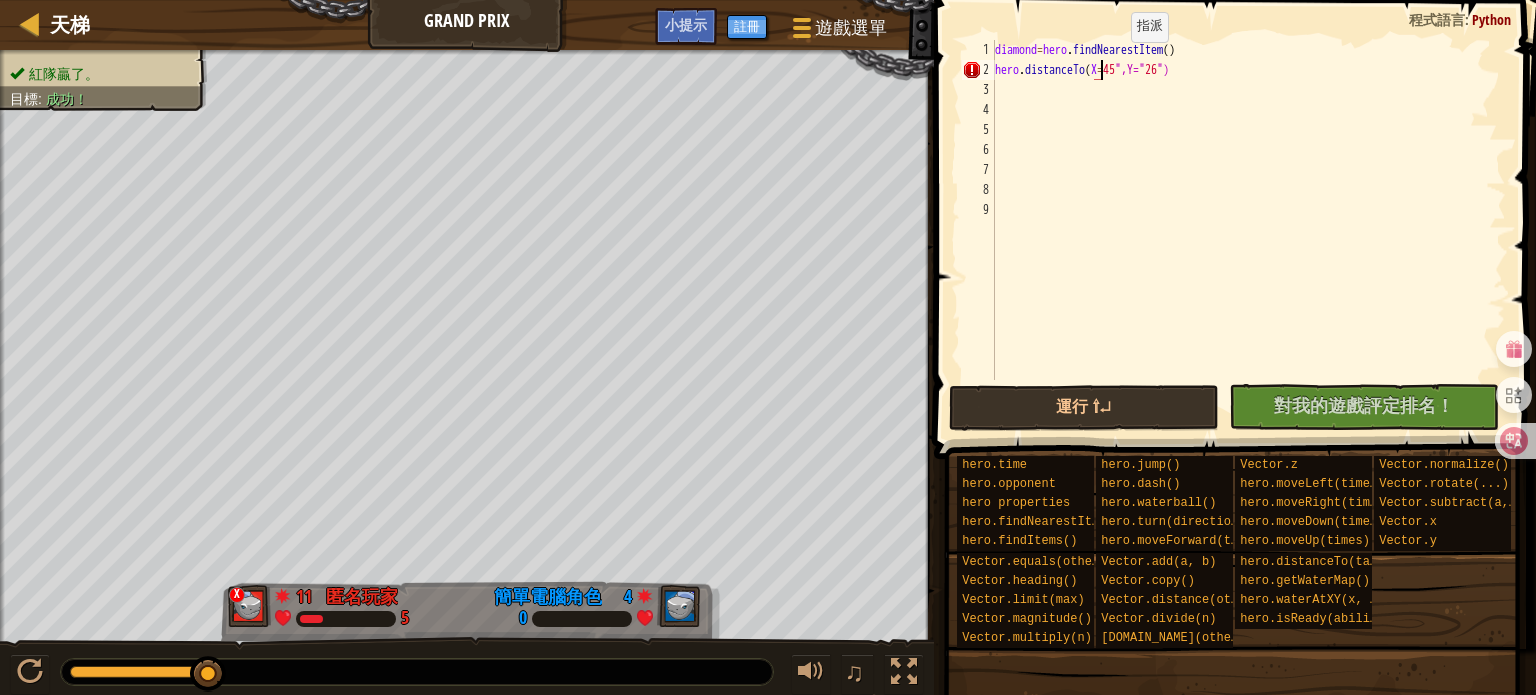 click on "diamond = hero . findNearestItem ( ) hero . distanceTo ( X = 45 ",Y=" 26 ")" at bounding box center [1248, 230] 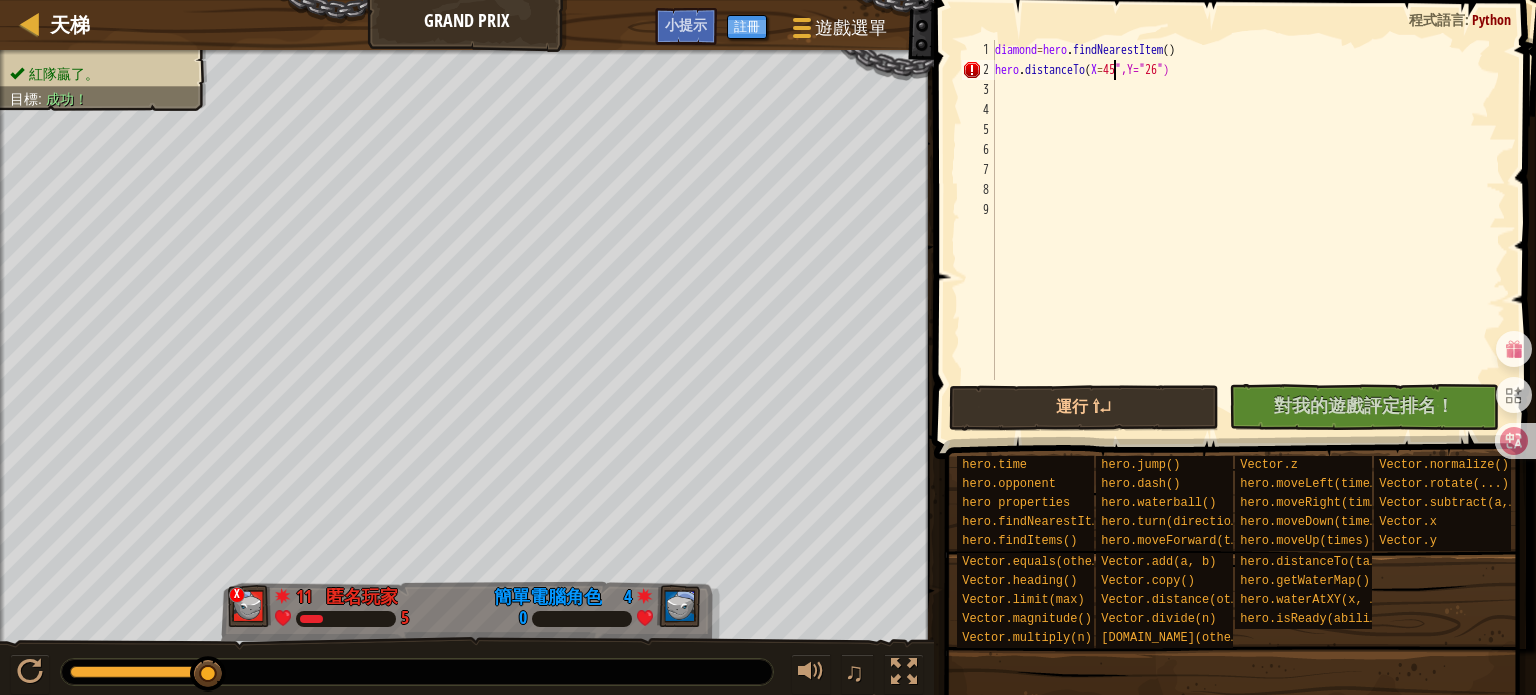 type on "hero.distanceTo(X="45",Y="26")" 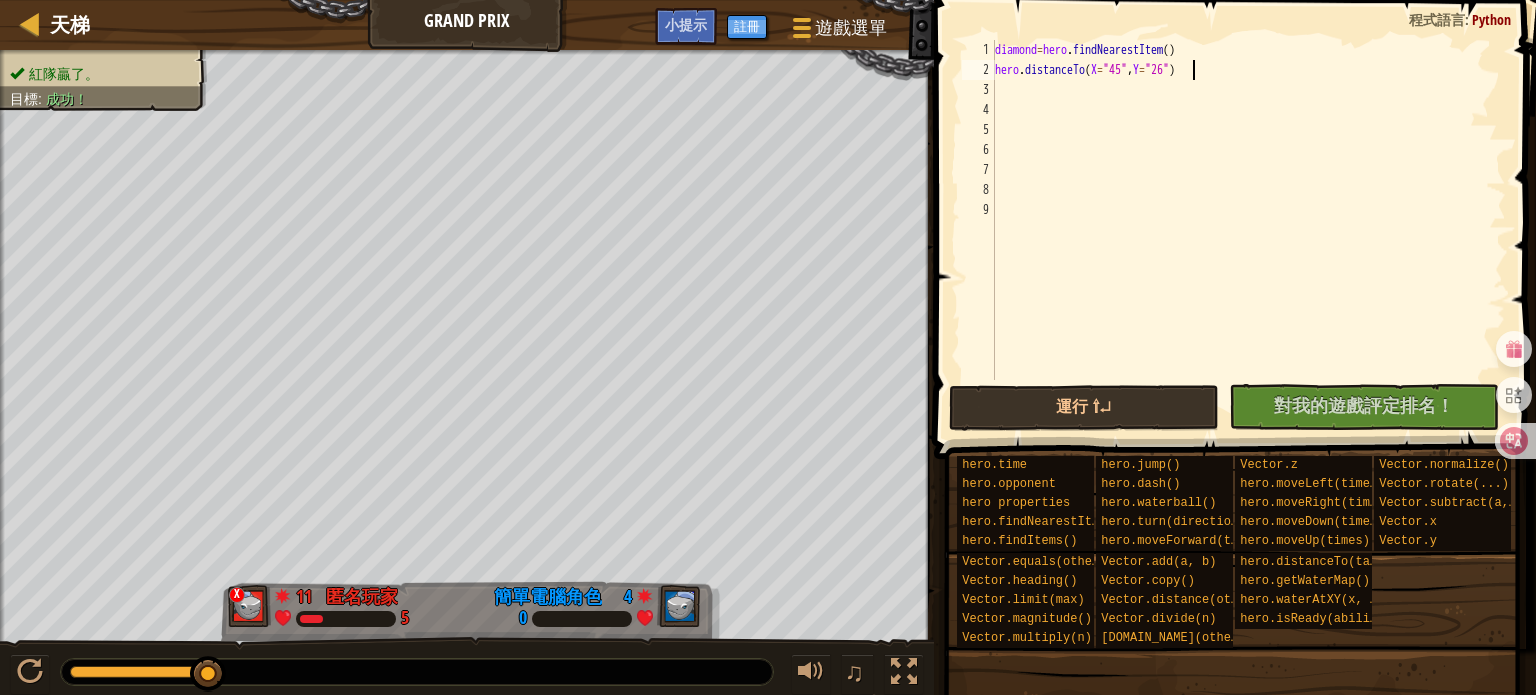 click on "diamond = hero . findNearestItem ( ) hero . distanceTo ( X = "45" , Y = "26" )" at bounding box center (1248, 230) 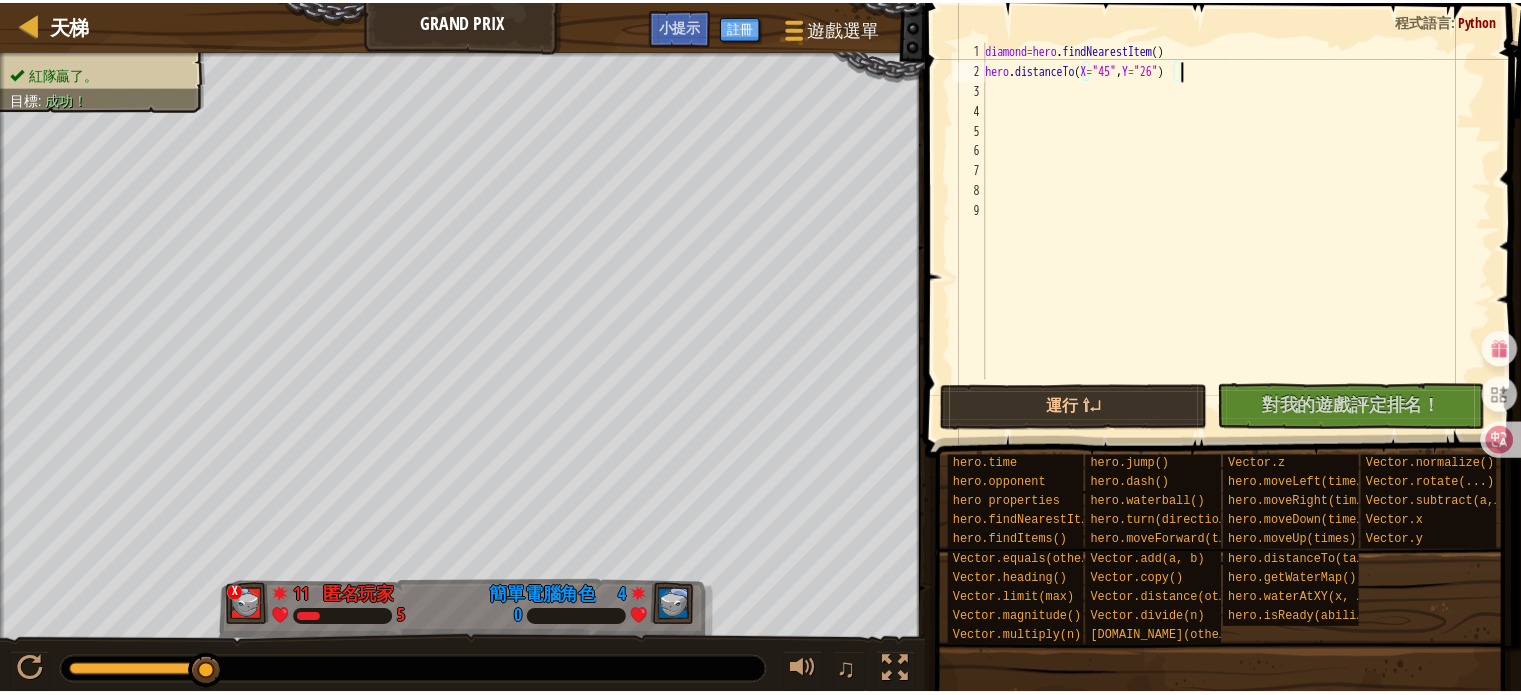scroll, scrollTop: 9, scrollLeft: 0, axis: vertical 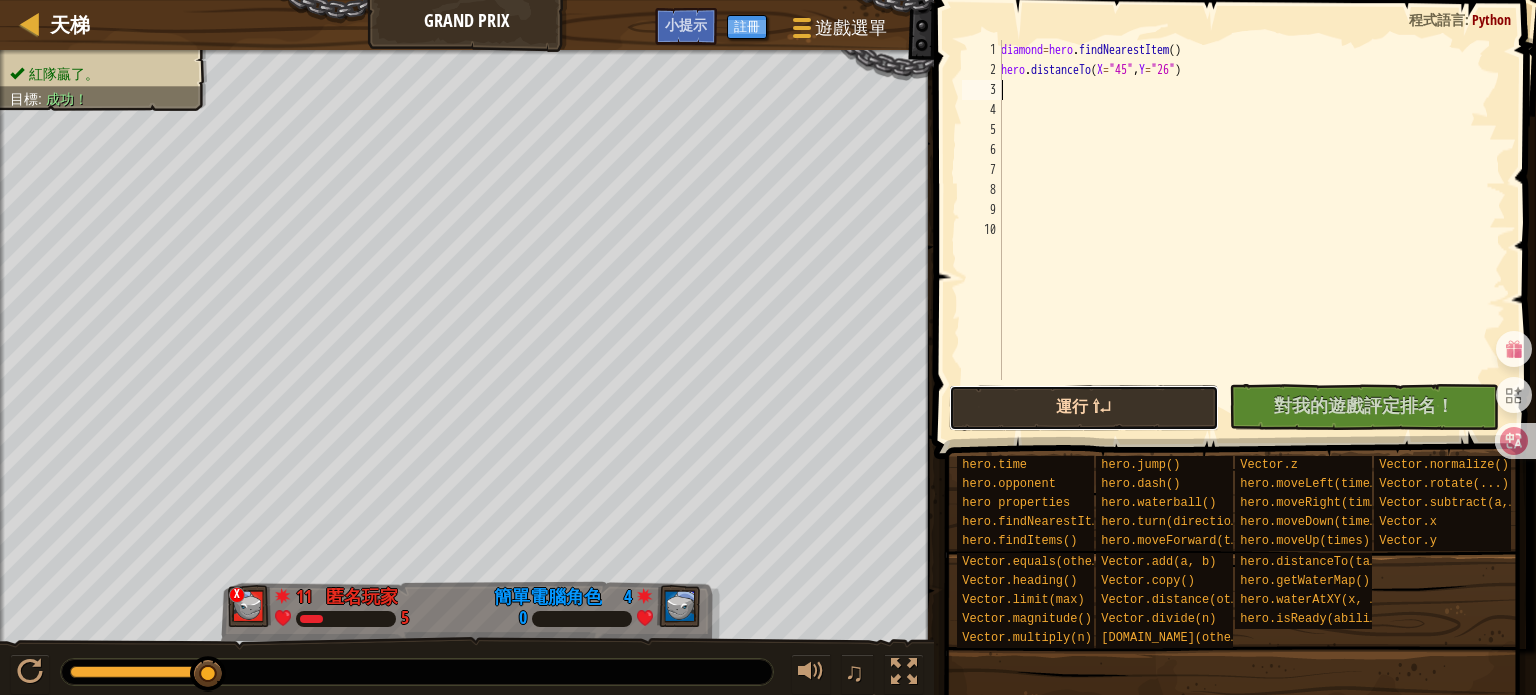 click on "運行 ⇧↵" at bounding box center [1084, 408] 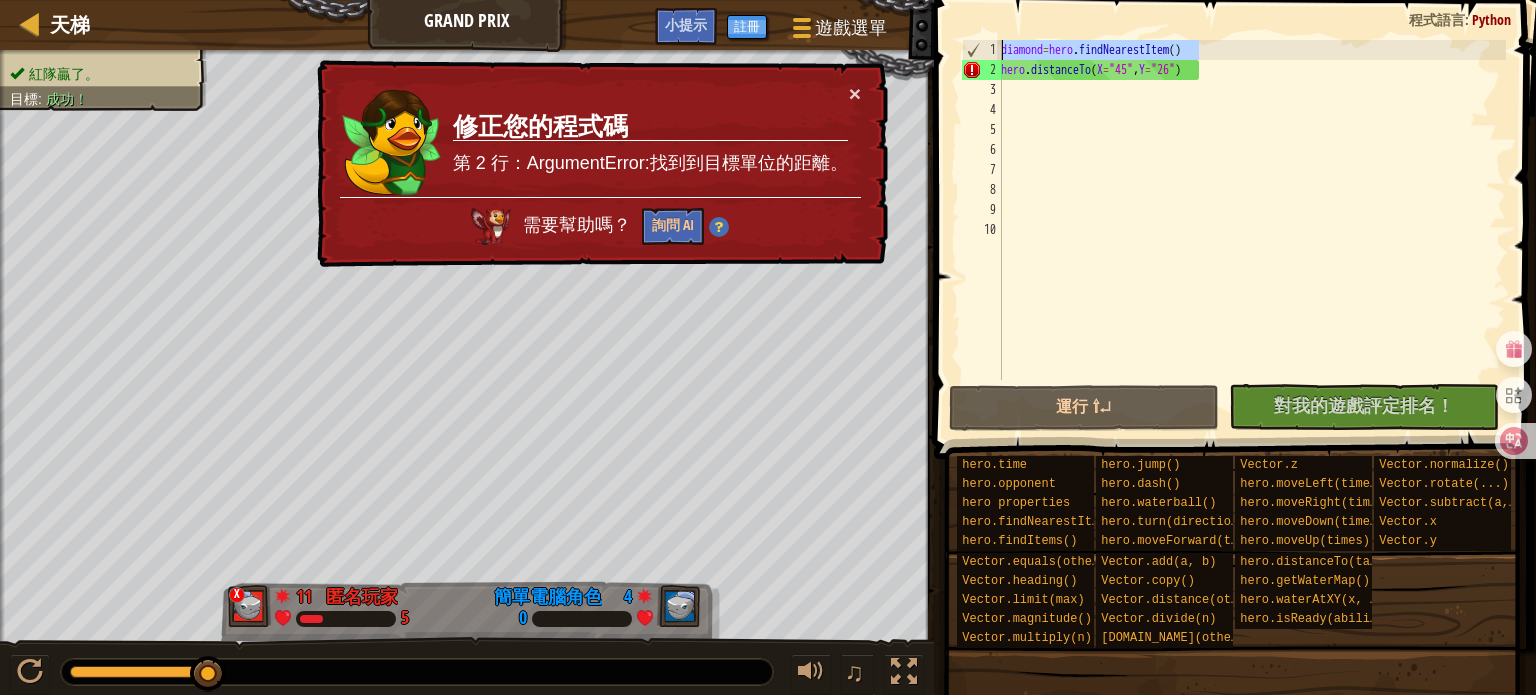drag, startPoint x: 1250, startPoint y: 48, endPoint x: 961, endPoint y: 48, distance: 289 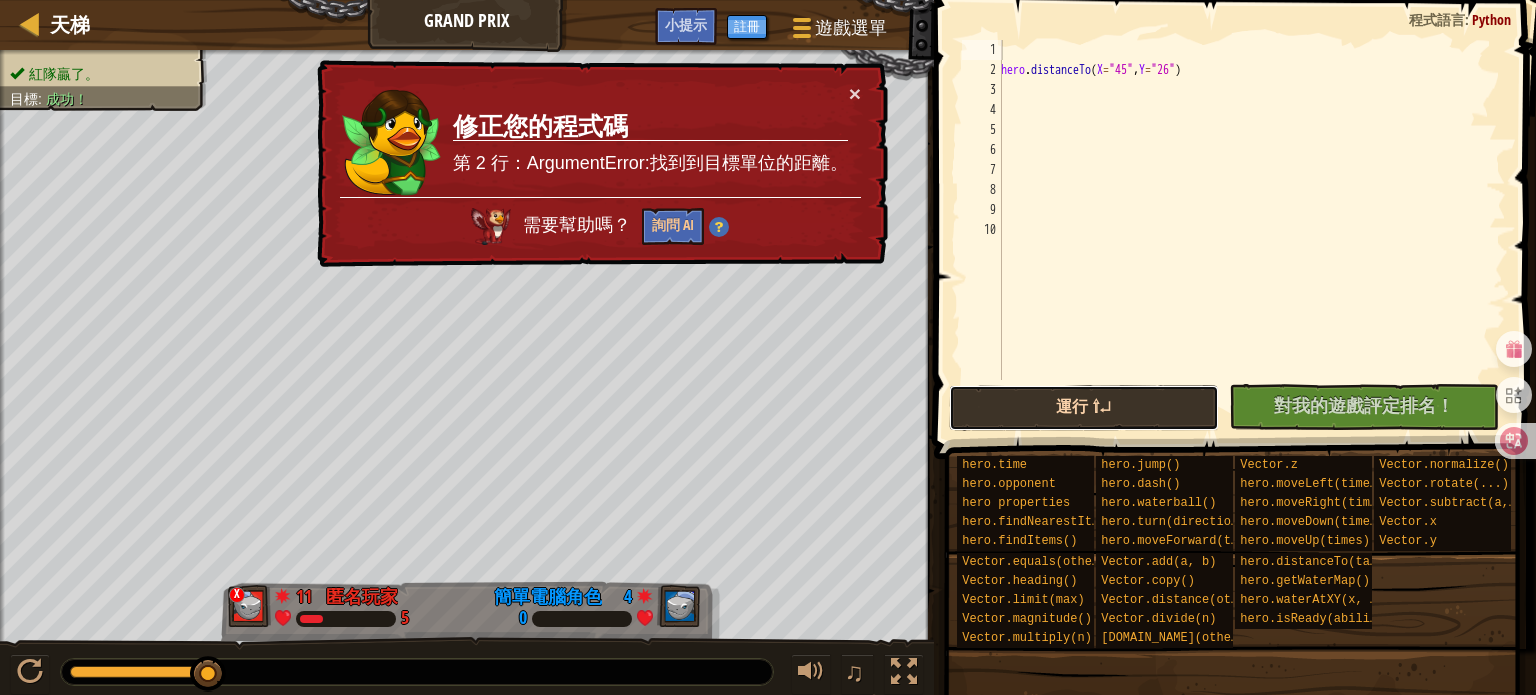 click on "運行 ⇧↵" at bounding box center [1084, 408] 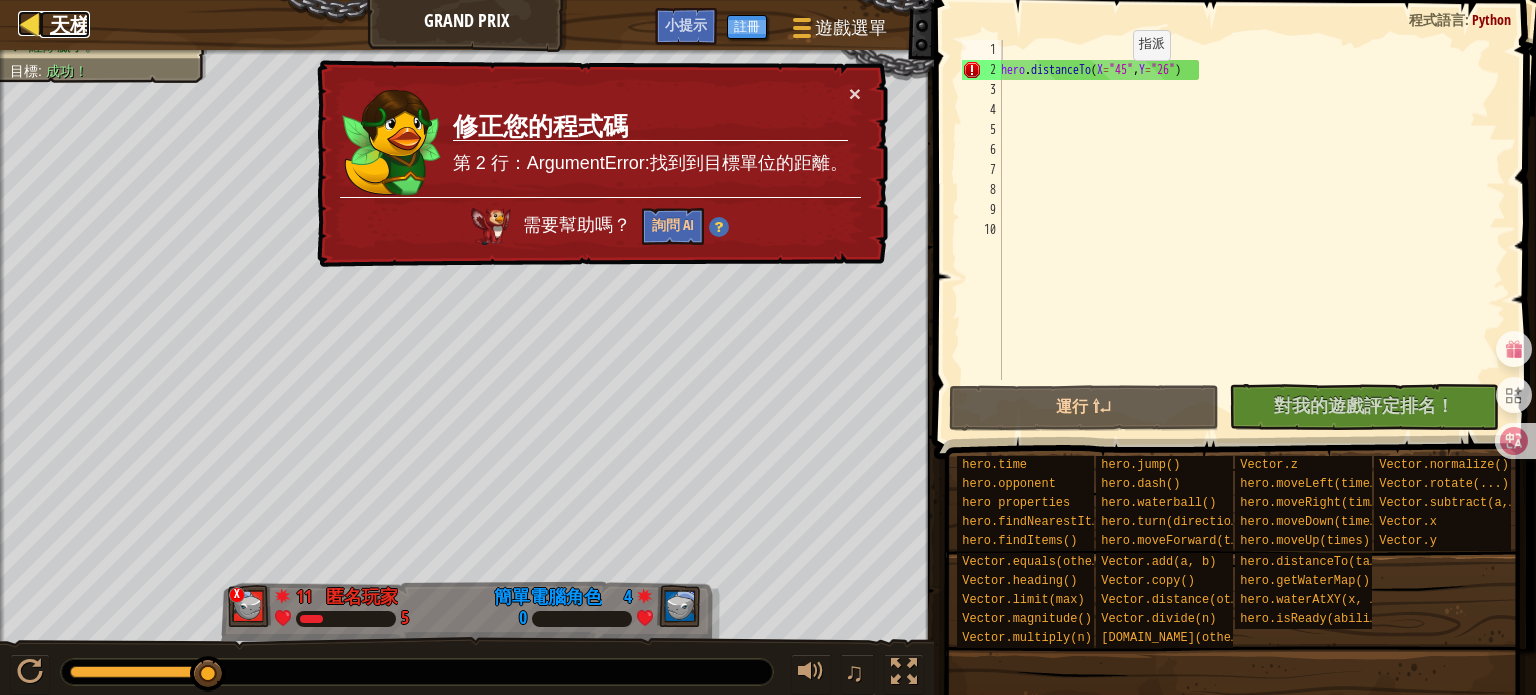 click on "天梯" at bounding box center (70, 24) 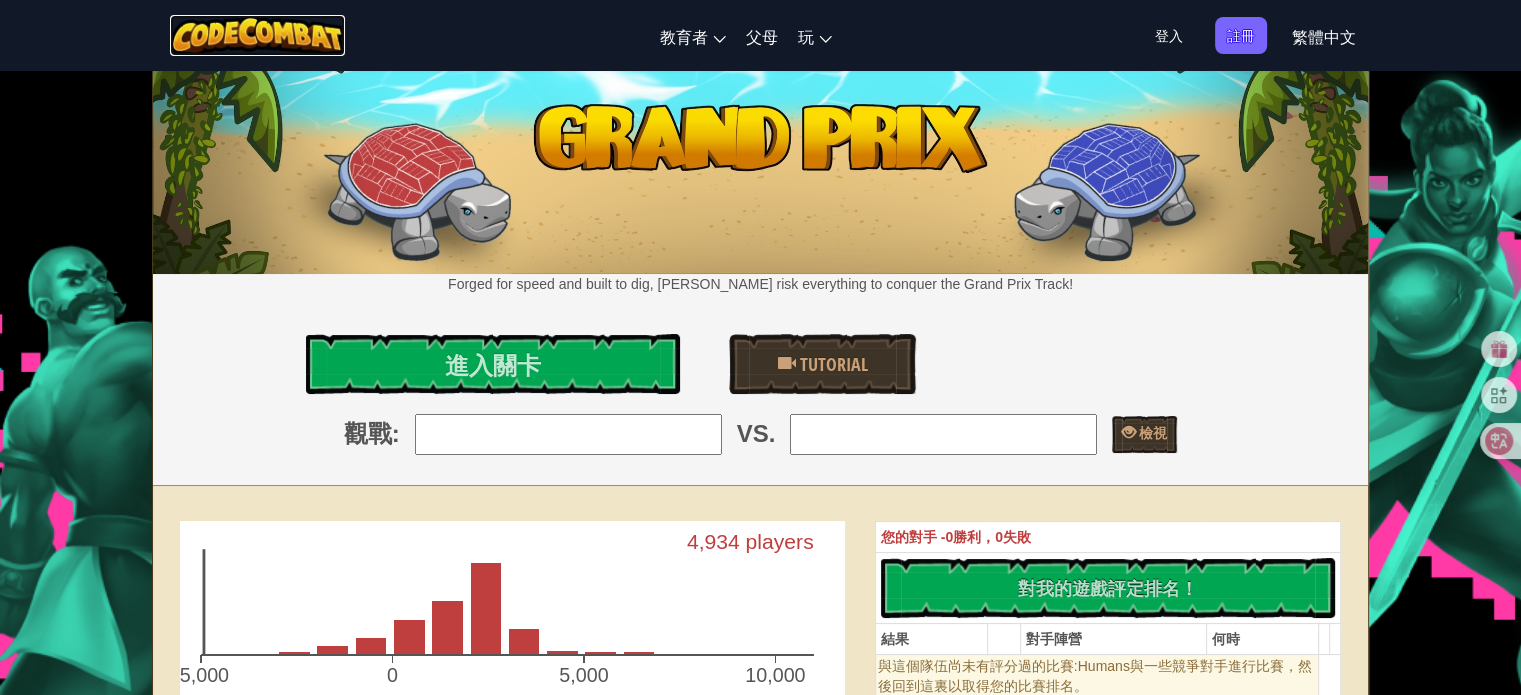 click at bounding box center (257, 35) 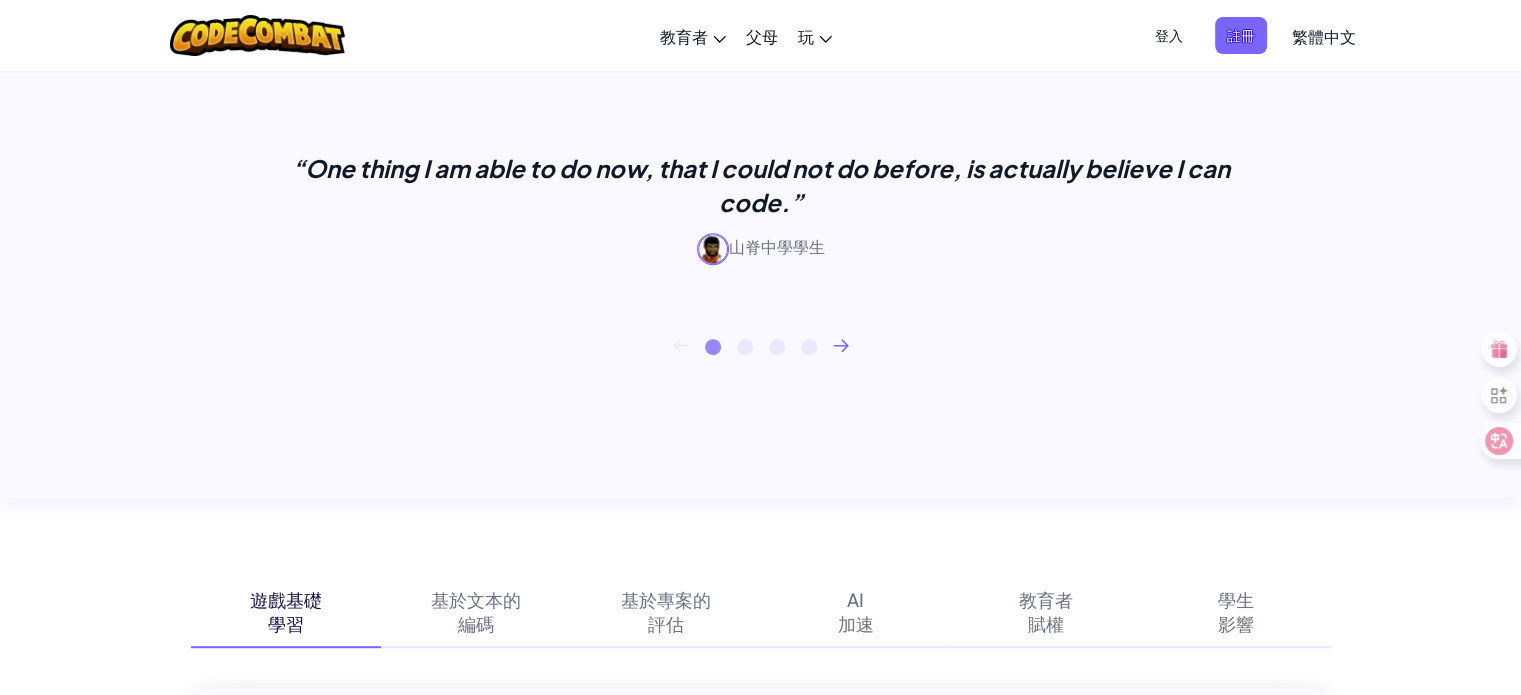 scroll, scrollTop: 900, scrollLeft: 0, axis: vertical 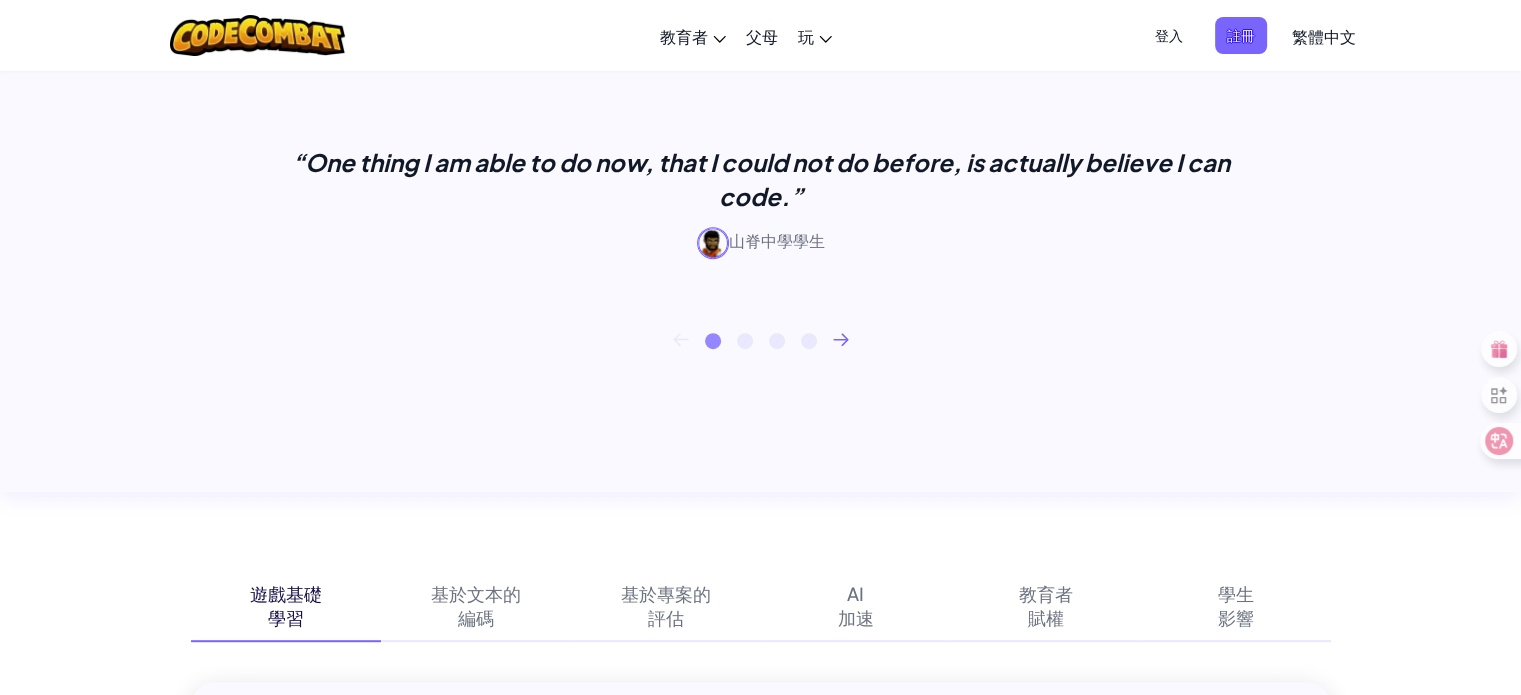 click on "1
2
3
4" at bounding box center (761, 341) 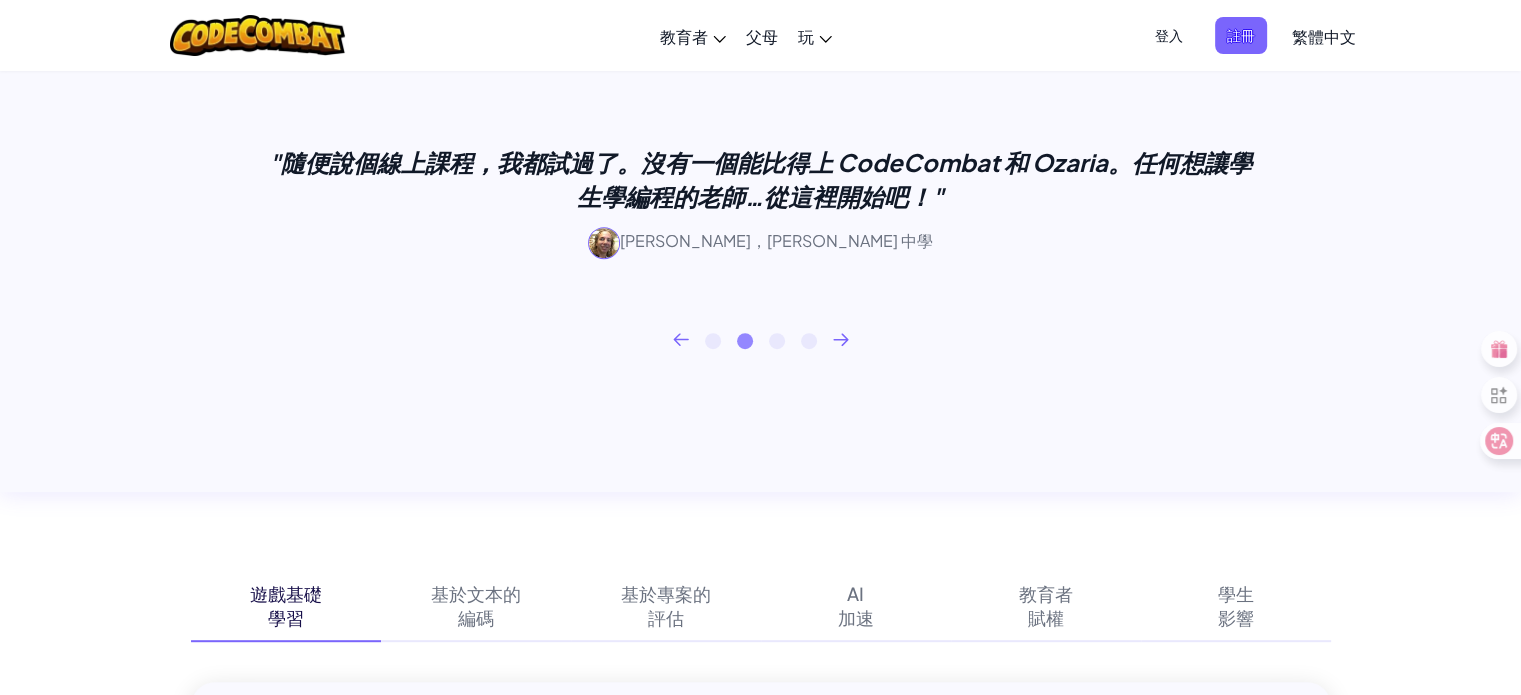 click 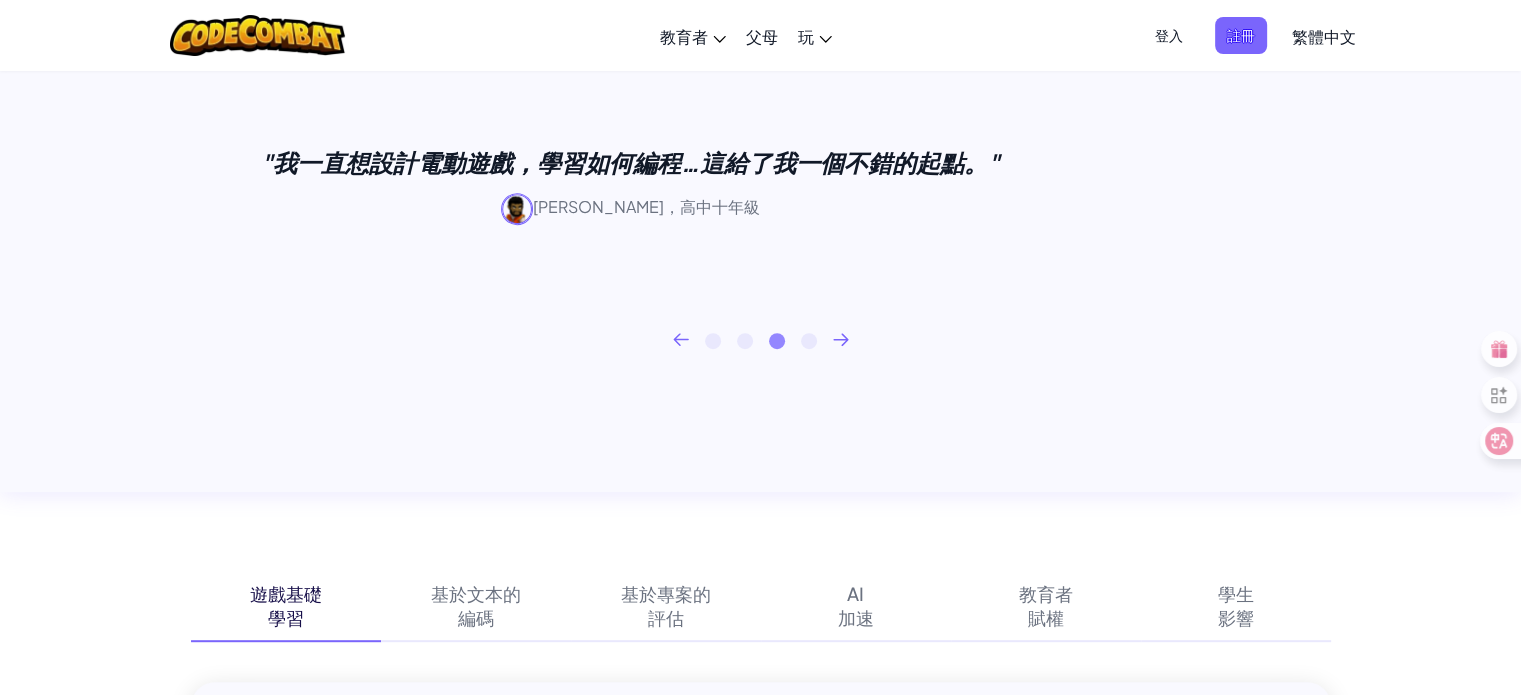 click 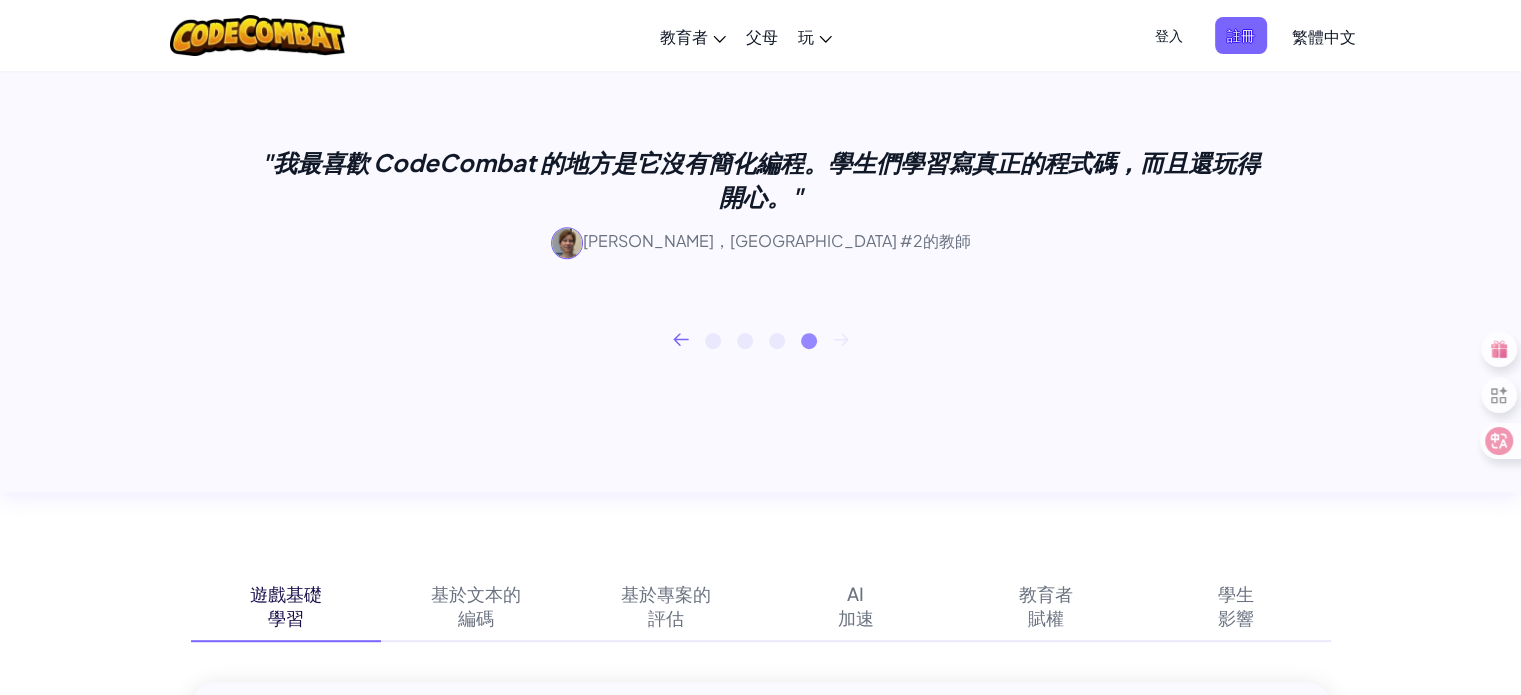 click 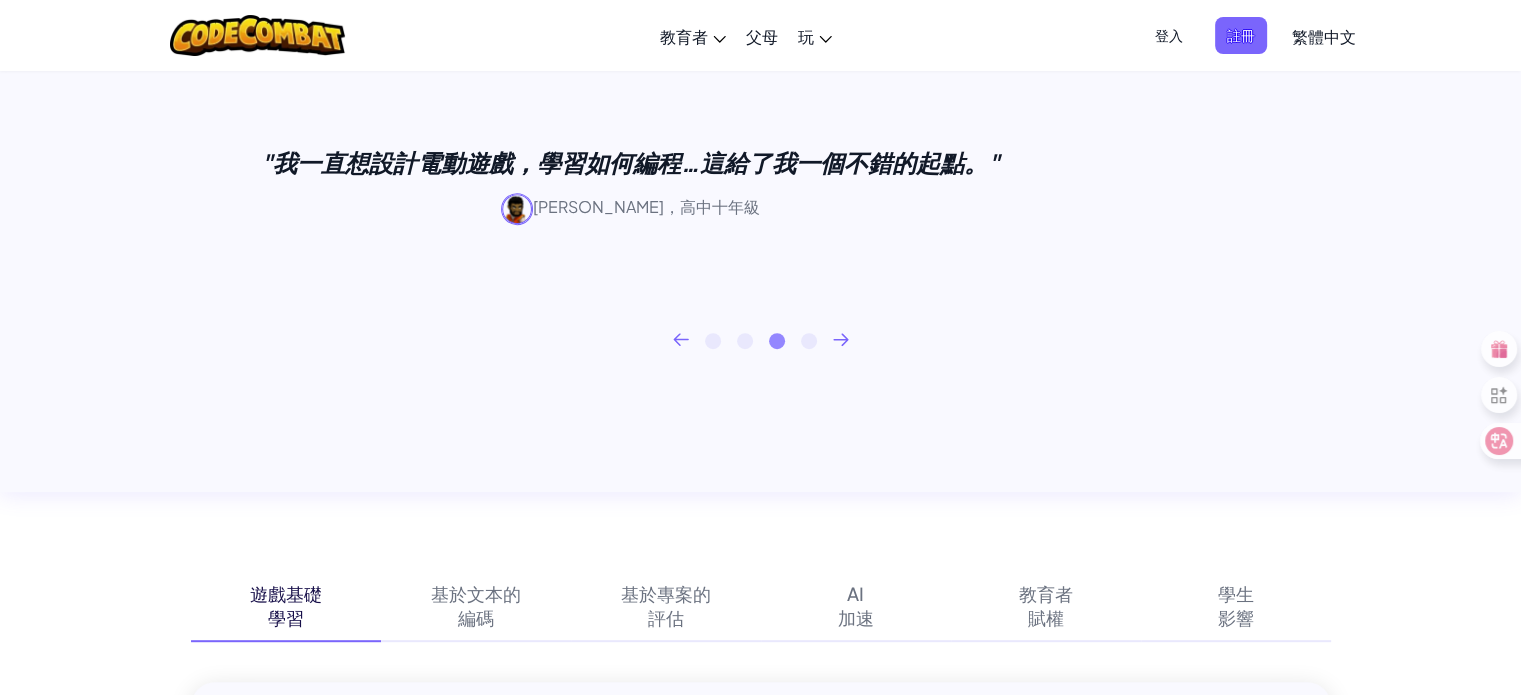 click 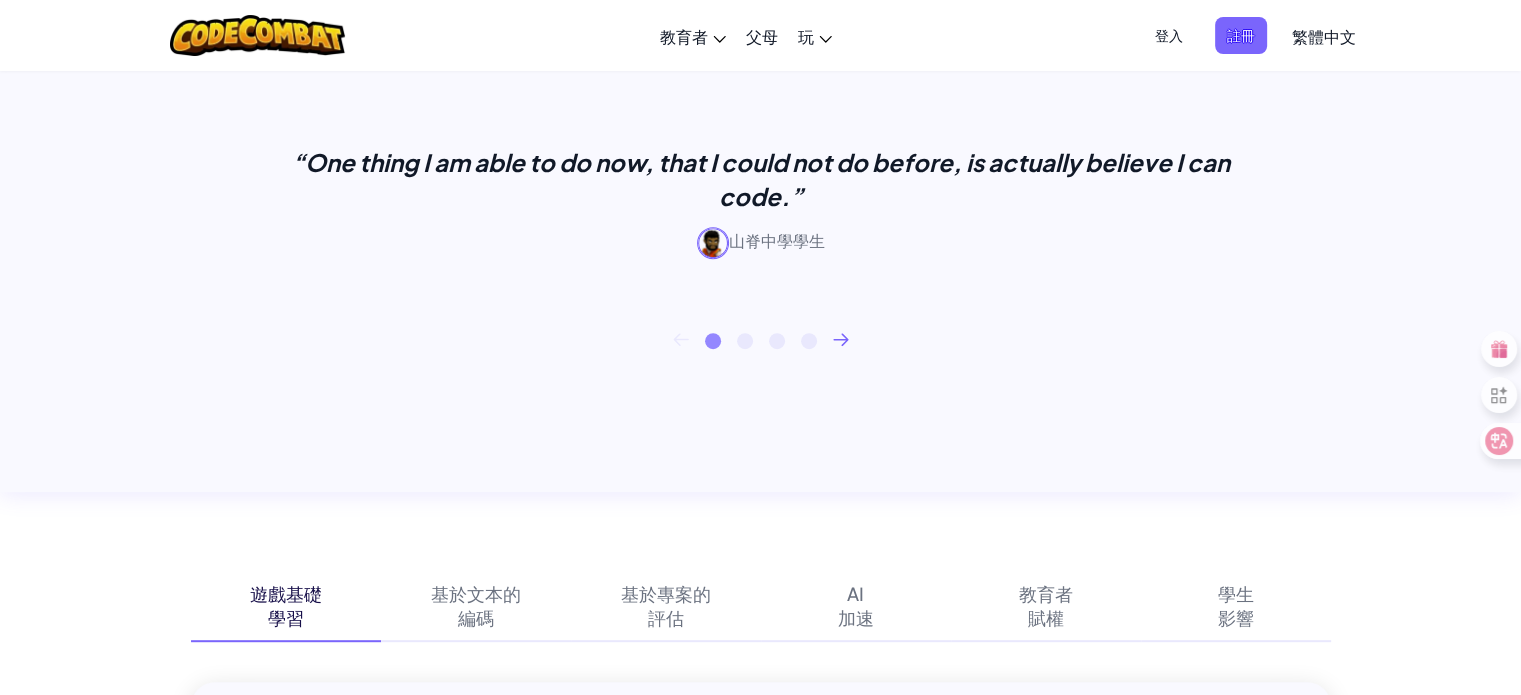 click 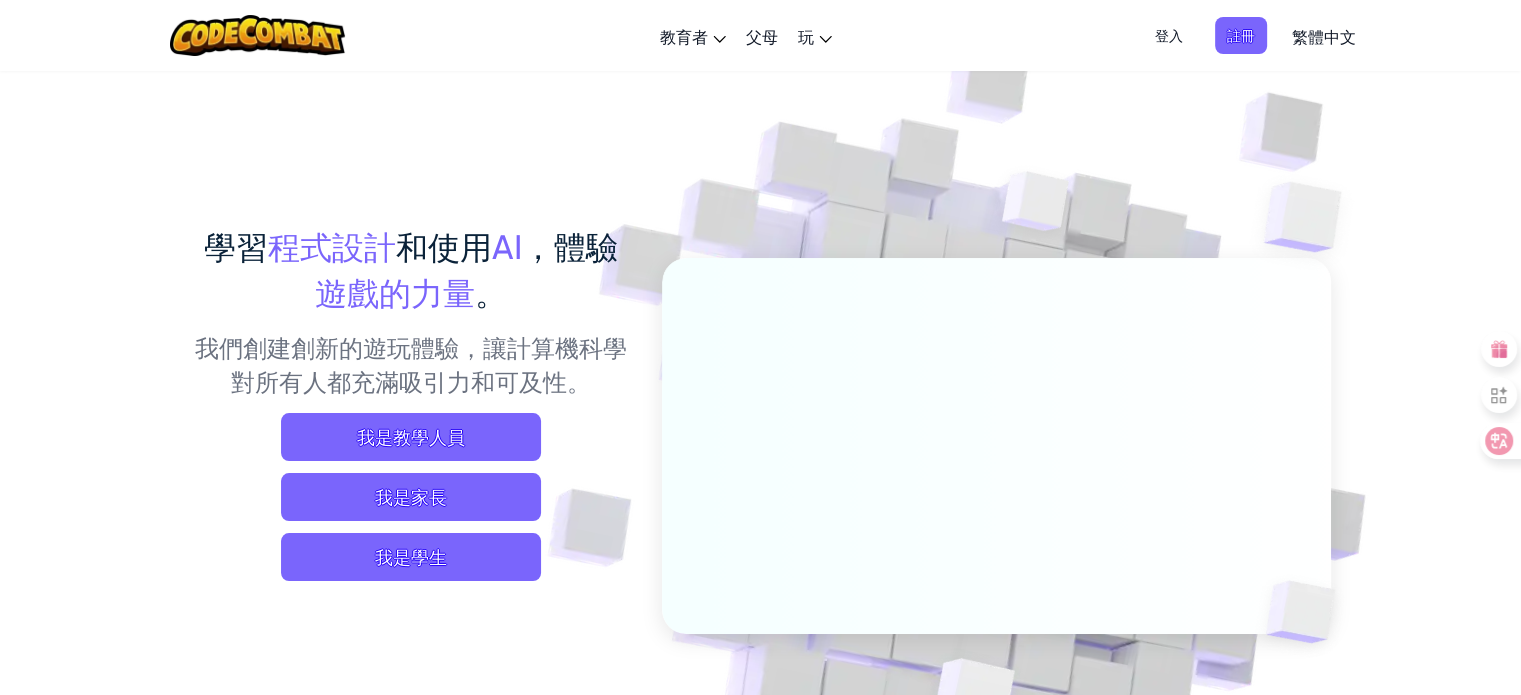 scroll, scrollTop: 100, scrollLeft: 0, axis: vertical 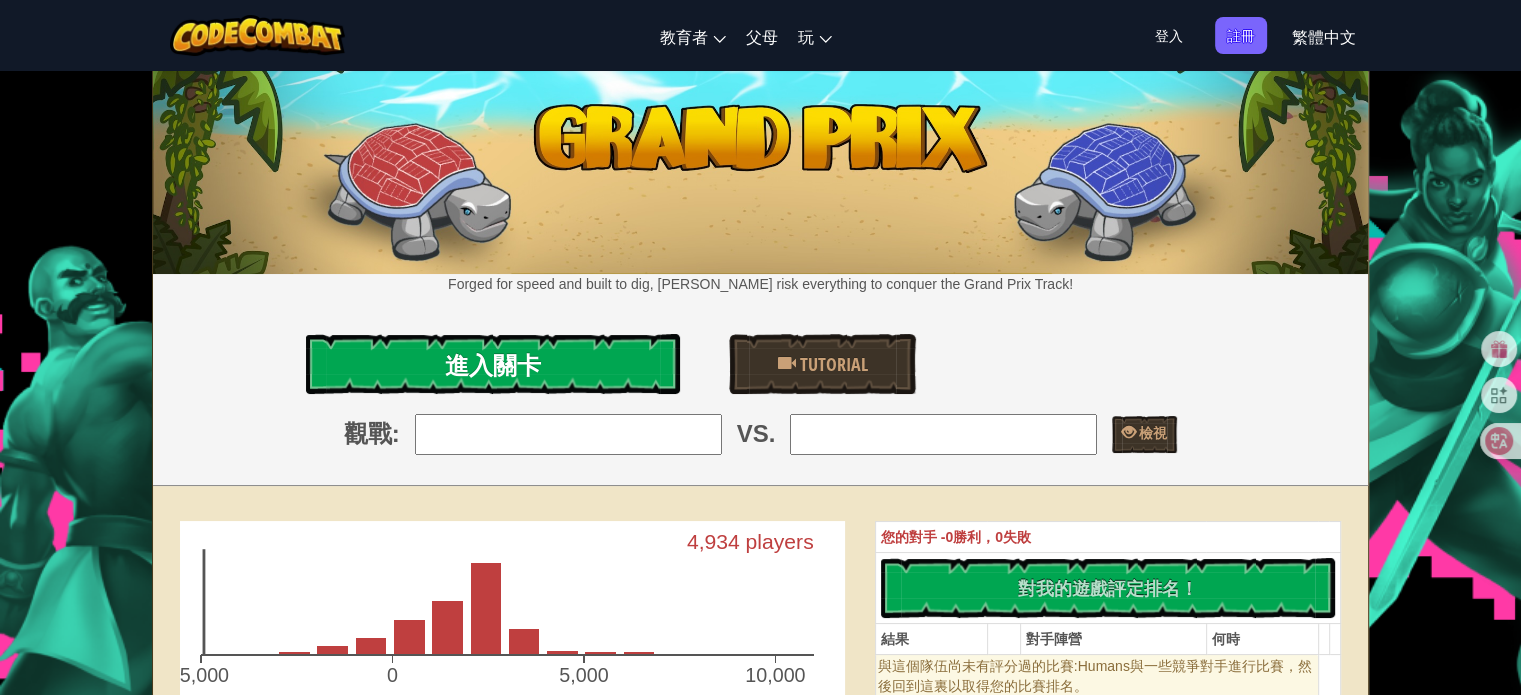 click on "進入關卡" at bounding box center [492, 364] 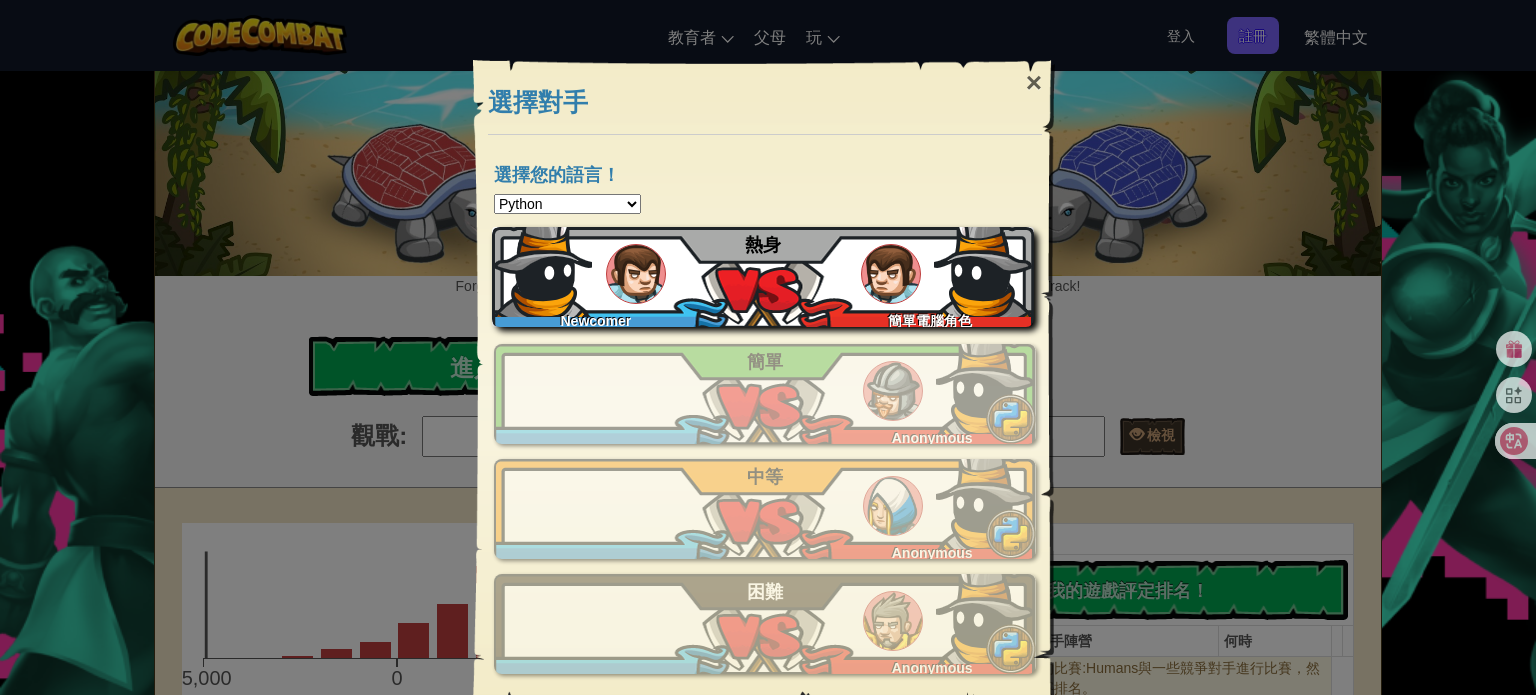click on "Newcomer 簡單電腦角色 熱身" at bounding box center (763, 277) 